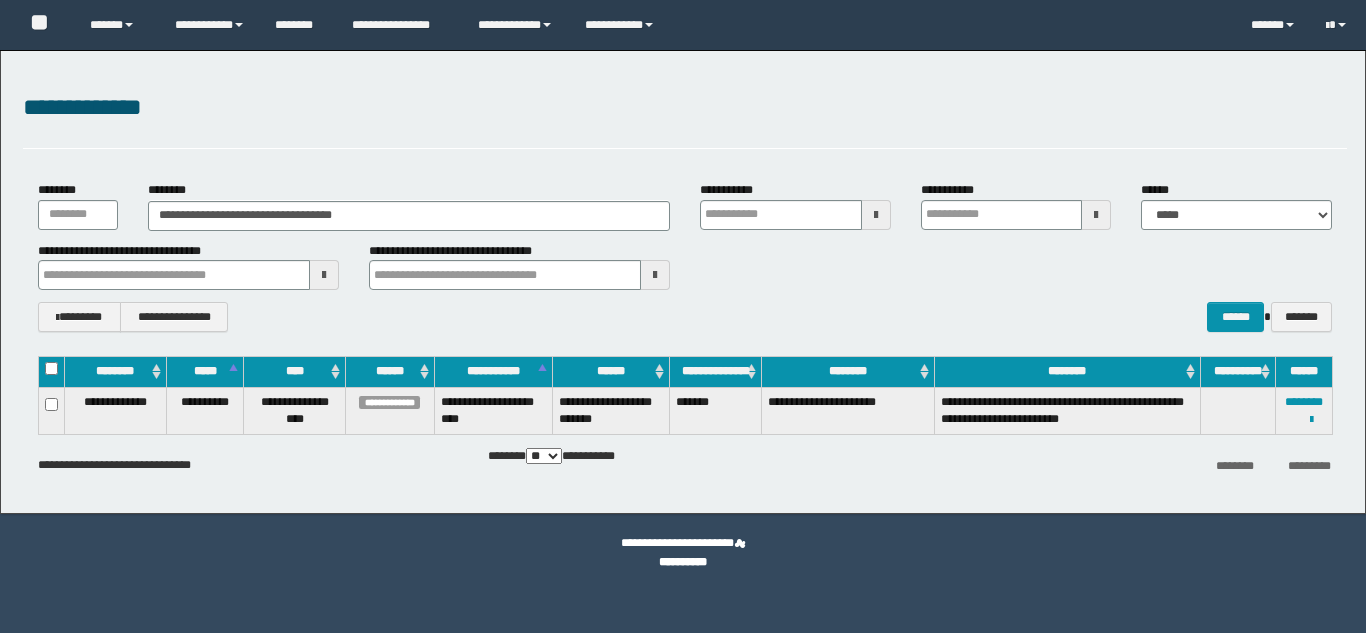 scroll, scrollTop: 0, scrollLeft: 0, axis: both 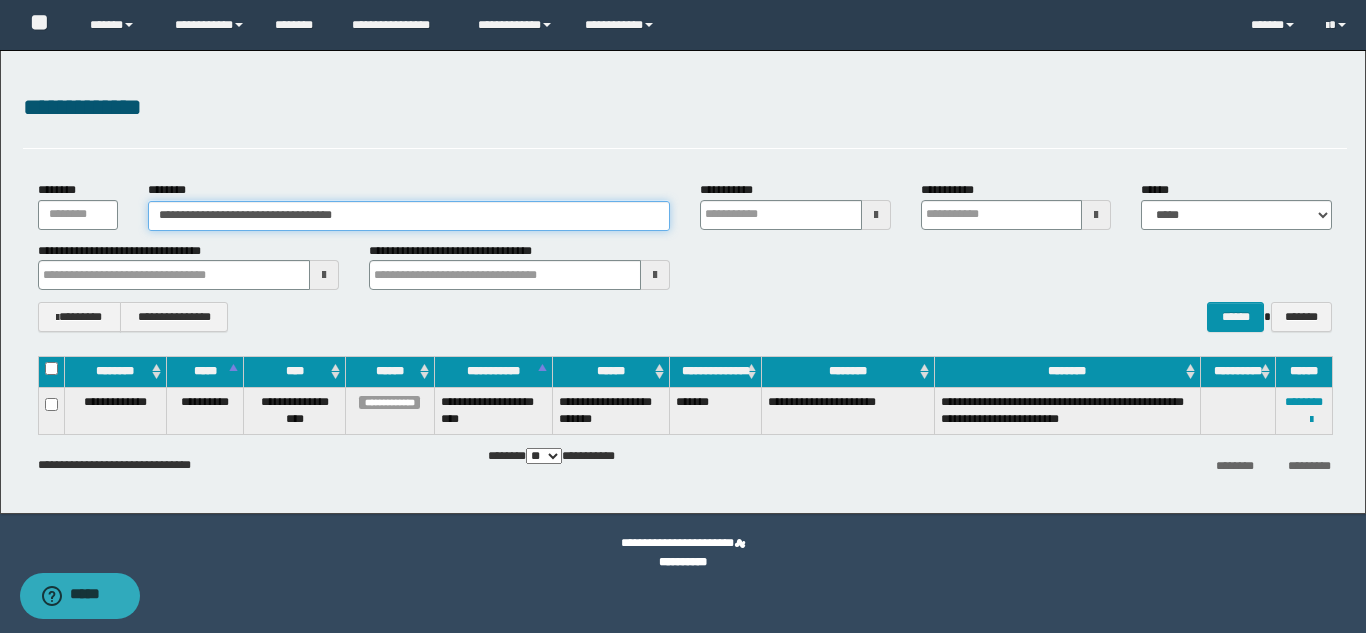 drag, startPoint x: 400, startPoint y: 219, endPoint x: 153, endPoint y: 216, distance: 247.01822 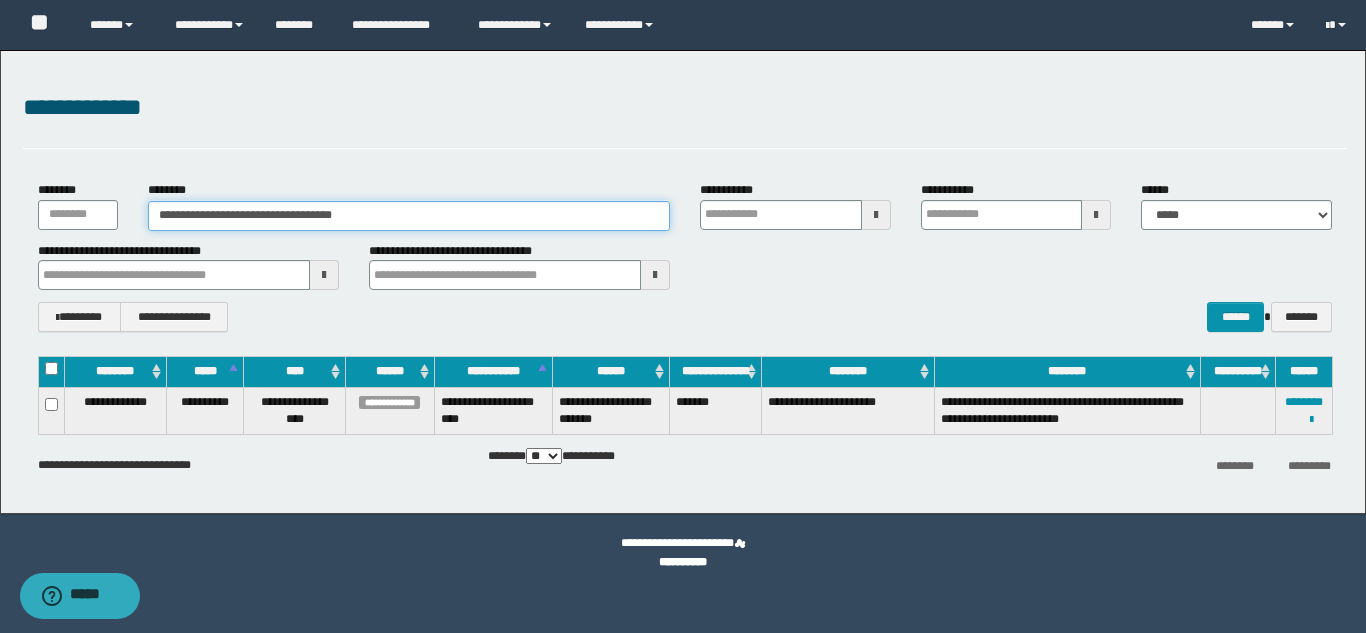 click on "**********" at bounding box center [409, 216] 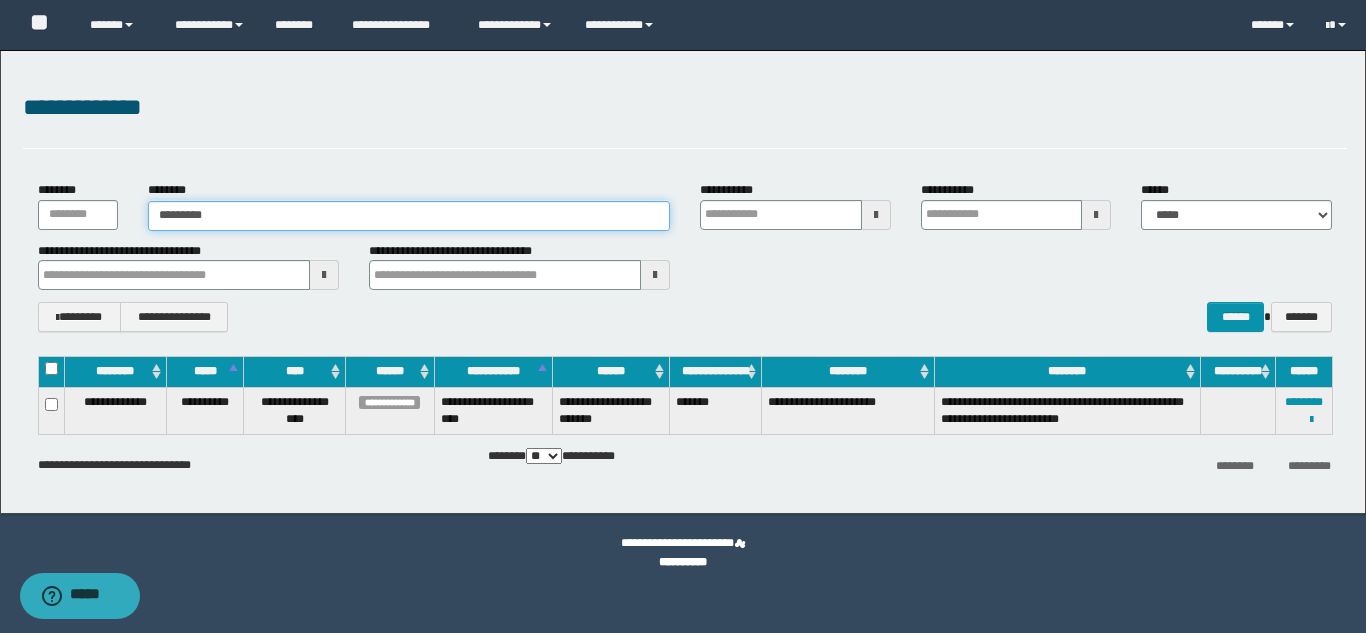 click on "*********" at bounding box center (409, 216) 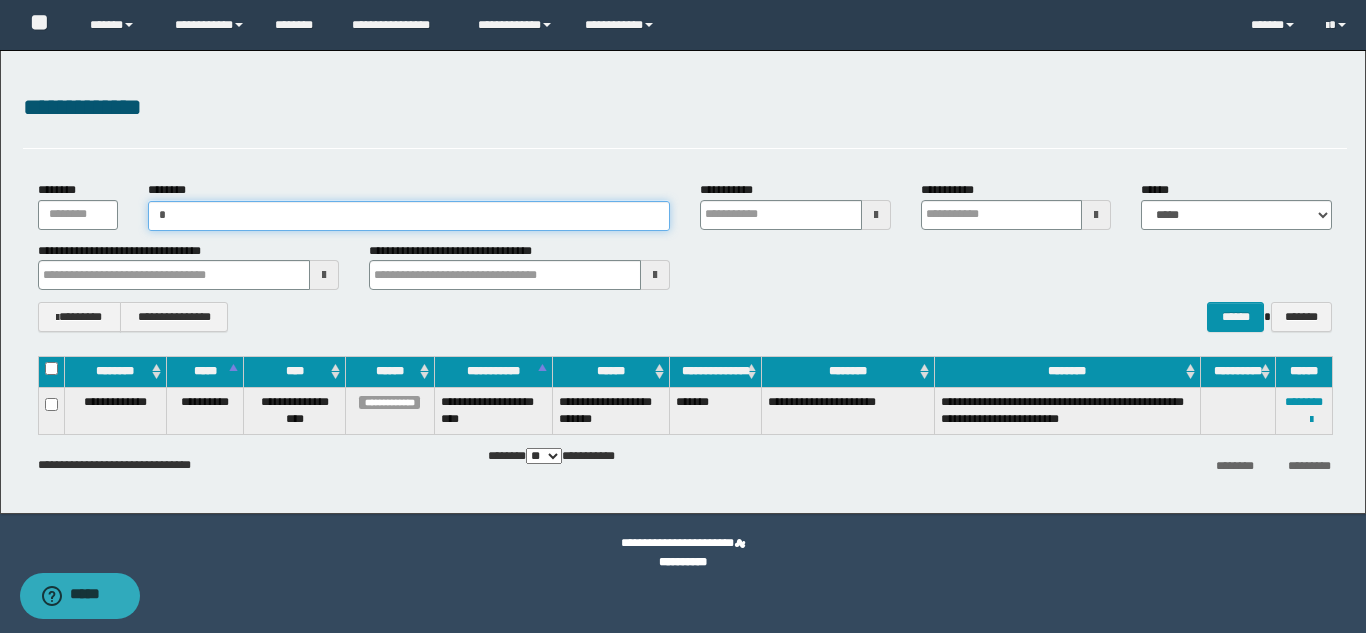 type on "**" 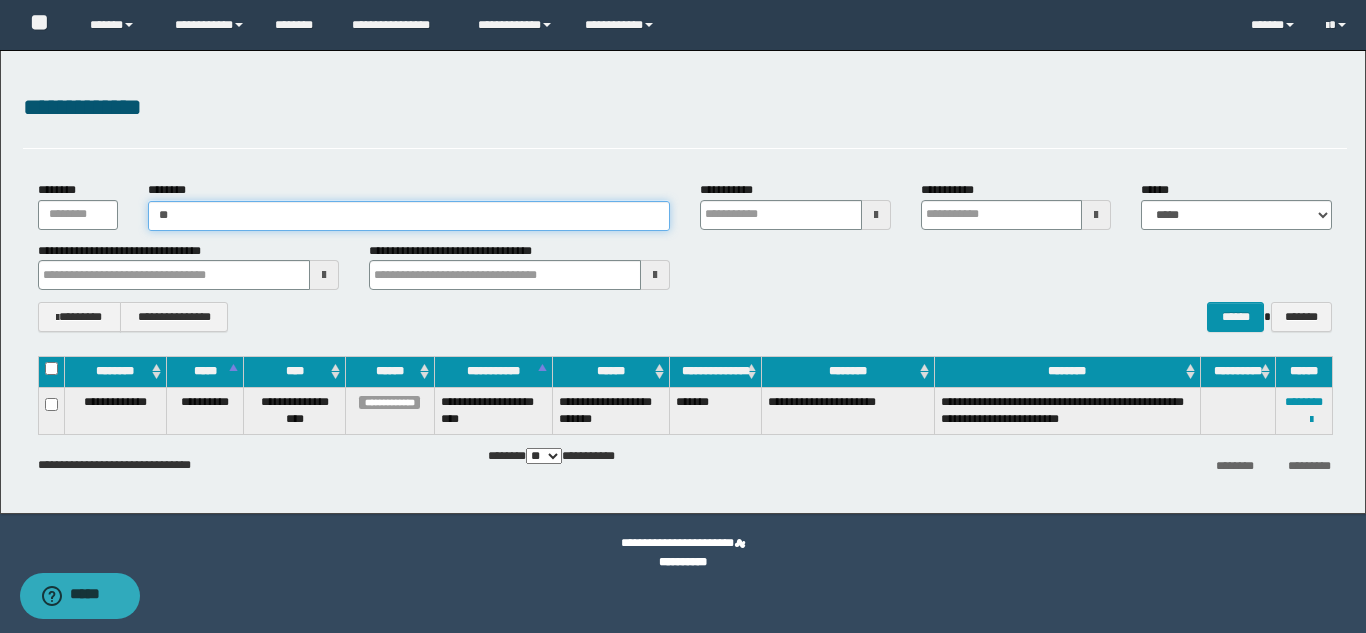 type on "**" 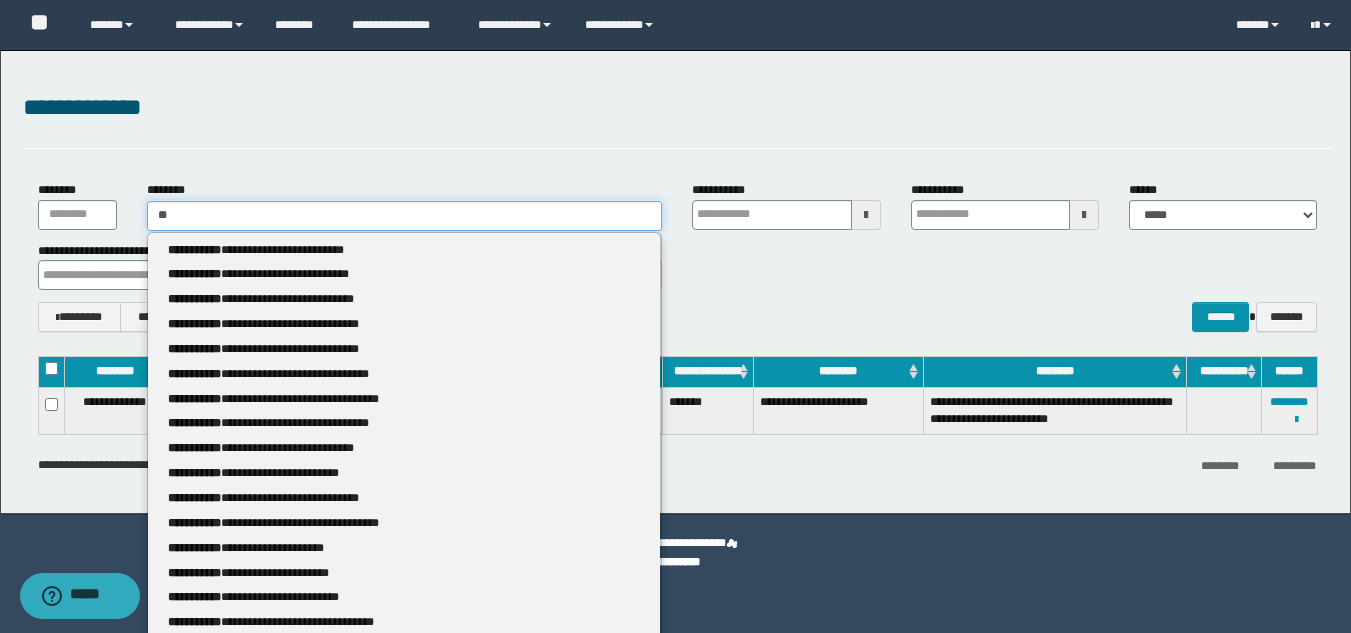 type 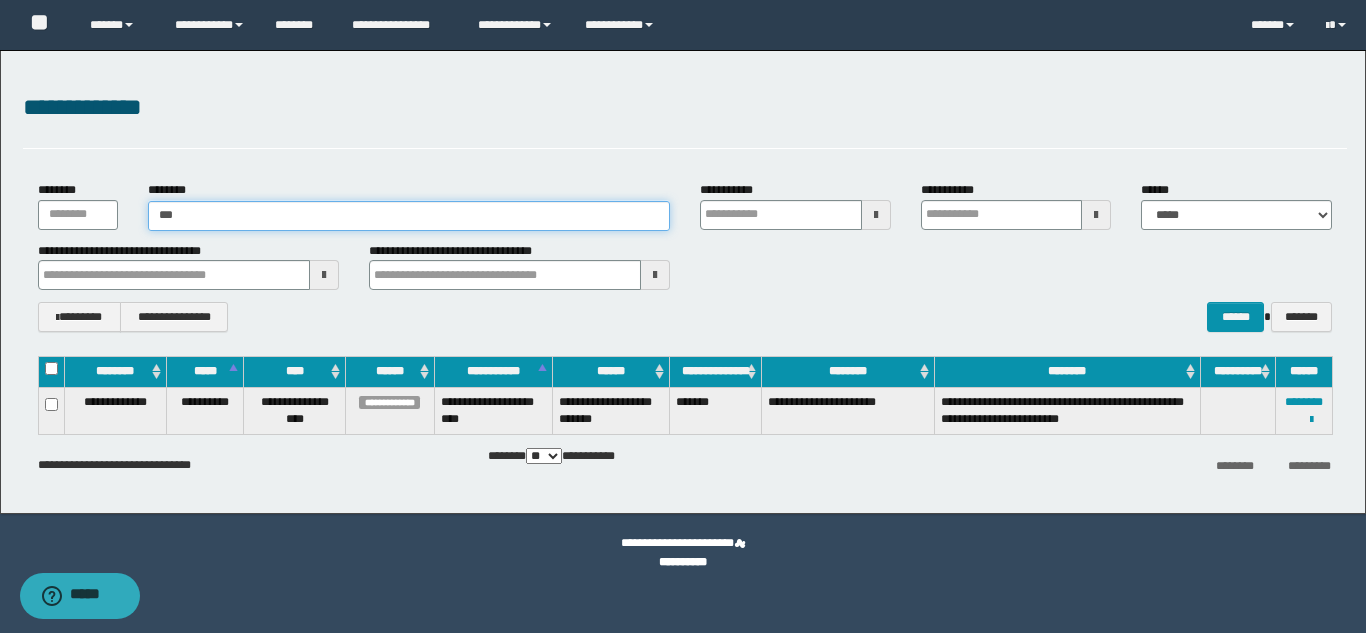 type on "****" 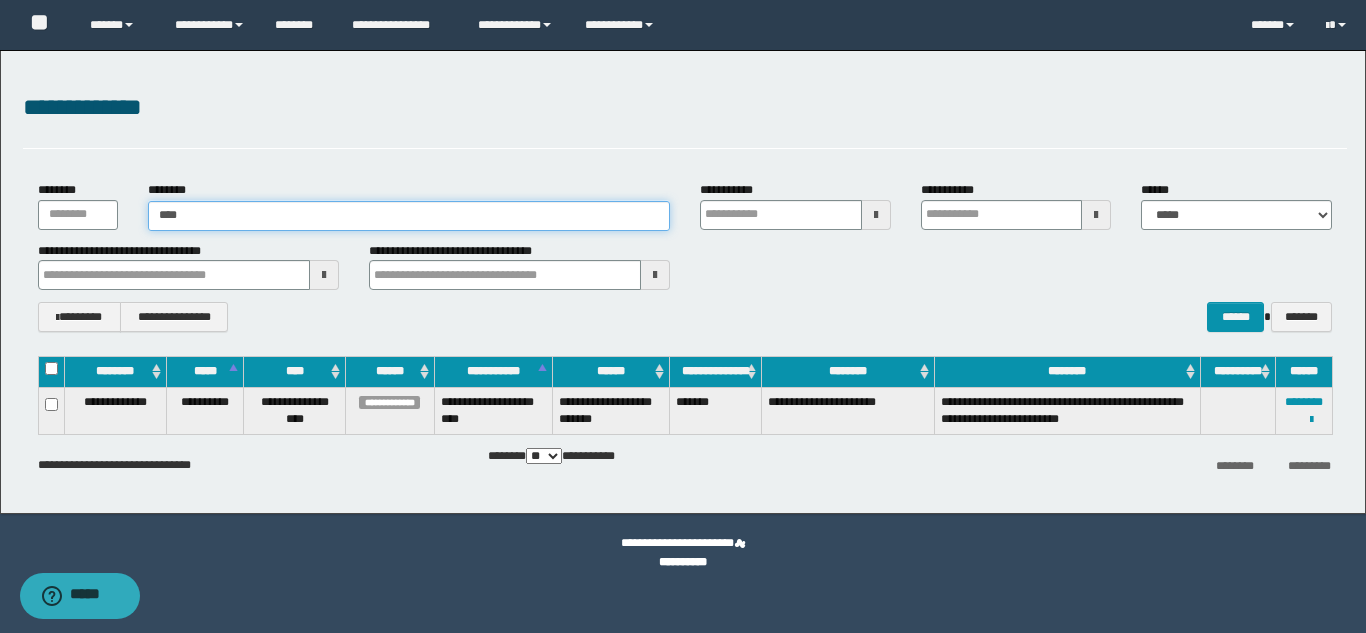 type on "****" 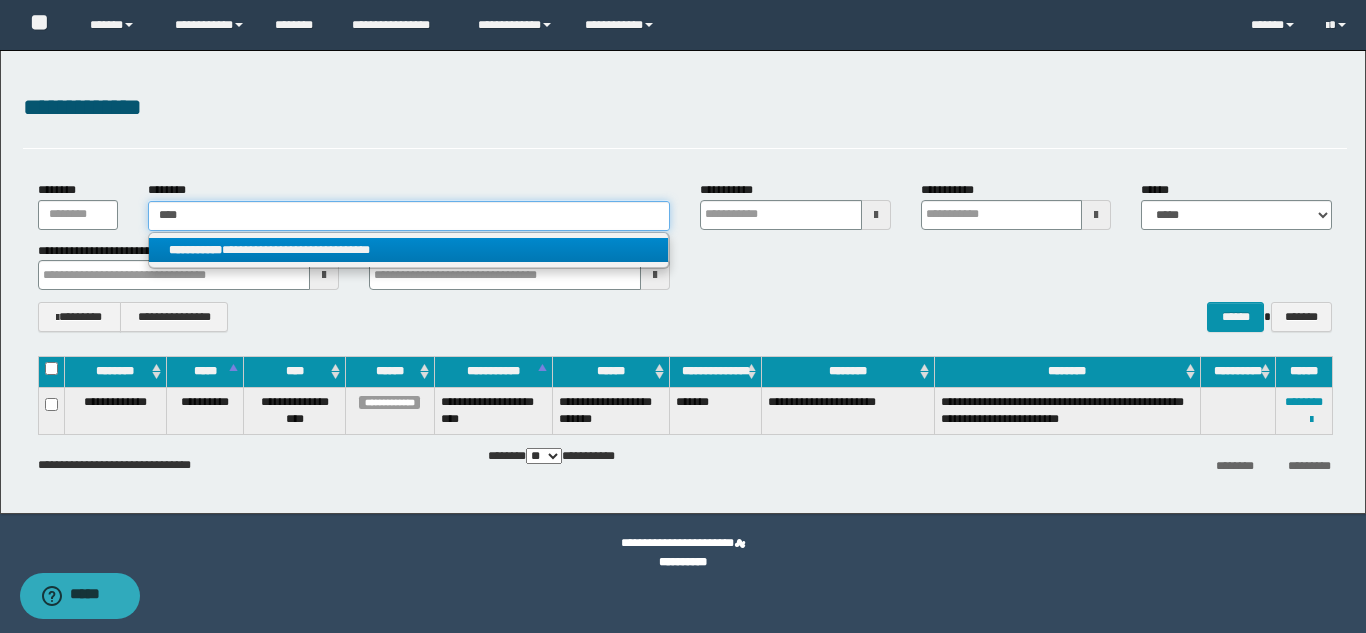 type on "****" 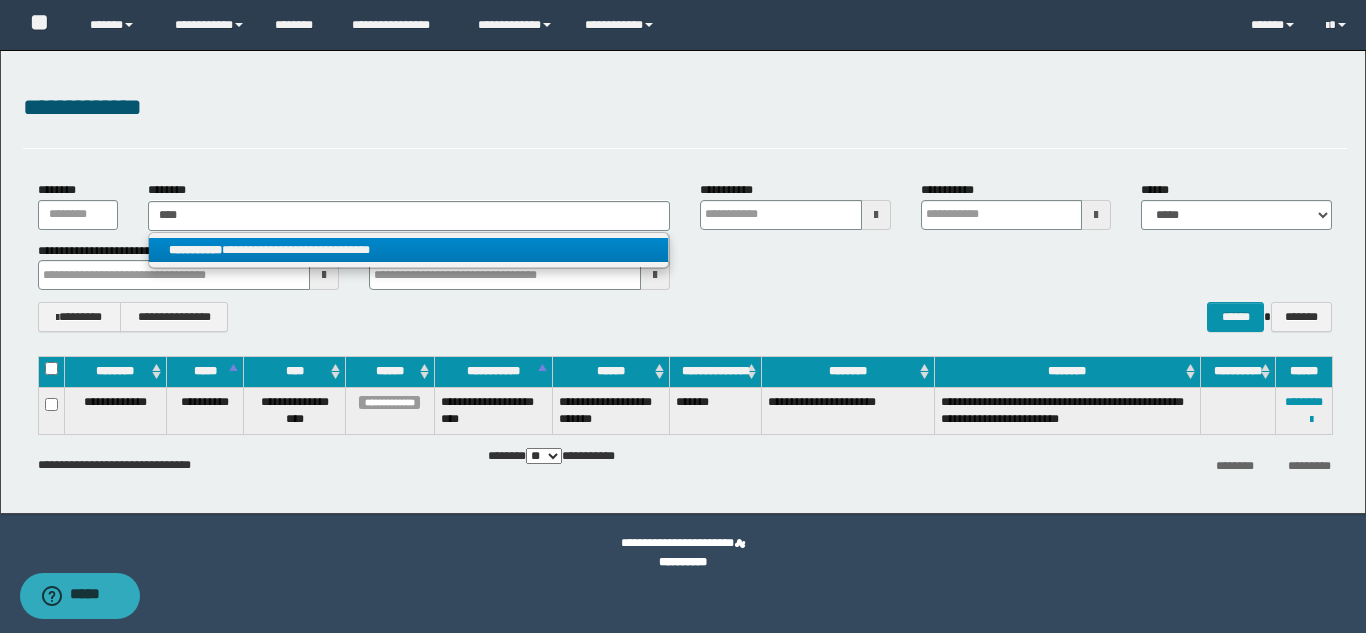 click on "**********" at bounding box center [408, 250] 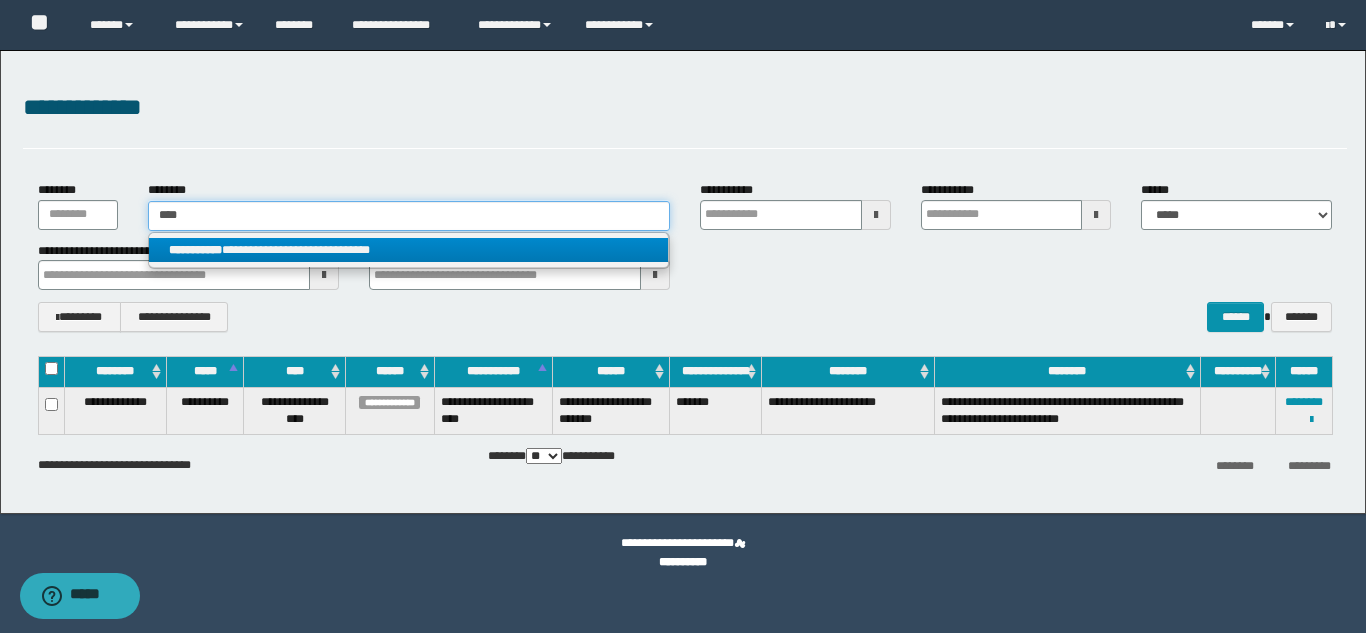 type 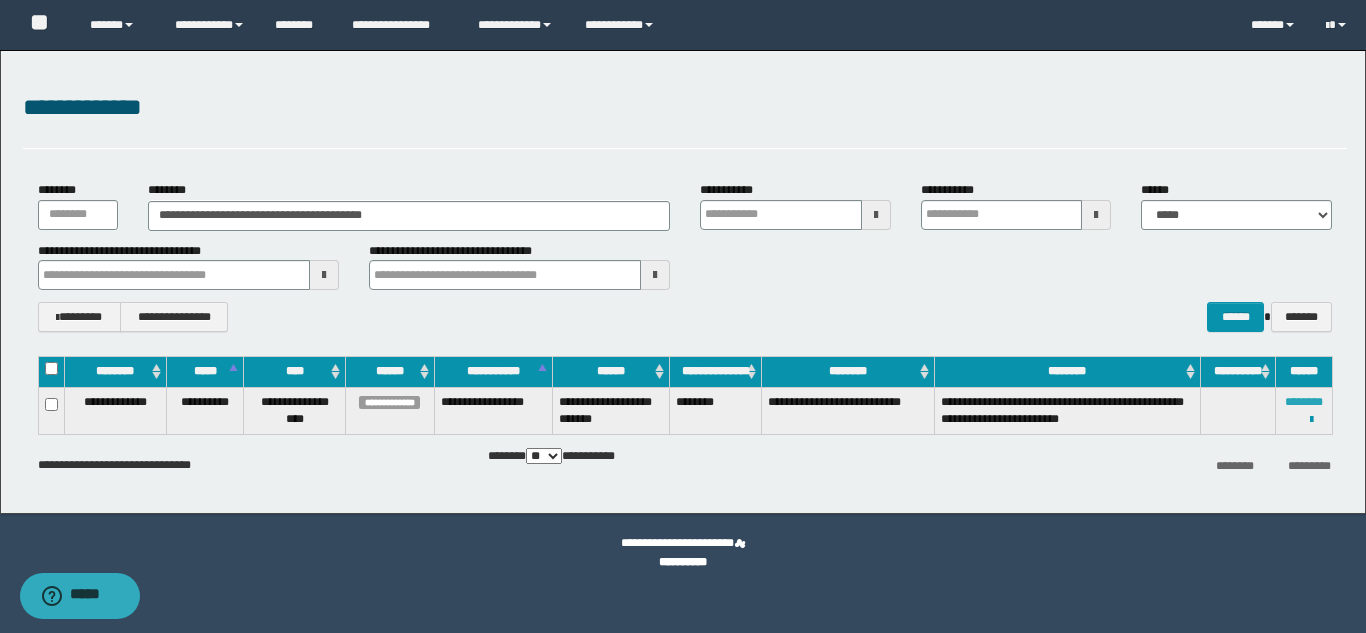 click on "********" at bounding box center (1304, 402) 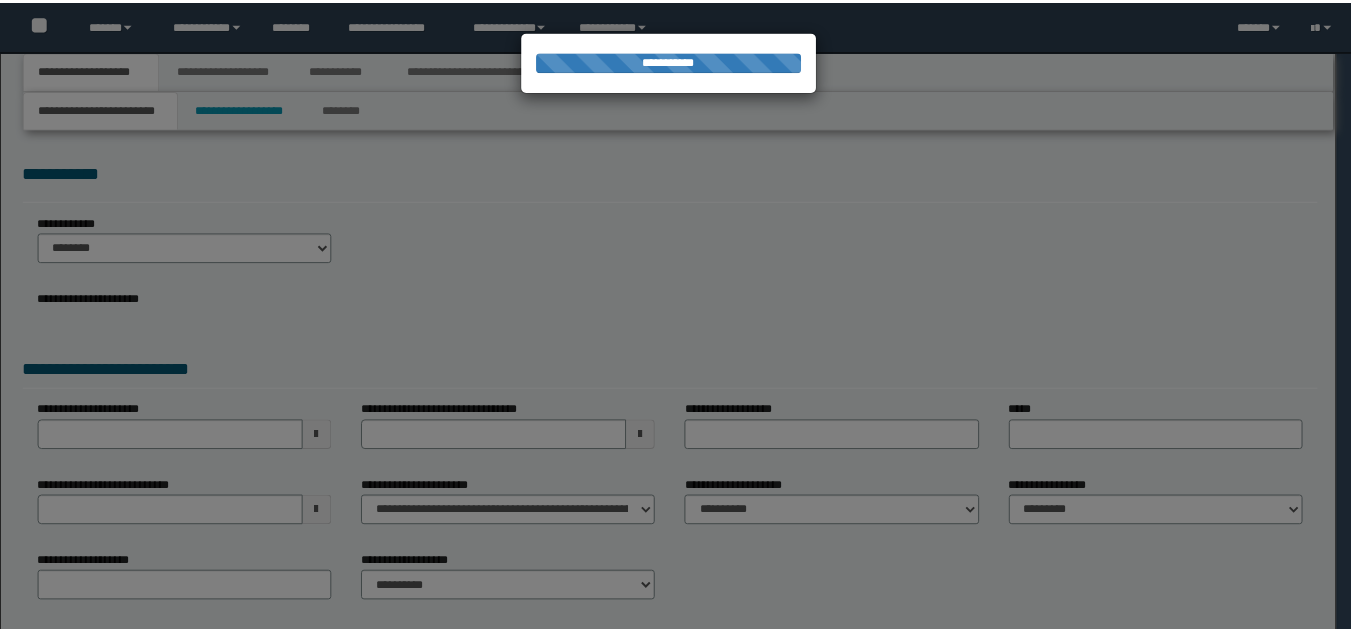 scroll, scrollTop: 0, scrollLeft: 0, axis: both 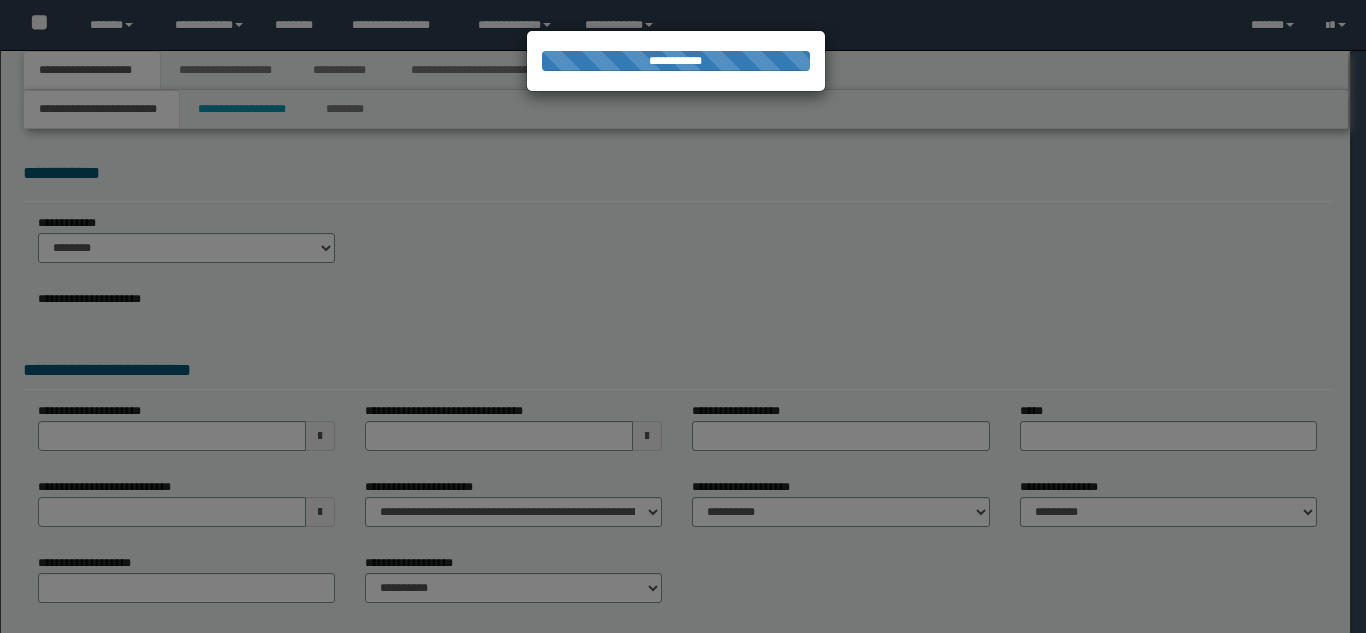 select on "*" 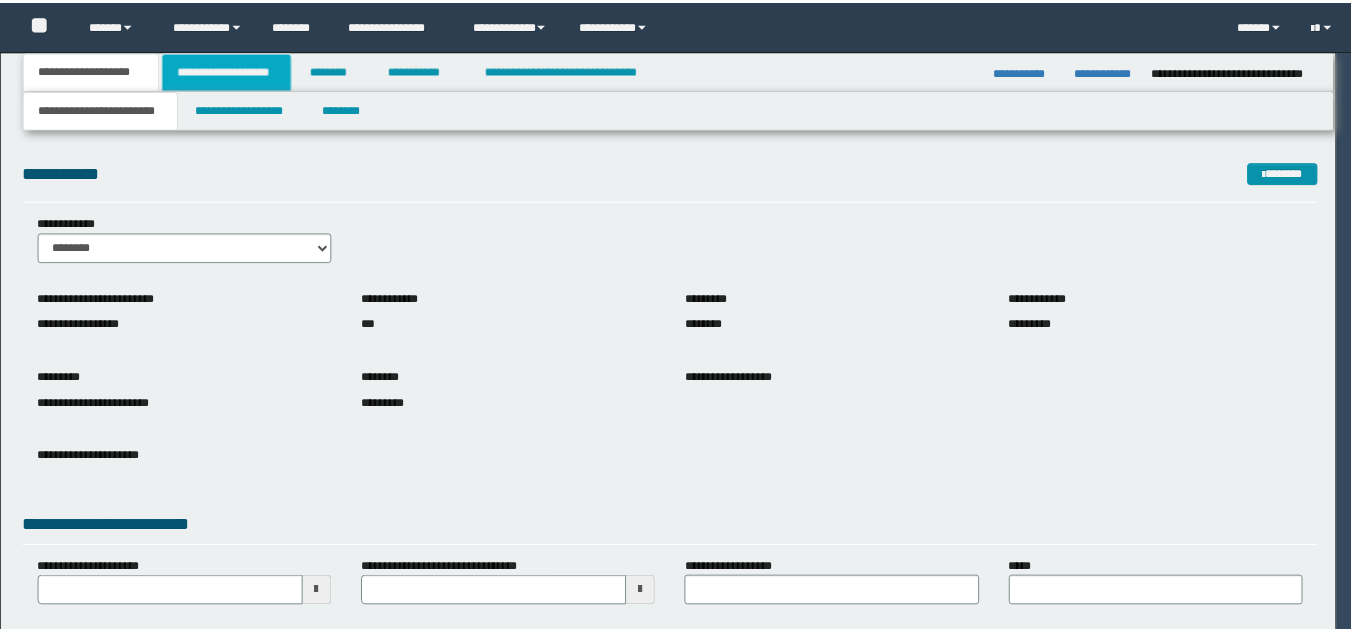 scroll, scrollTop: 0, scrollLeft: 0, axis: both 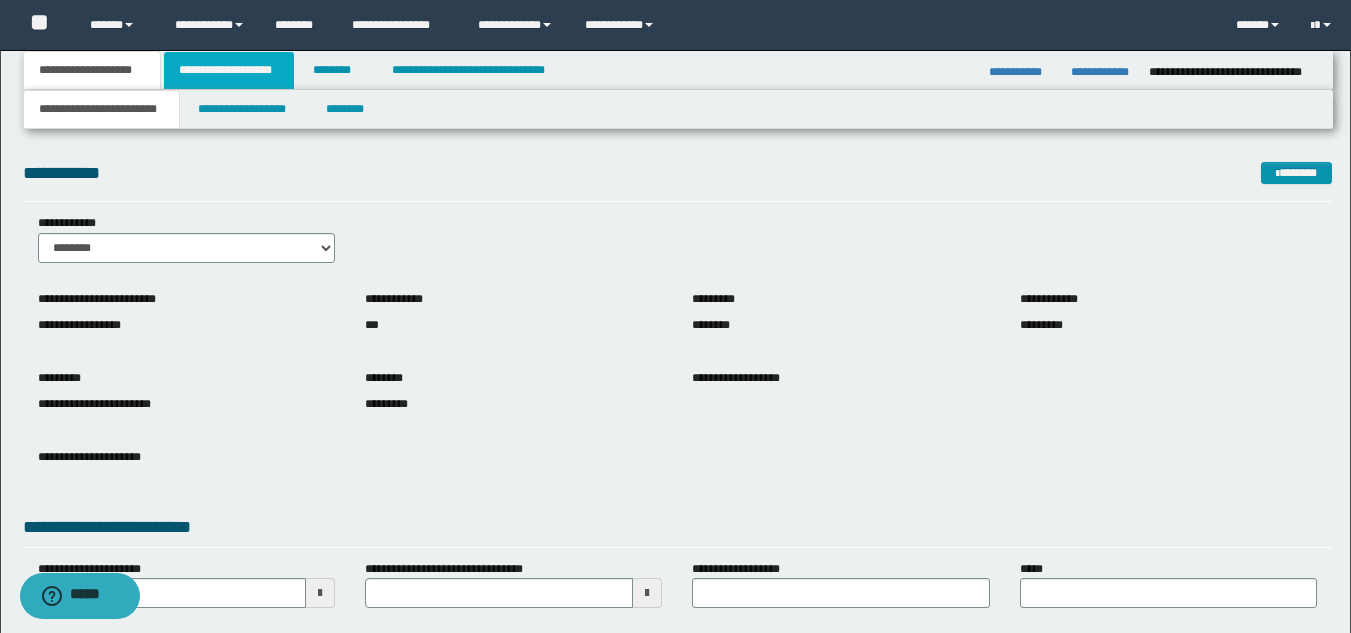 click on "**********" at bounding box center (229, 70) 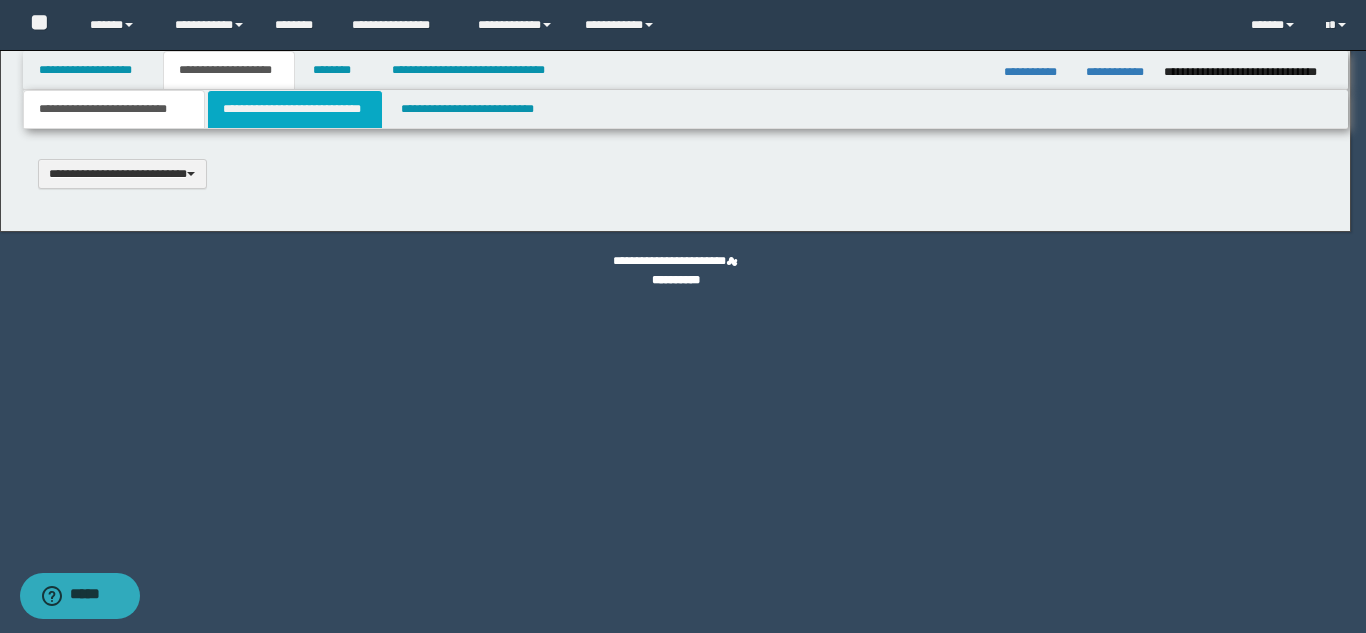 type 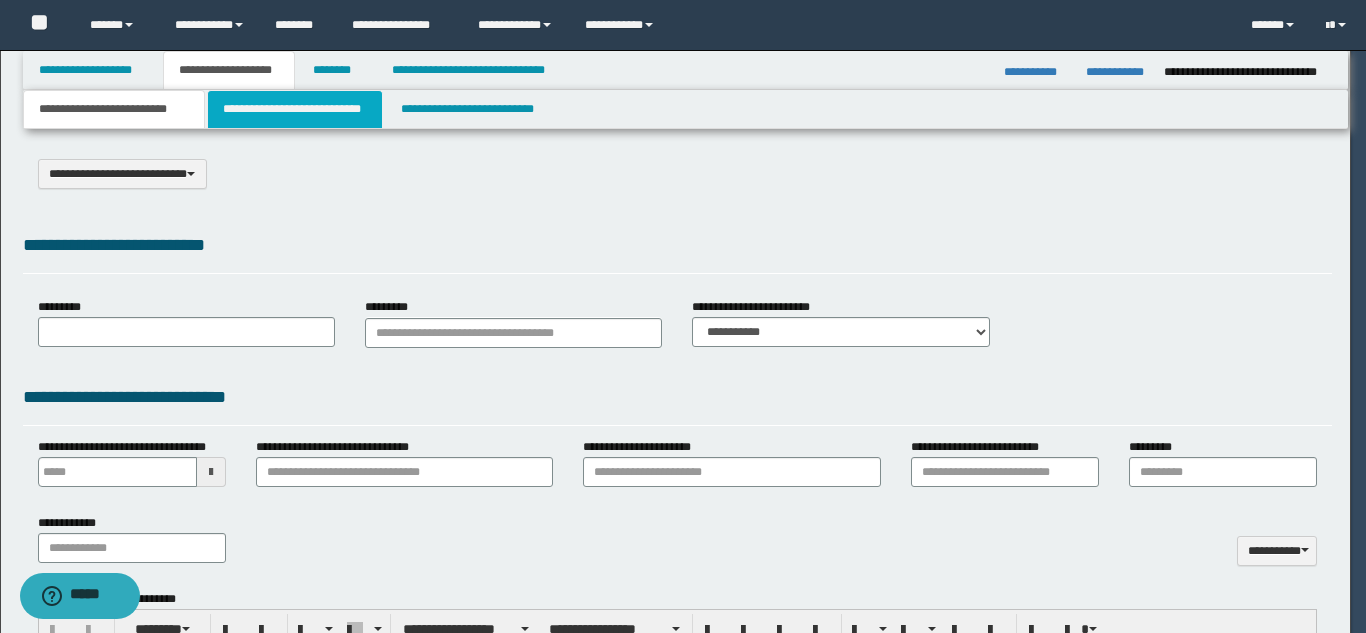 select on "*" 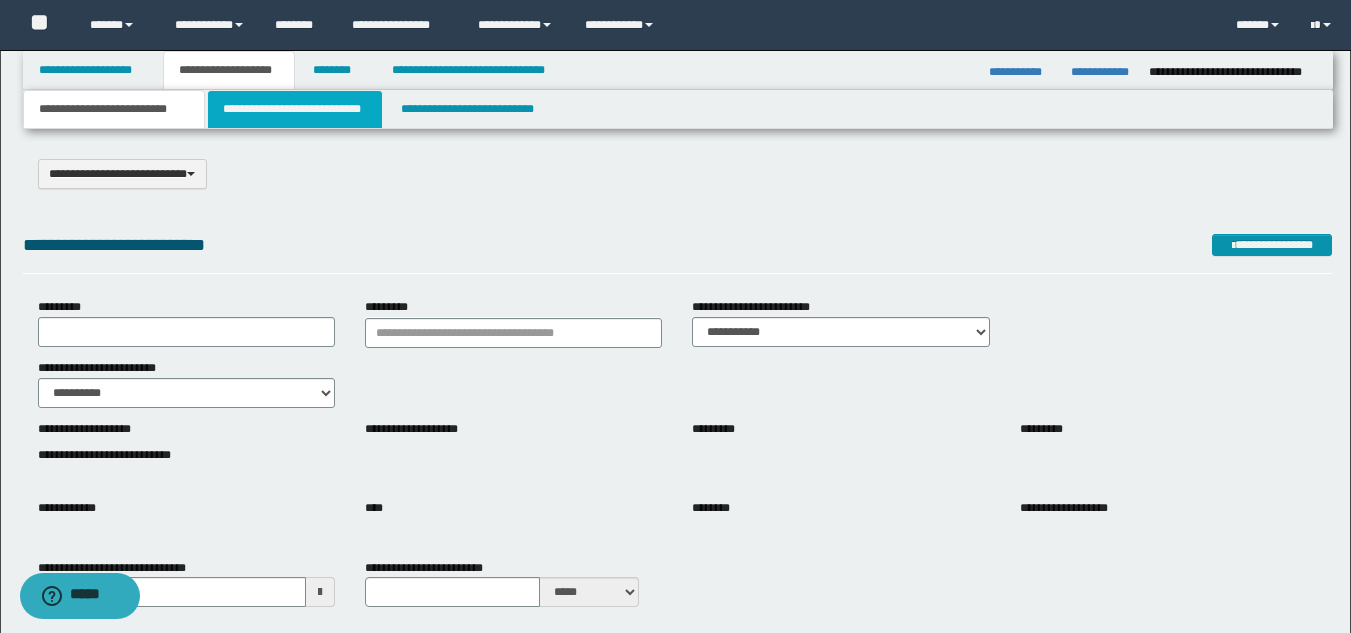 click on "**********" at bounding box center [295, 109] 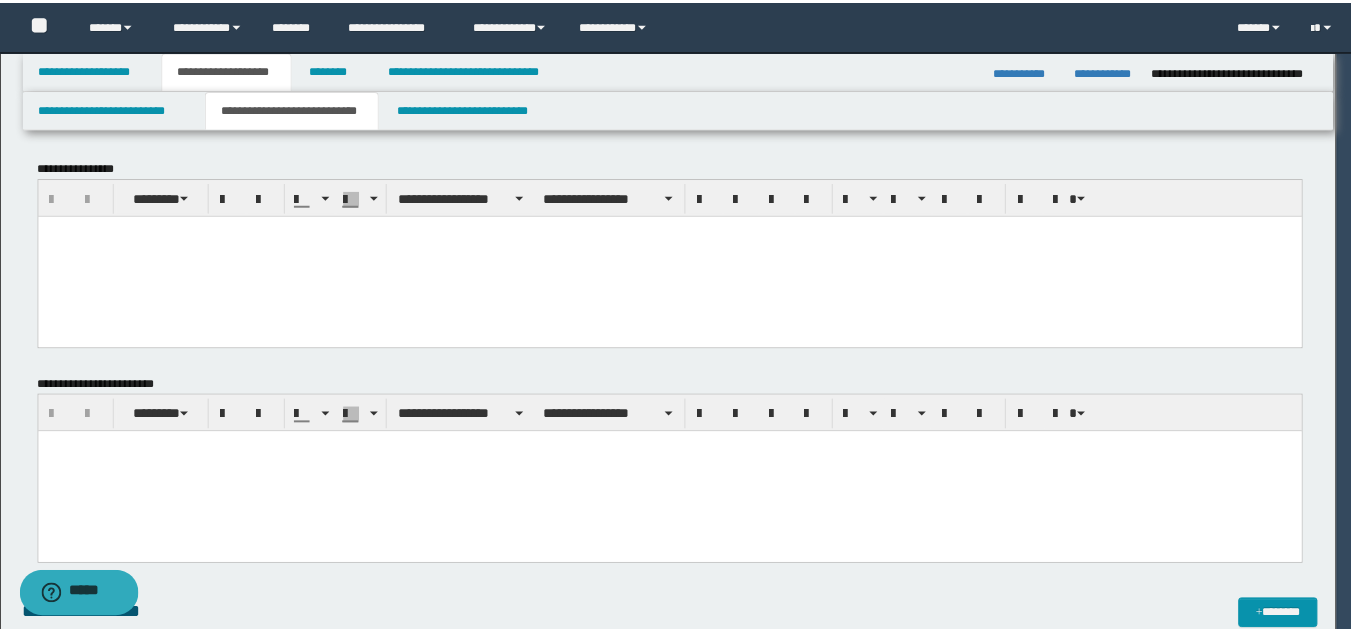 scroll, scrollTop: 0, scrollLeft: 0, axis: both 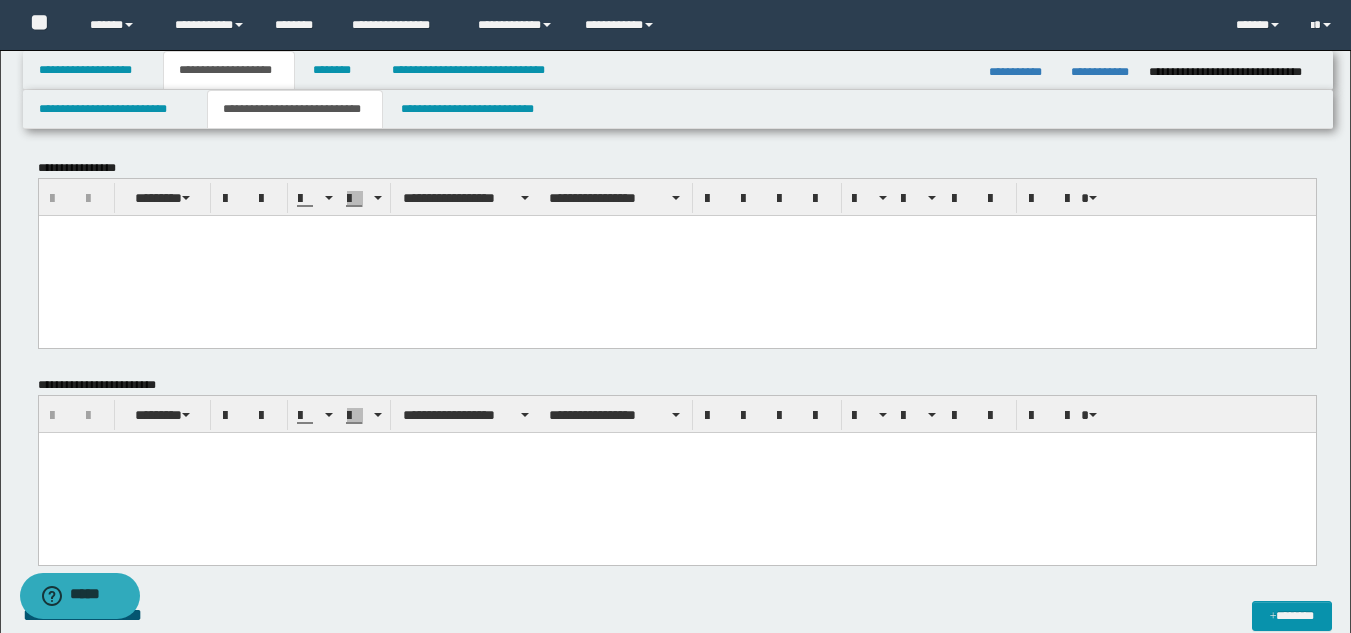 click at bounding box center (676, 255) 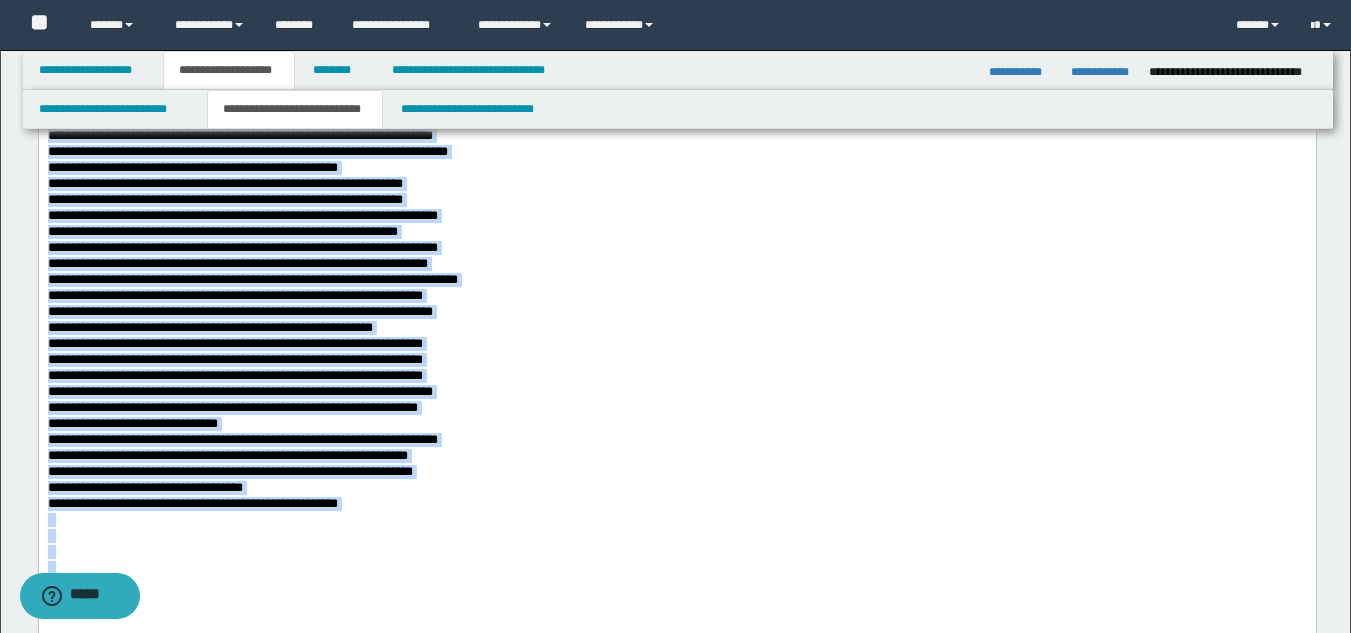 scroll, scrollTop: 696, scrollLeft: 0, axis: vertical 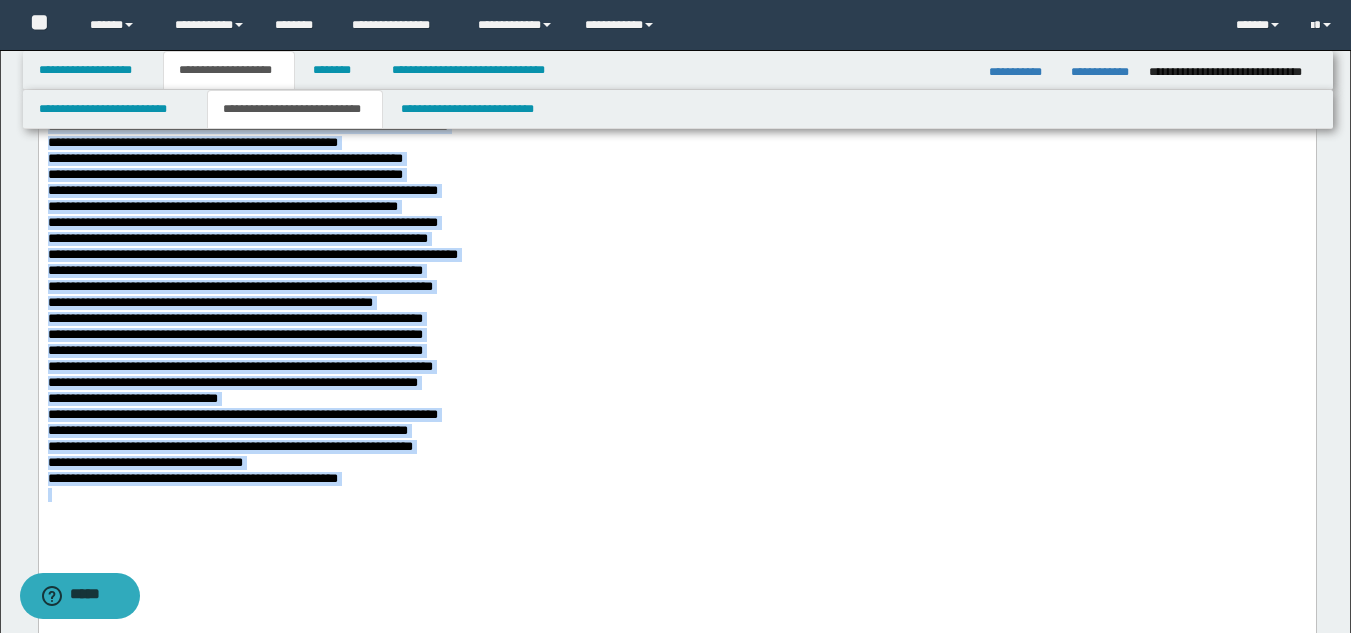 drag, startPoint x: 48, startPoint y: -466, endPoint x: 659, endPoint y: 494, distance: 1137.9459 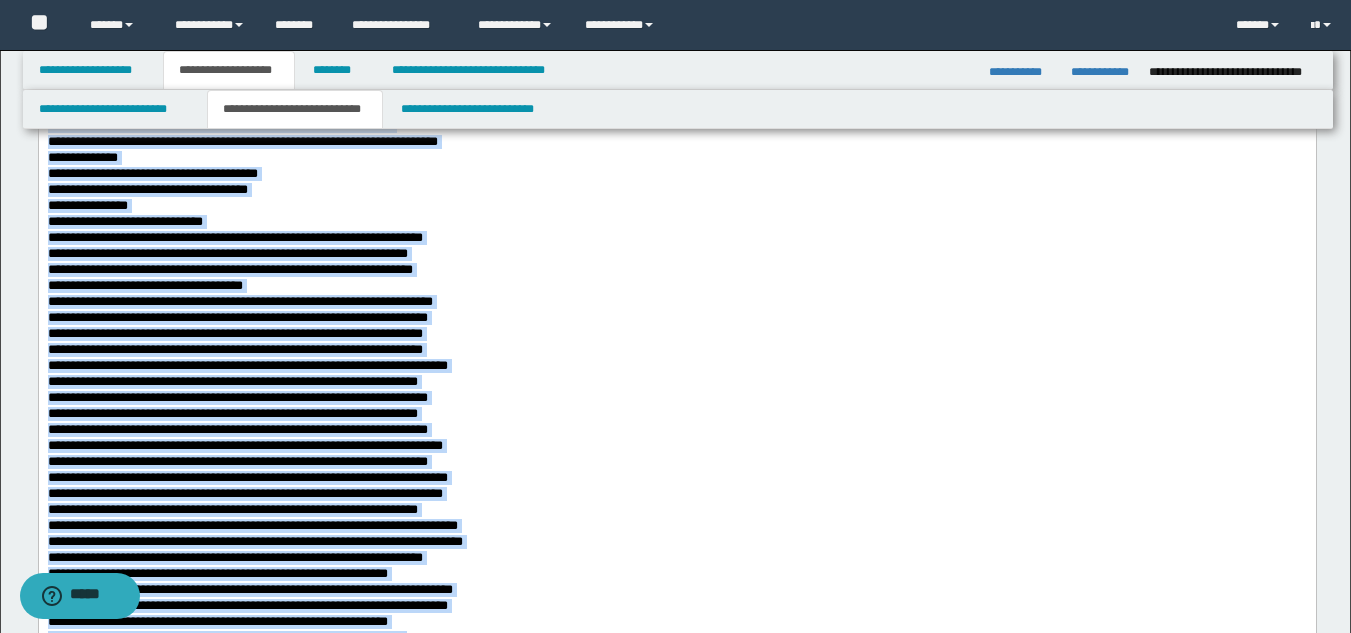 scroll, scrollTop: 0, scrollLeft: 0, axis: both 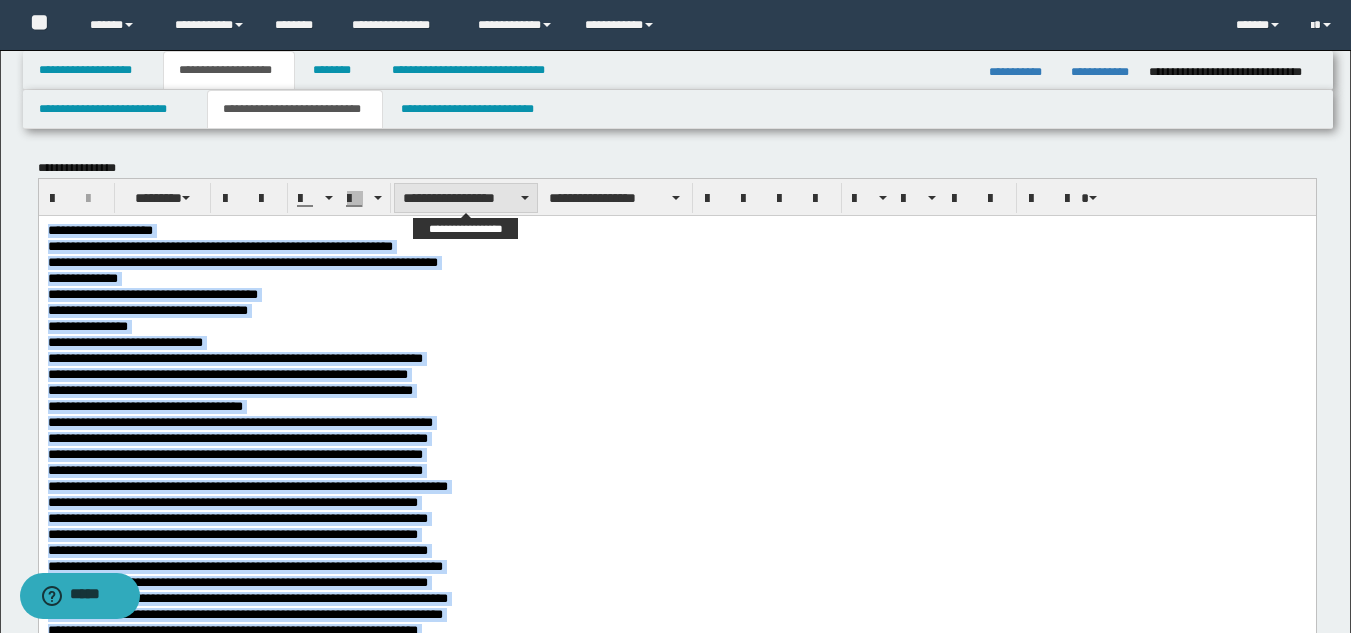 click on "**********" at bounding box center (466, 198) 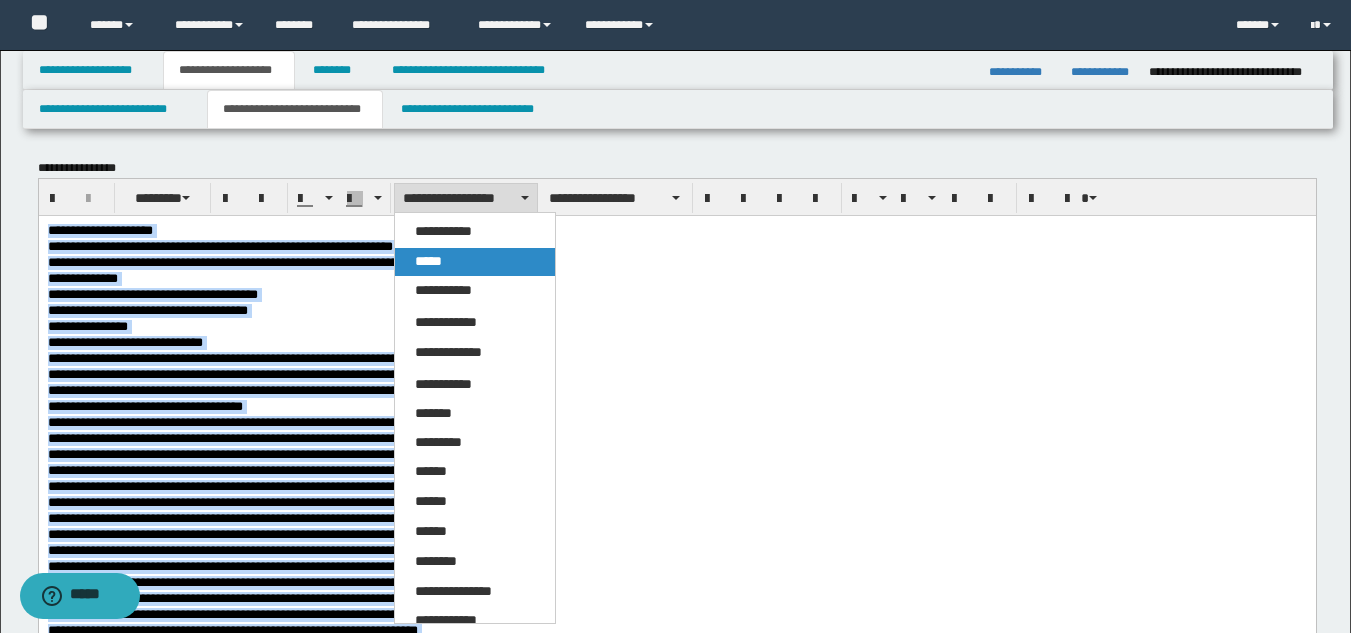 click on "*****" at bounding box center [475, 262] 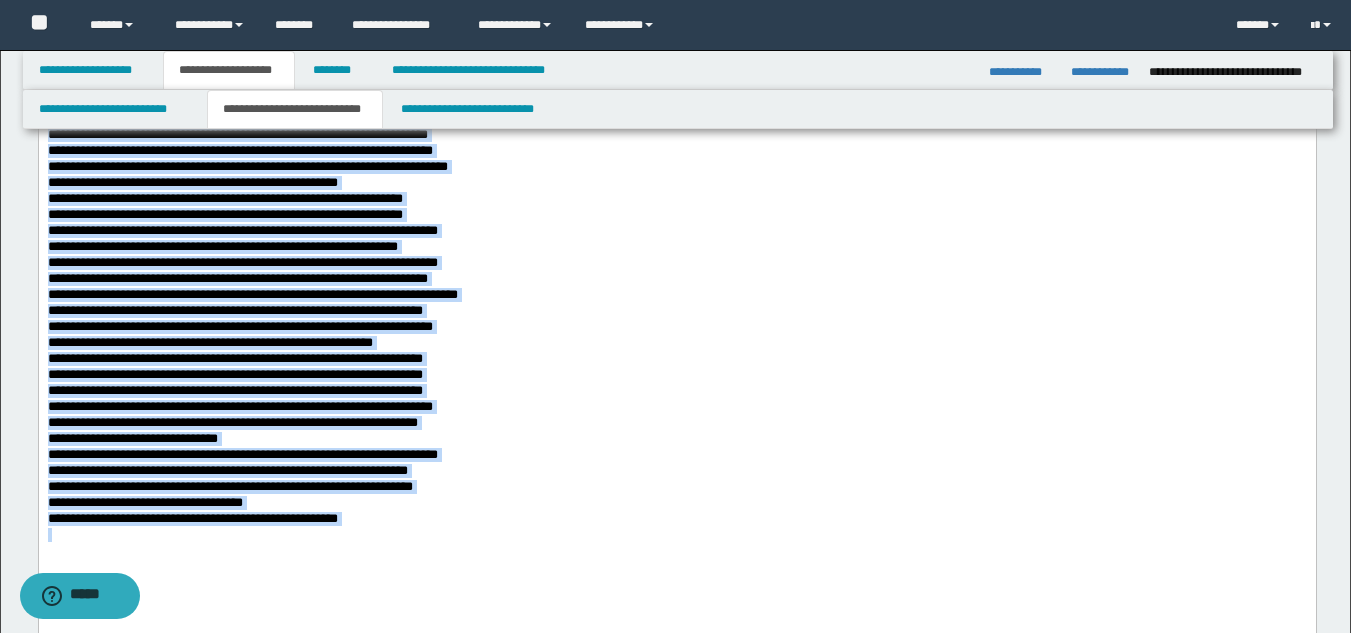 scroll, scrollTop: 900, scrollLeft: 0, axis: vertical 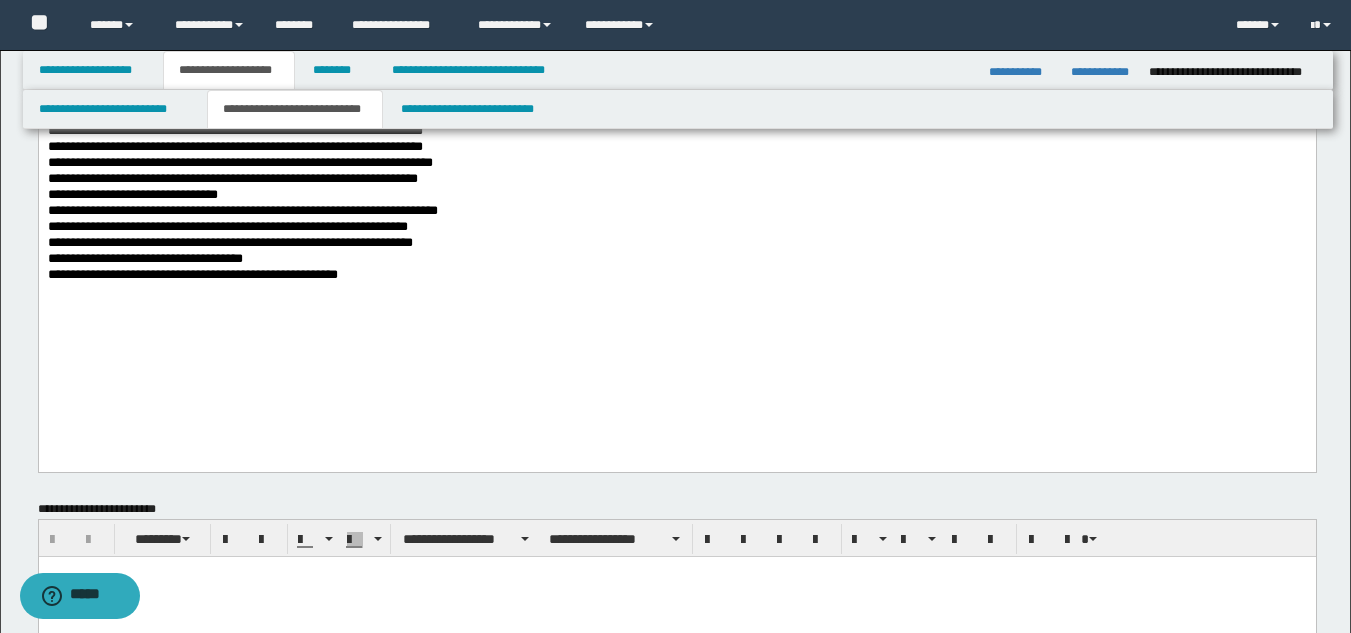 click at bounding box center (676, 356) 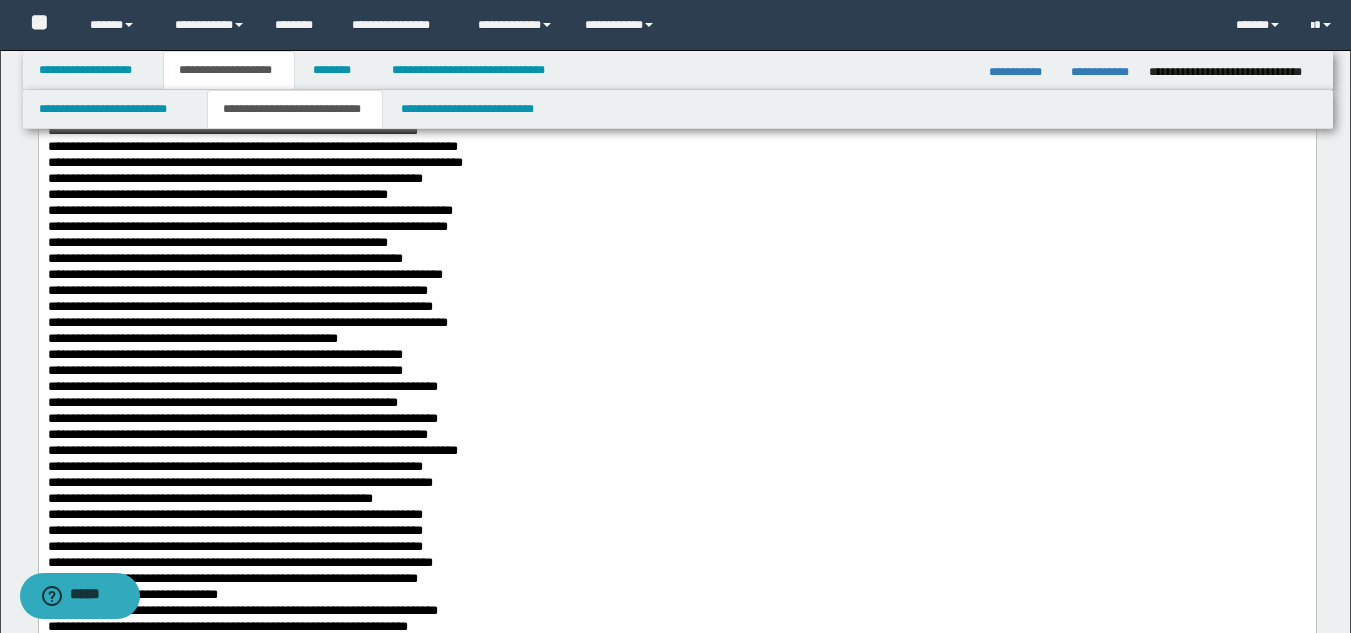 scroll, scrollTop: 0, scrollLeft: 0, axis: both 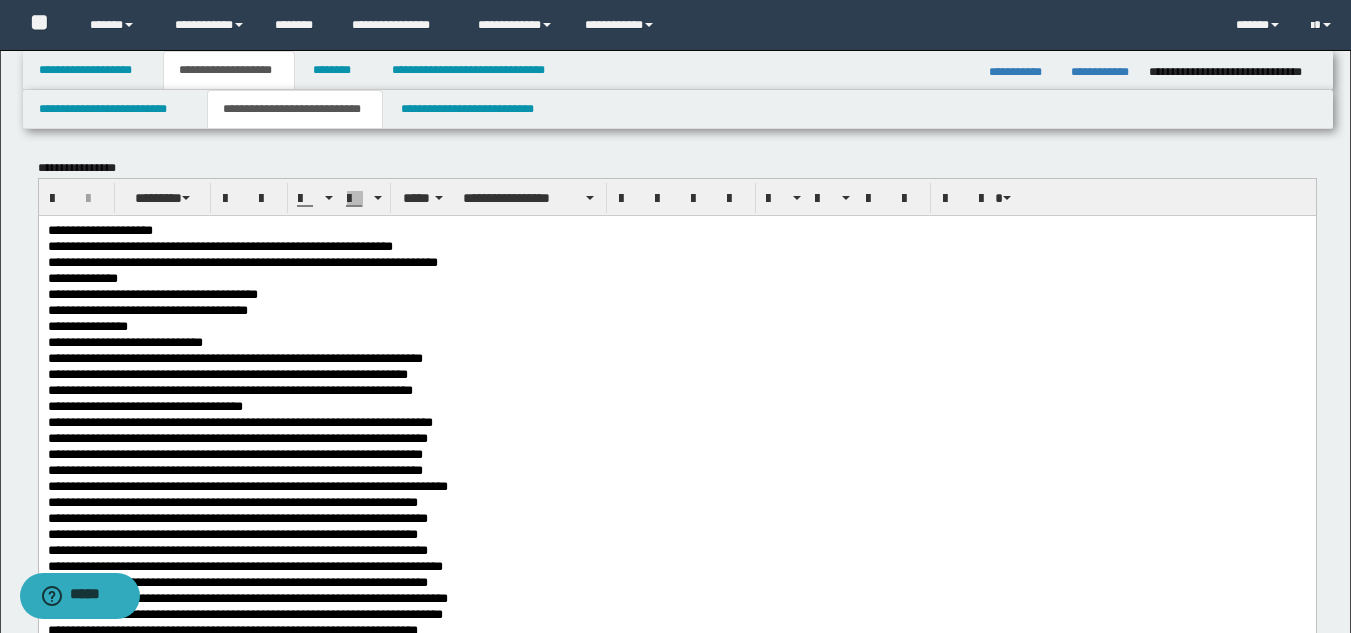 click on "**********" at bounding box center [87, 325] 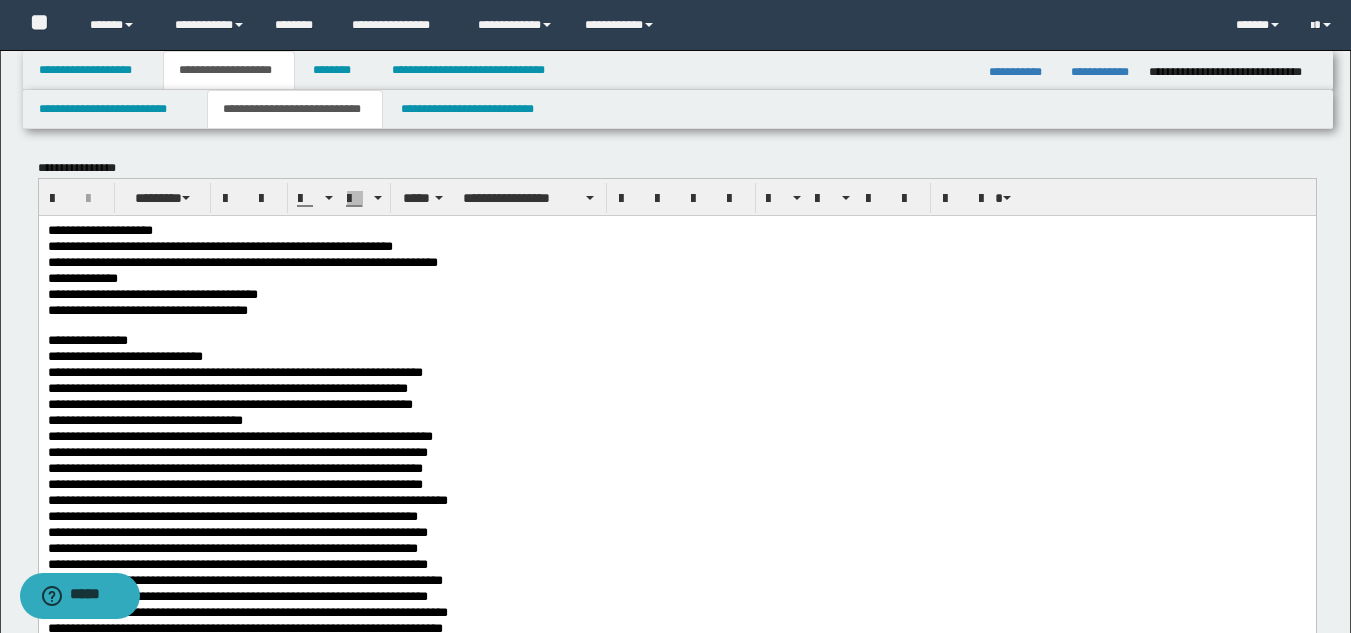 click on "**********" at bounding box center (676, 341) 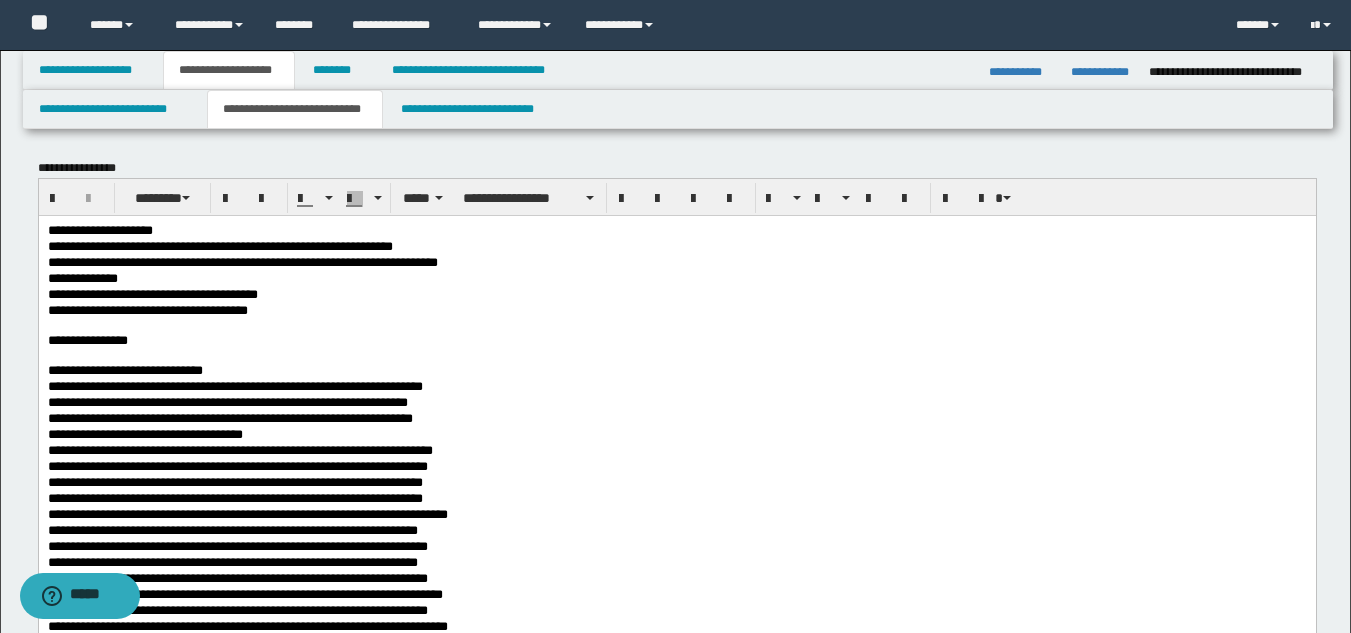 click on "**********" at bounding box center [676, 371] 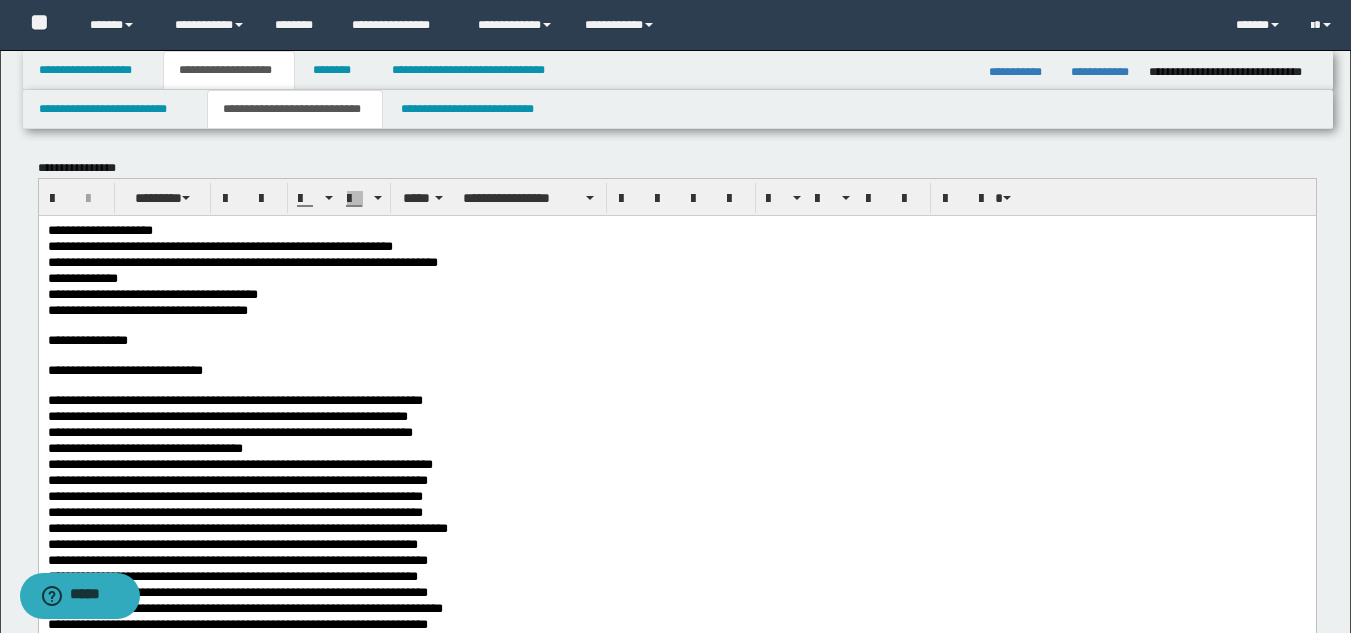 click on "**********" at bounding box center [676, 449] 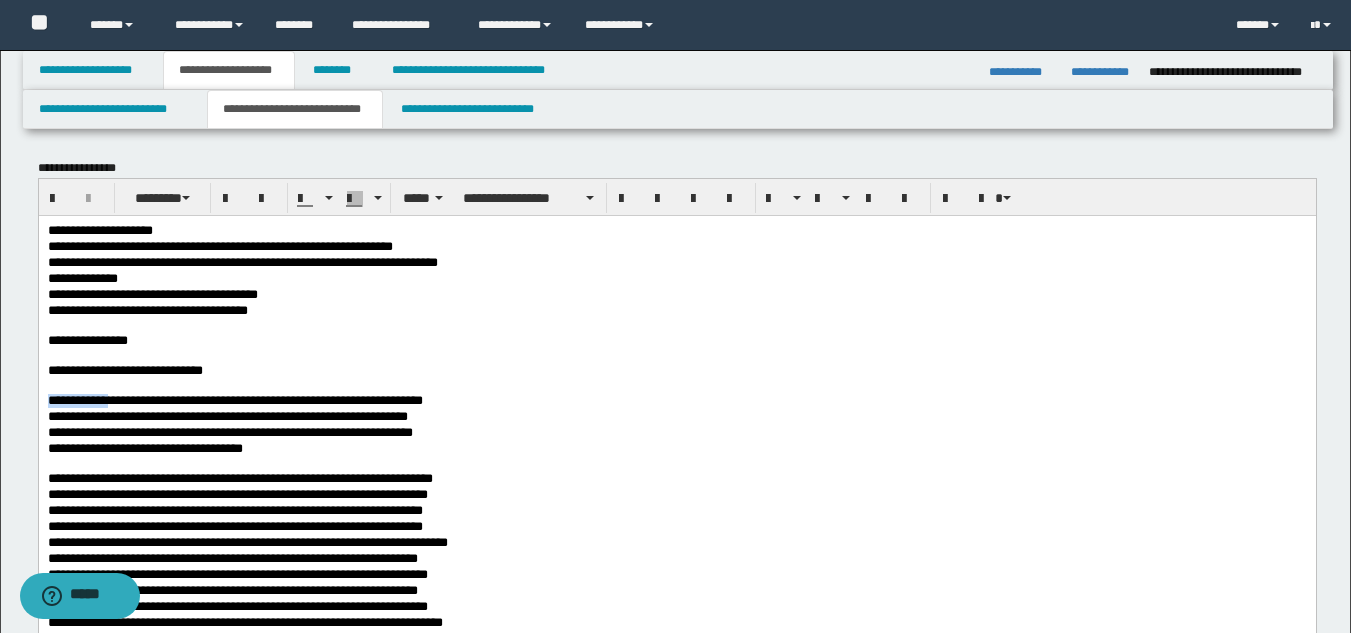 drag, startPoint x: 120, startPoint y: 403, endPoint x: 43, endPoint y: 401, distance: 77.02597 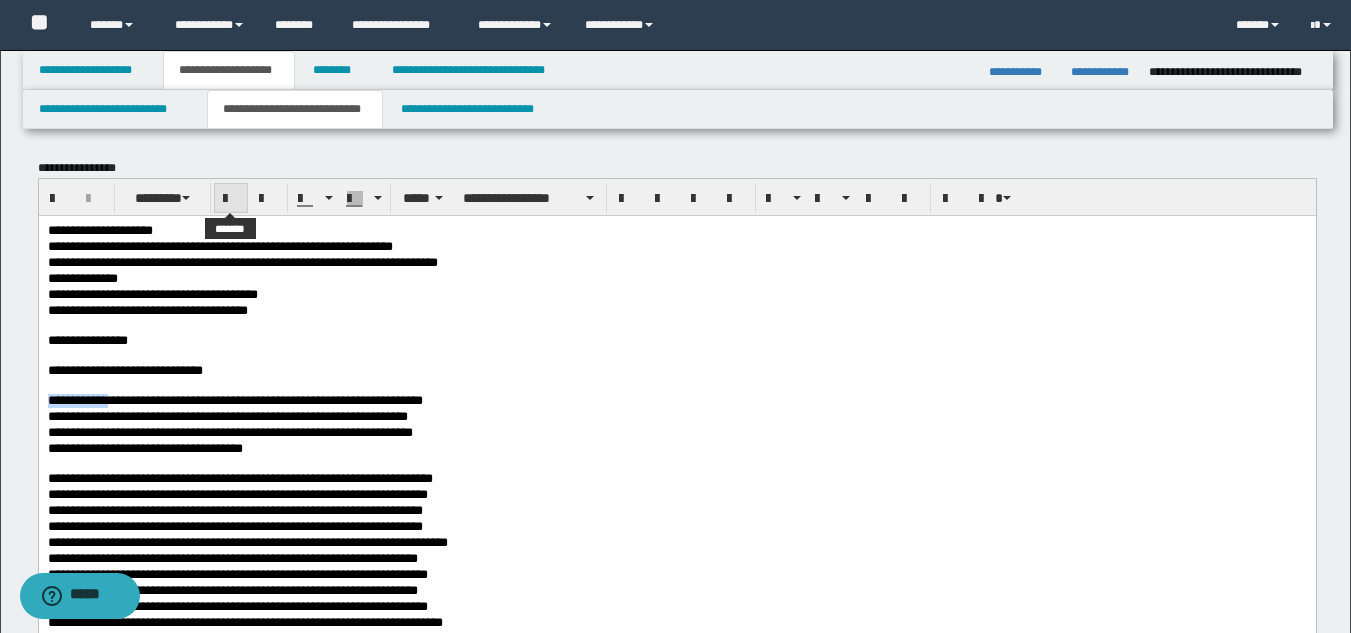 click at bounding box center [231, 199] 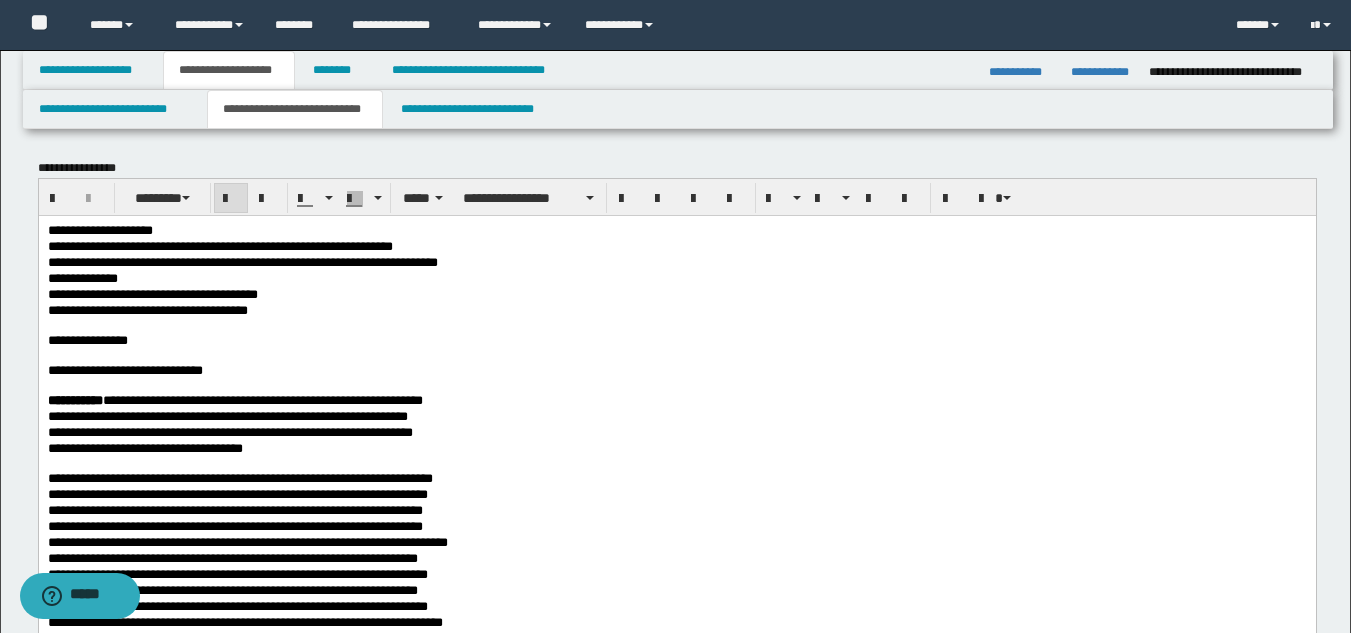 click at bounding box center [676, 464] 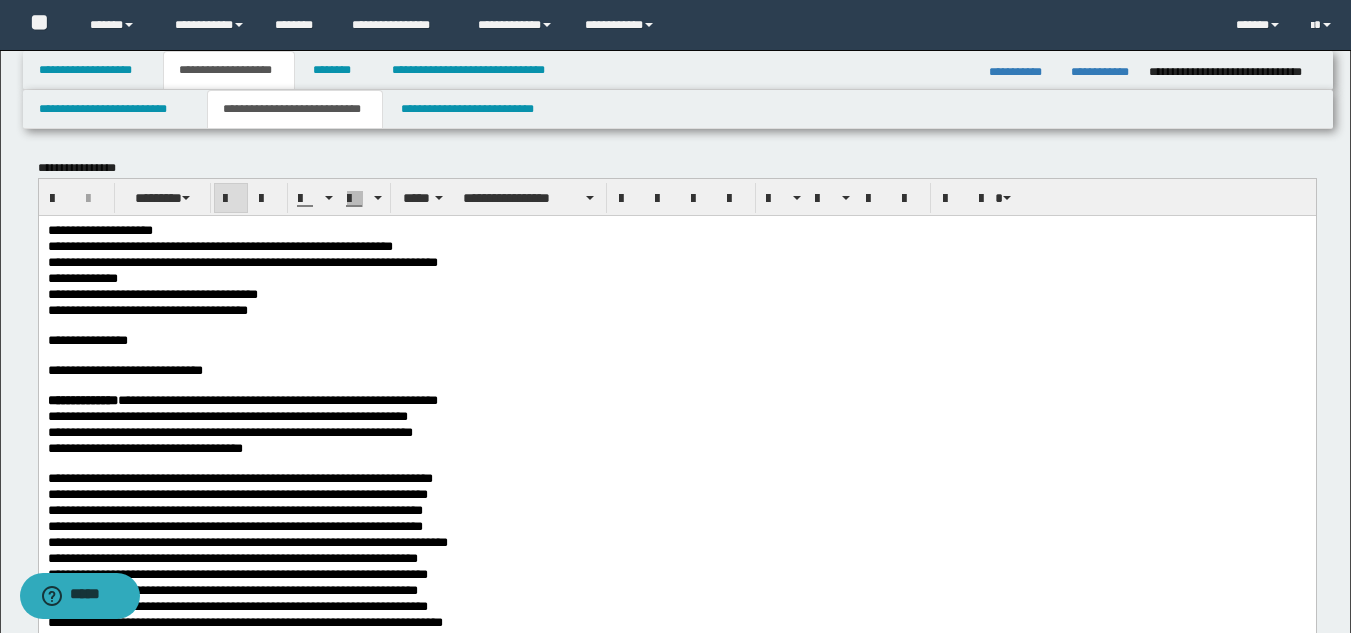 click on "**********" at bounding box center (676, 449) 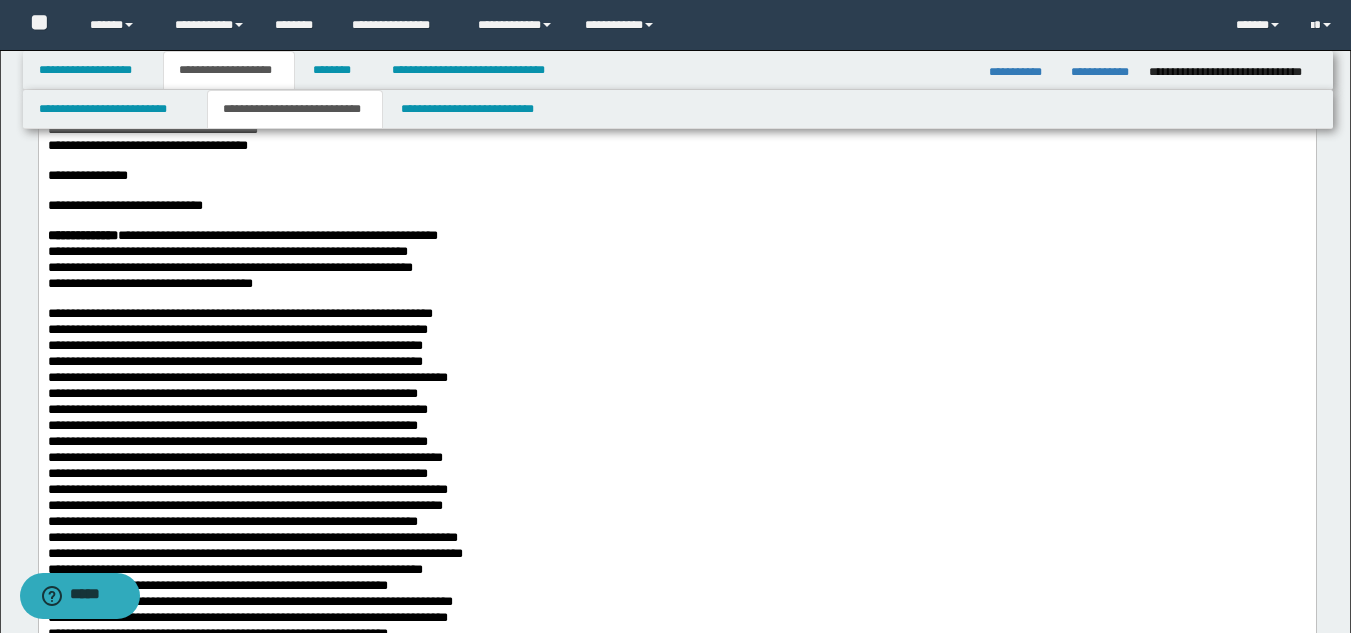 scroll, scrollTop: 200, scrollLeft: 0, axis: vertical 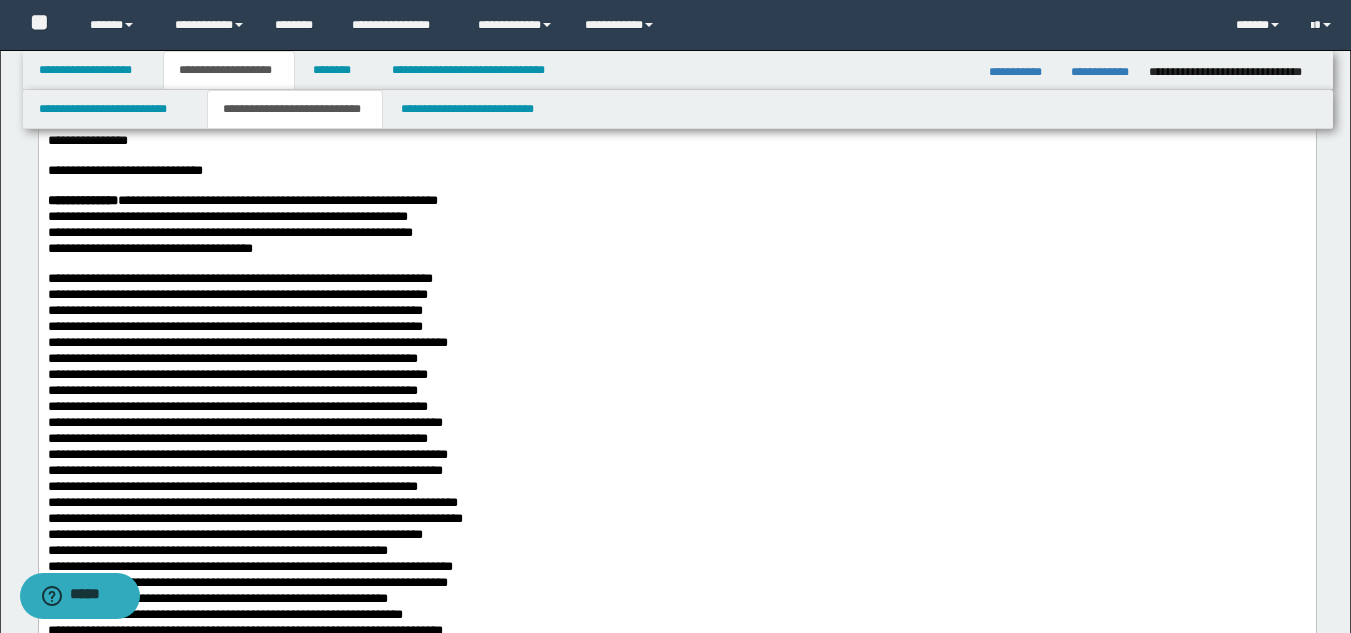 click on "**********" at bounding box center (239, 277) 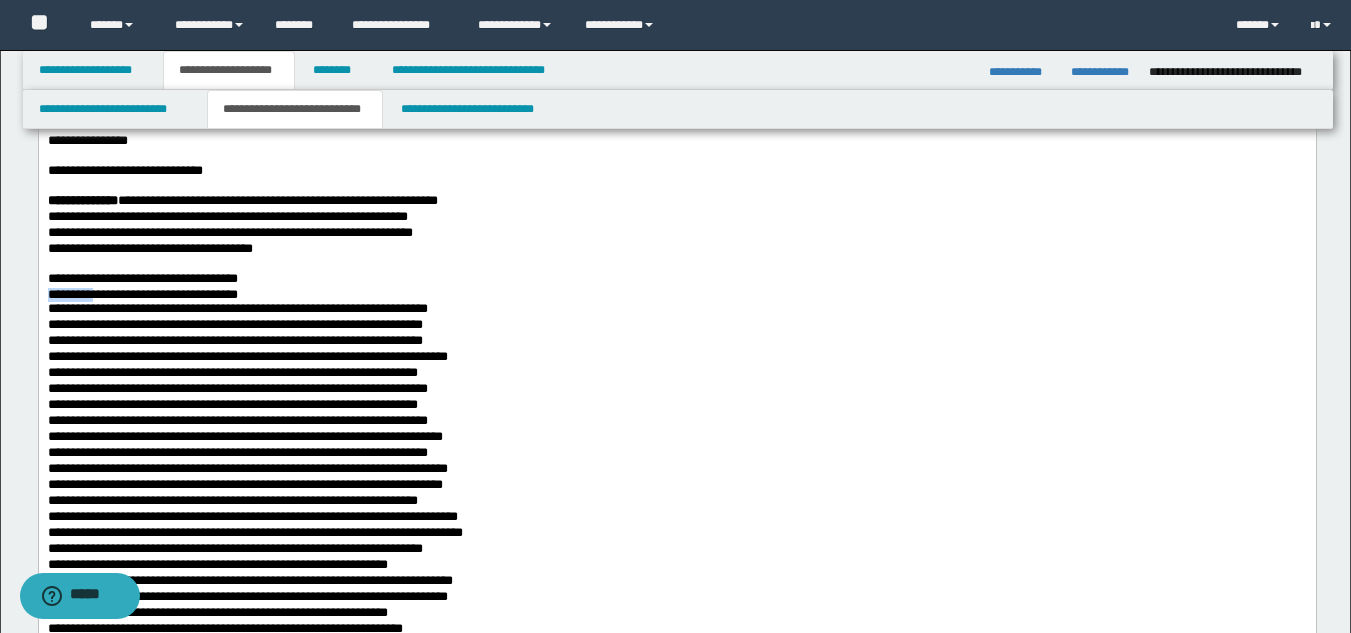 drag, startPoint x: 115, startPoint y: 300, endPoint x: 75, endPoint y: 318, distance: 43.863426 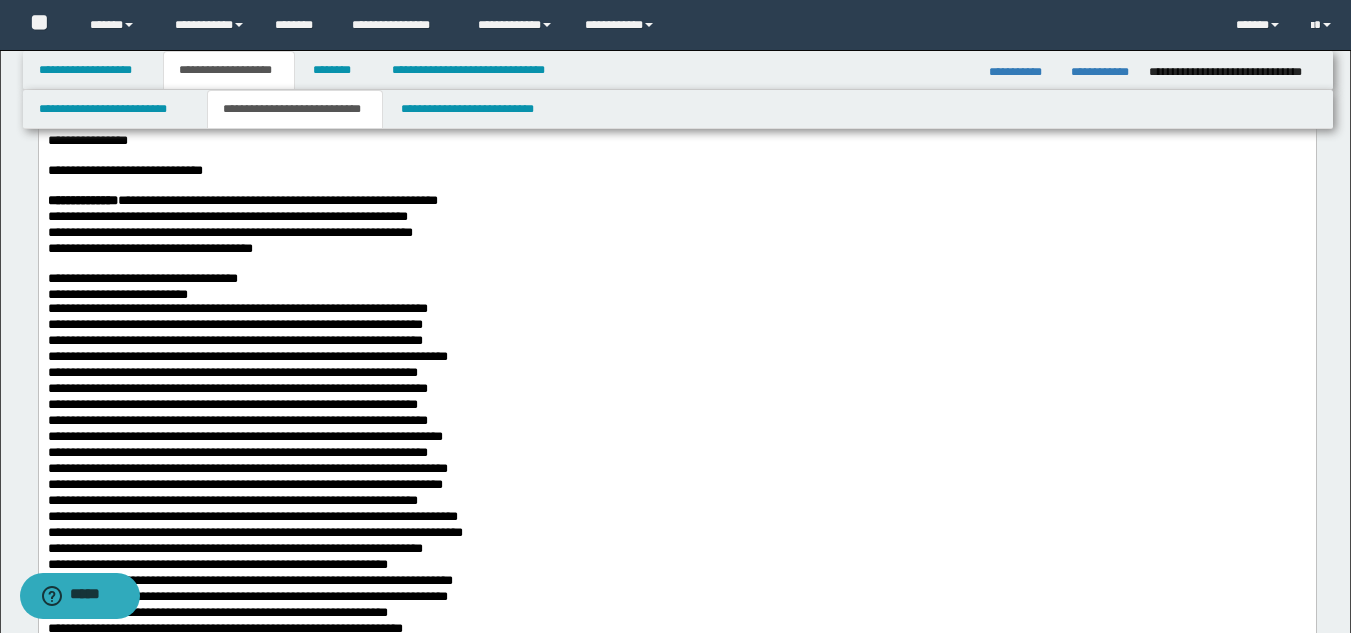 click on "**********" at bounding box center [676, 603] 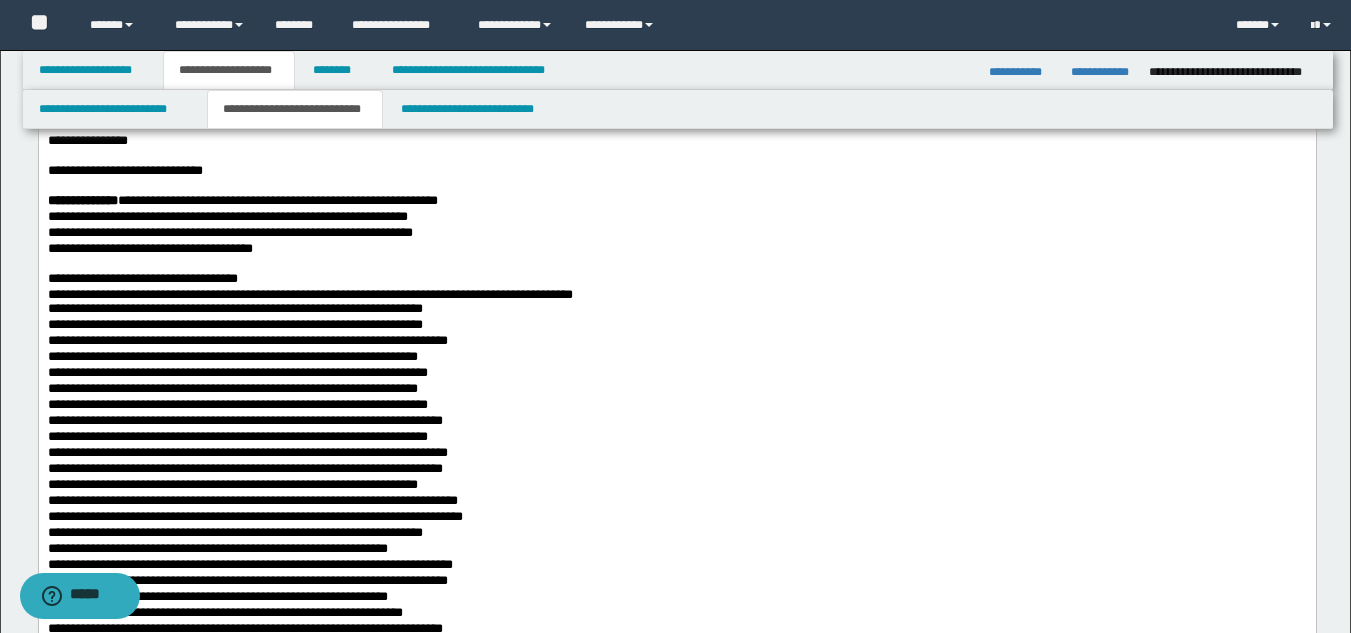 click on "**********" at bounding box center [382, 293] 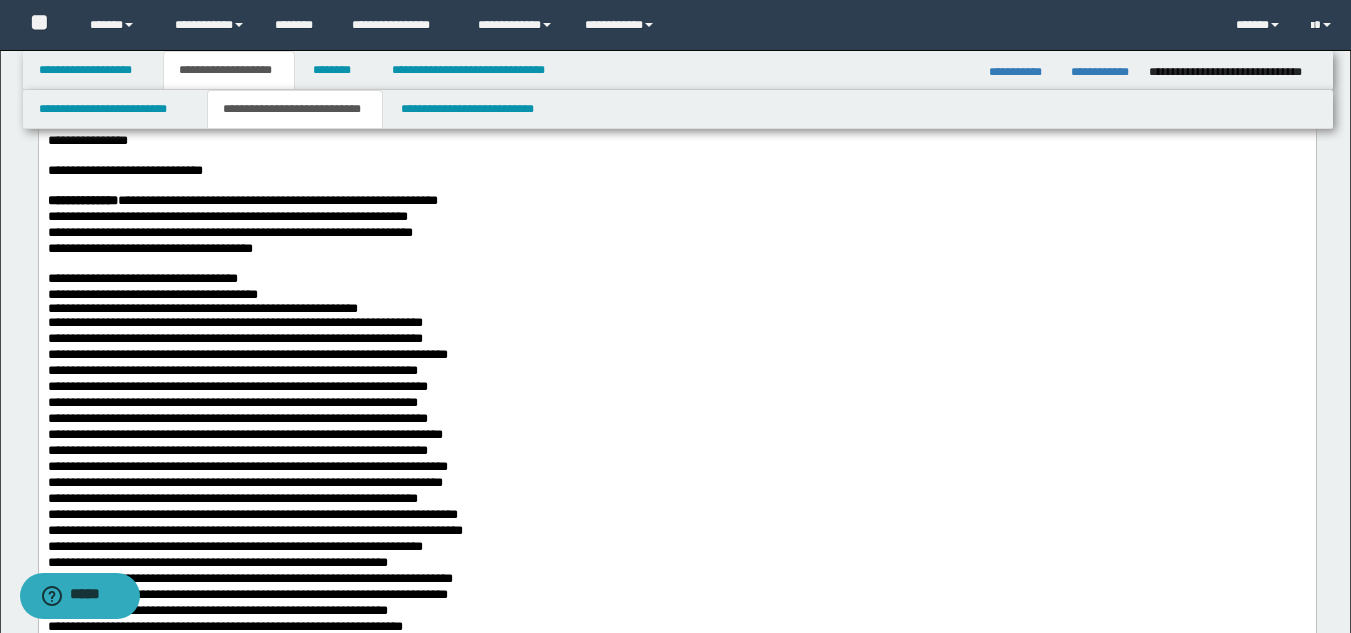 click on "**********" at bounding box center (676, 294) 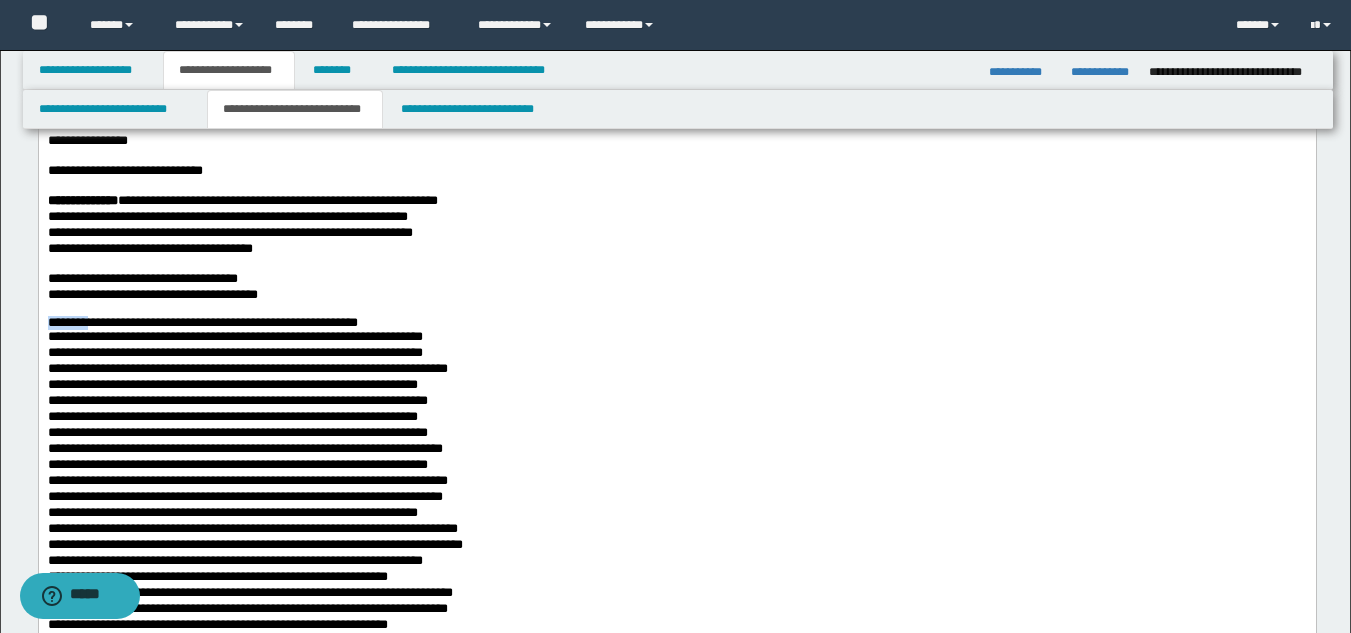drag, startPoint x: 121, startPoint y: 335, endPoint x: 71, endPoint y: 346, distance: 51.1957 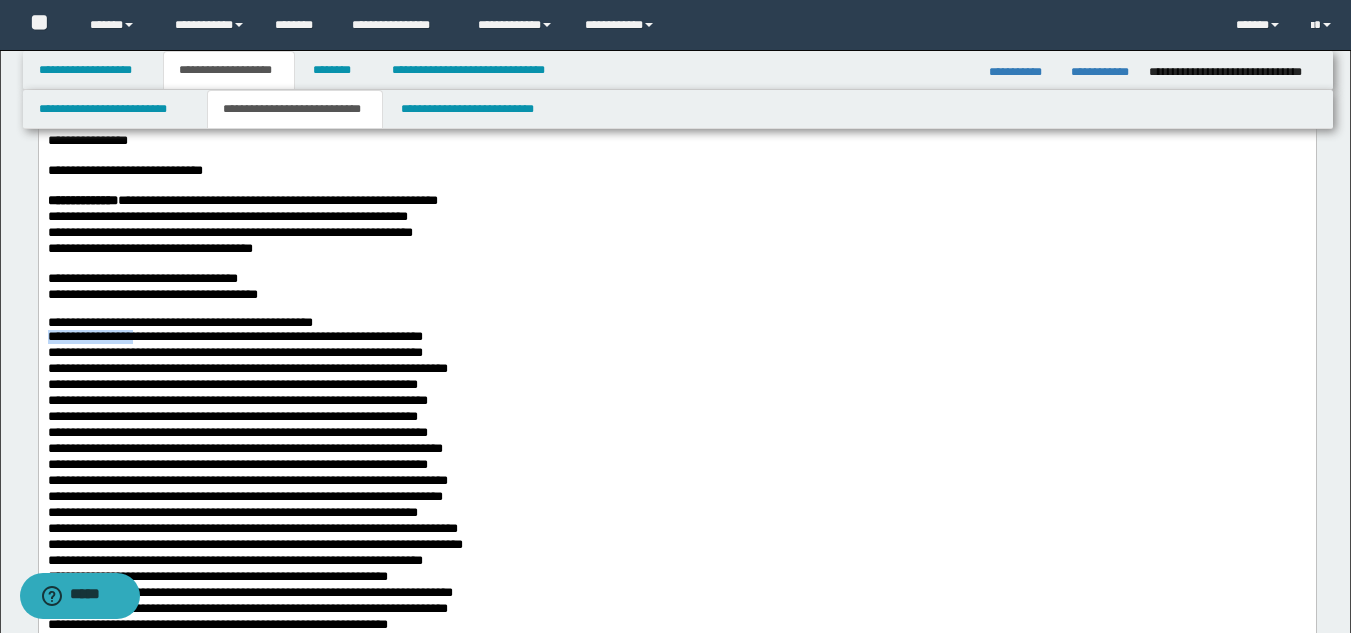drag, startPoint x: 181, startPoint y: 352, endPoint x: 39, endPoint y: 348, distance: 142.05632 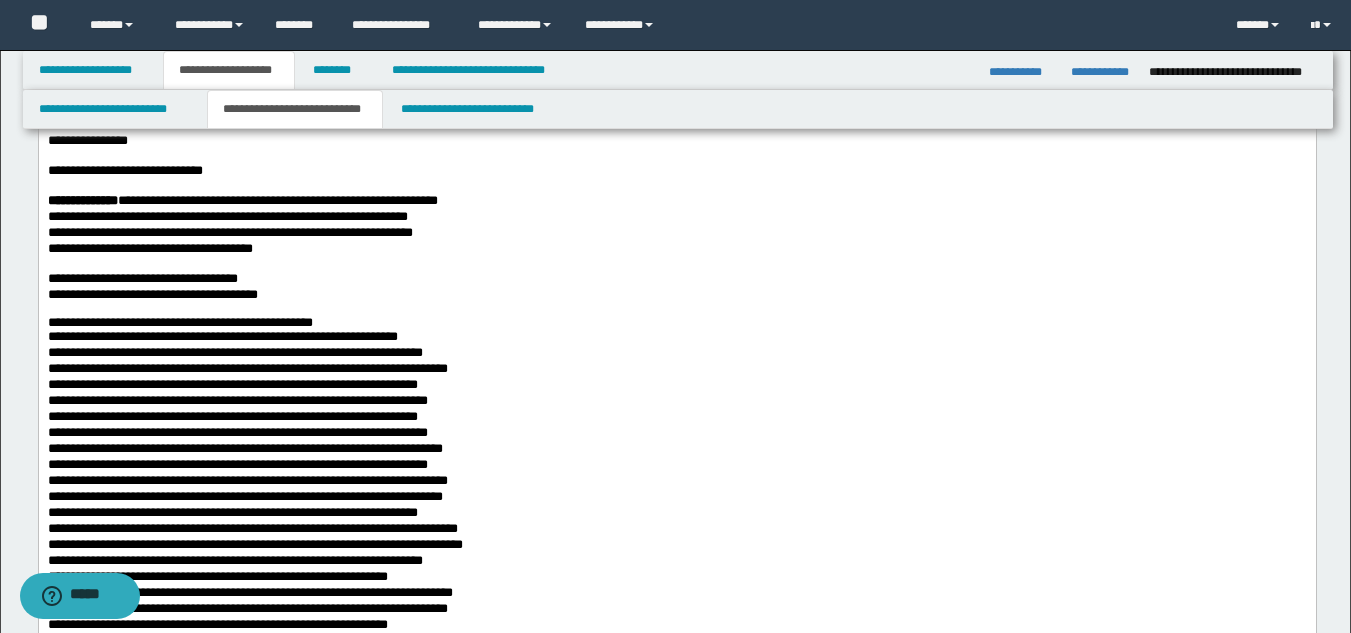 click on "**********" at bounding box center (247, 367) 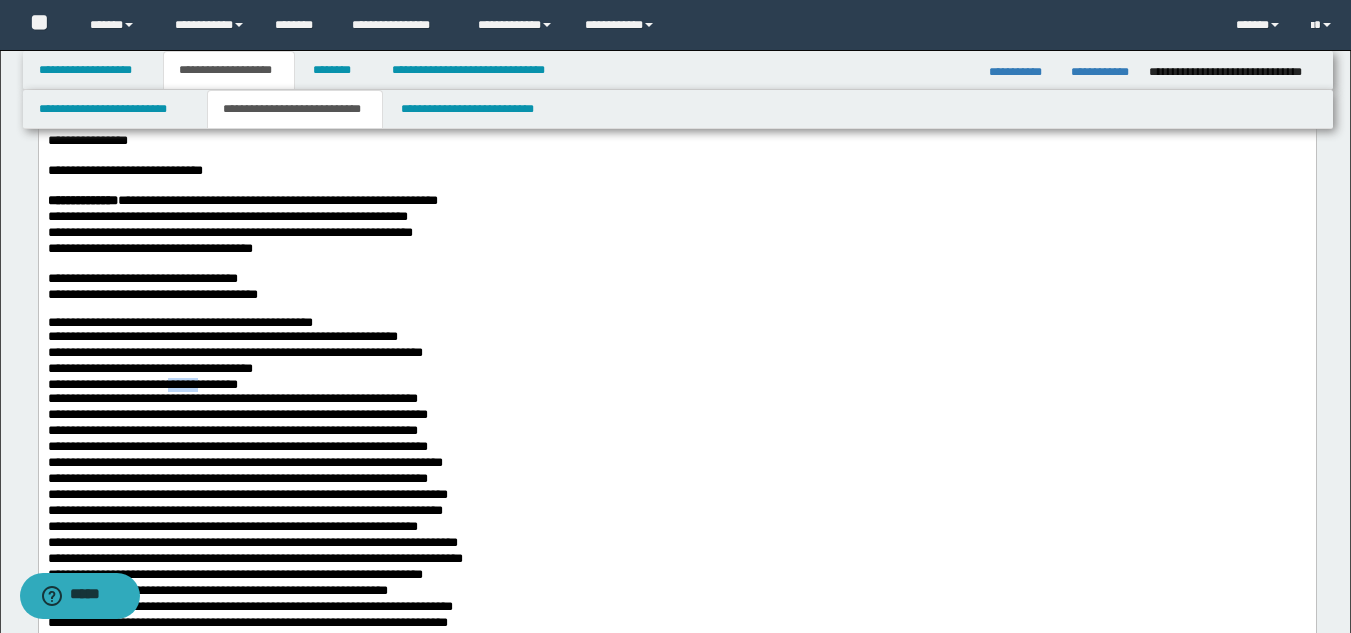 drag, startPoint x: 254, startPoint y: 398, endPoint x: 235, endPoint y: 333, distance: 67.72001 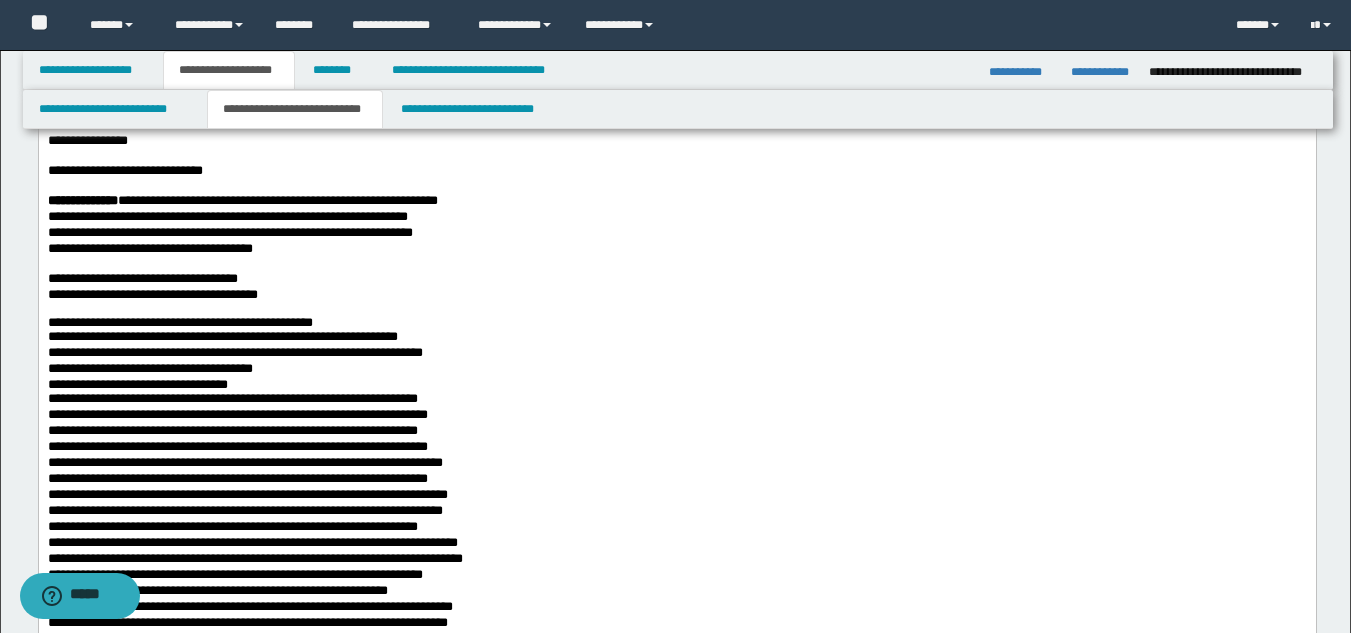 click on "**********" at bounding box center (676, 369) 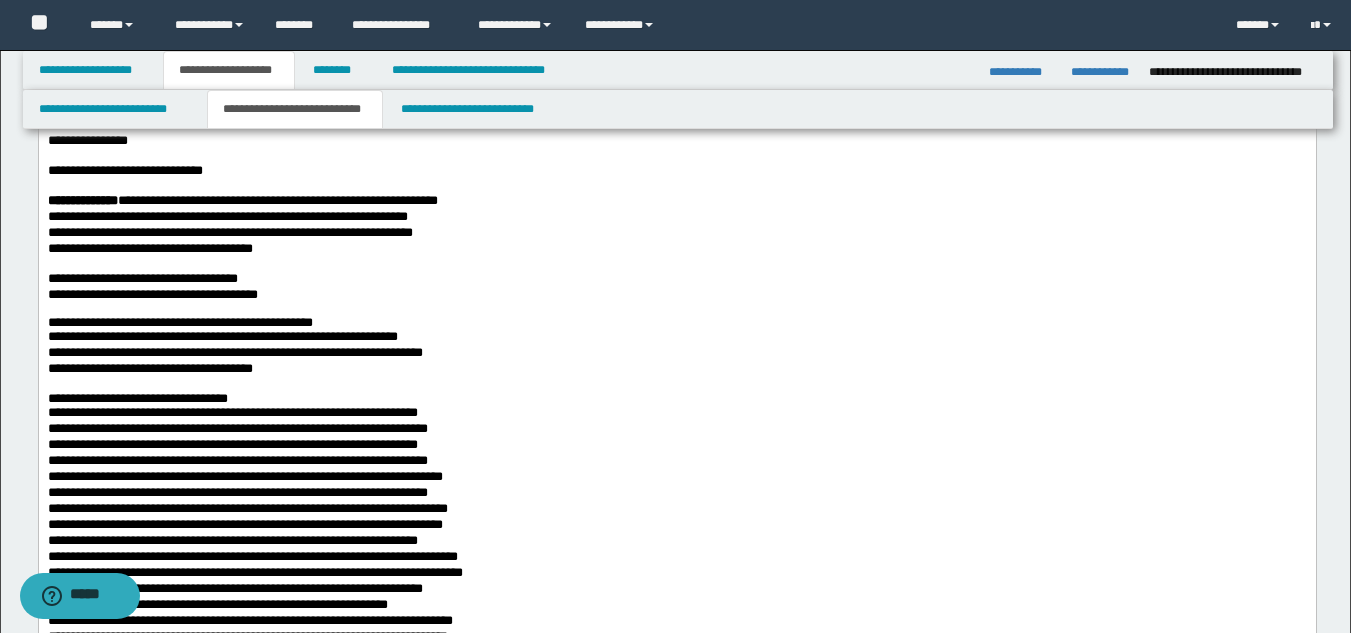 click on "**********" at bounding box center [676, 398] 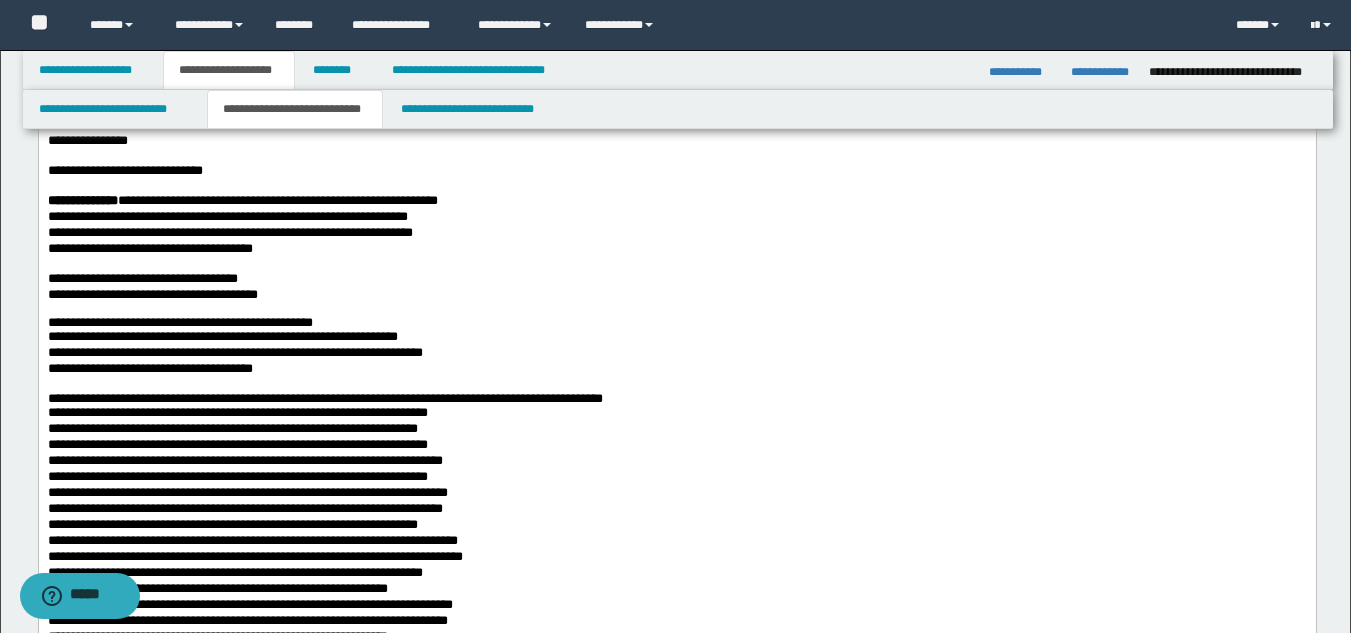 scroll, scrollTop: 300, scrollLeft: 0, axis: vertical 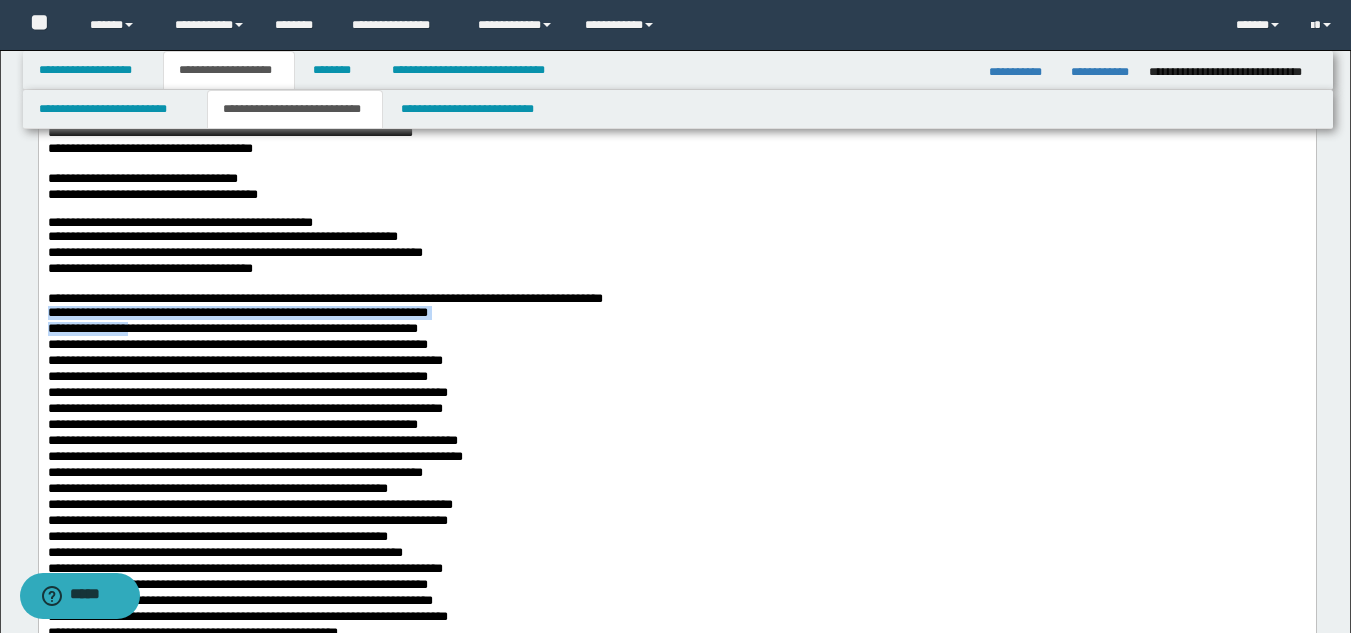 drag, startPoint x: 183, startPoint y: 349, endPoint x: 49, endPoint y: 337, distance: 134.53624 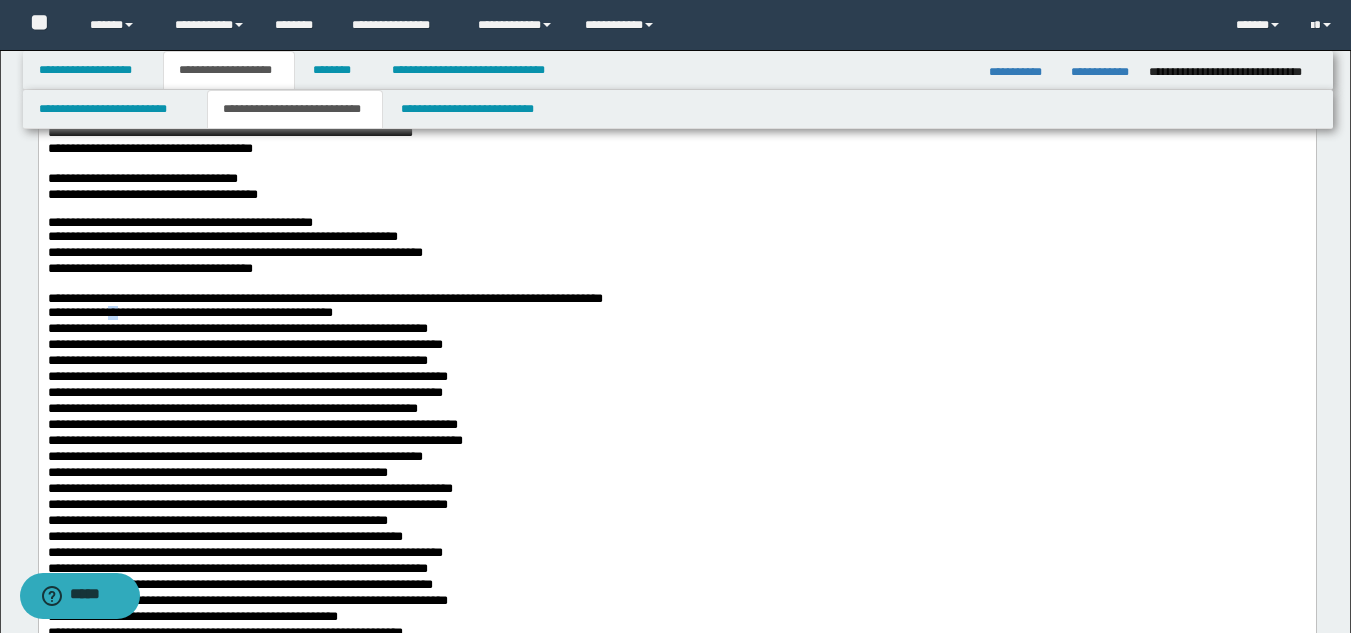 drag, startPoint x: 177, startPoint y: 328, endPoint x: 161, endPoint y: 328, distance: 16 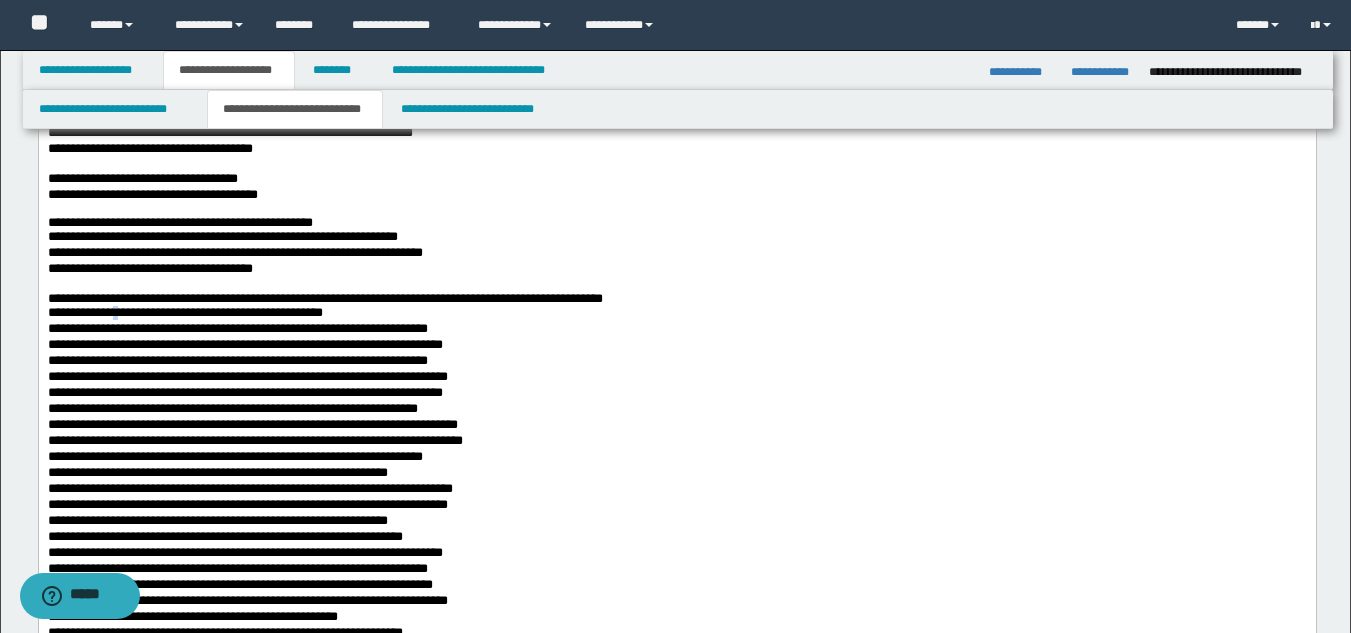 drag, startPoint x: 171, startPoint y: 333, endPoint x: 162, endPoint y: 327, distance: 10.816654 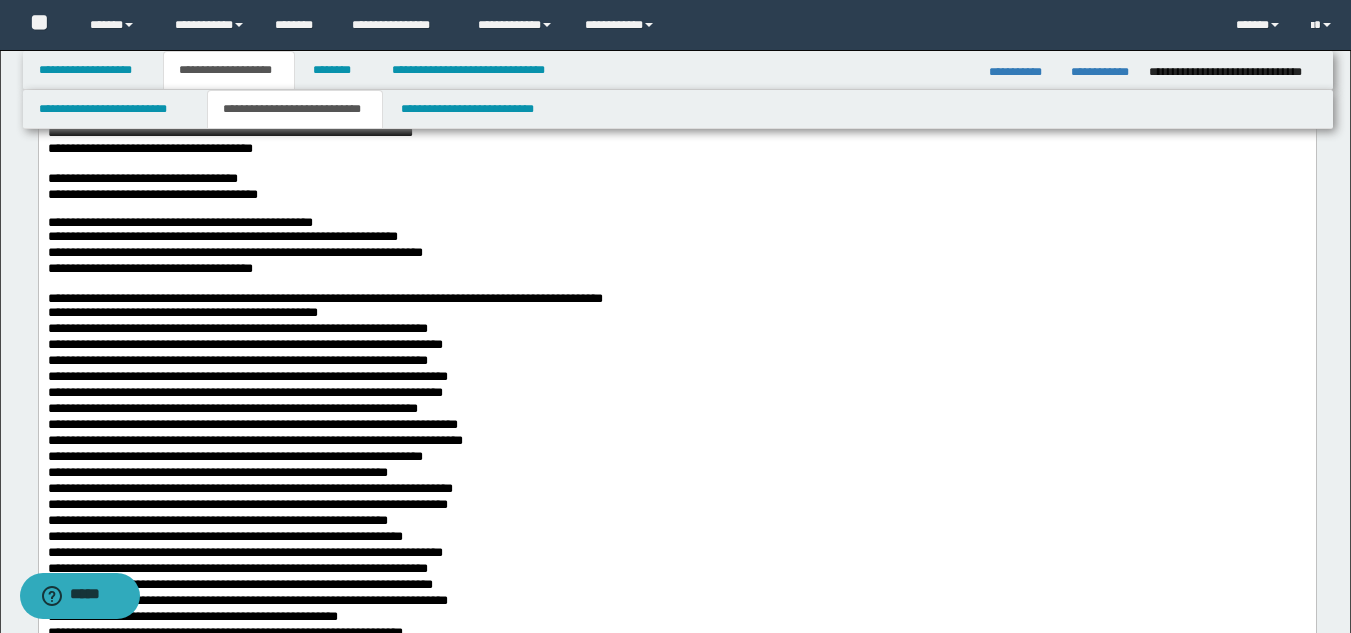 drag, startPoint x: 166, startPoint y: 331, endPoint x: 181, endPoint y: 324, distance: 16.552946 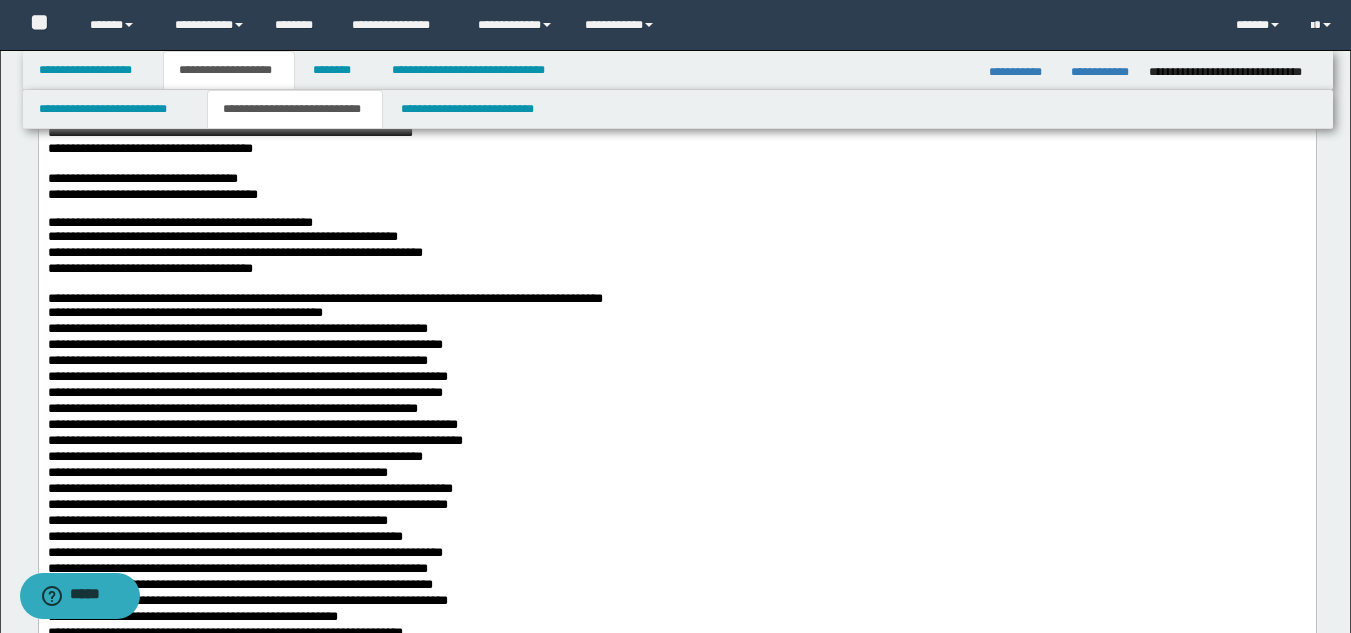 click on "**********" at bounding box center [237, 328] 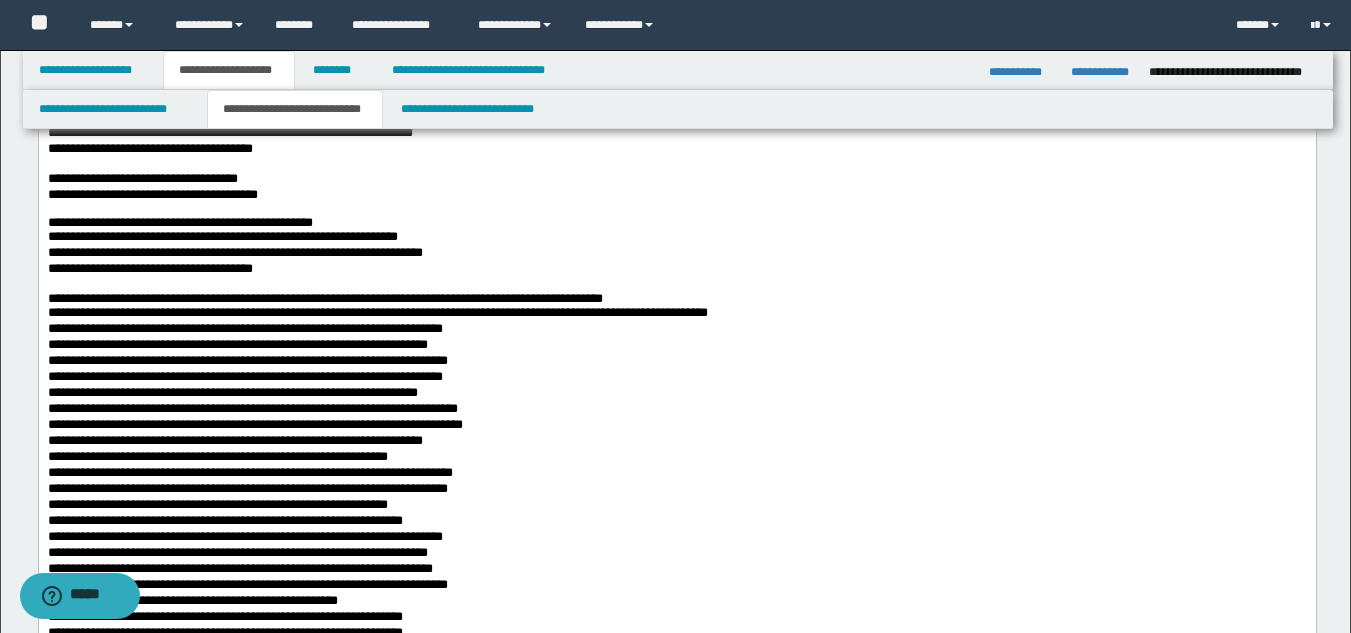 click on "**********" at bounding box center (676, 506) 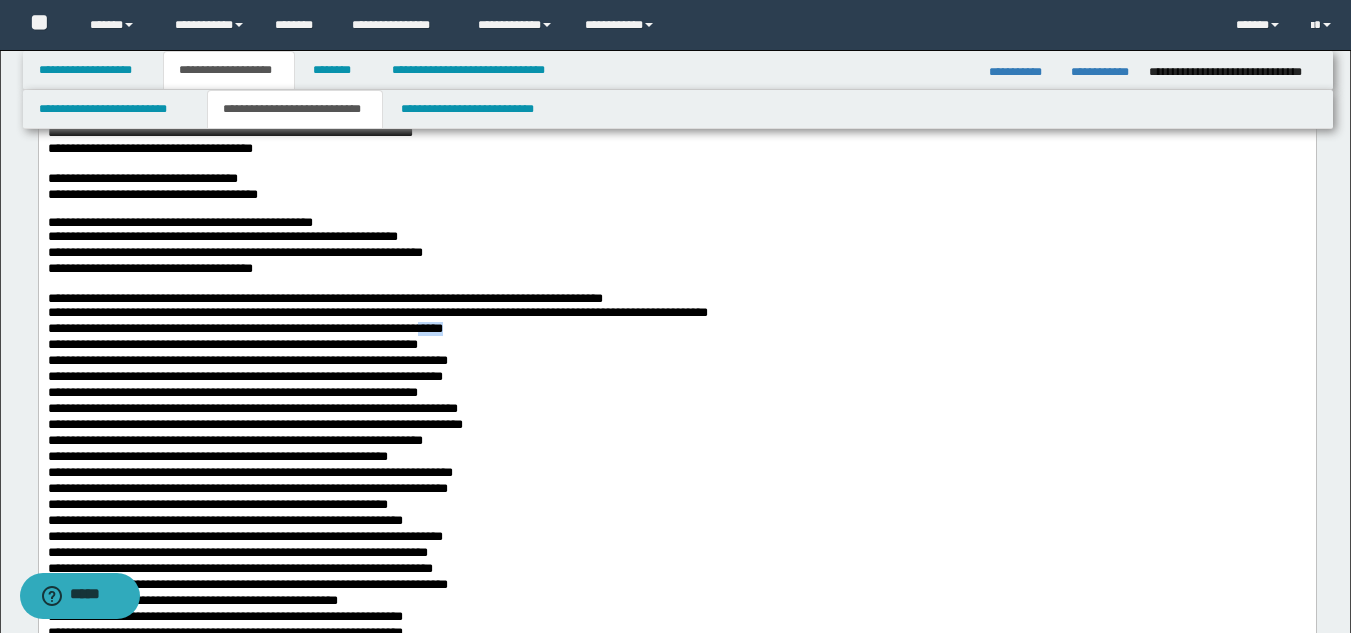 drag, startPoint x: 651, startPoint y: 343, endPoint x: 613, endPoint y: 343, distance: 38 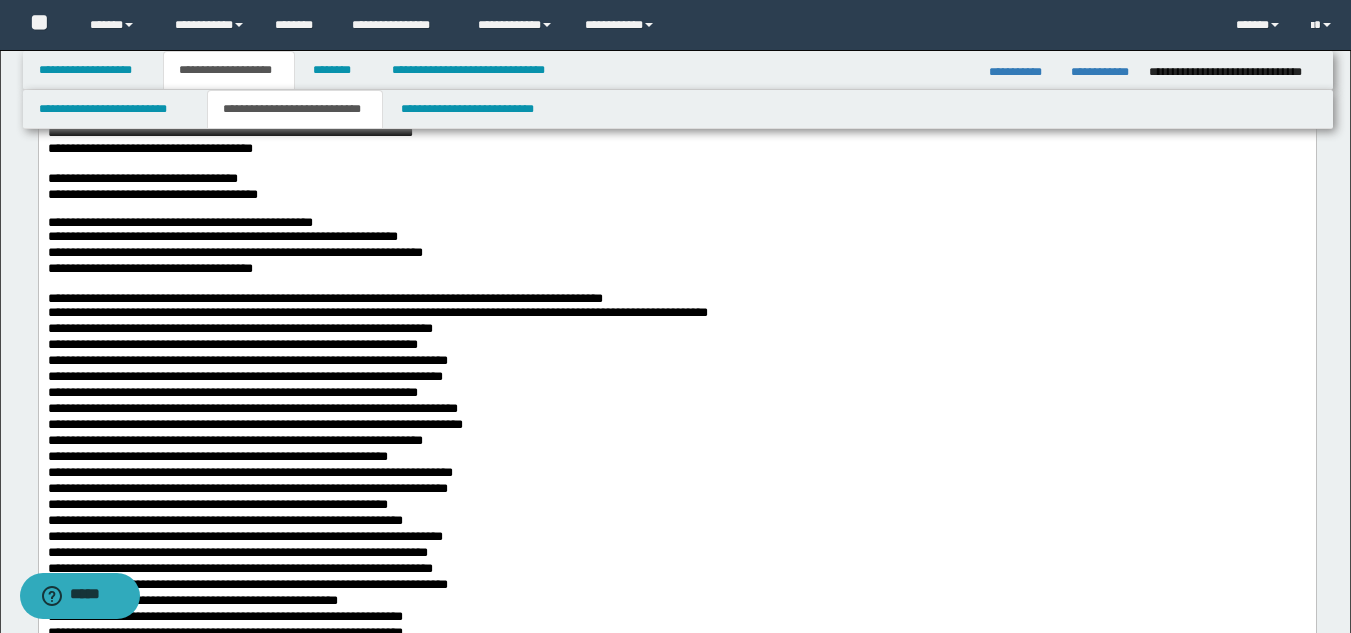 click on "**********" at bounding box center (239, 328) 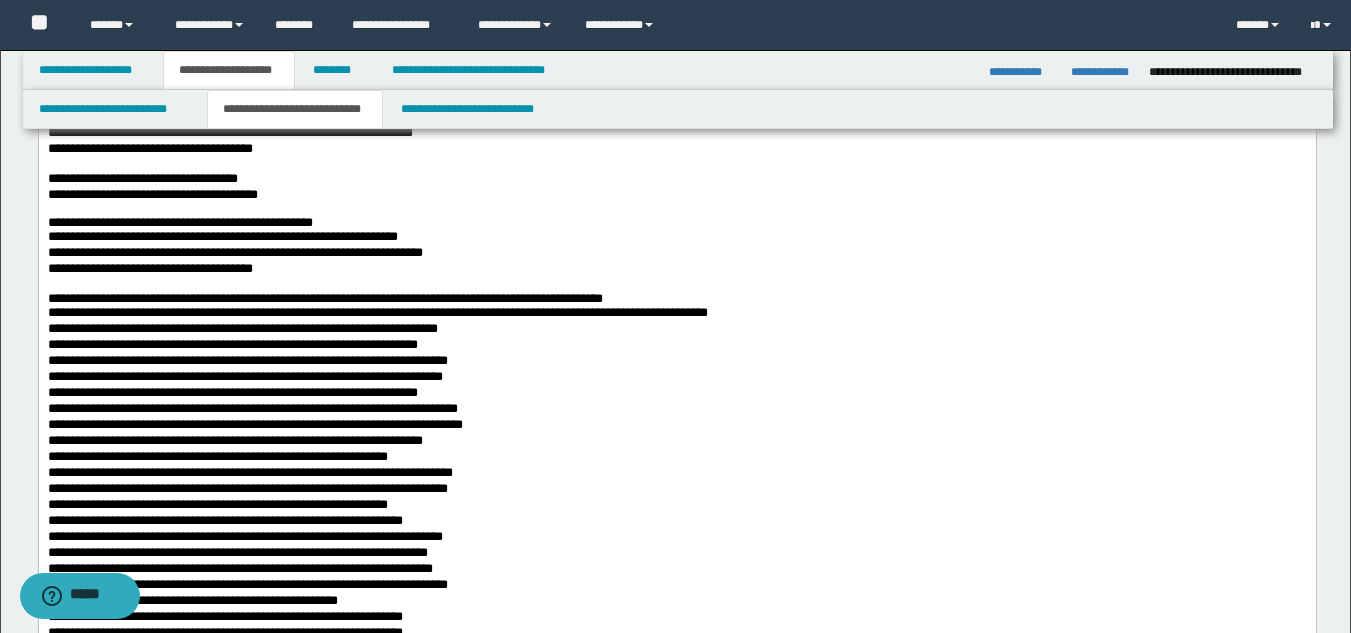 click on "**********" at bounding box center (676, 500) 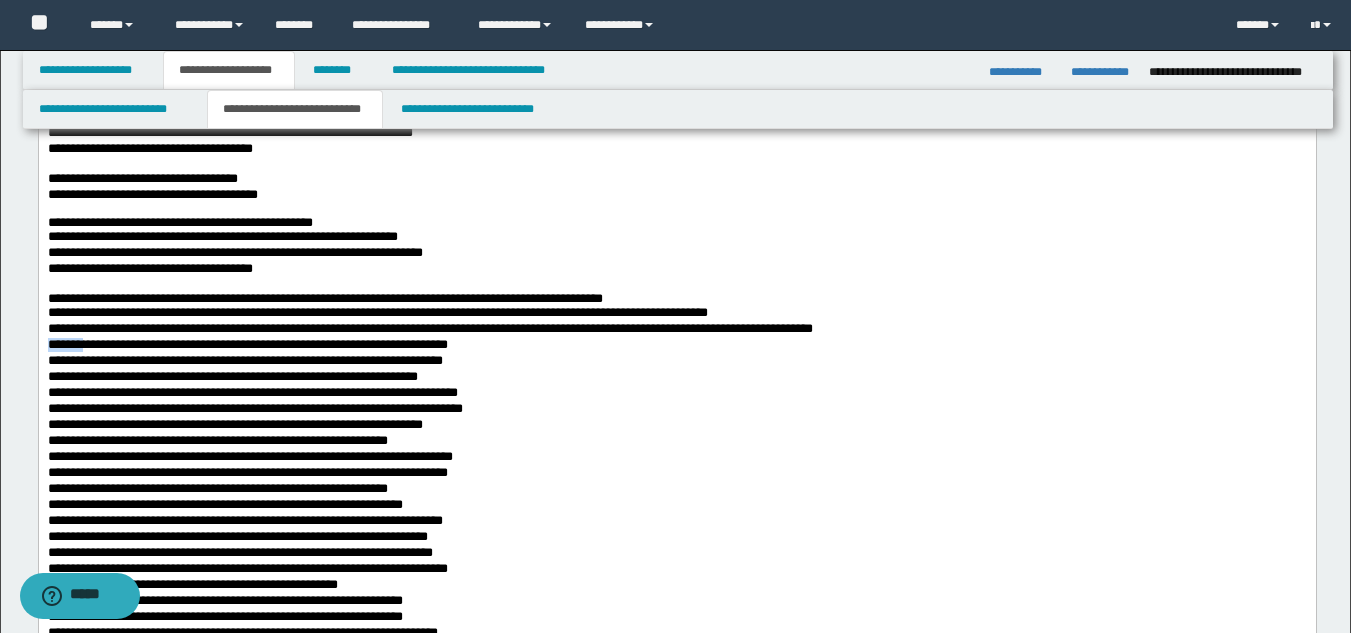 drag, startPoint x: 97, startPoint y: 363, endPoint x: 39, endPoint y: 360, distance: 58.077534 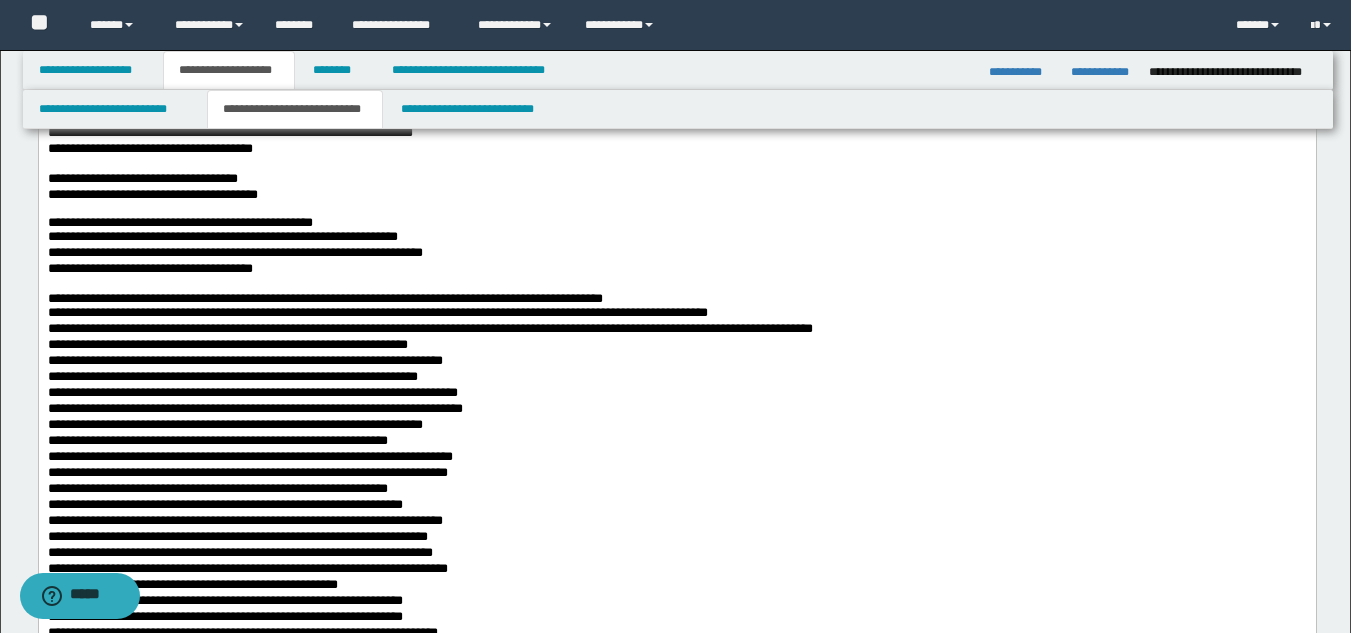drag, startPoint x: 43, startPoint y: 375, endPoint x: 47, endPoint y: 399, distance: 24.33105 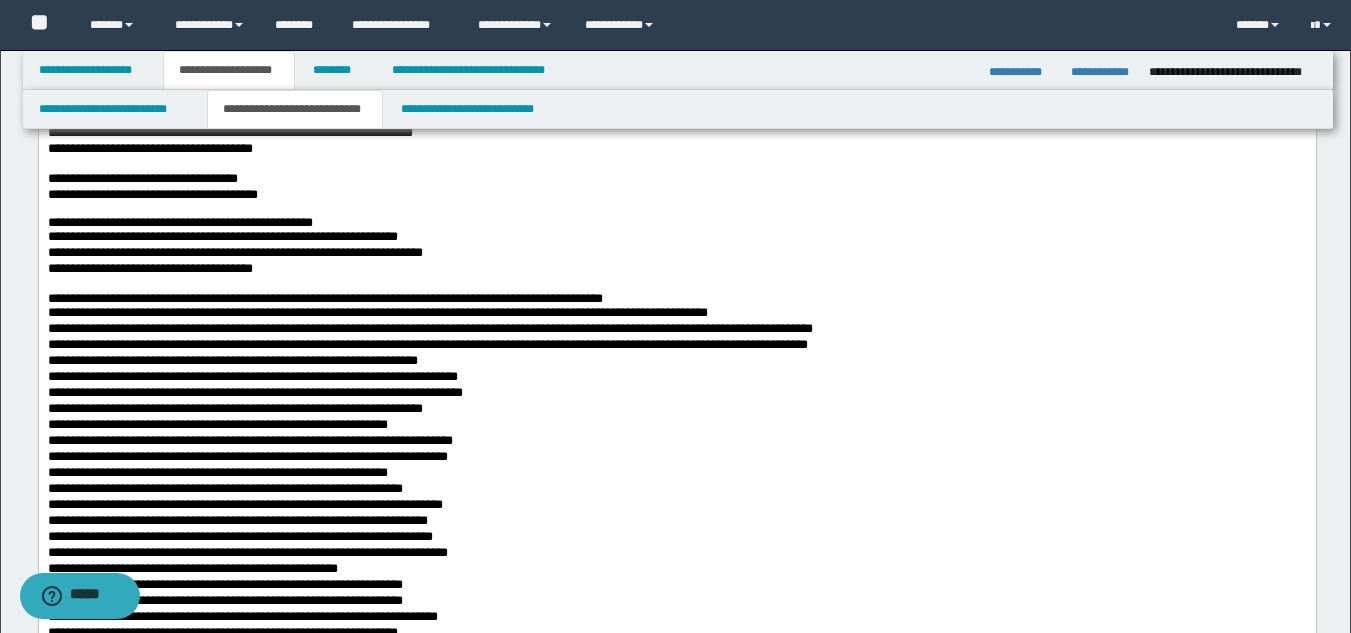 click on "**********" at bounding box center (232, 360) 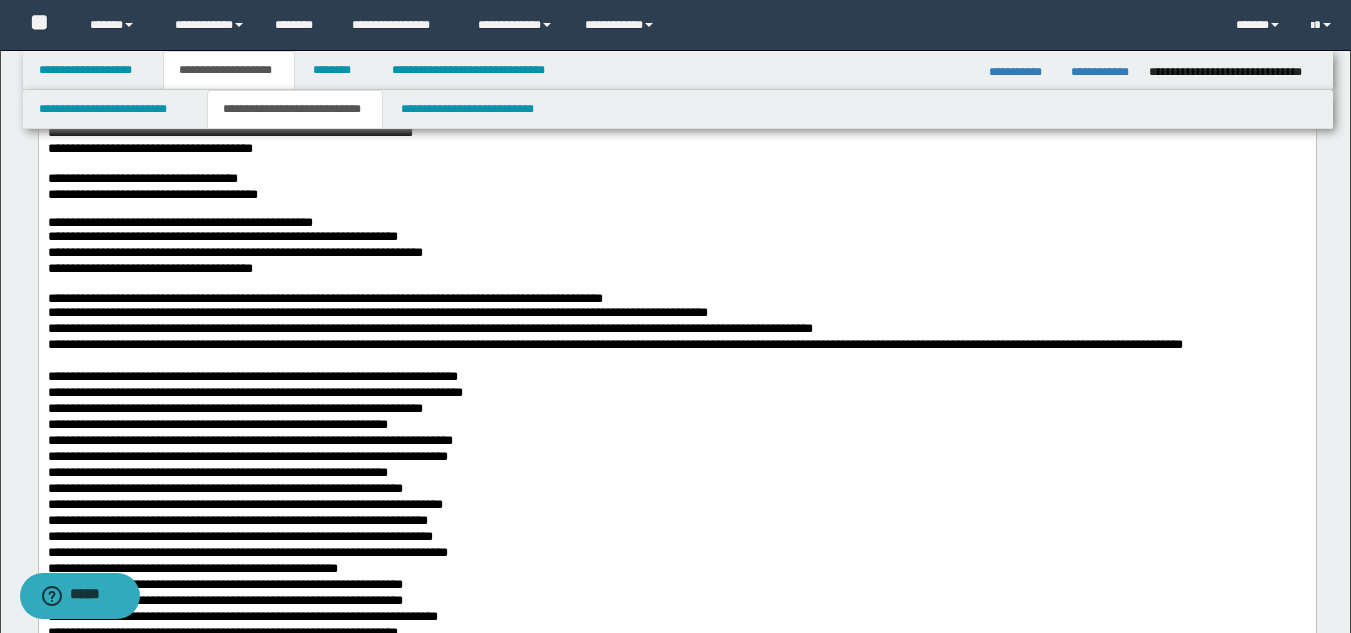 click on "**********" at bounding box center (676, 484) 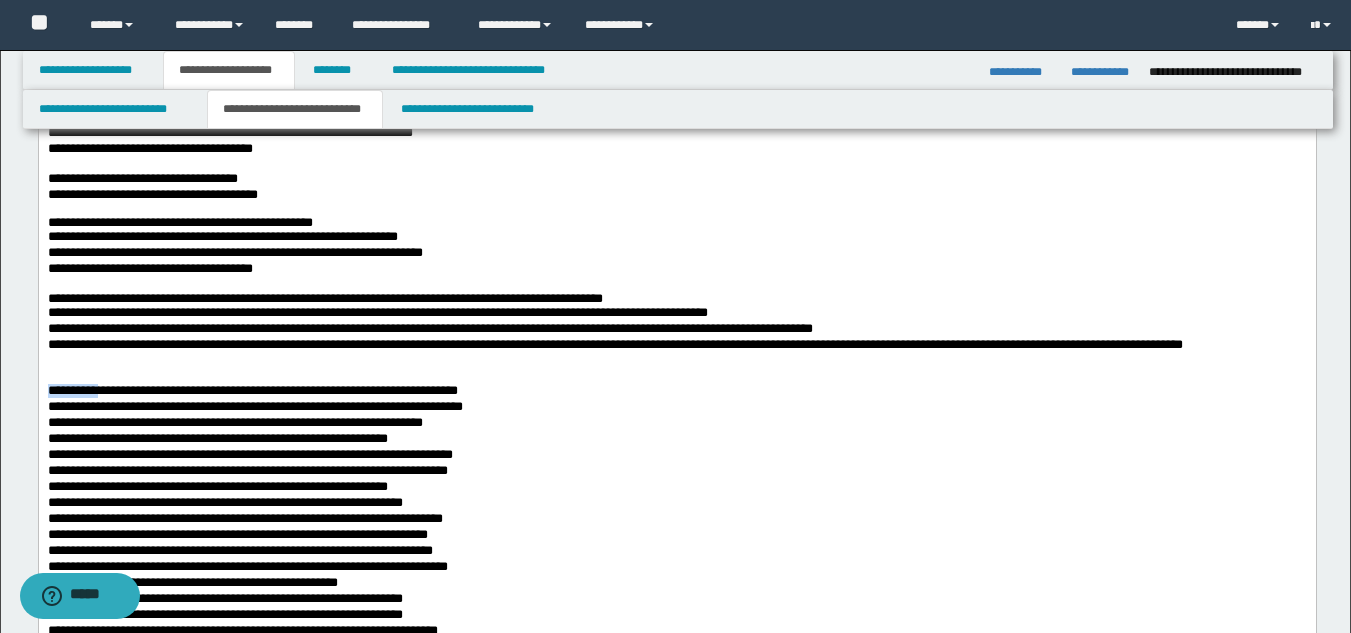 drag, startPoint x: 112, startPoint y: 409, endPoint x: 42, endPoint y: 409, distance: 70 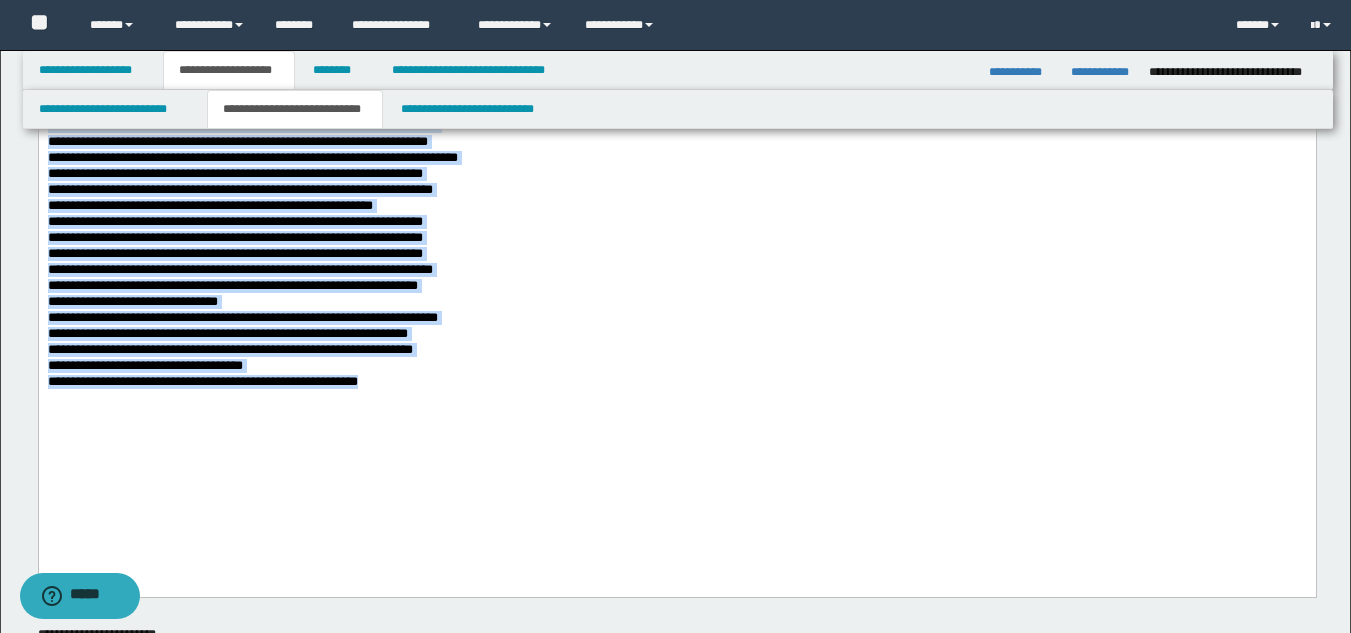 drag, startPoint x: 50, startPoint y: -194, endPoint x: 655, endPoint y: 398, distance: 846.4567 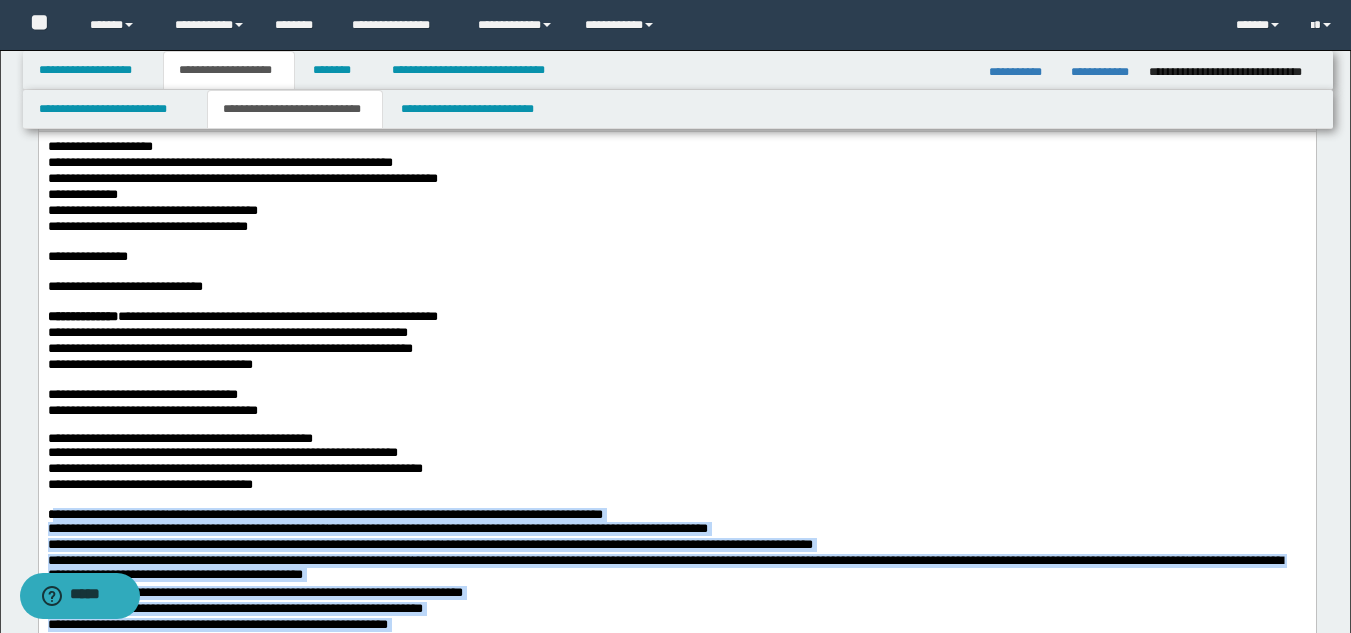 scroll, scrollTop: 0, scrollLeft: 0, axis: both 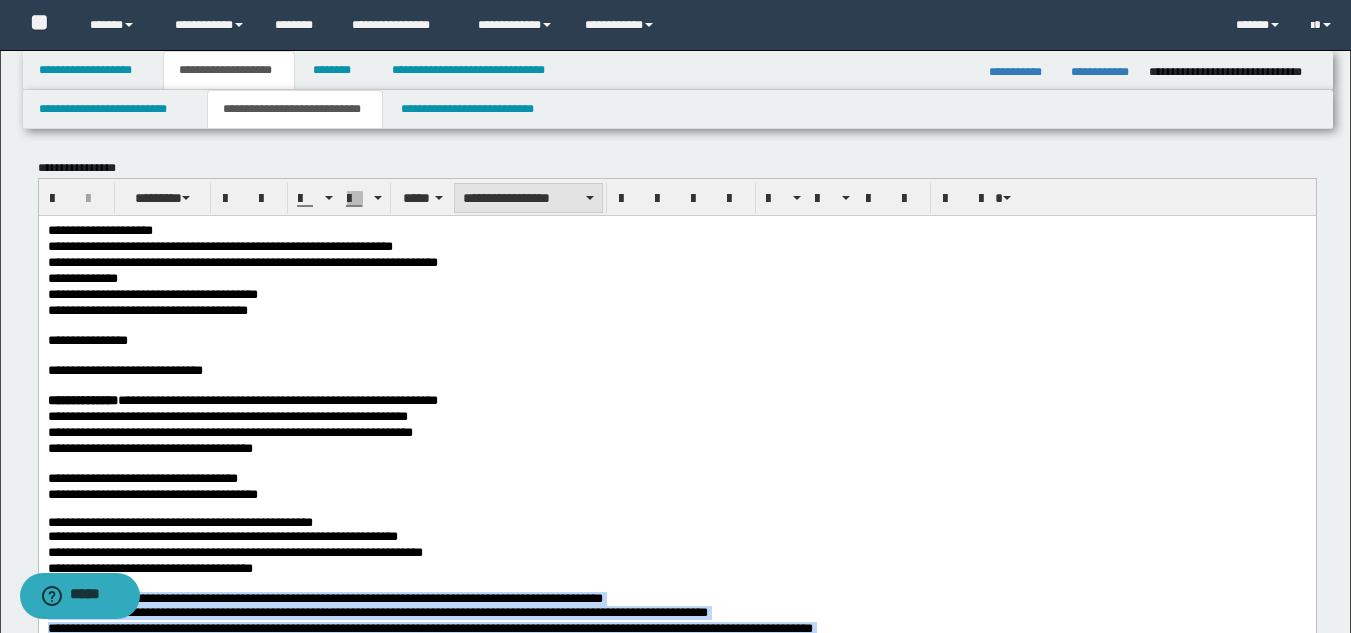 click on "**********" at bounding box center [528, 198] 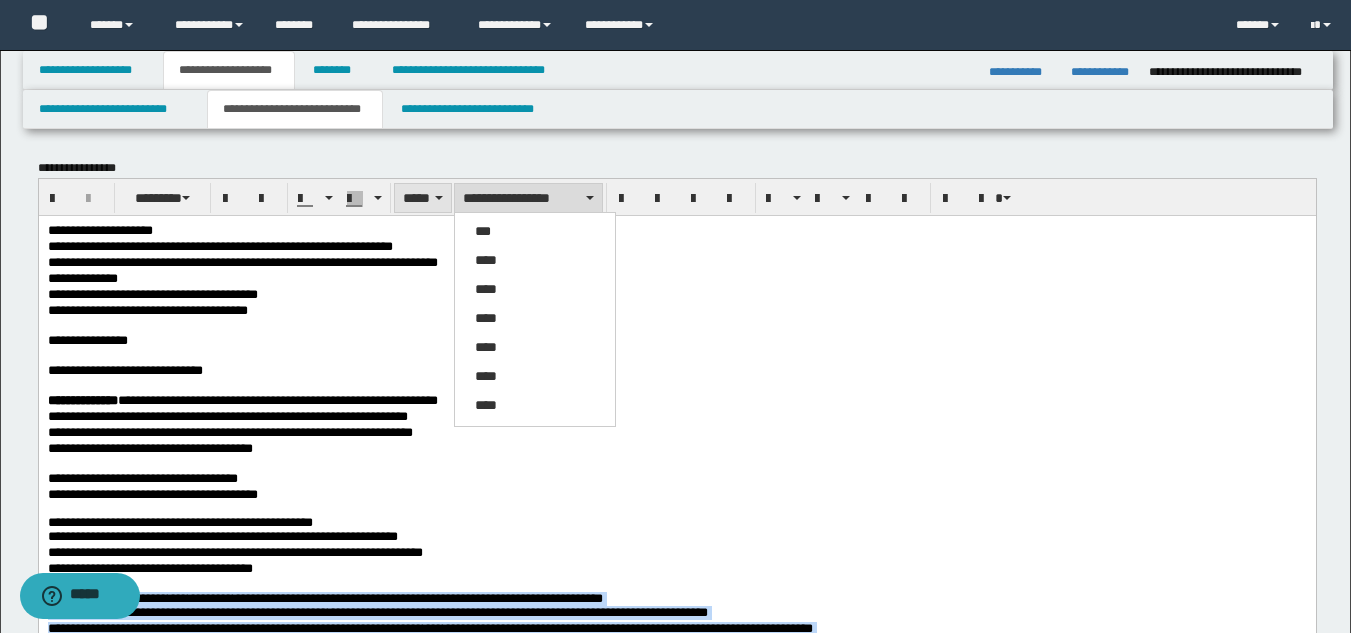 click on "*****" at bounding box center [423, 198] 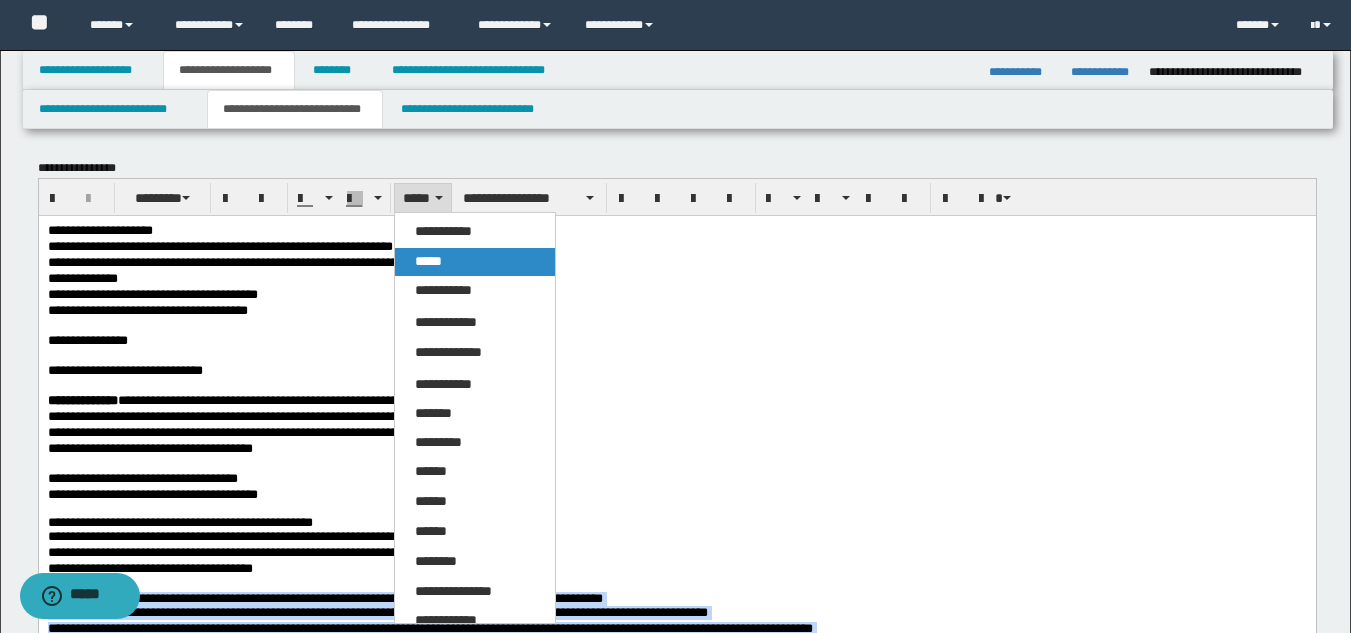 click on "*****" at bounding box center (428, 261) 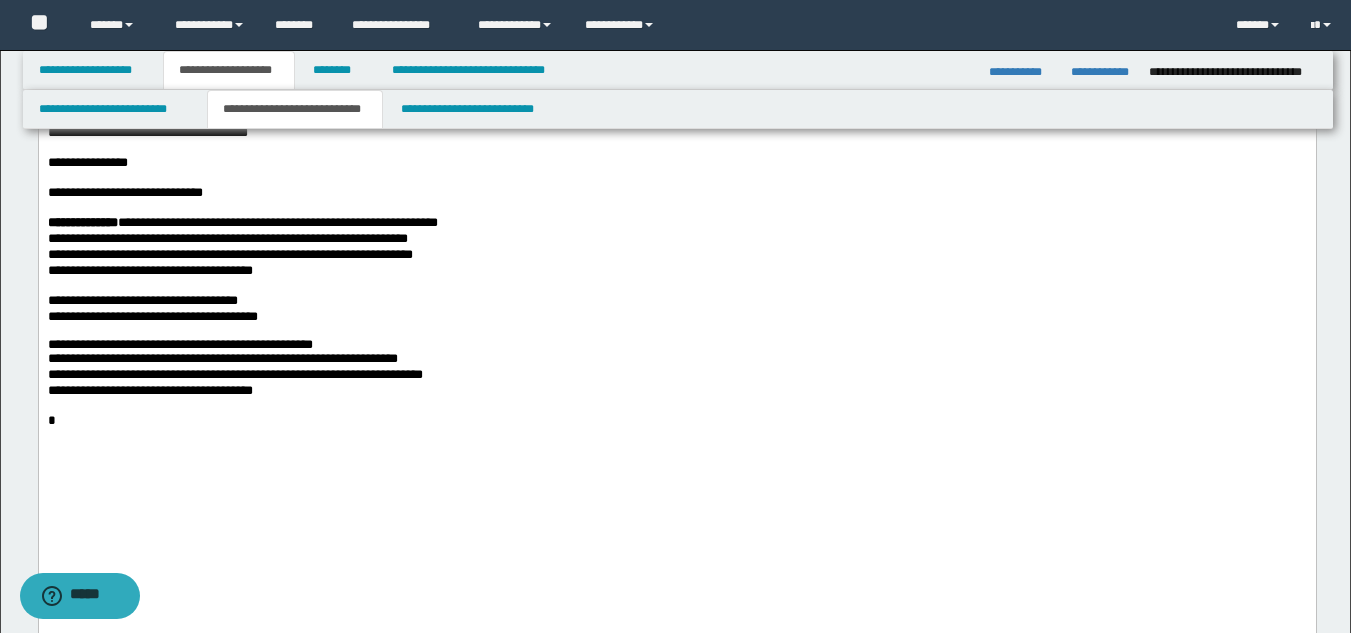 scroll, scrollTop: 100, scrollLeft: 0, axis: vertical 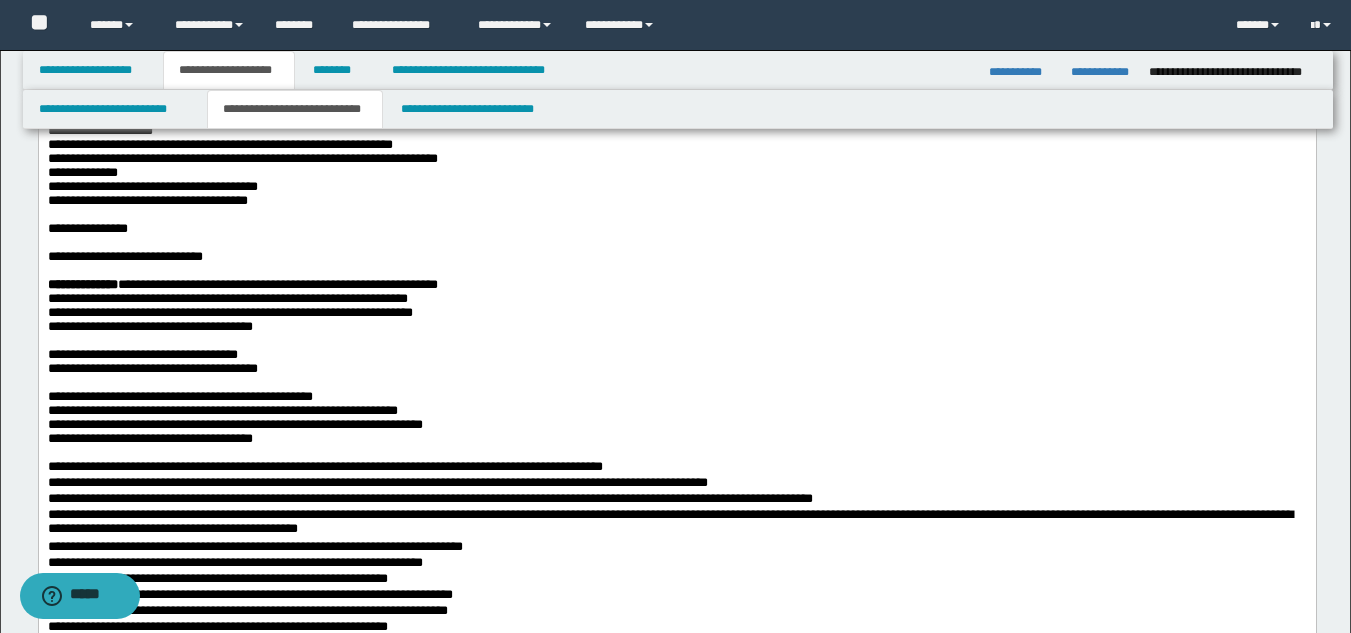 click on "**********" at bounding box center [676, 396] 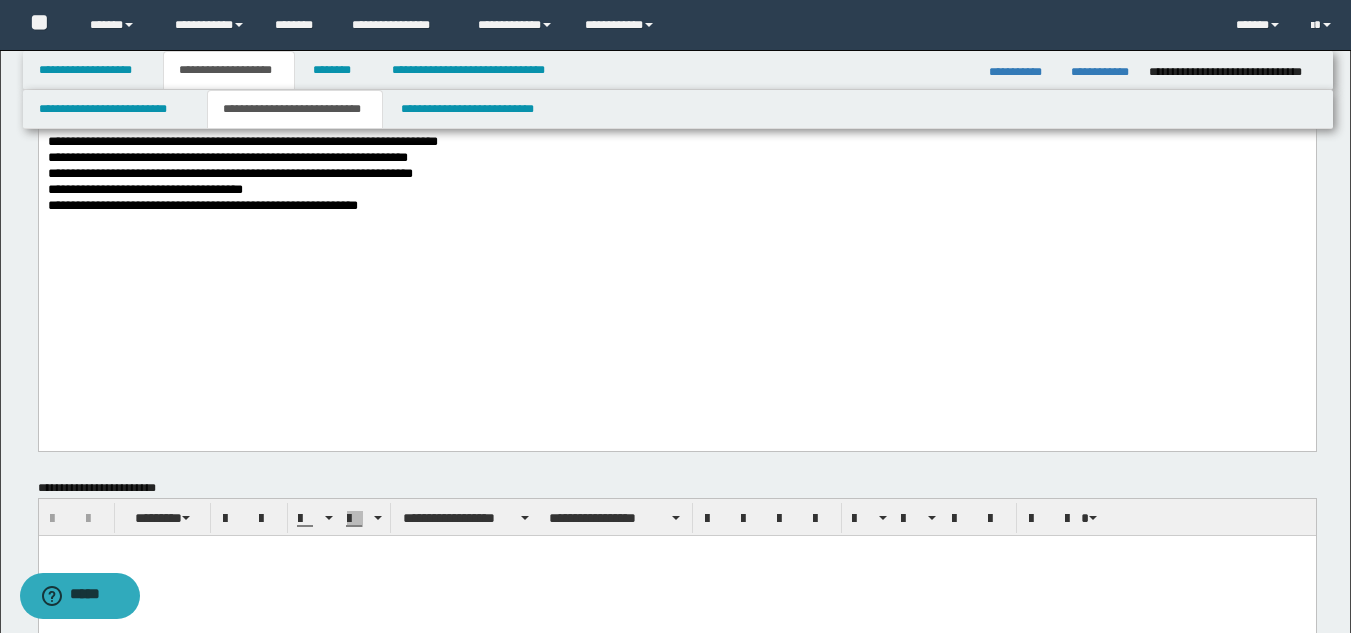 scroll, scrollTop: 843, scrollLeft: 0, axis: vertical 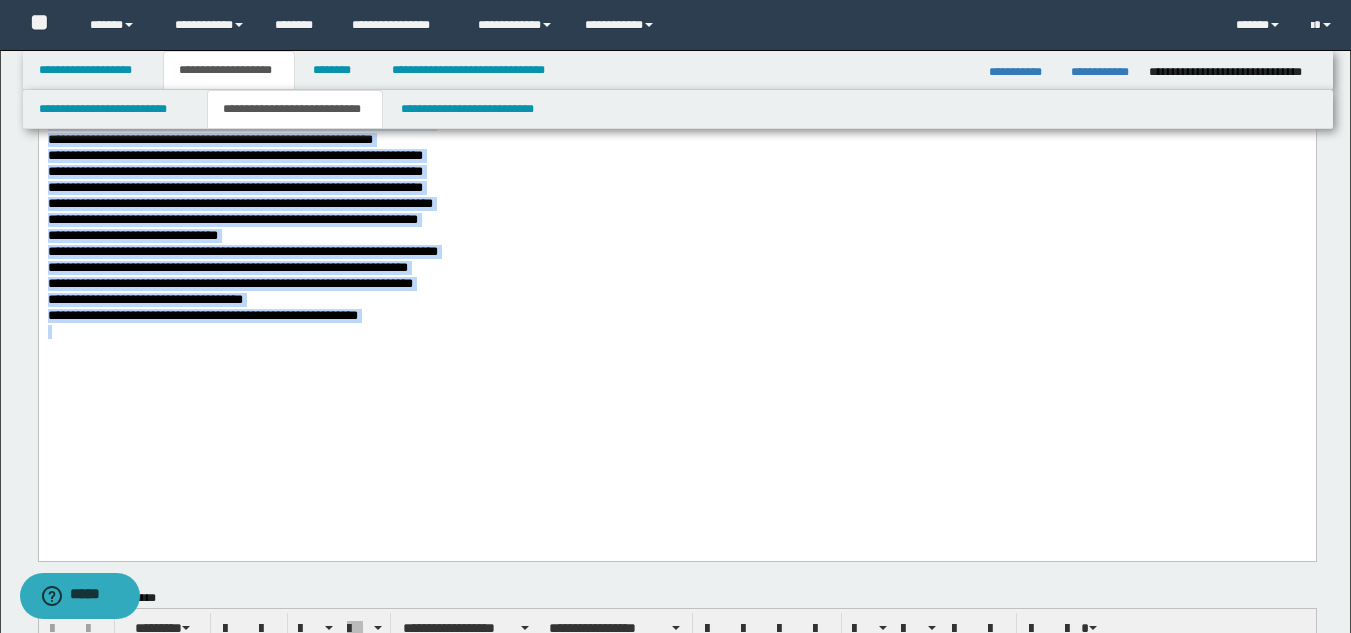drag, startPoint x: 47, startPoint y: -231, endPoint x: 716, endPoint y: 373, distance: 901.3196 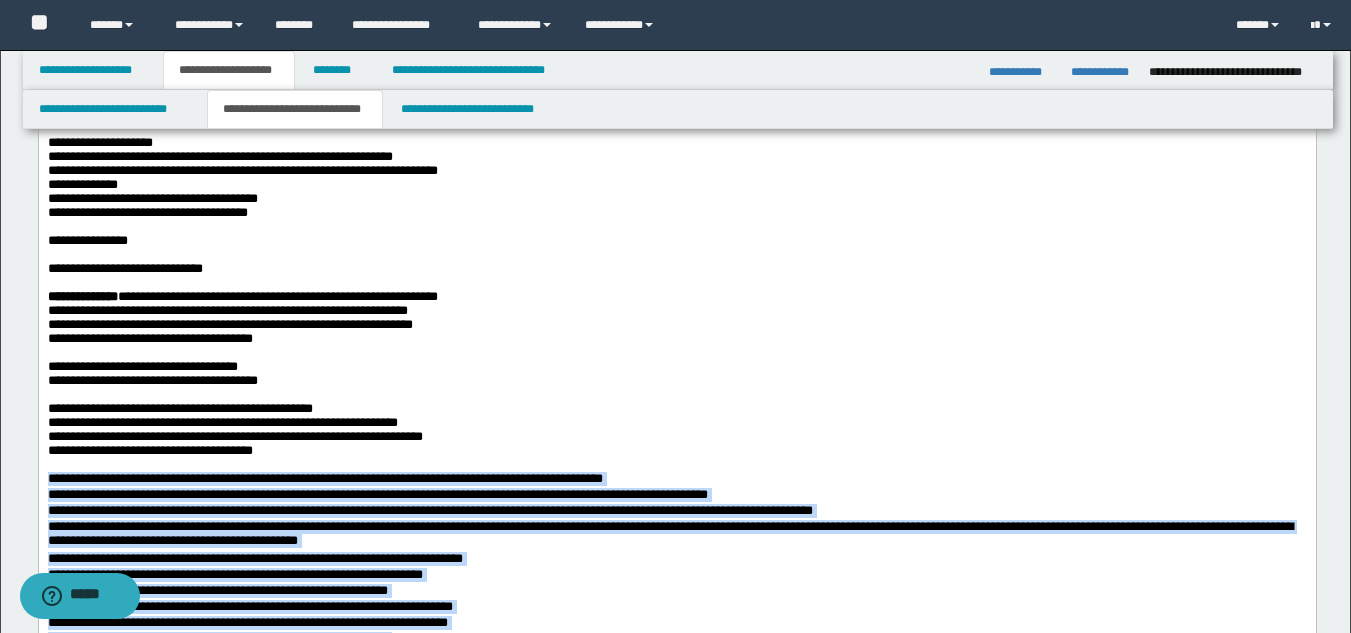 scroll, scrollTop: 43, scrollLeft: 0, axis: vertical 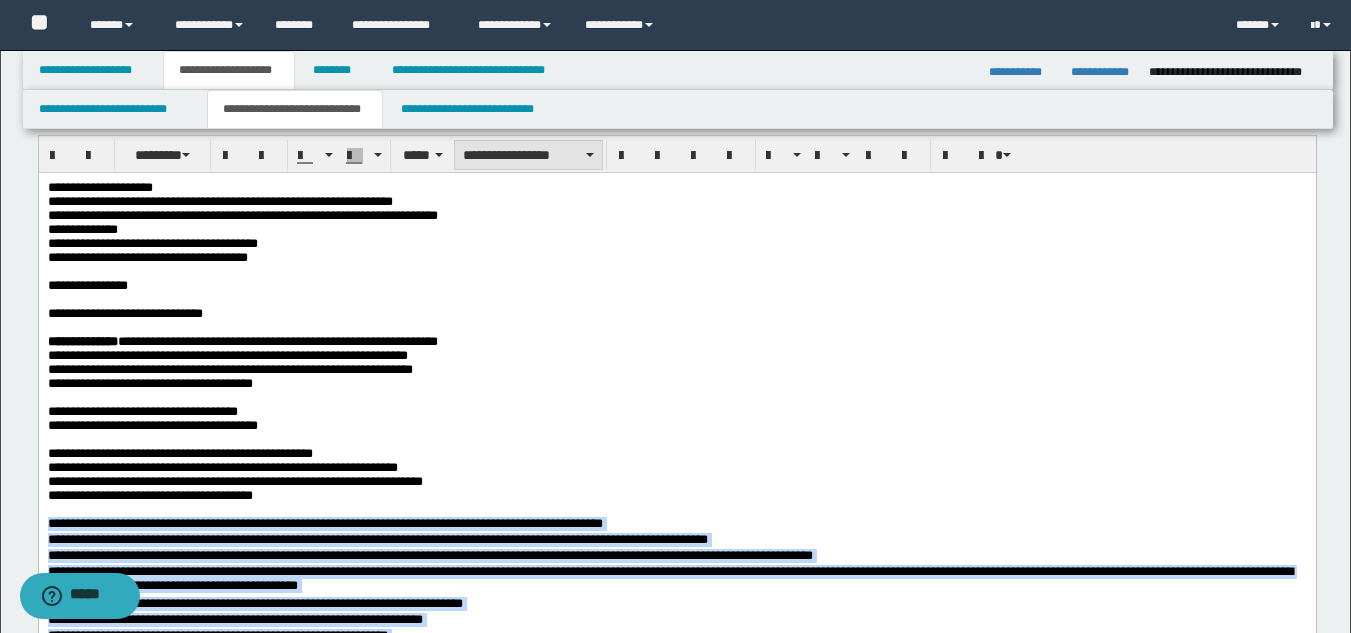 click on "**********" at bounding box center (528, 155) 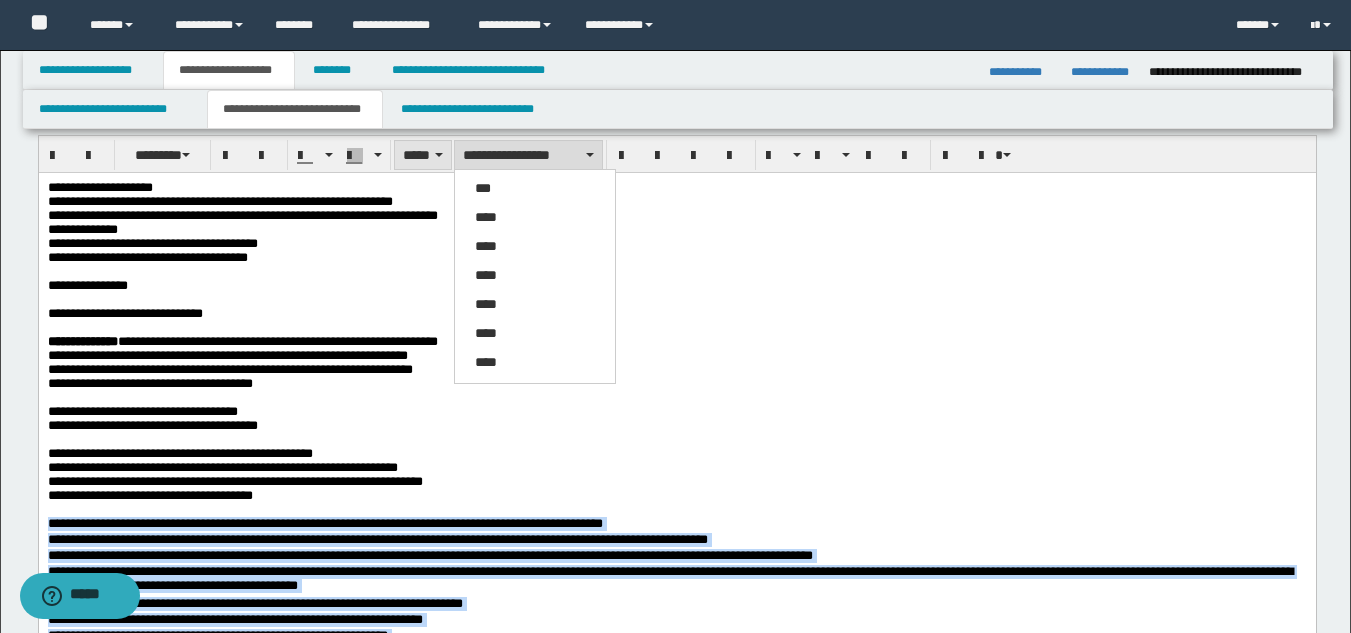 click on "*****" at bounding box center (423, 155) 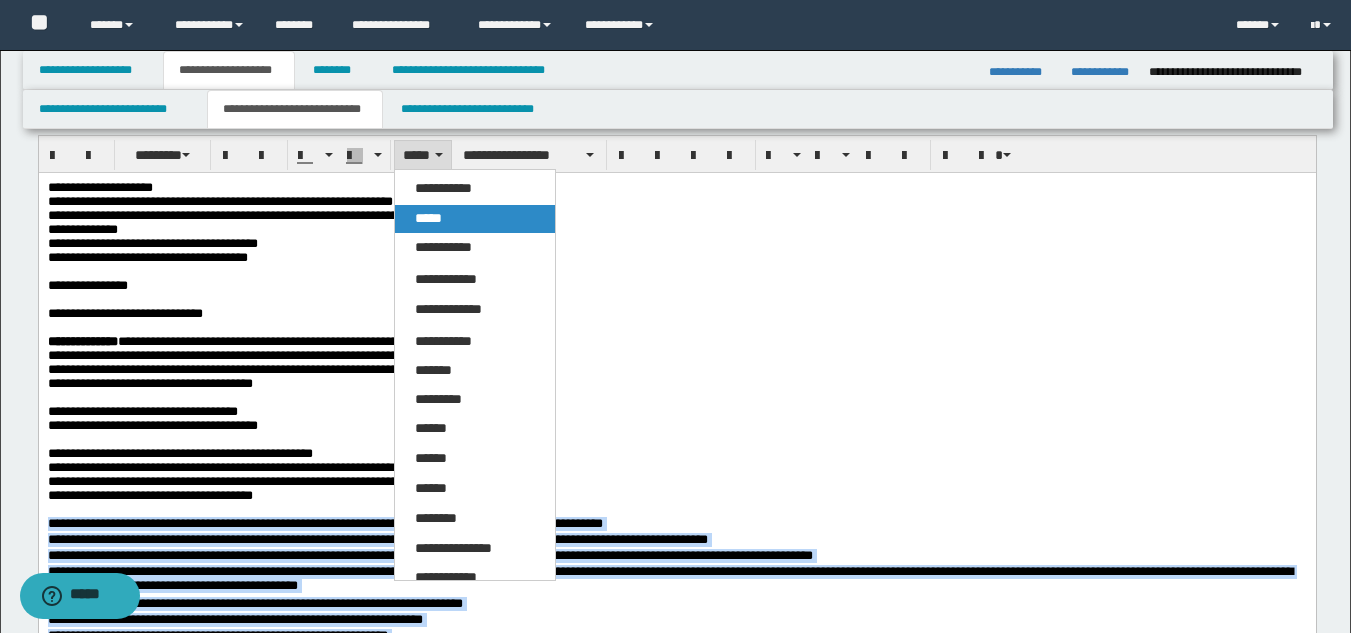 click on "*****" at bounding box center [428, 218] 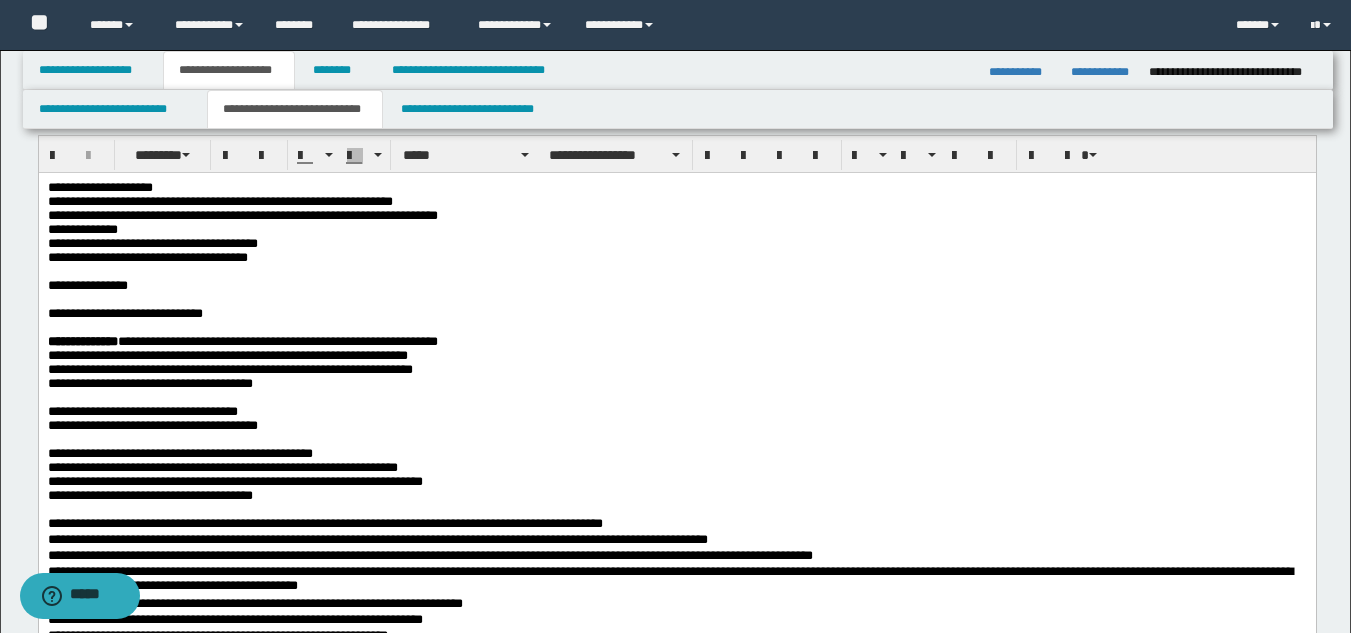 click on "**********" at bounding box center [676, 341] 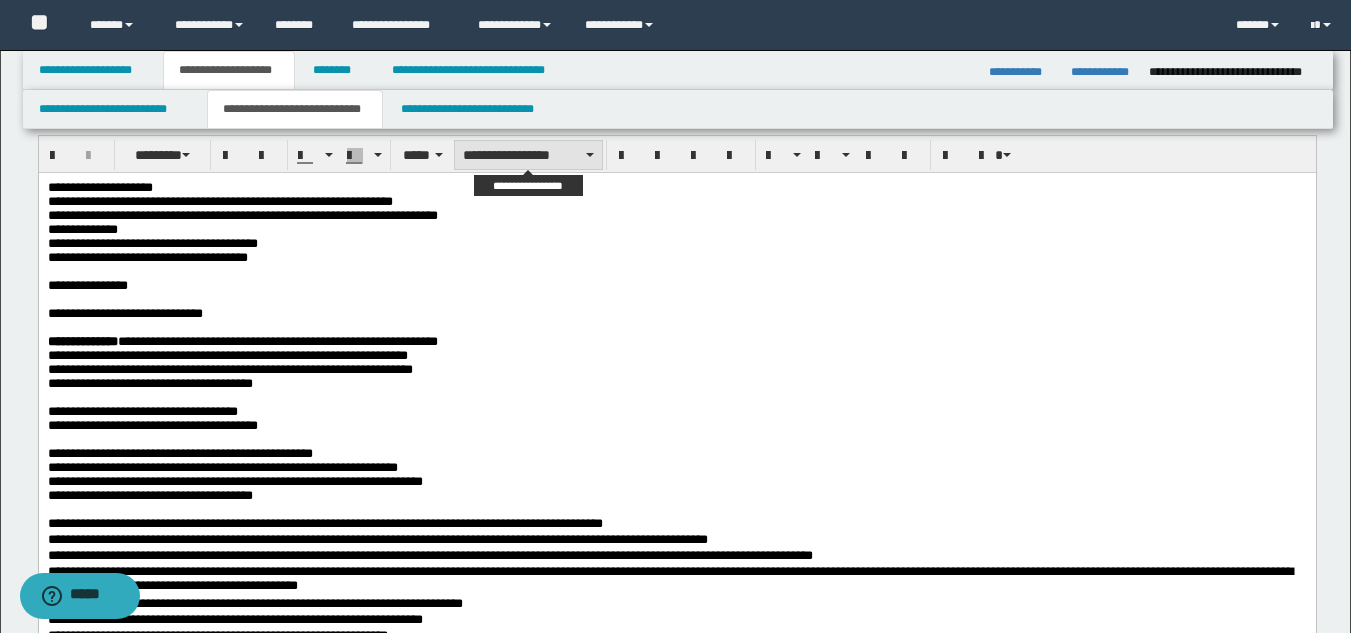 click on "**********" at bounding box center (528, 155) 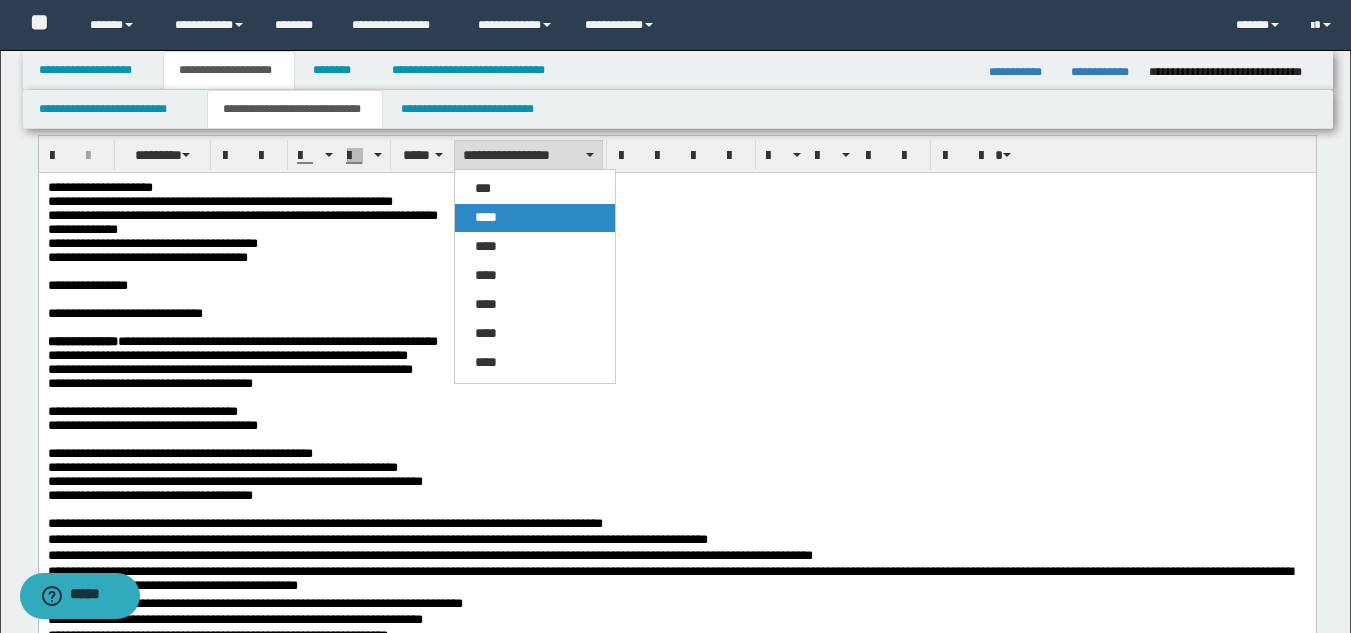 click on "****" at bounding box center [535, 218] 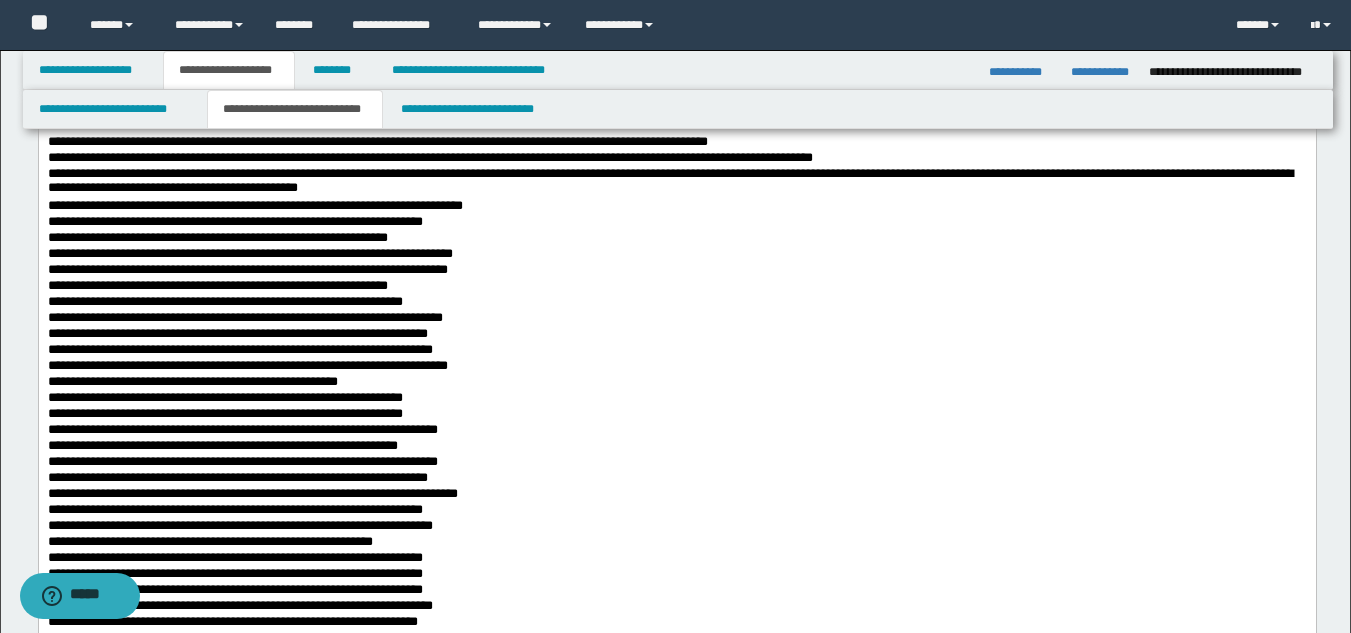 scroll, scrollTop: 443, scrollLeft: 0, axis: vertical 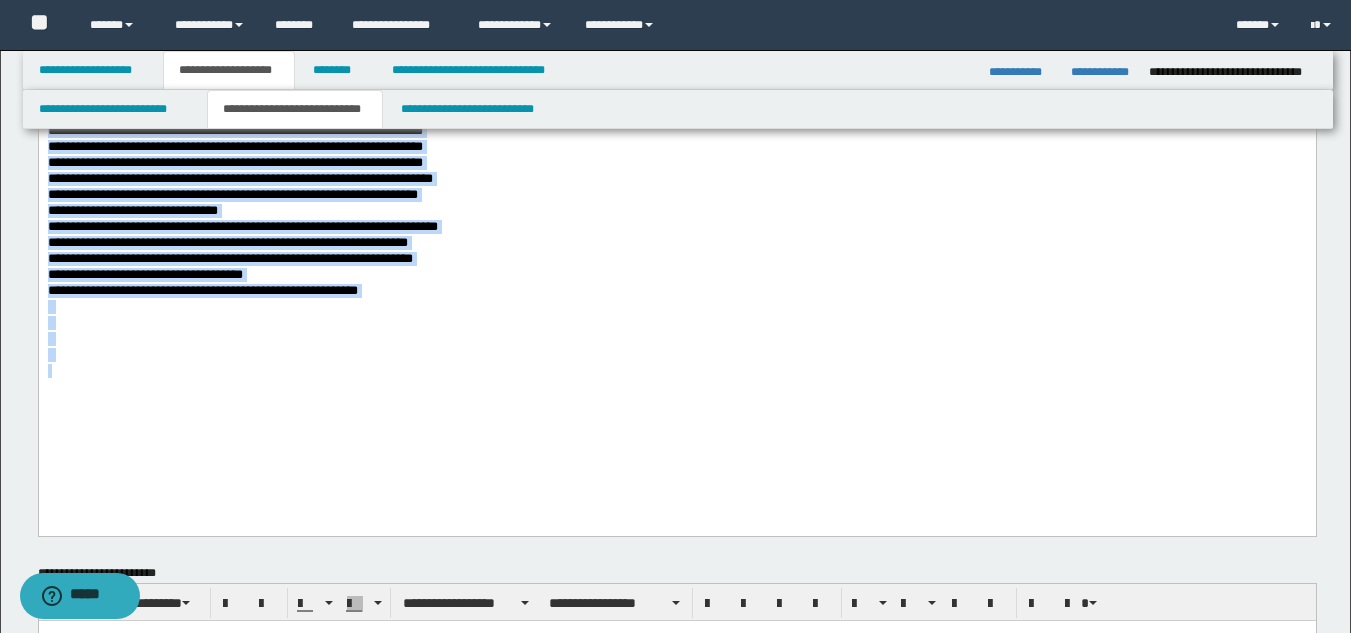 drag, startPoint x: 48, startPoint y: -258, endPoint x: 632, endPoint y: 602, distance: 1039.546 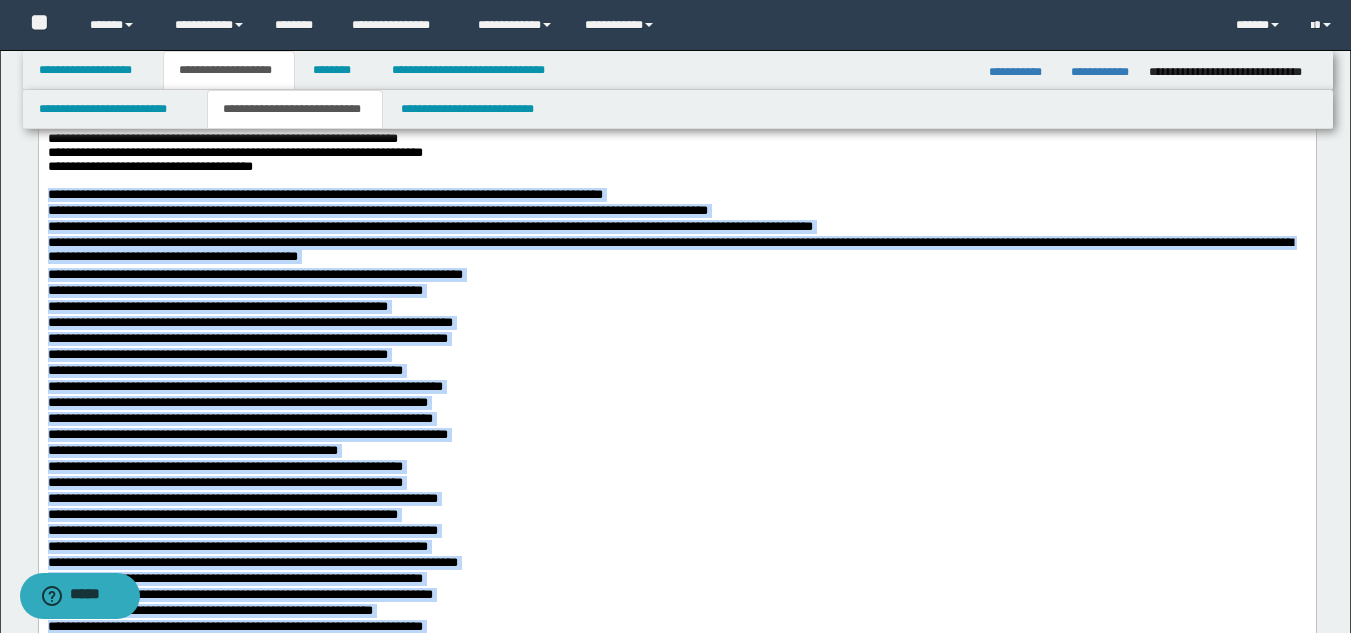 scroll, scrollTop: 0, scrollLeft: 0, axis: both 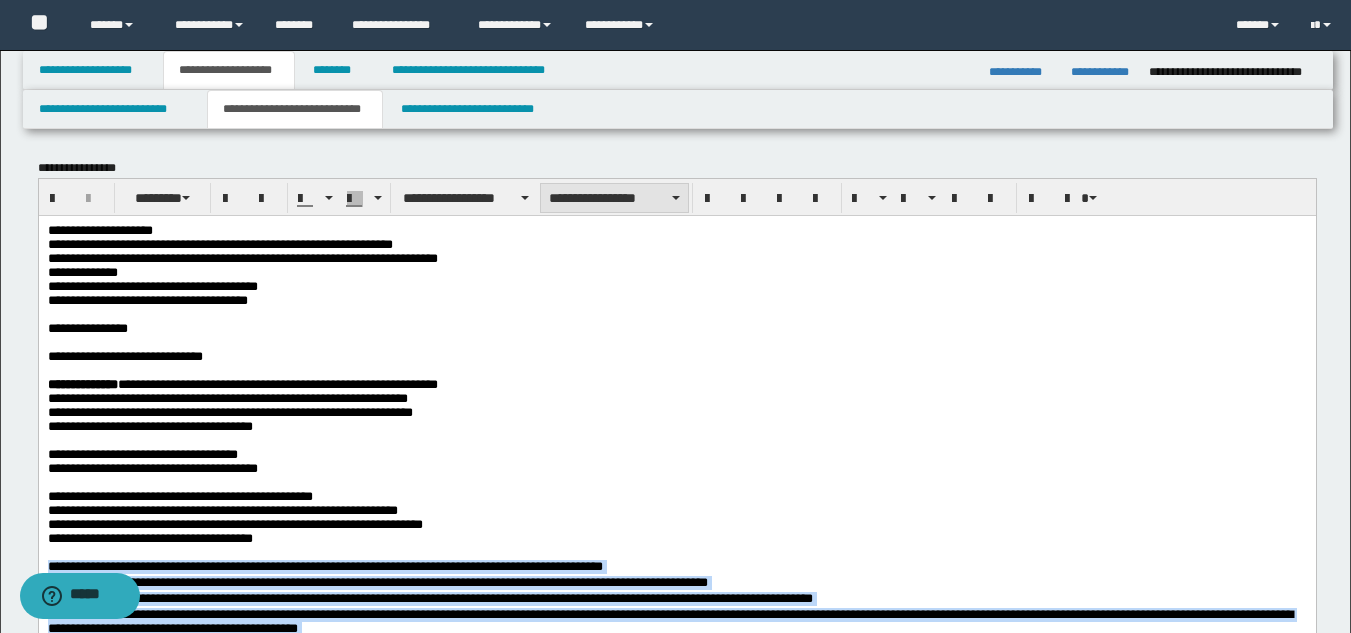 click on "**********" at bounding box center (614, 198) 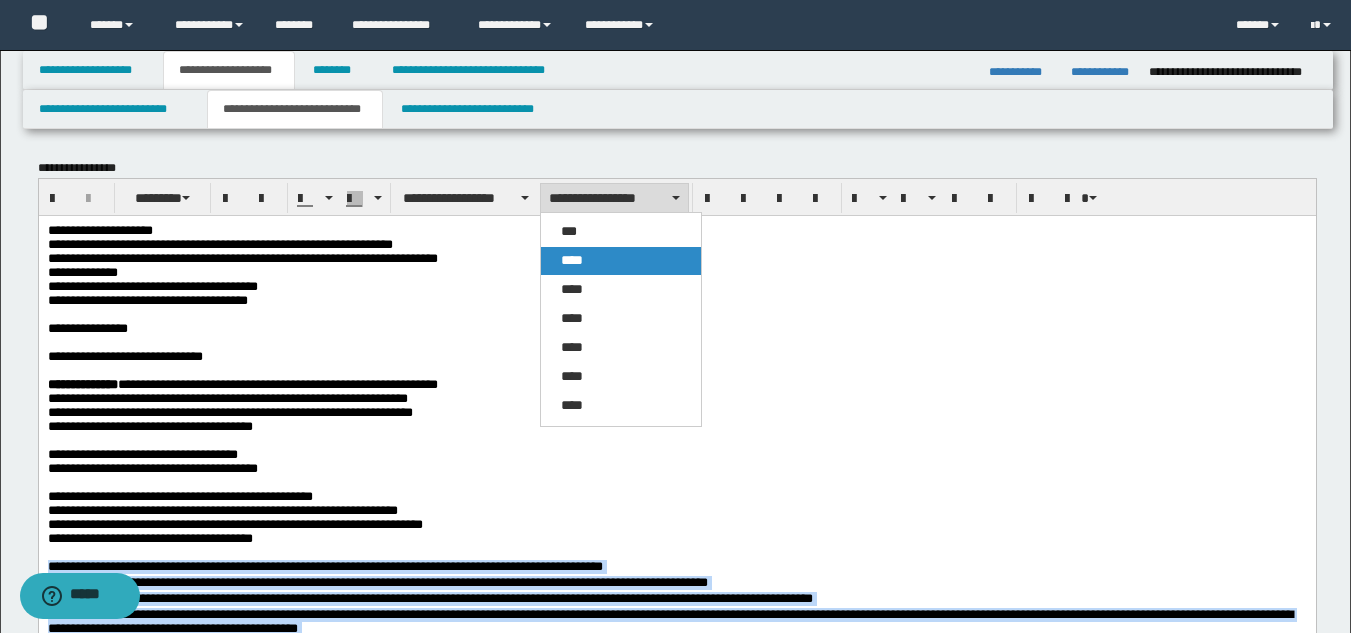 click on "****" at bounding box center (572, 260) 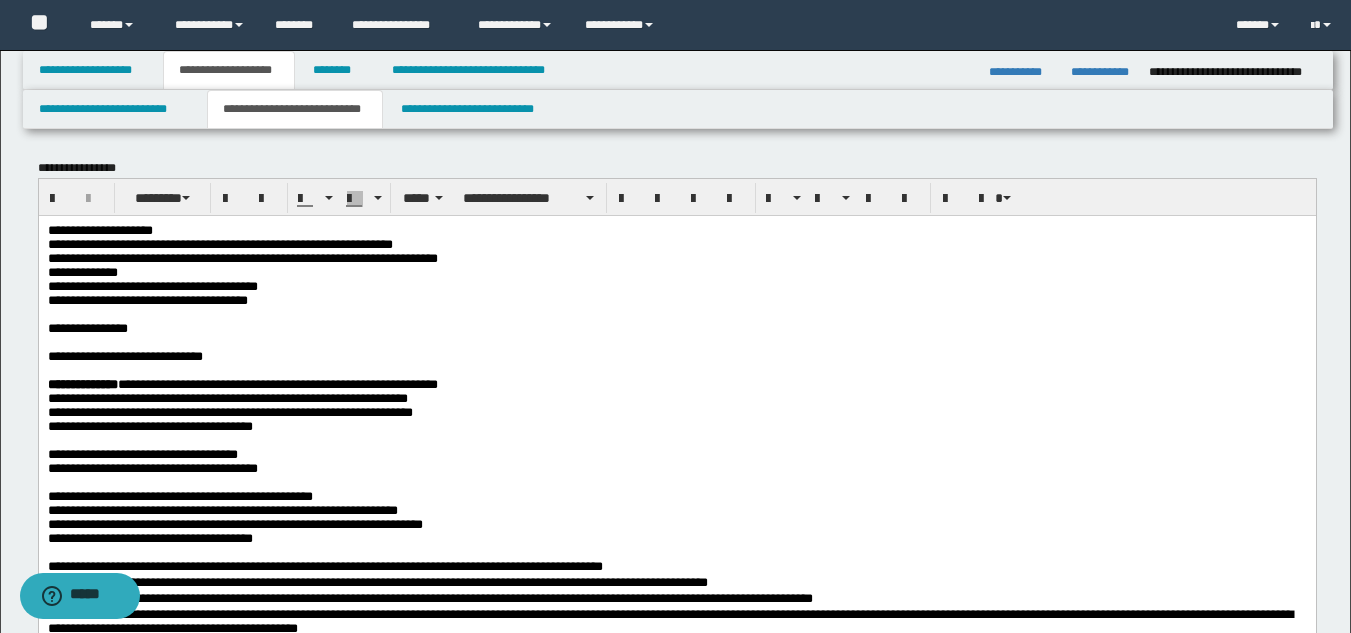 drag, startPoint x: 749, startPoint y: 428, endPoint x: 747, endPoint y: 418, distance: 10.198039 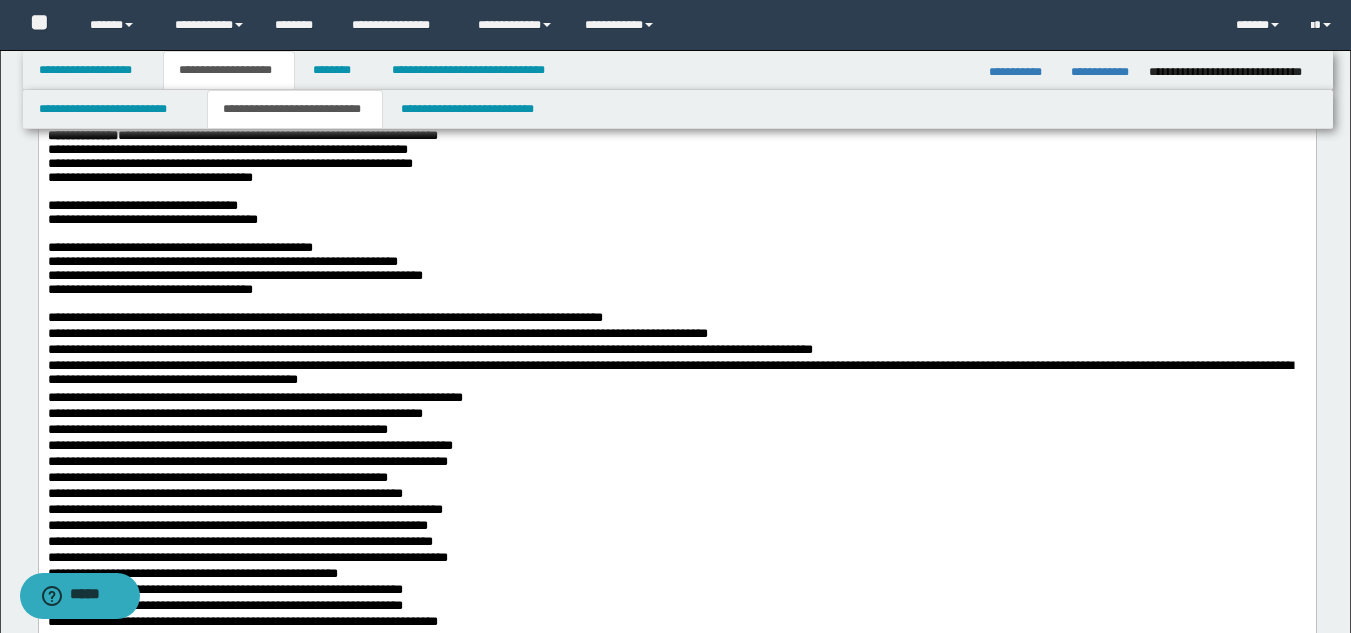 scroll, scrollTop: 200, scrollLeft: 0, axis: vertical 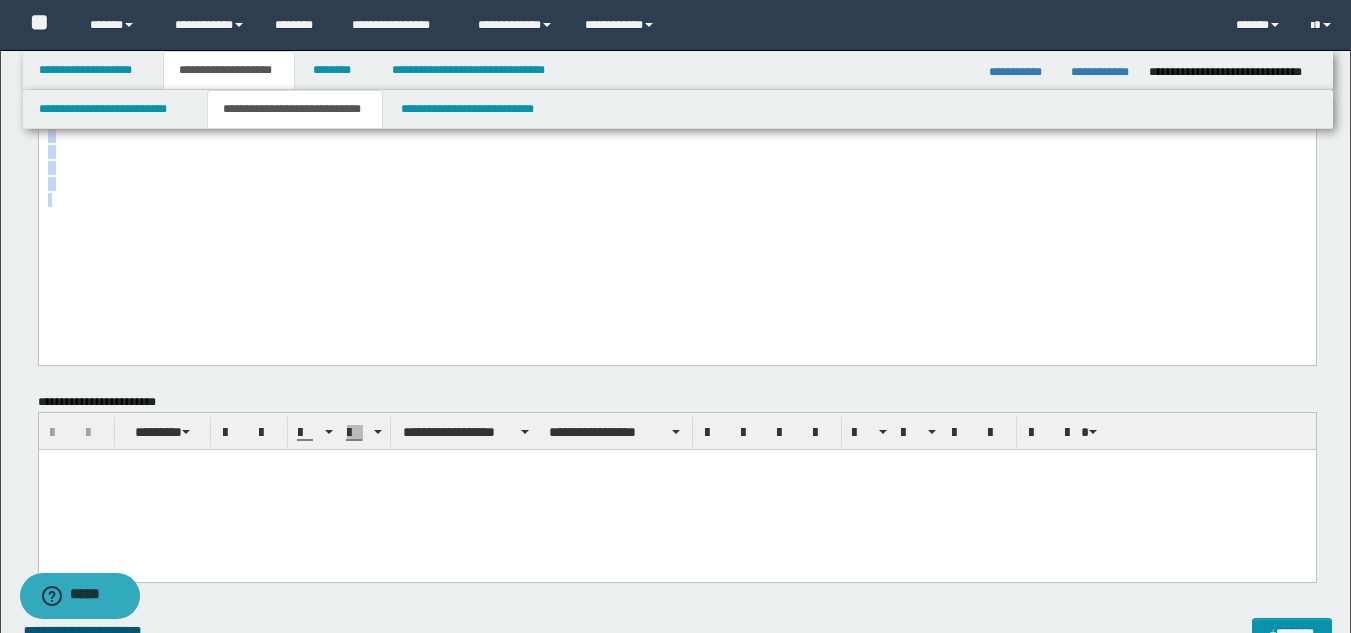 drag, startPoint x: 48, startPoint y: -430, endPoint x: 762, endPoint y: 268, distance: 998.4989 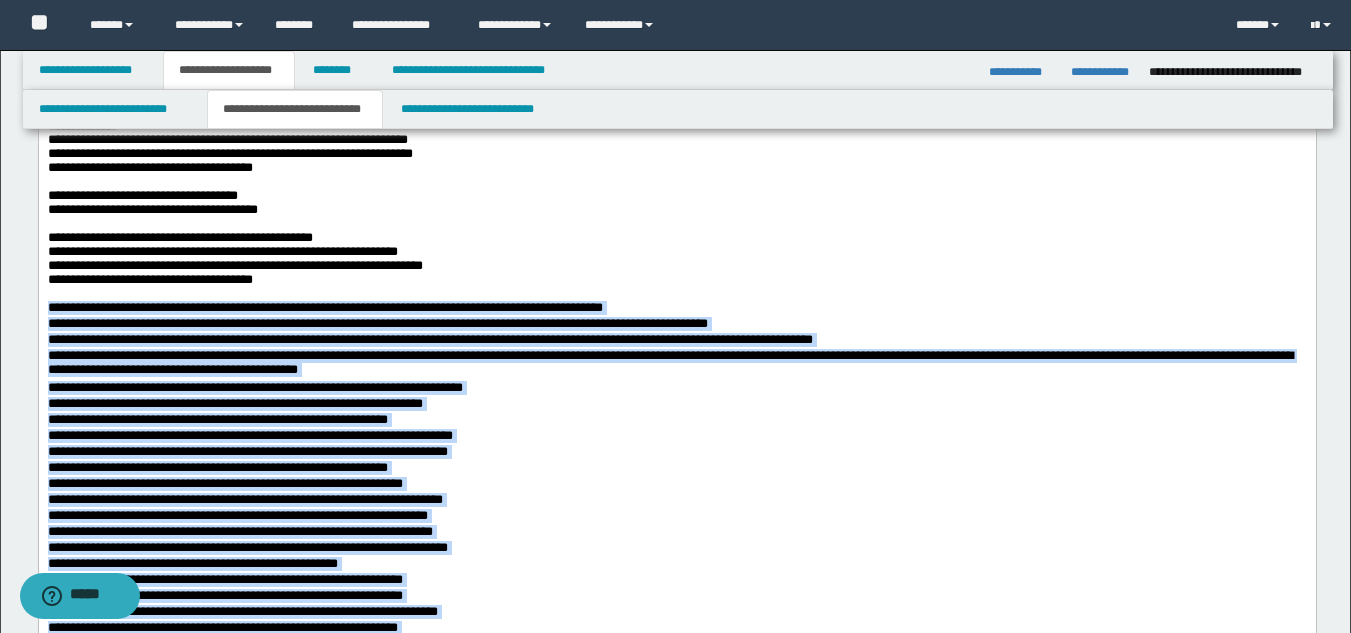 scroll, scrollTop: 0, scrollLeft: 0, axis: both 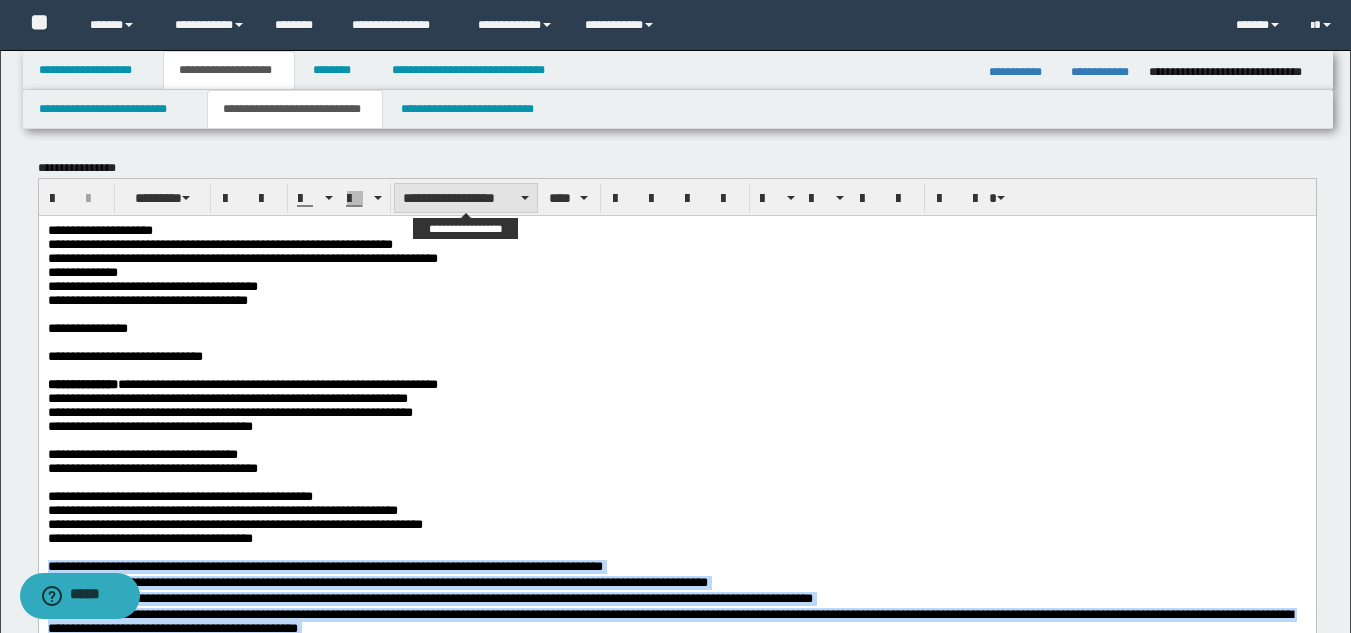 click on "**********" at bounding box center (466, 198) 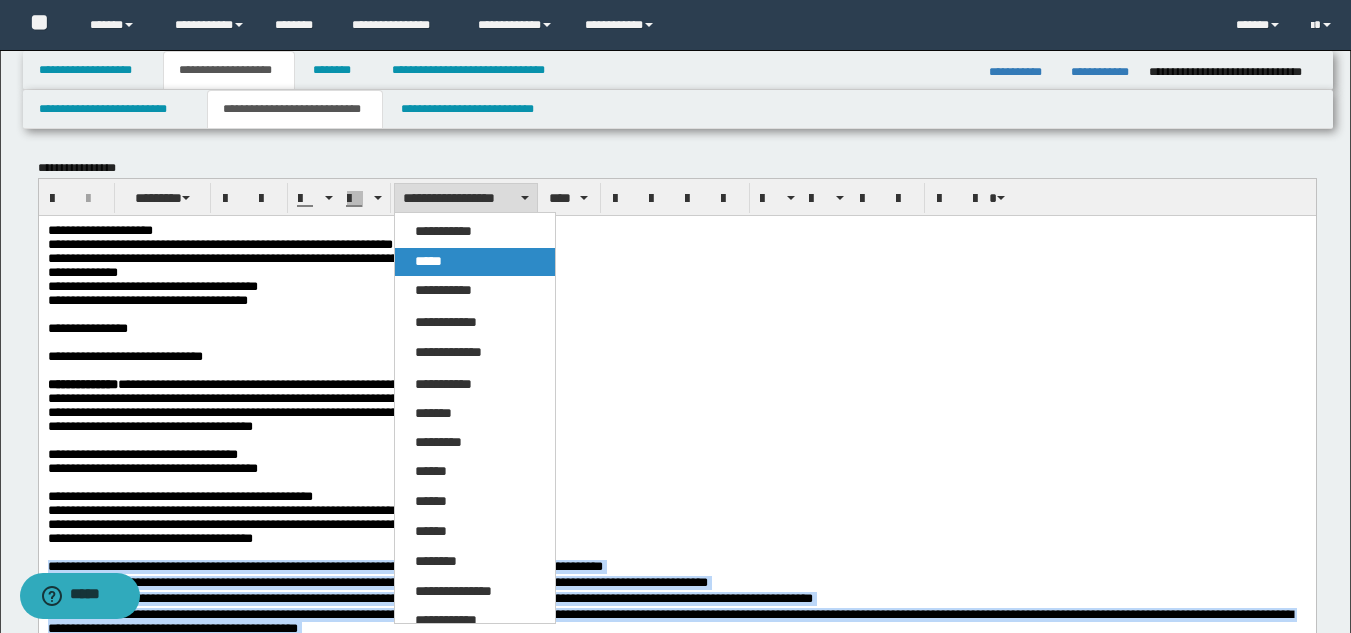 click on "*****" at bounding box center [475, 262] 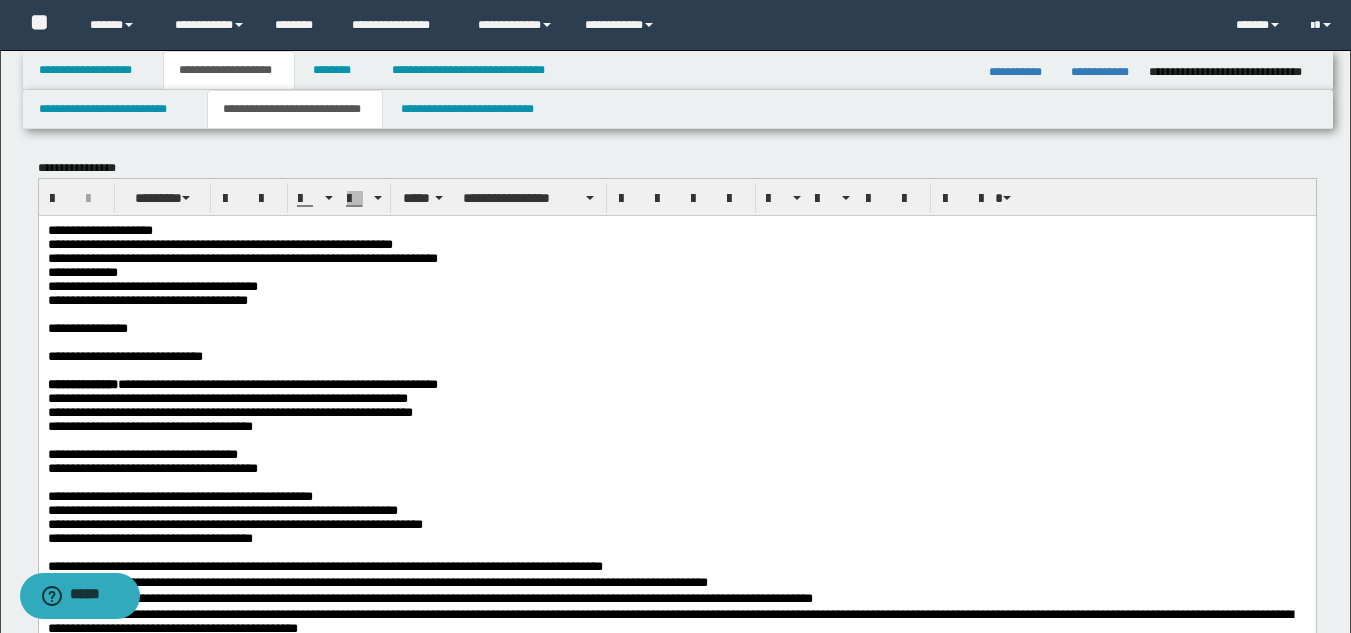 click on "**********" at bounding box center [676, 356] 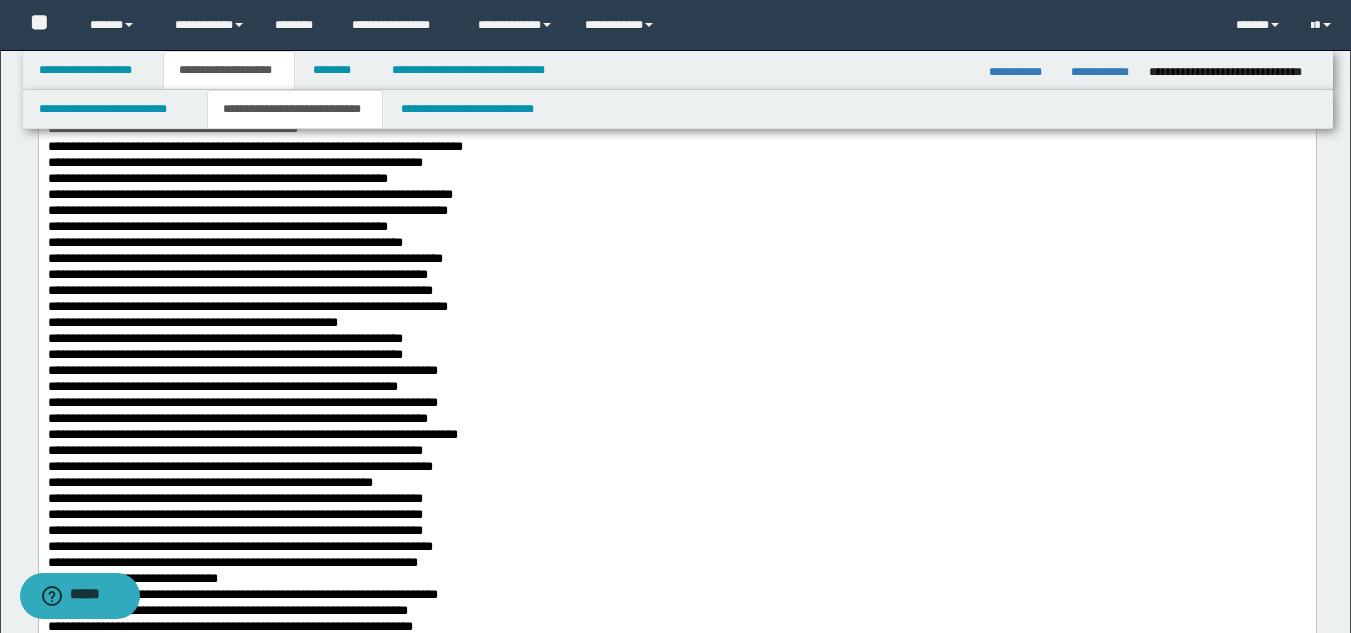 scroll, scrollTop: 400, scrollLeft: 0, axis: vertical 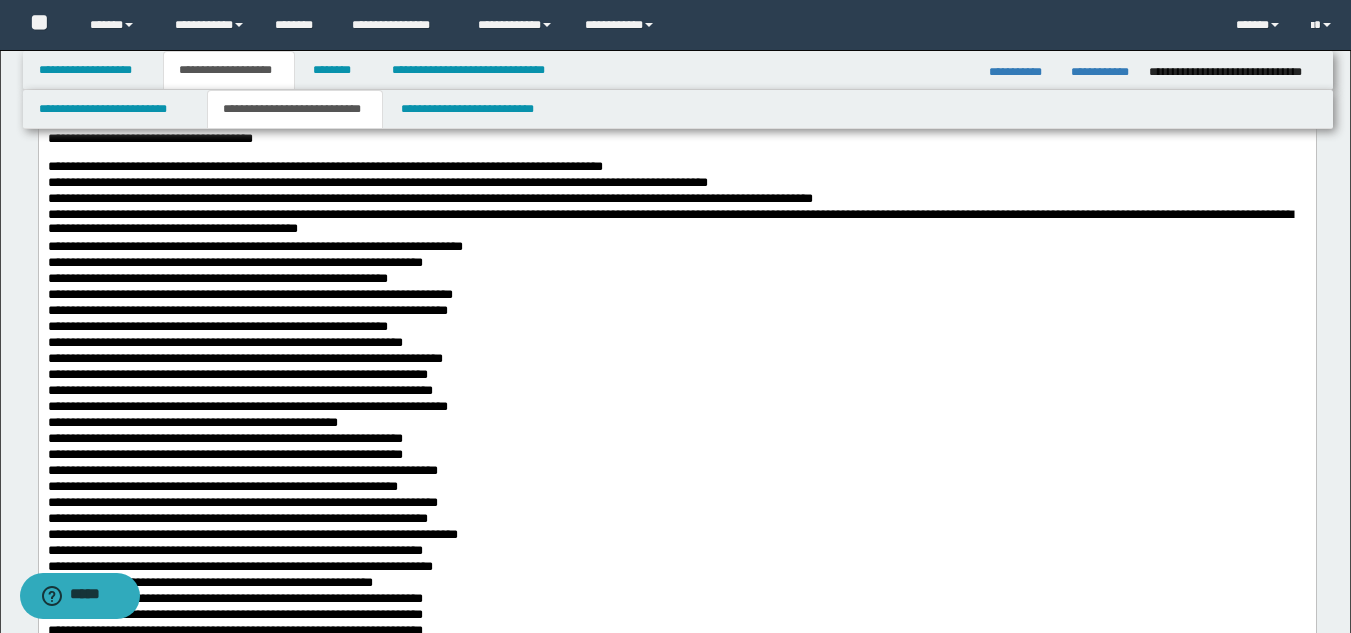 click on "**********" at bounding box center [676, 224] 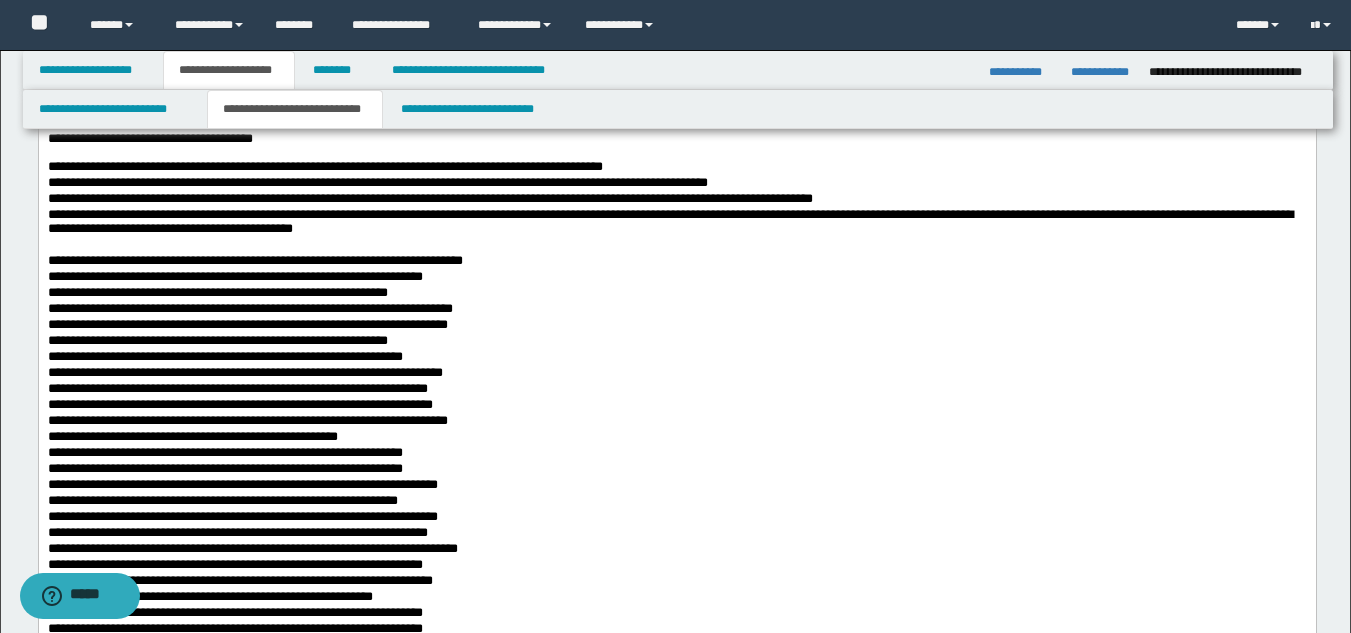 click on "**********" at bounding box center (254, 260) 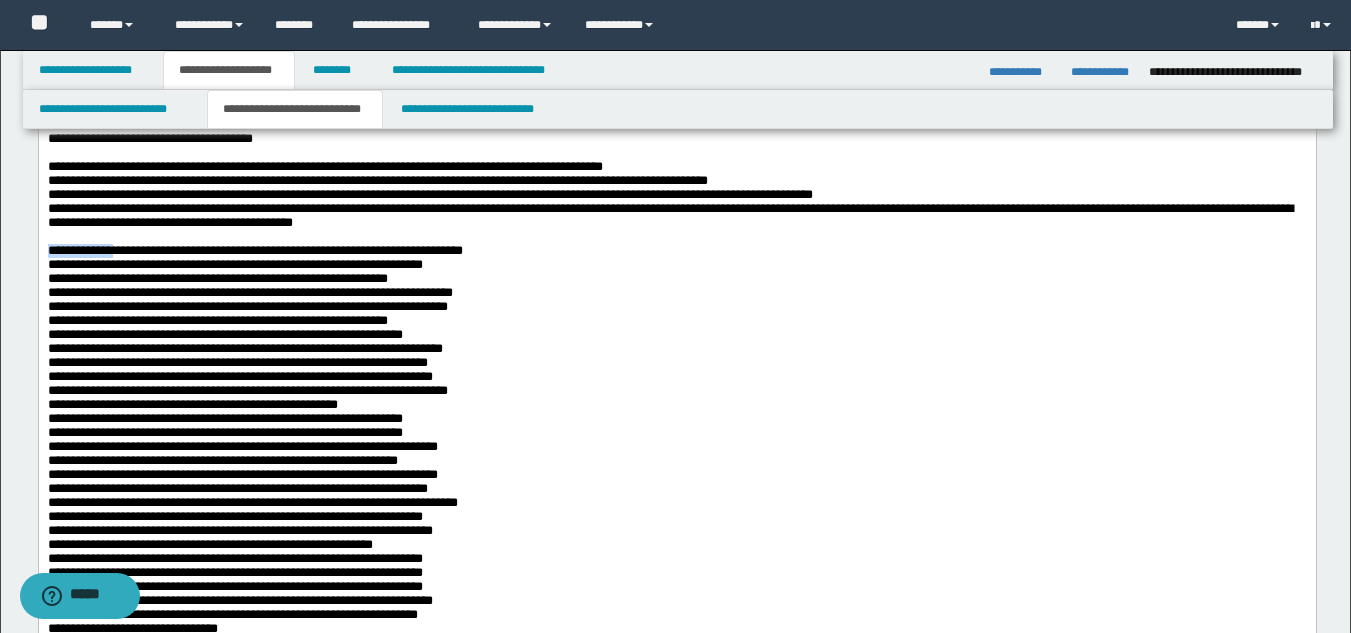 drag, startPoint x: 133, startPoint y: 310, endPoint x: 42, endPoint y: 307, distance: 91.04944 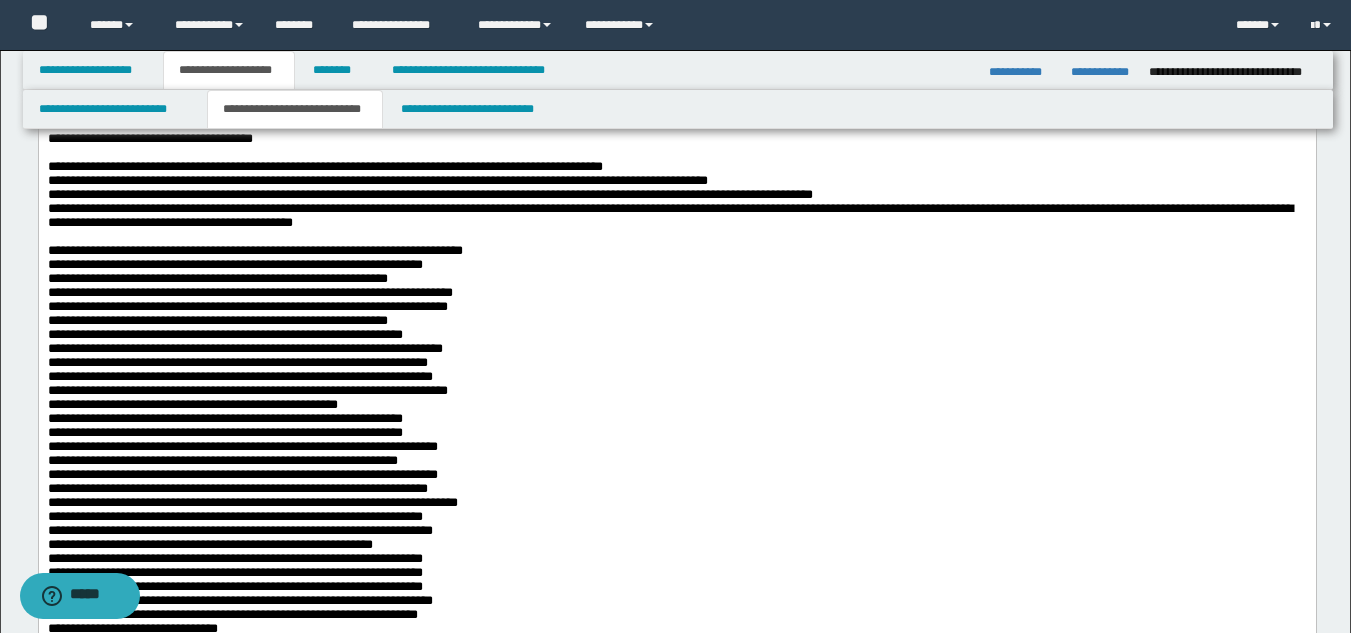 click on "**********" at bounding box center (676, 216) 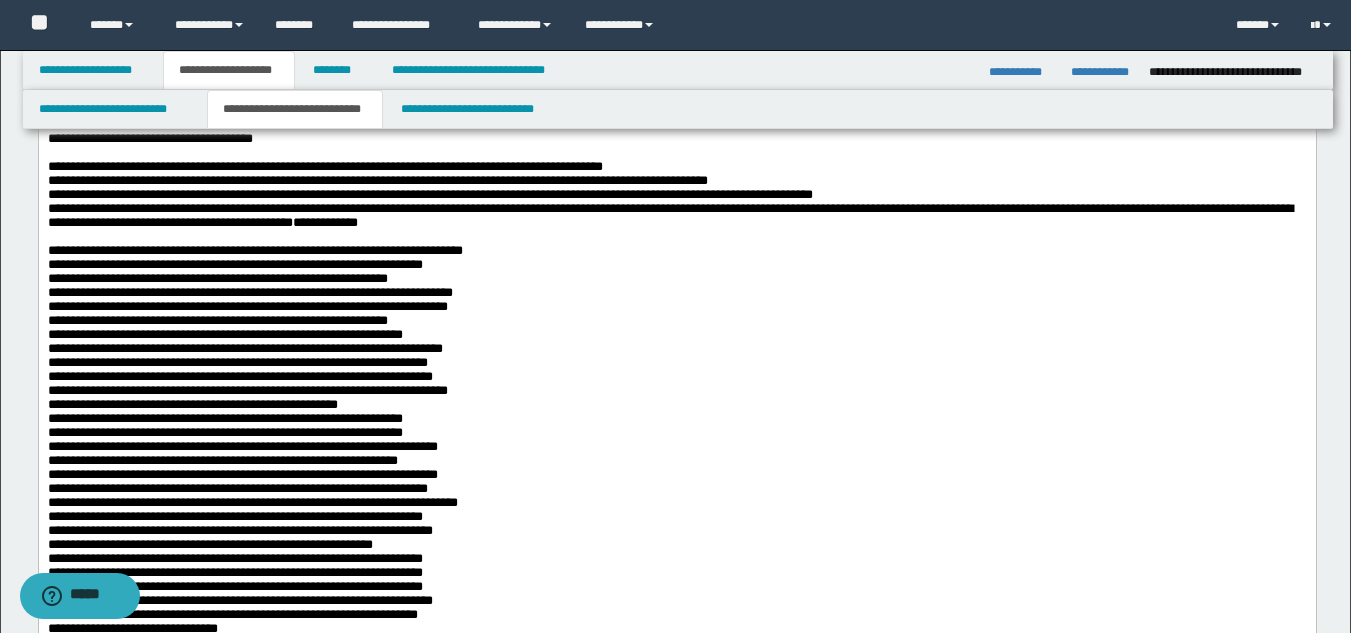 click on "**********" at bounding box center [324, 222] 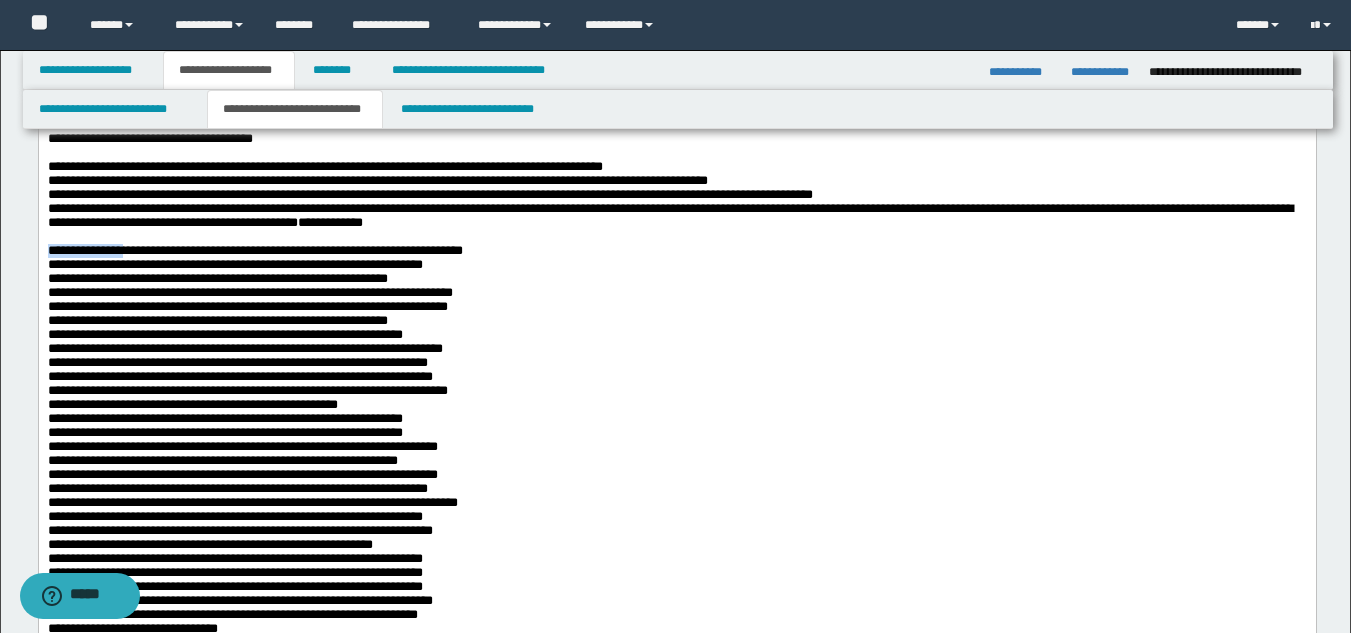 drag, startPoint x: 140, startPoint y: 304, endPoint x: 27, endPoint y: 310, distance: 113.15918 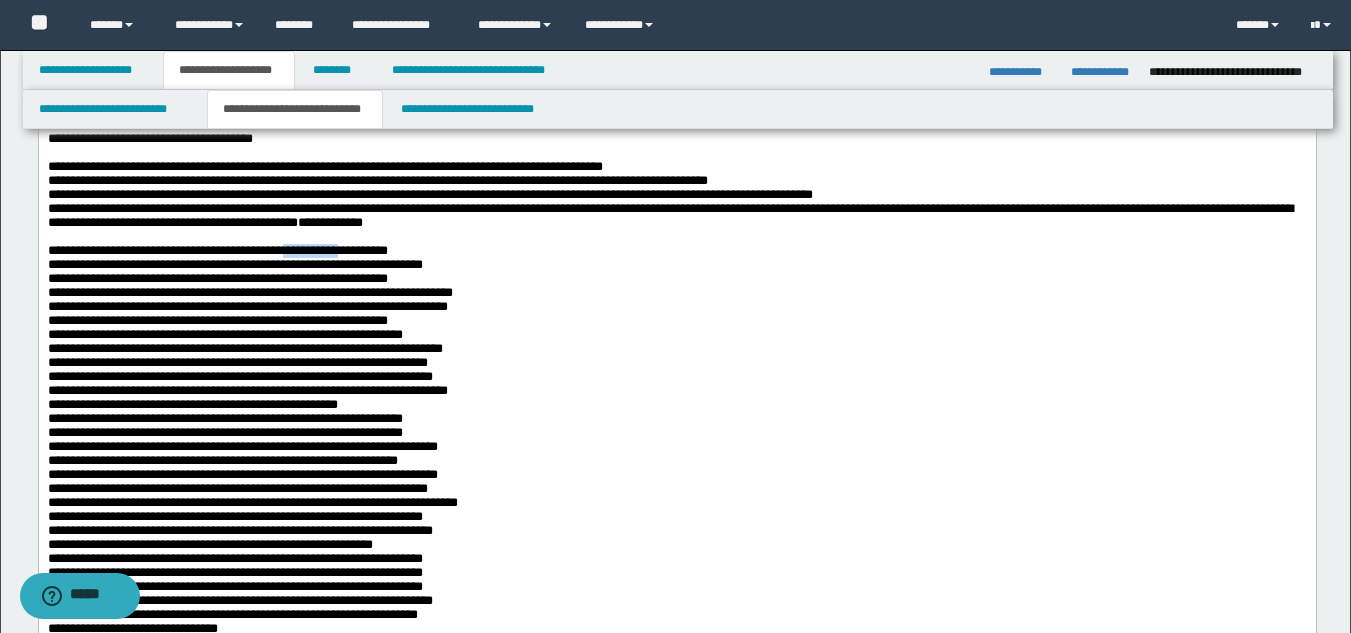 drag, startPoint x: 464, startPoint y: 308, endPoint x: 330, endPoint y: 284, distance: 136.1323 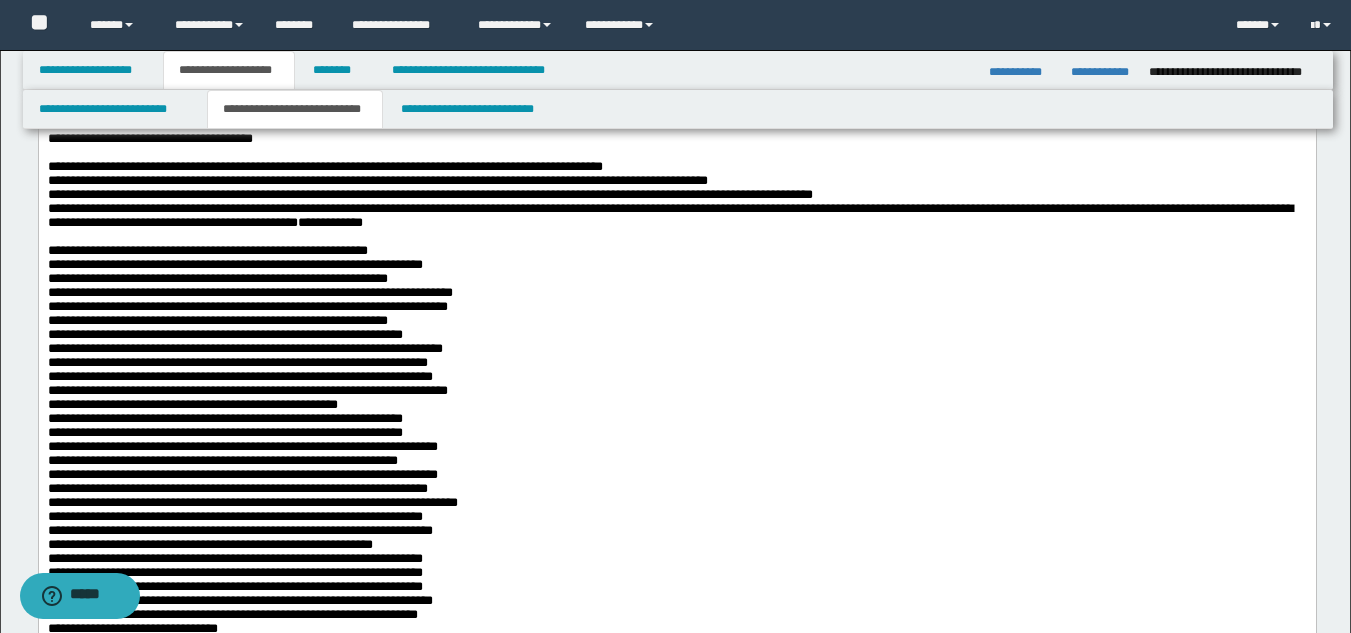click on "**********" at bounding box center [207, 250] 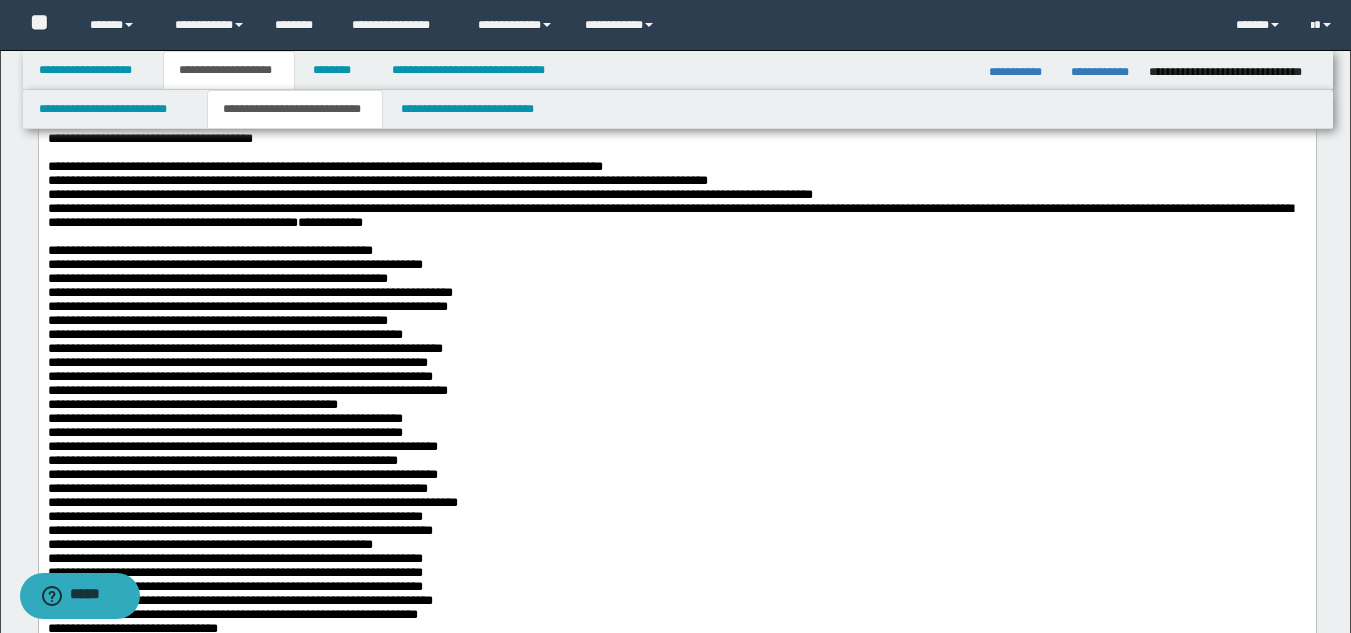 drag, startPoint x: 456, startPoint y: 313, endPoint x: 470, endPoint y: 310, distance: 14.3178215 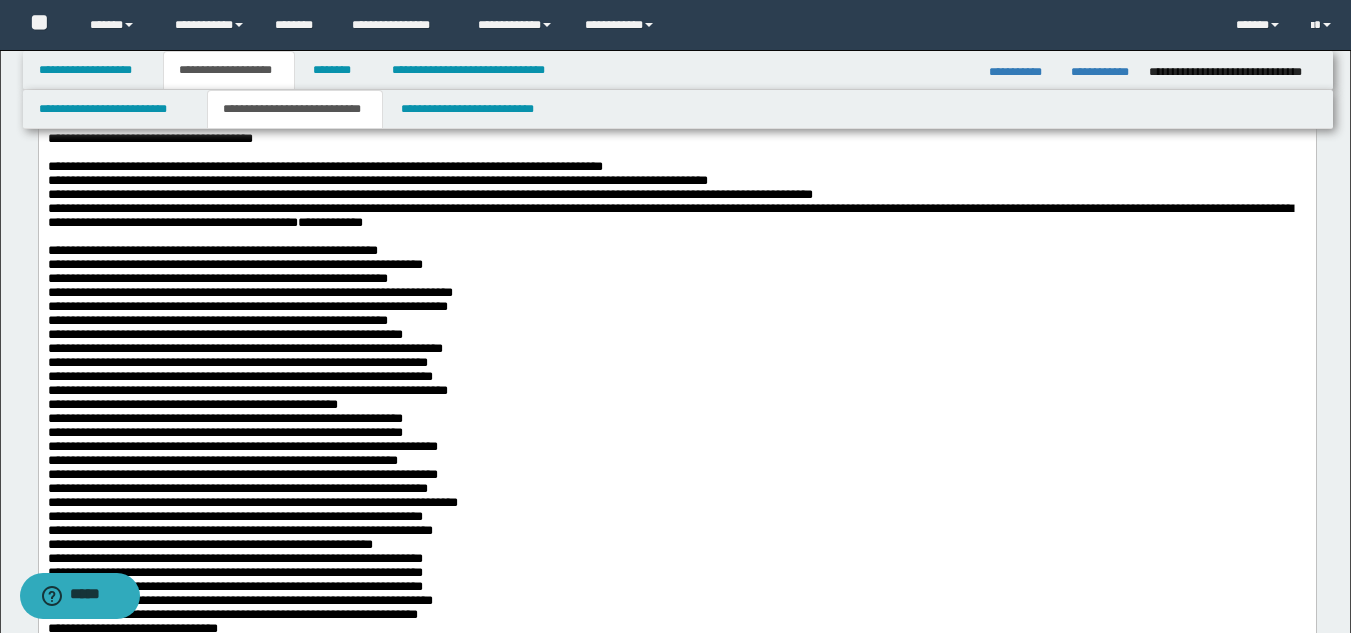 click on "**********" at bounding box center [676, 325] 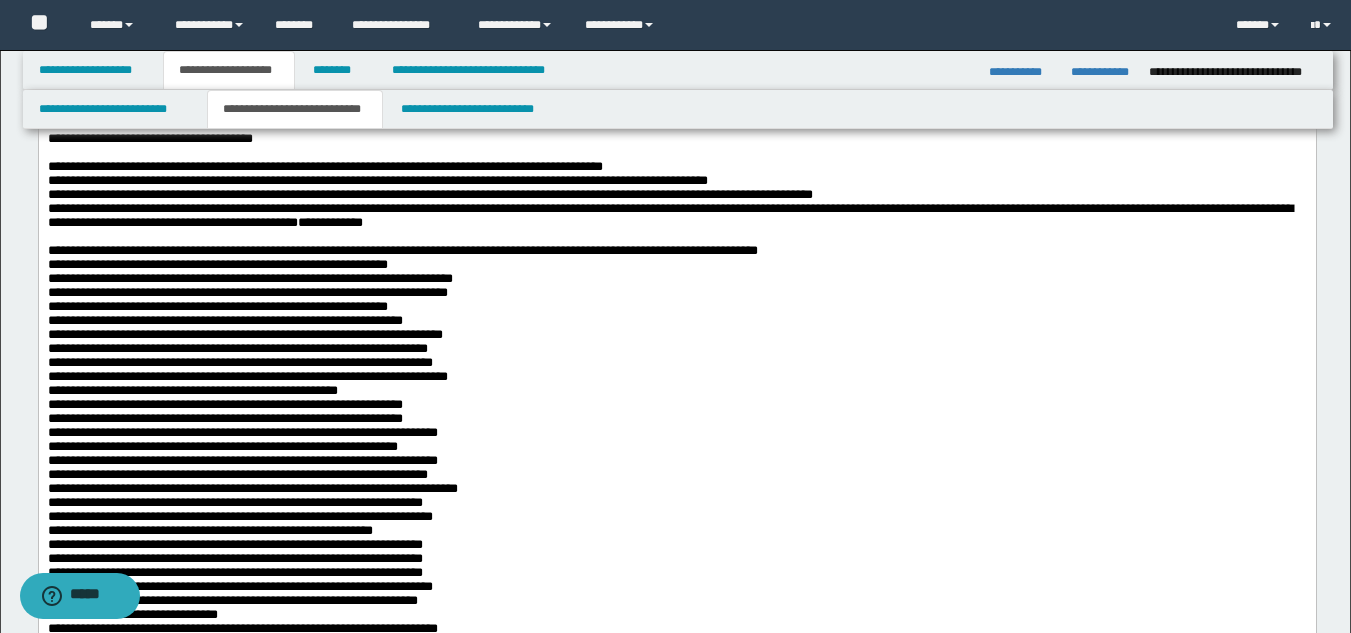 click on "**********" at bounding box center [569, 250] 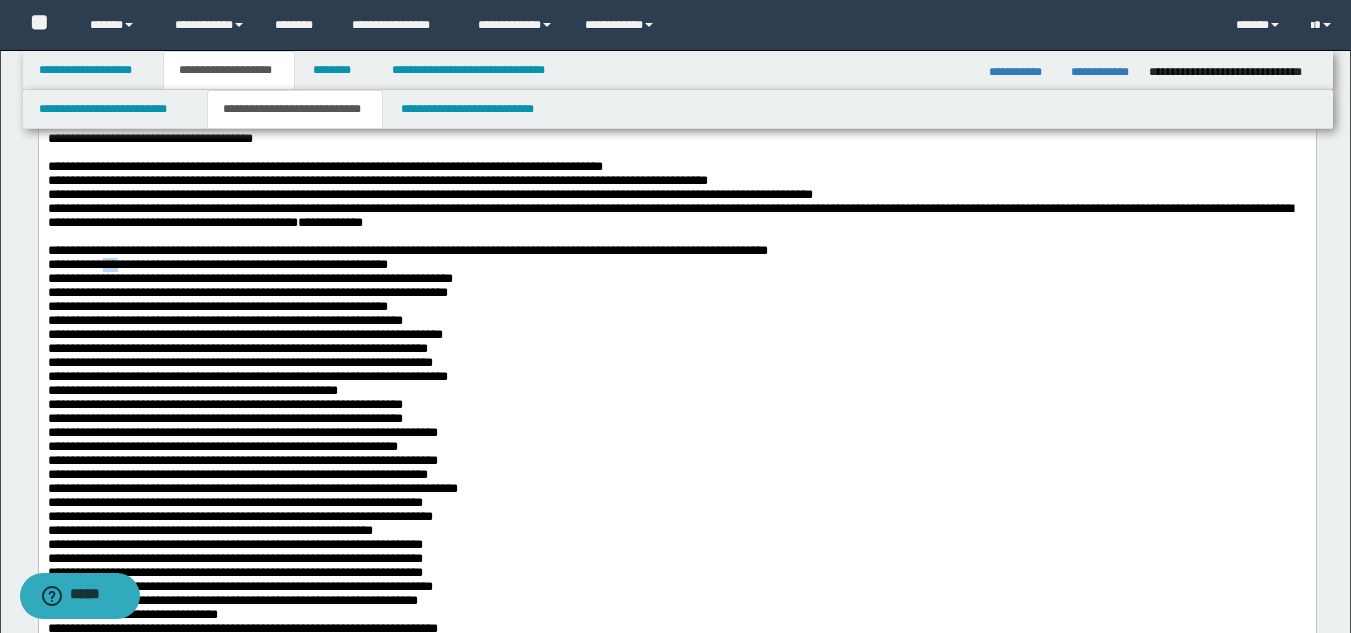 drag, startPoint x: 163, startPoint y: 328, endPoint x: 146, endPoint y: 322, distance: 18.027756 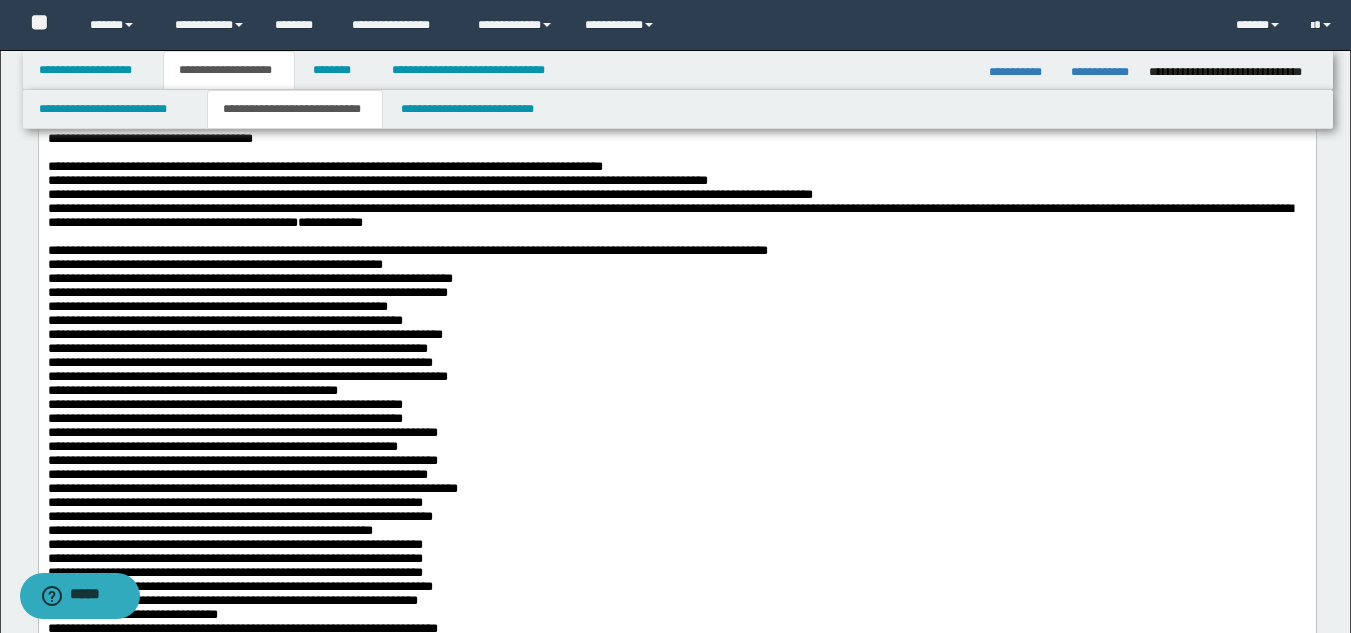 click on "**********" at bounding box center [676, 318] 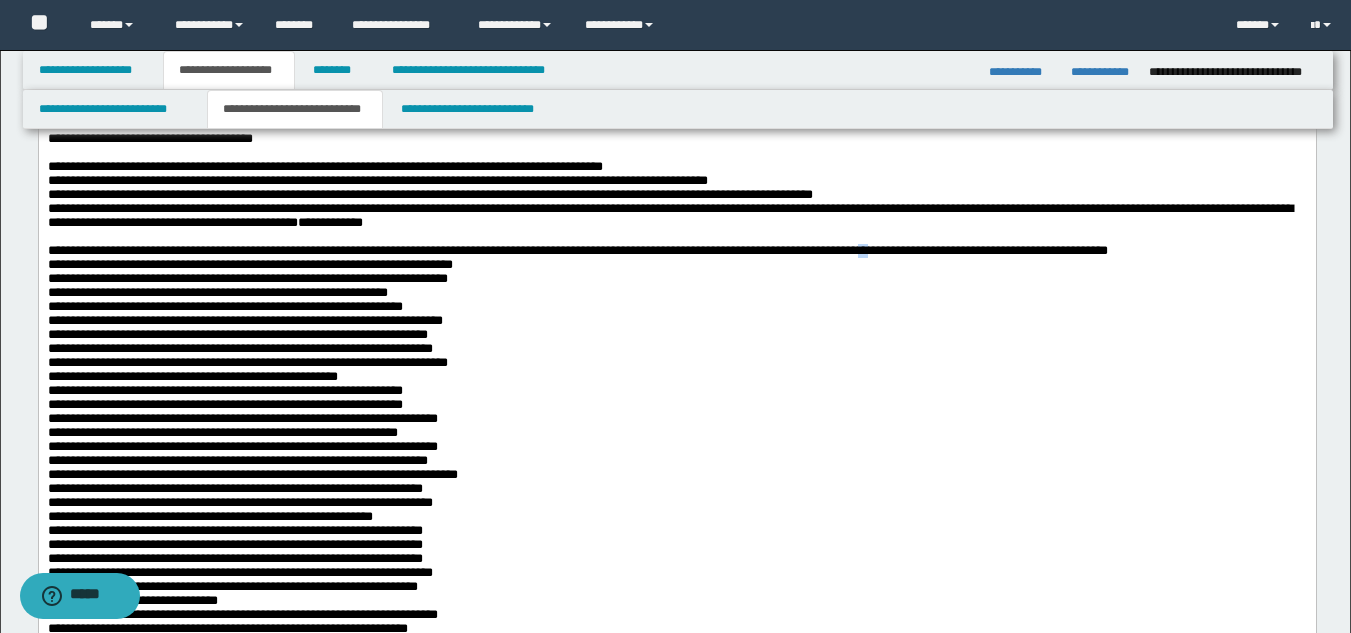 drag, startPoint x: 60, startPoint y: 326, endPoint x: 49, endPoint y: 324, distance: 11.18034 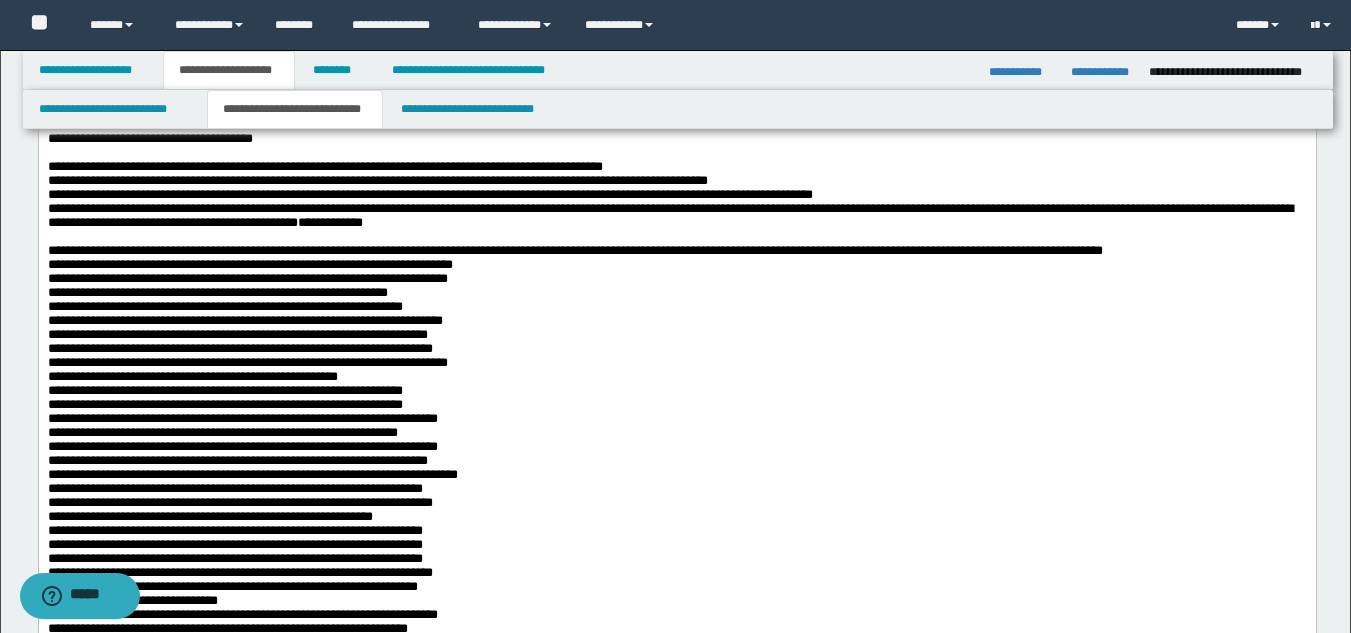click on "**********" at bounding box center (676, 311) 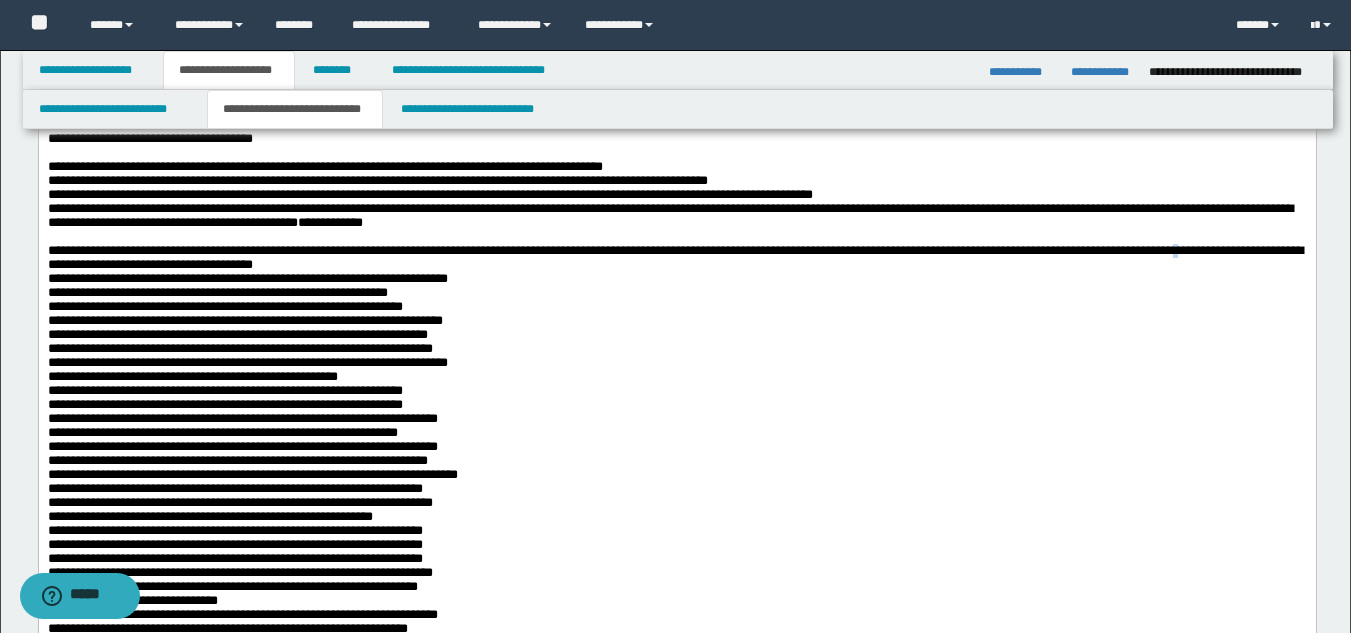 click on "**********" at bounding box center [674, 257] 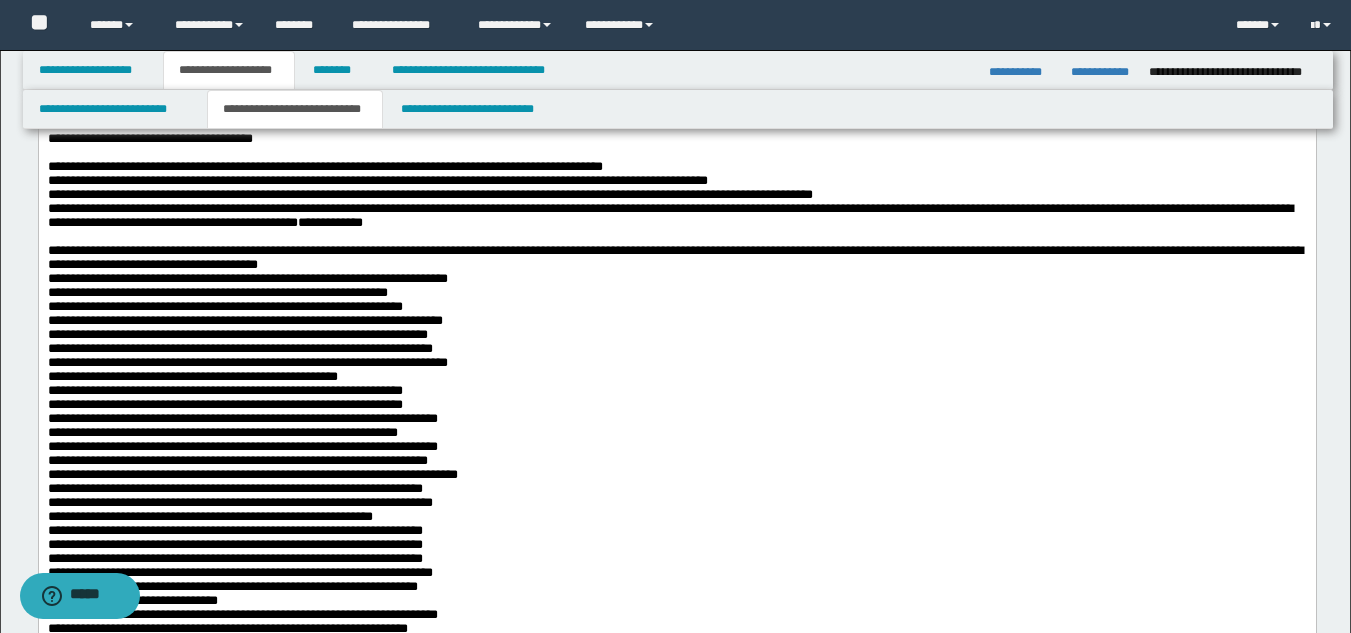 click on "**********" at bounding box center [674, 257] 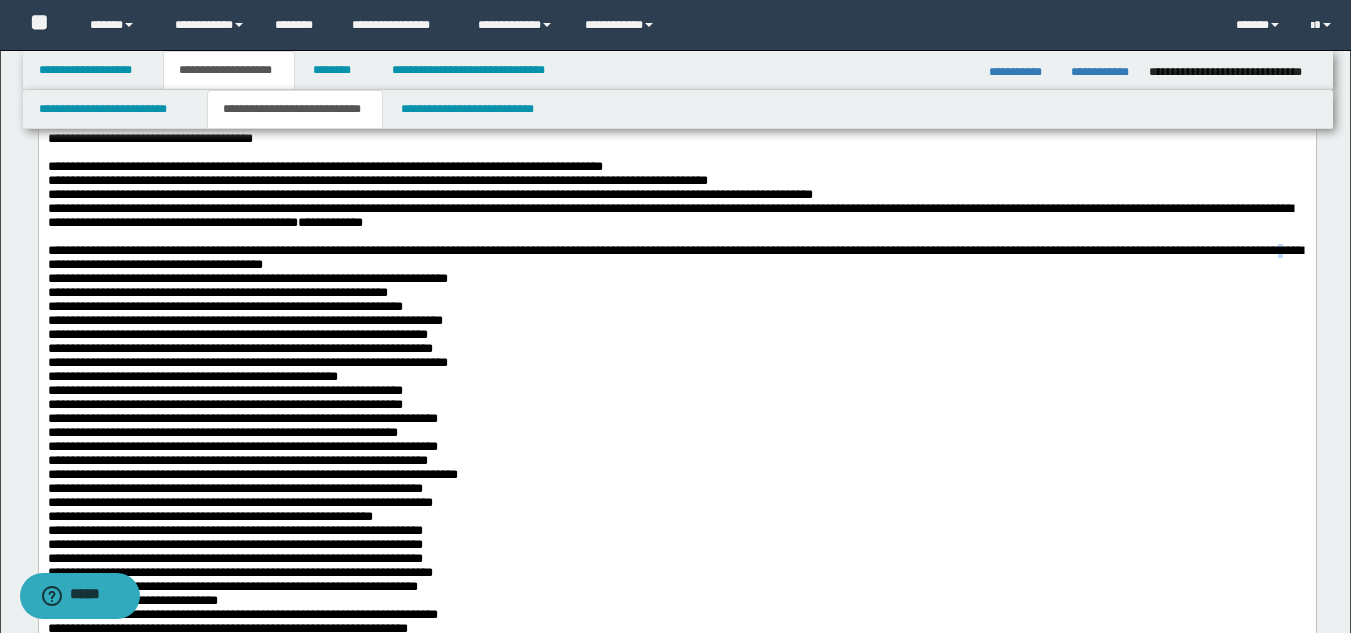 click on "**********" at bounding box center (674, 257) 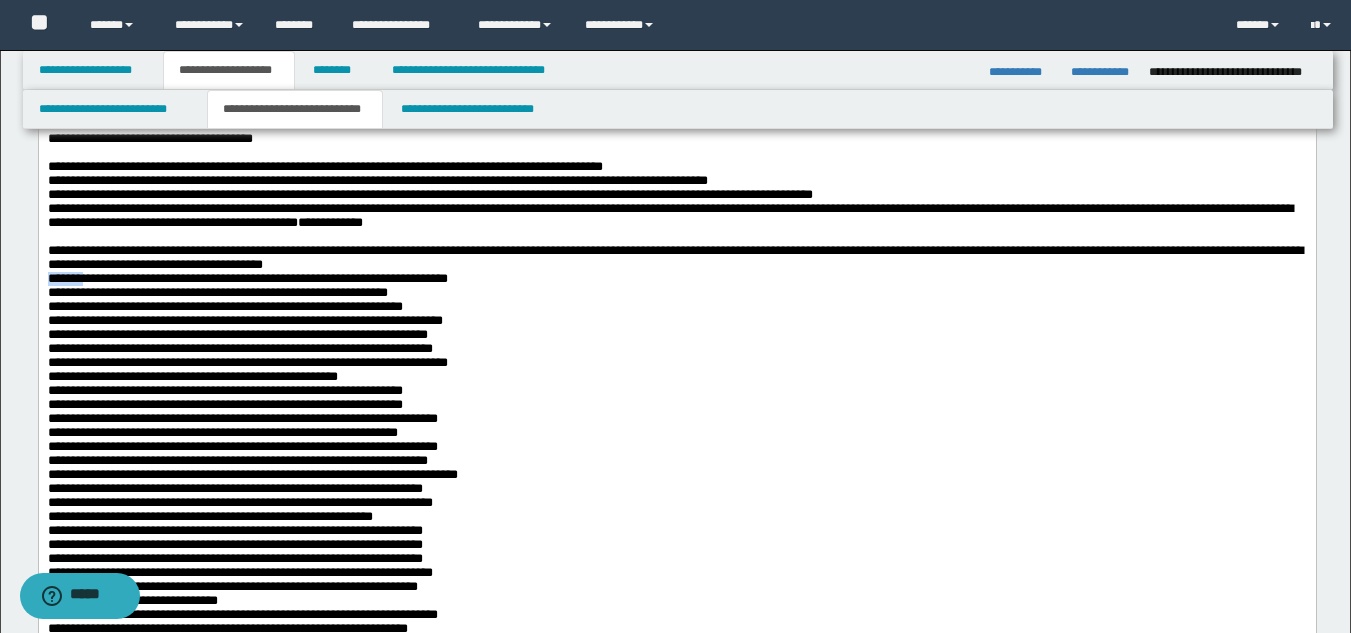 drag, startPoint x: 92, startPoint y: 344, endPoint x: 45, endPoint y: 339, distance: 47.26521 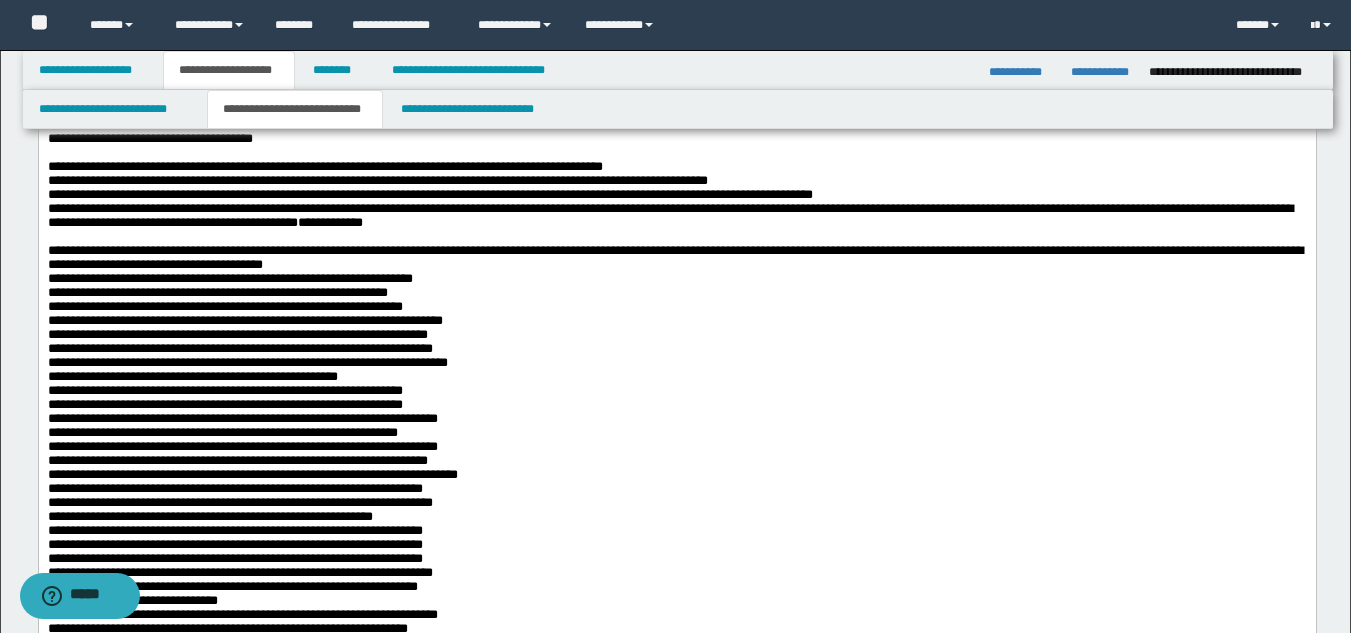 click on "**********" at bounding box center (676, 311) 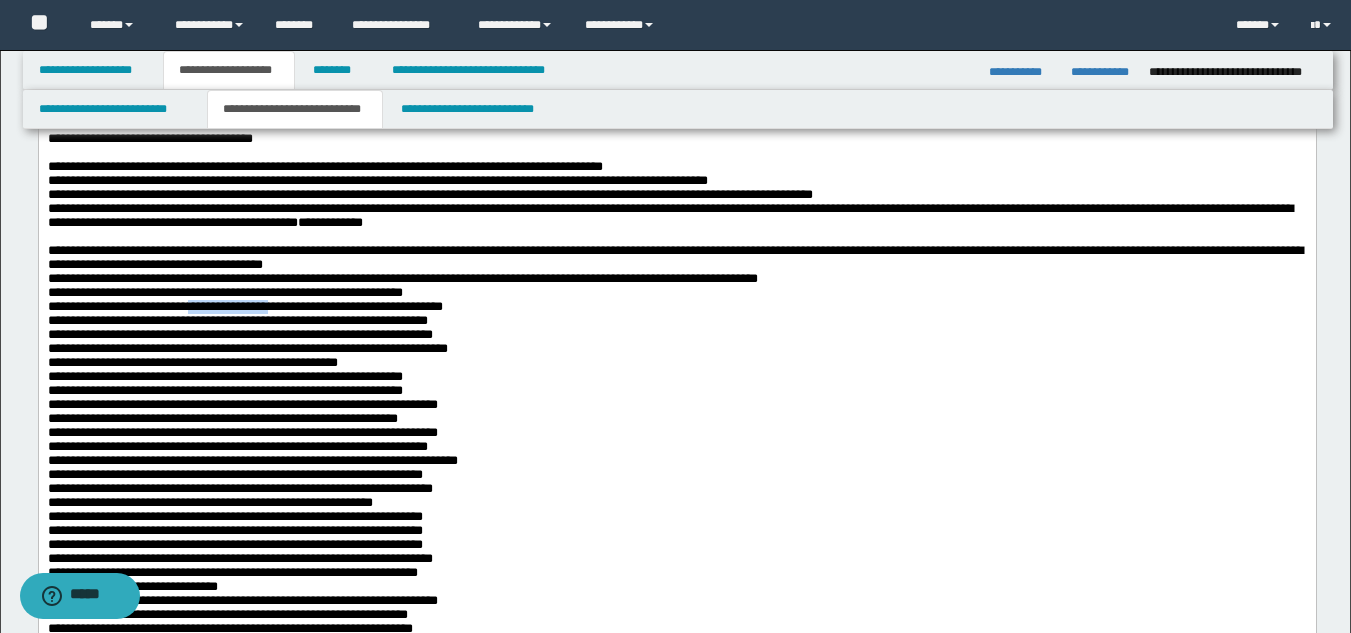 drag, startPoint x: 381, startPoint y: 374, endPoint x: 261, endPoint y: 371, distance: 120.03749 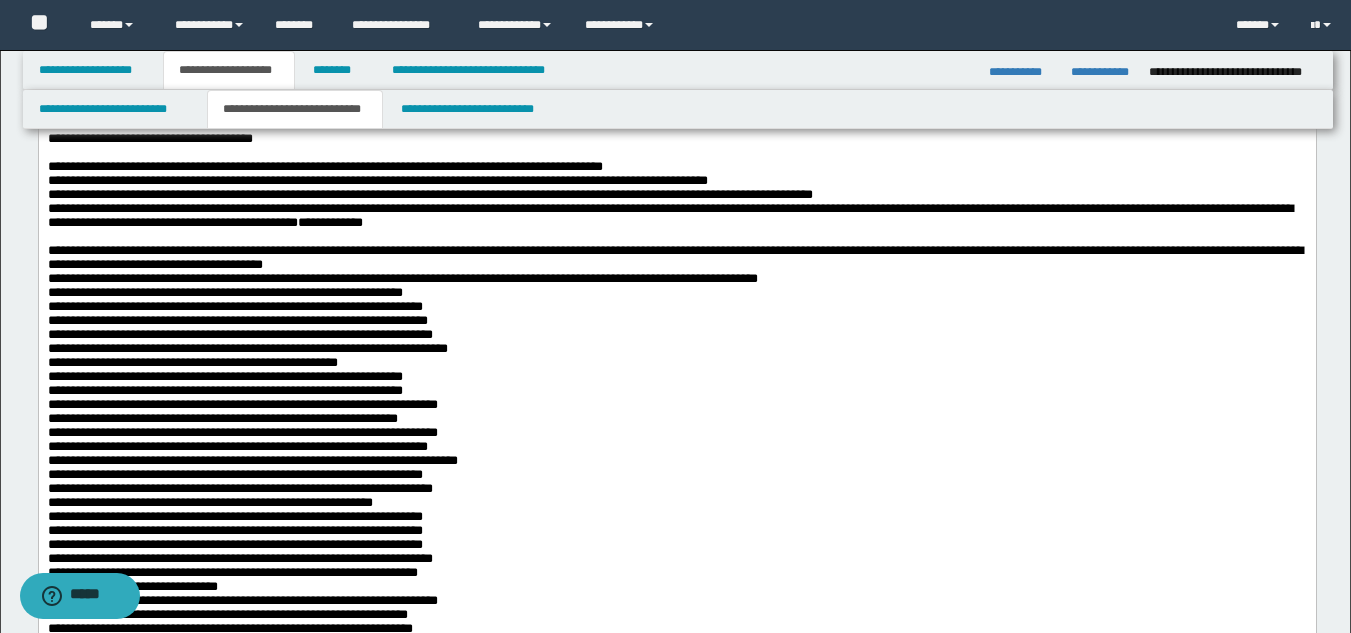 click on "**********" at bounding box center (234, 306) 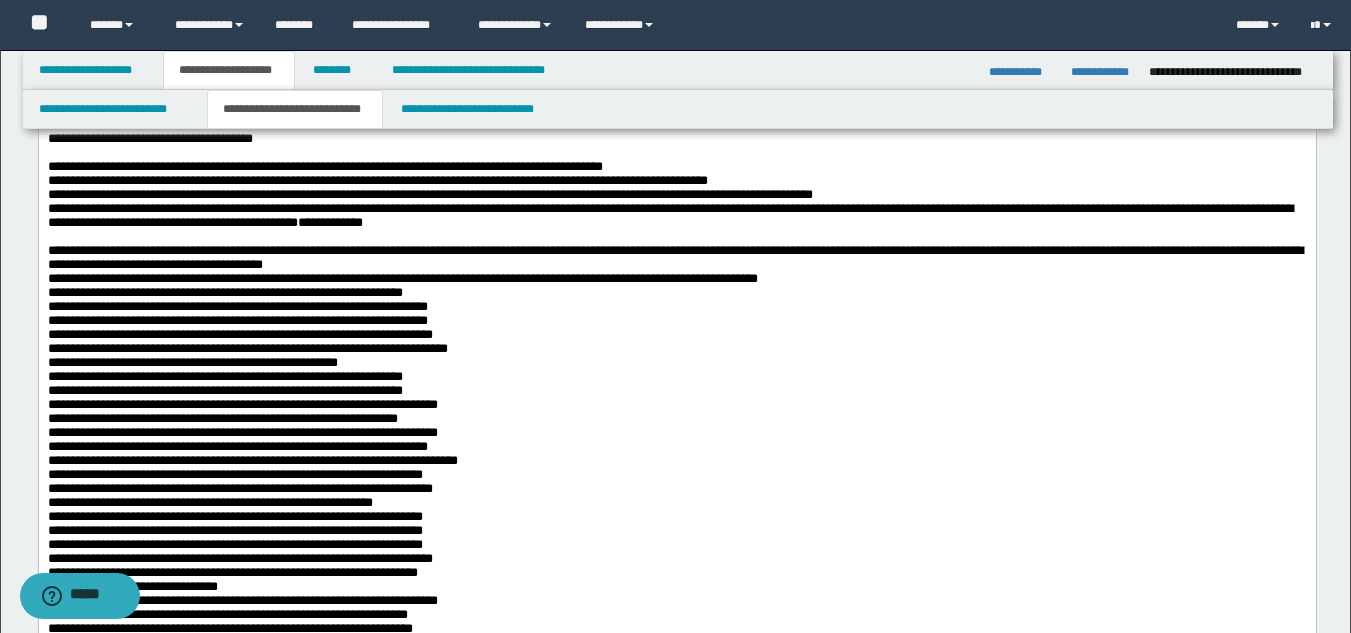 click on "**********" at bounding box center (676, 304) 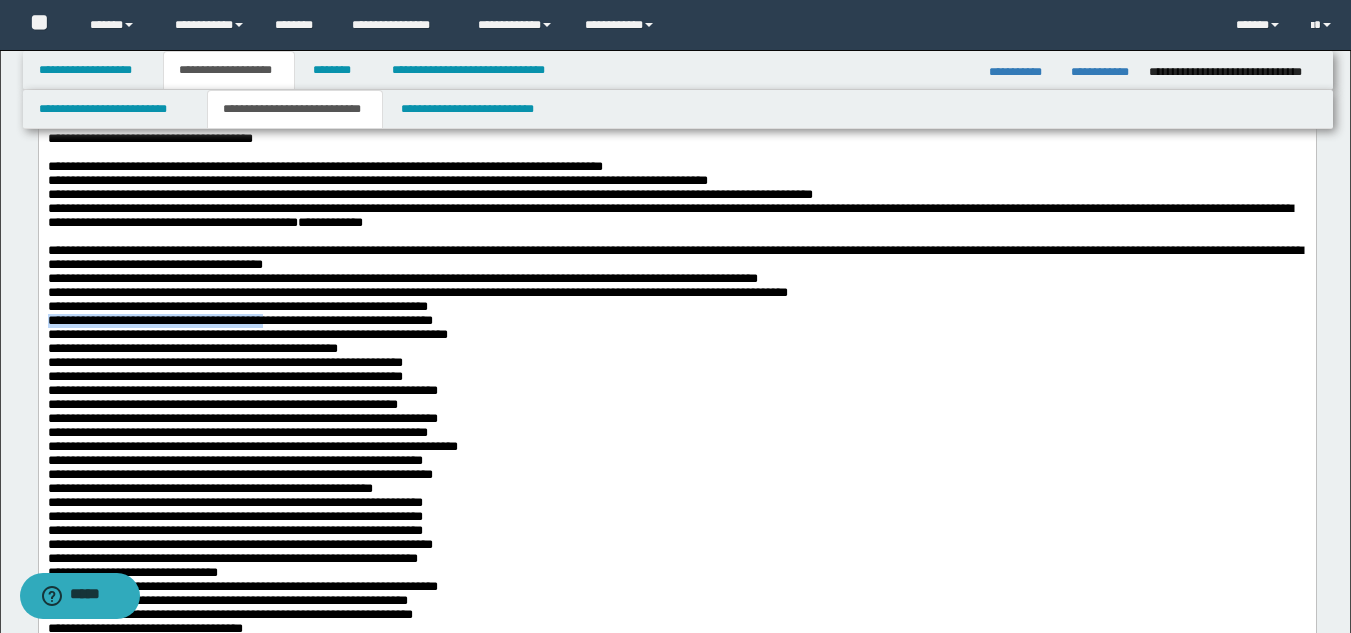 drag, startPoint x: 364, startPoint y: 394, endPoint x: 46, endPoint y: 387, distance: 318.07703 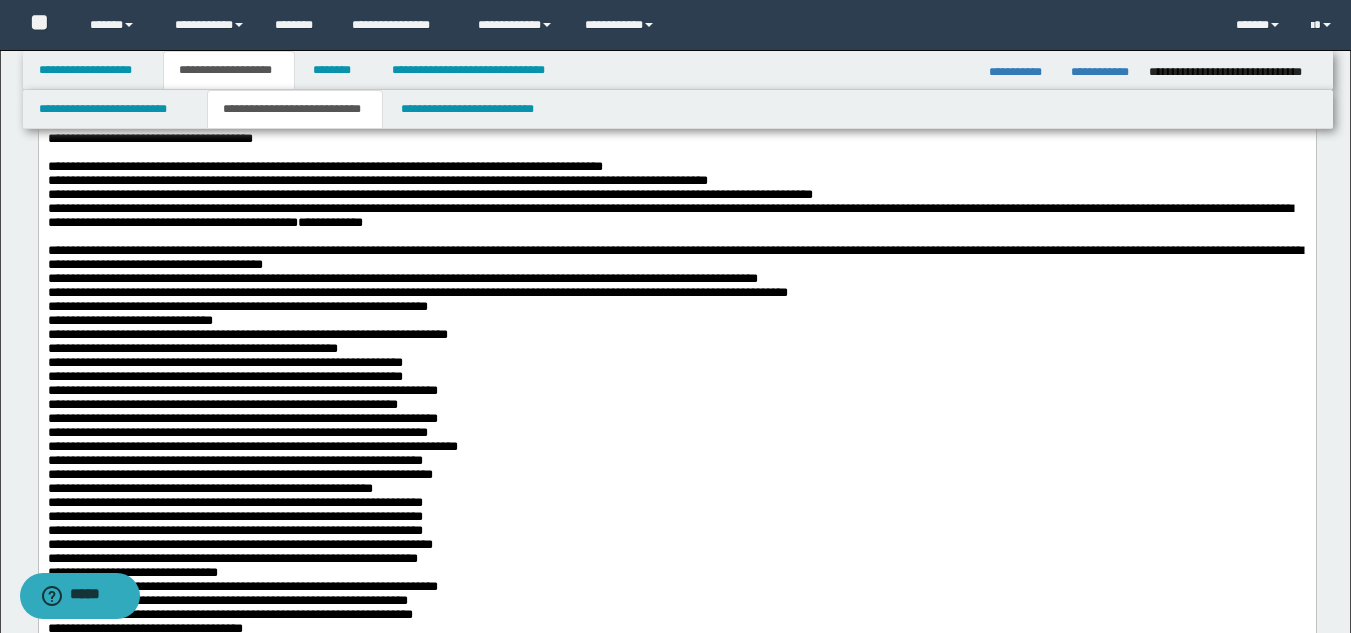 click on "**********" at bounding box center (129, 320) 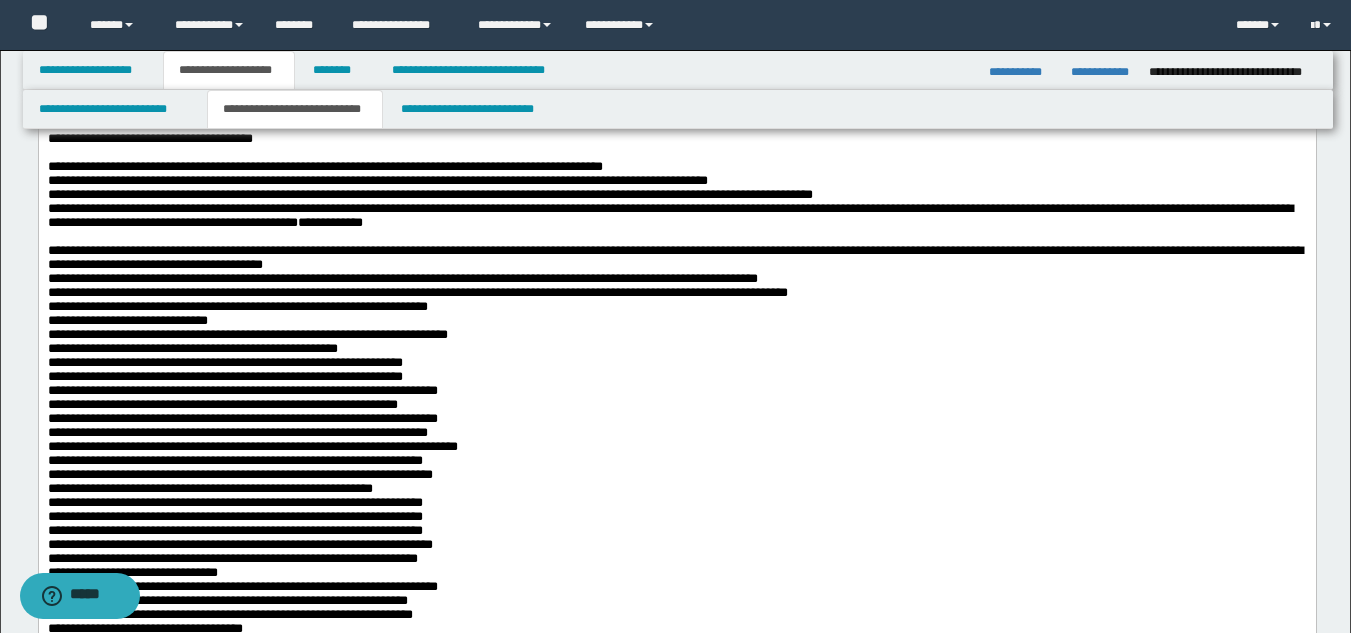 click on "**********" at bounding box center [247, 334] 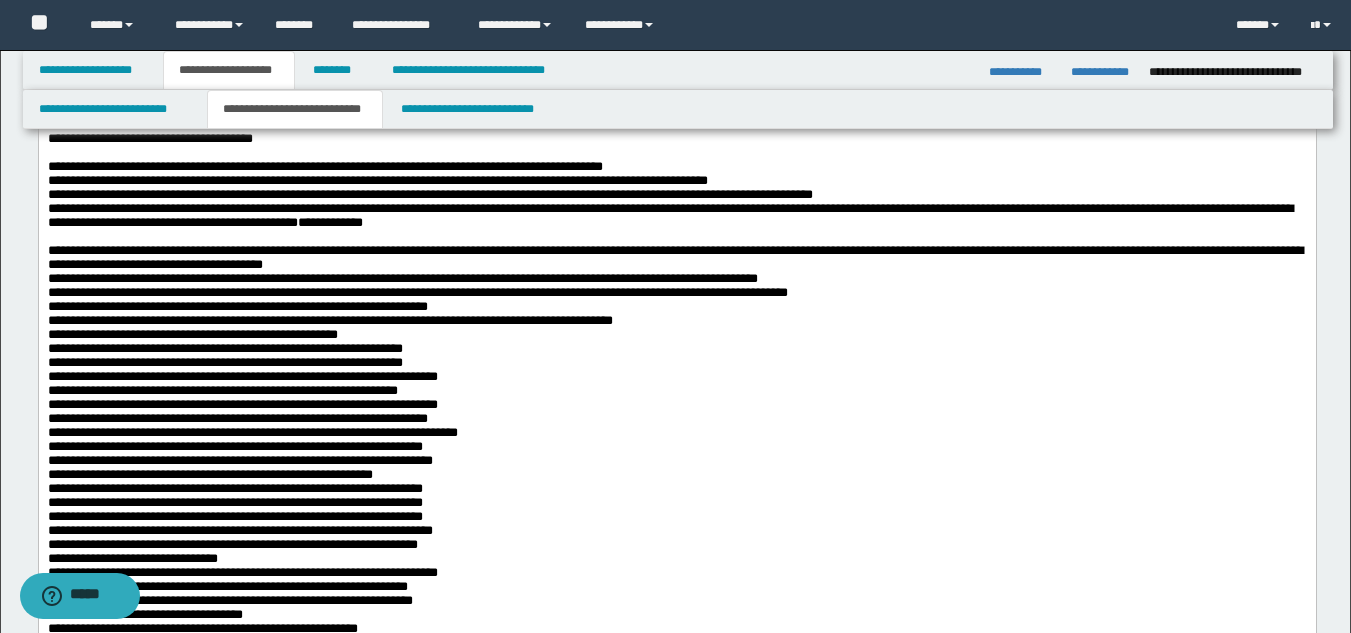 click on "**********" at bounding box center [676, 290] 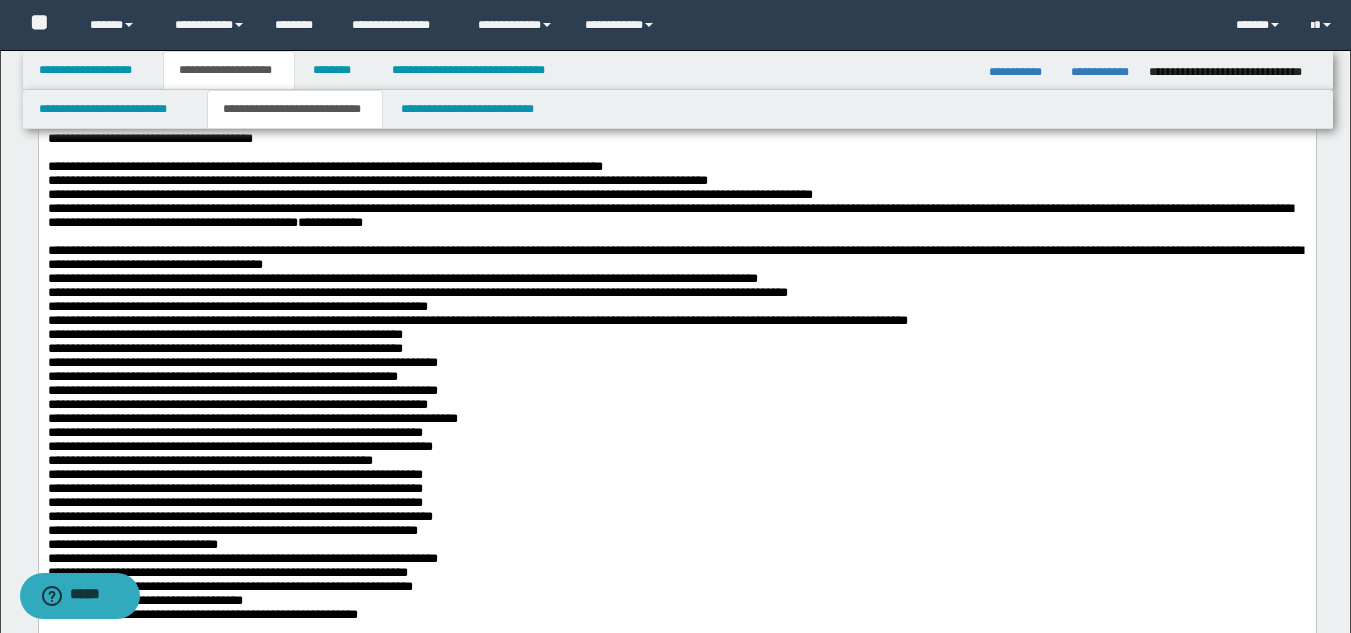 click on "**********" at bounding box center [224, 334] 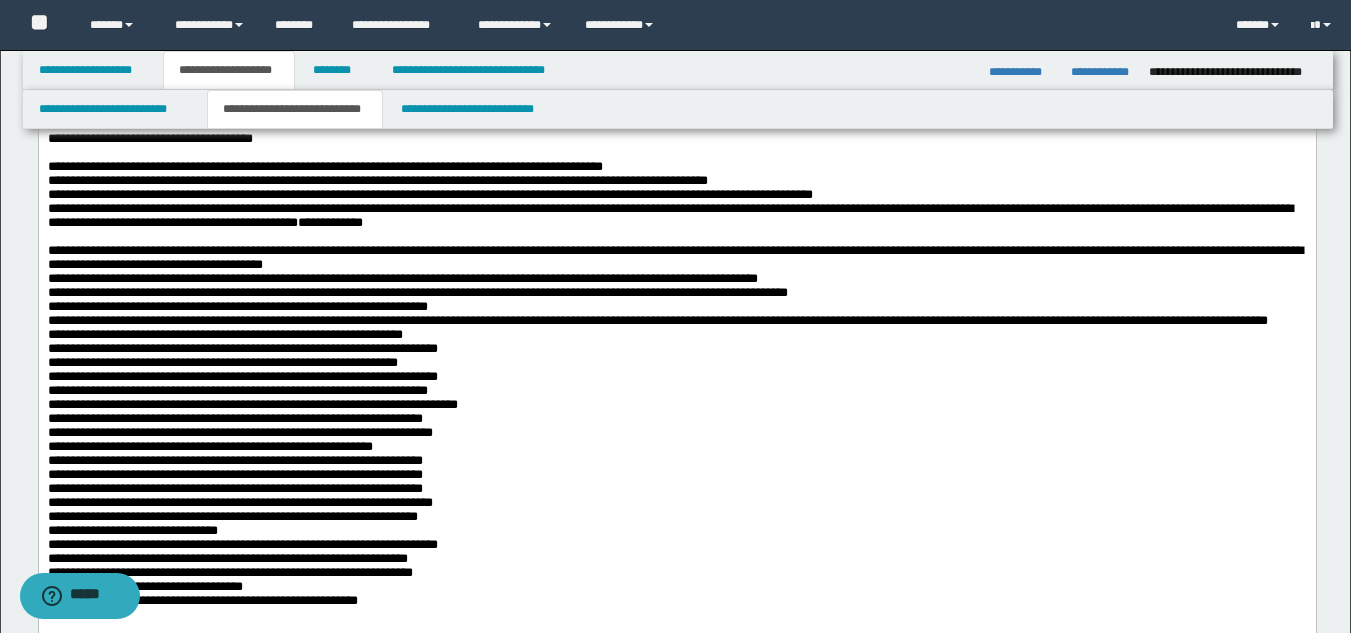 click on "**********" at bounding box center (1089, 320) 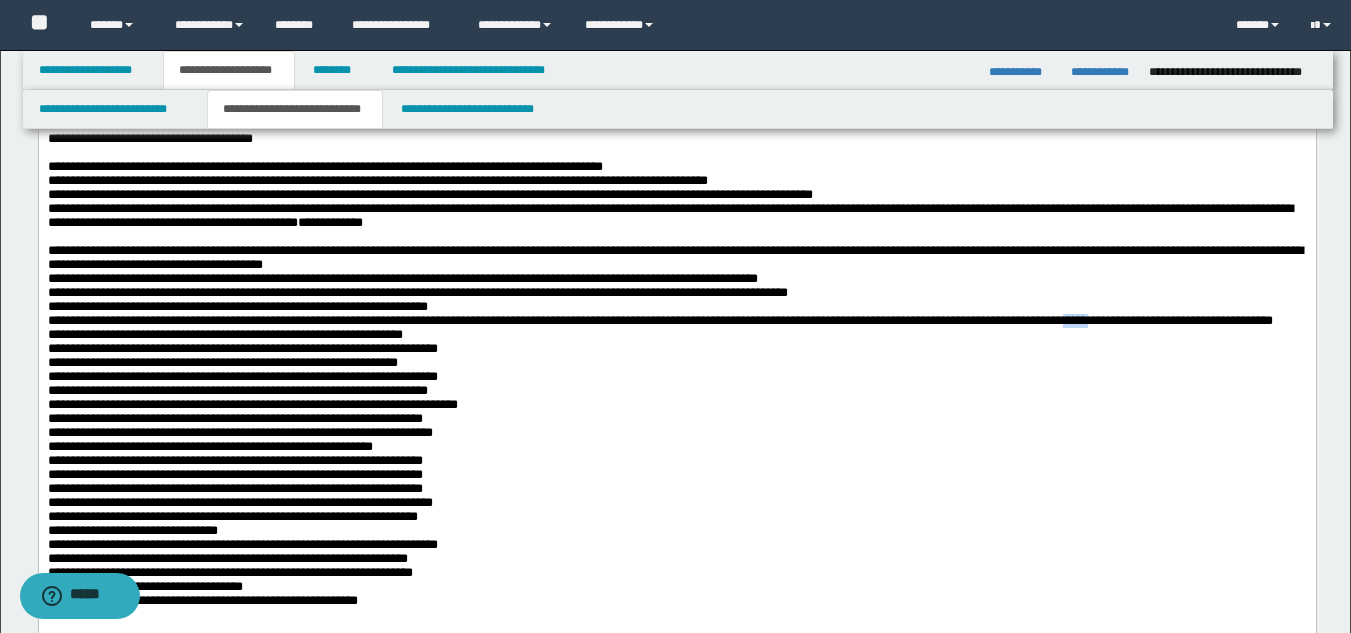 drag, startPoint x: 418, startPoint y: 405, endPoint x: 384, endPoint y: 410, distance: 34.36568 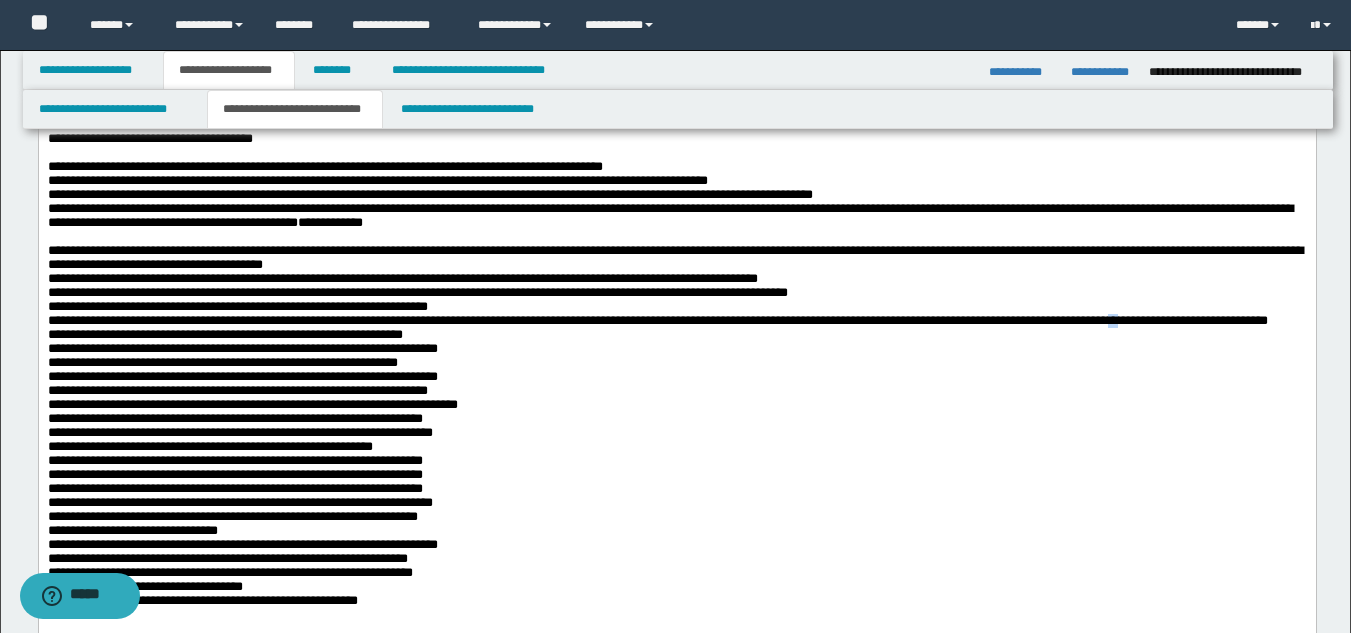 click on "**********" at bounding box center [1089, 320] 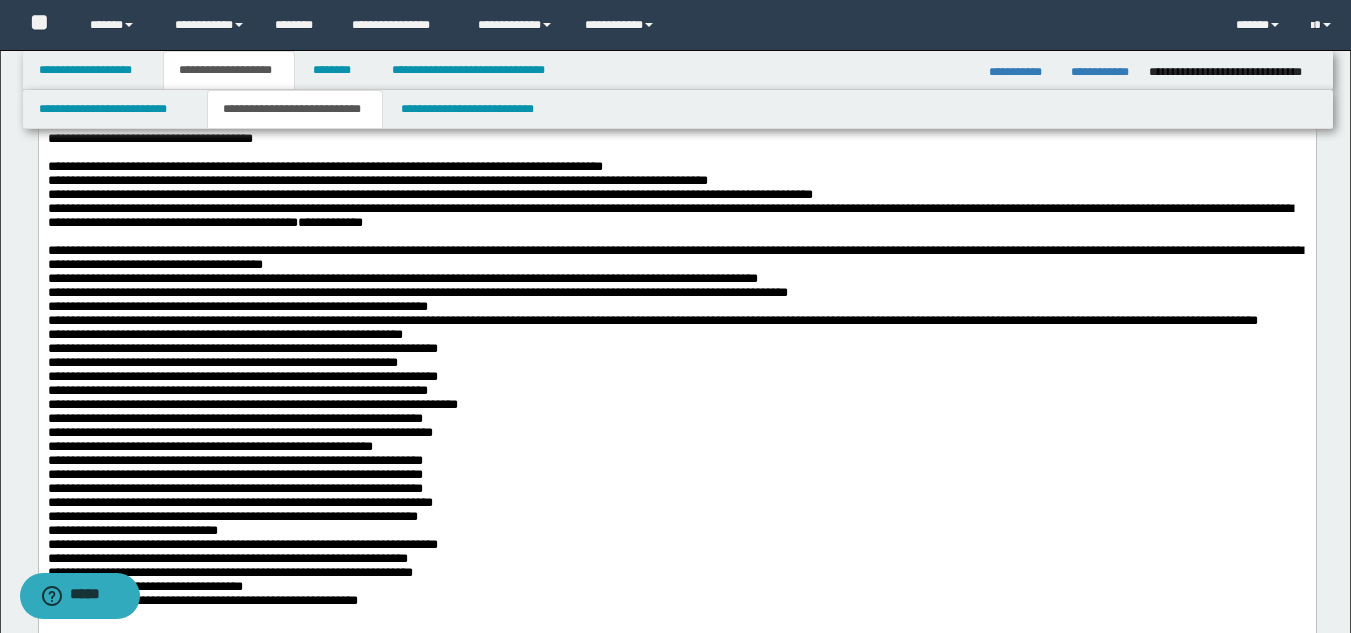 click on "**********" at bounding box center [1084, 320] 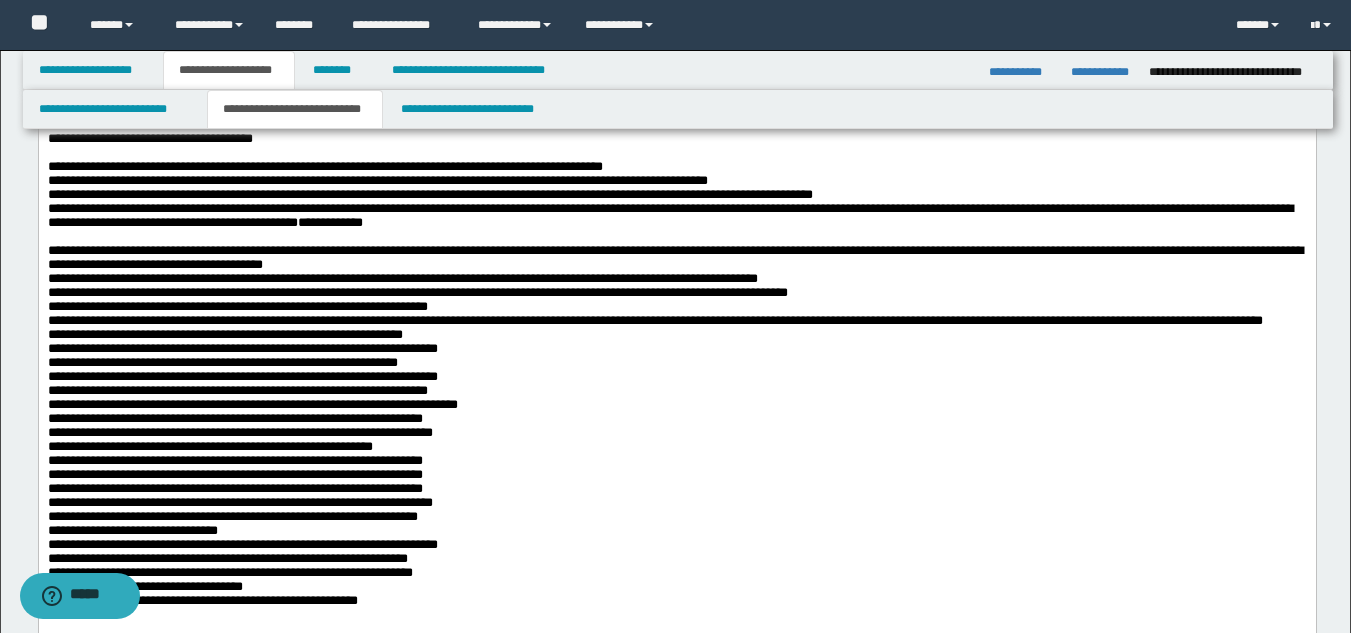 click on "**********" at bounding box center [224, 334] 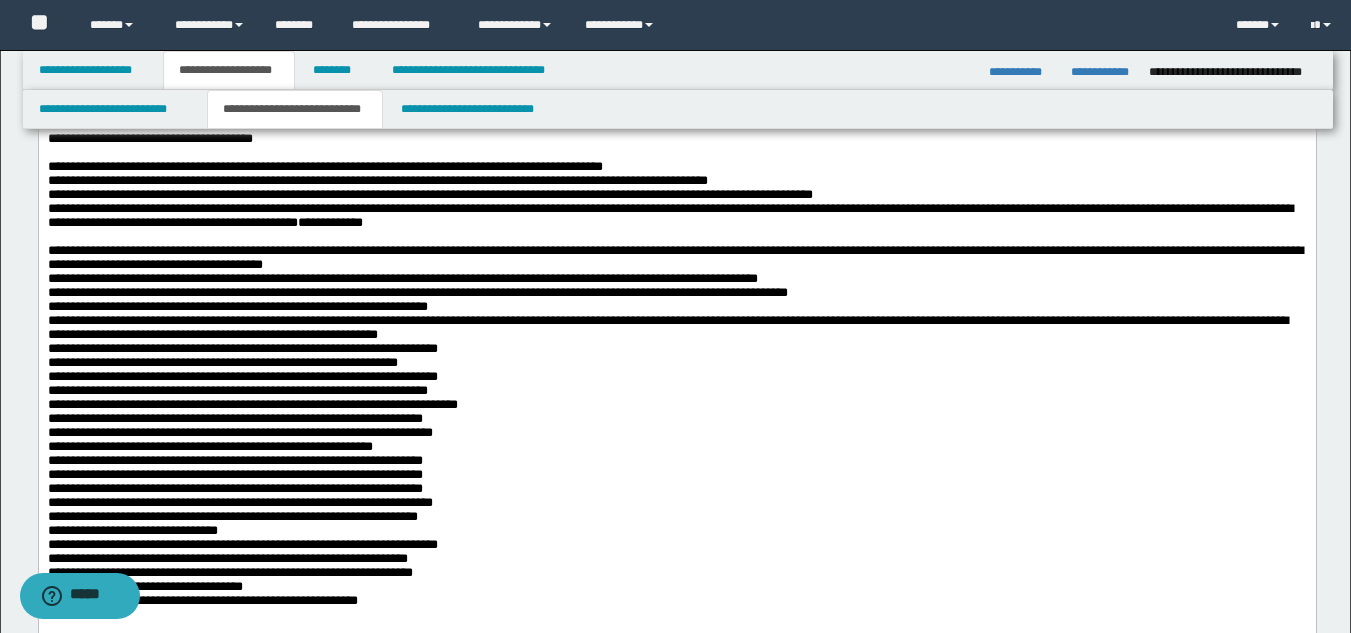 click on "**********" at bounding box center (242, 348) 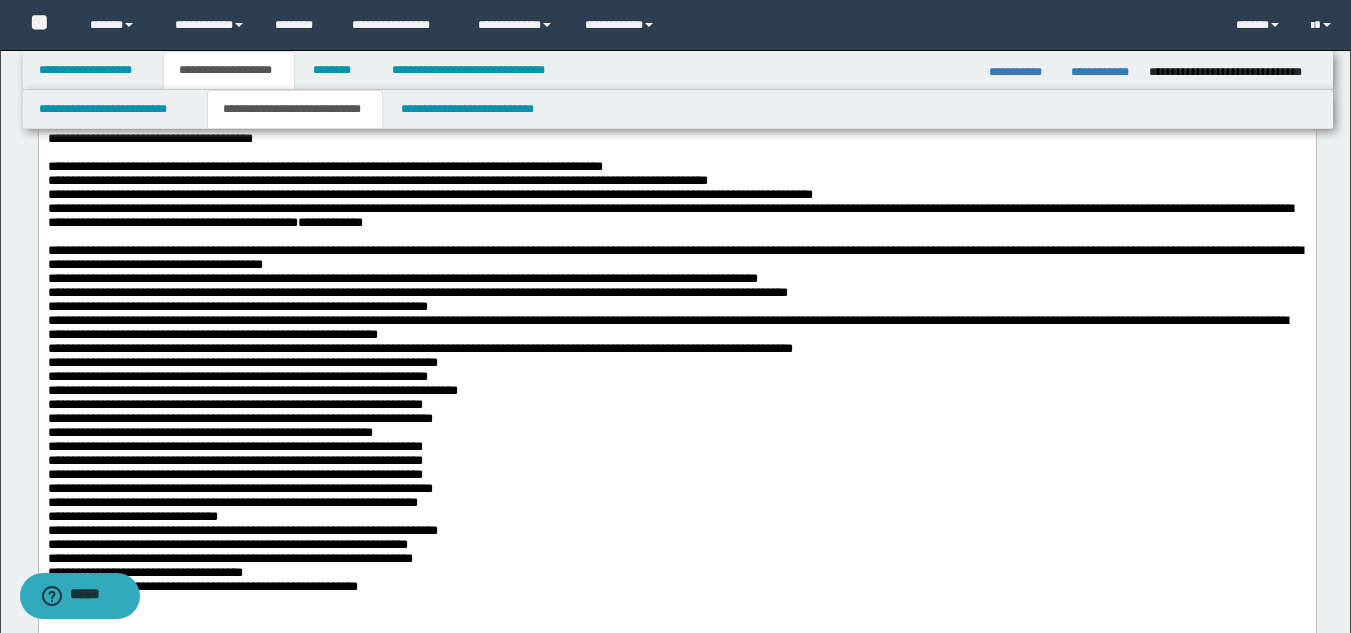 click on "**********" at bounding box center [617, 348] 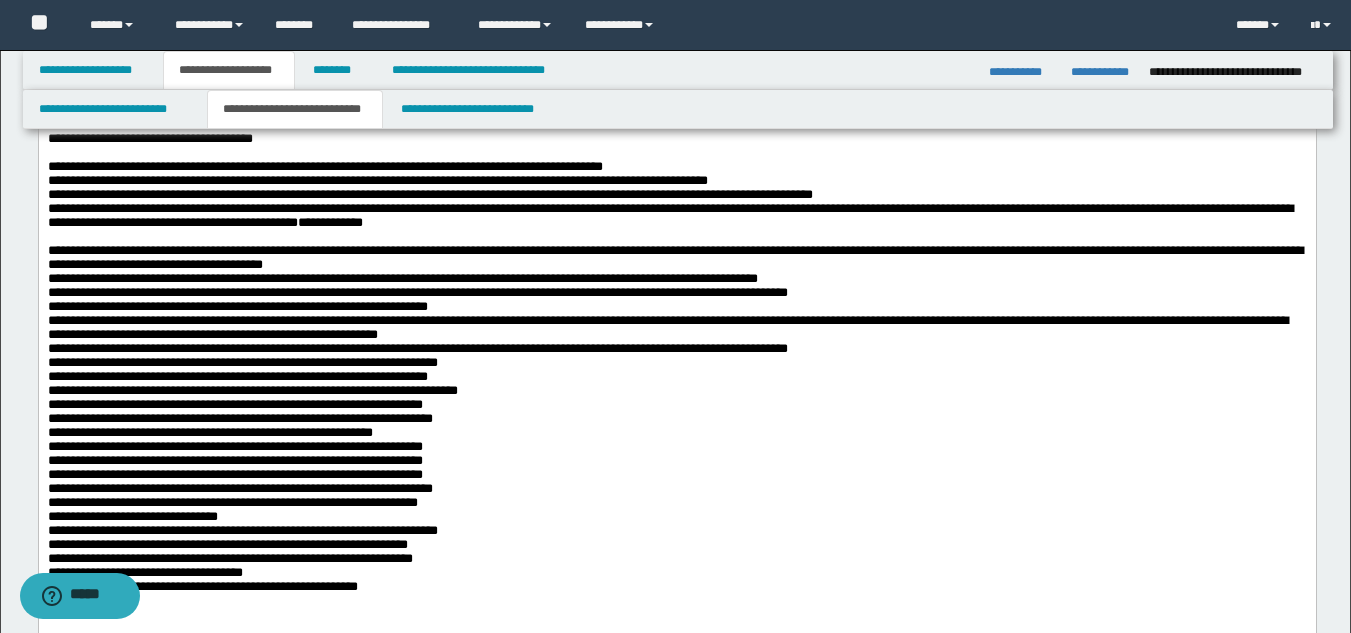 click on "**********" at bounding box center [237, 376] 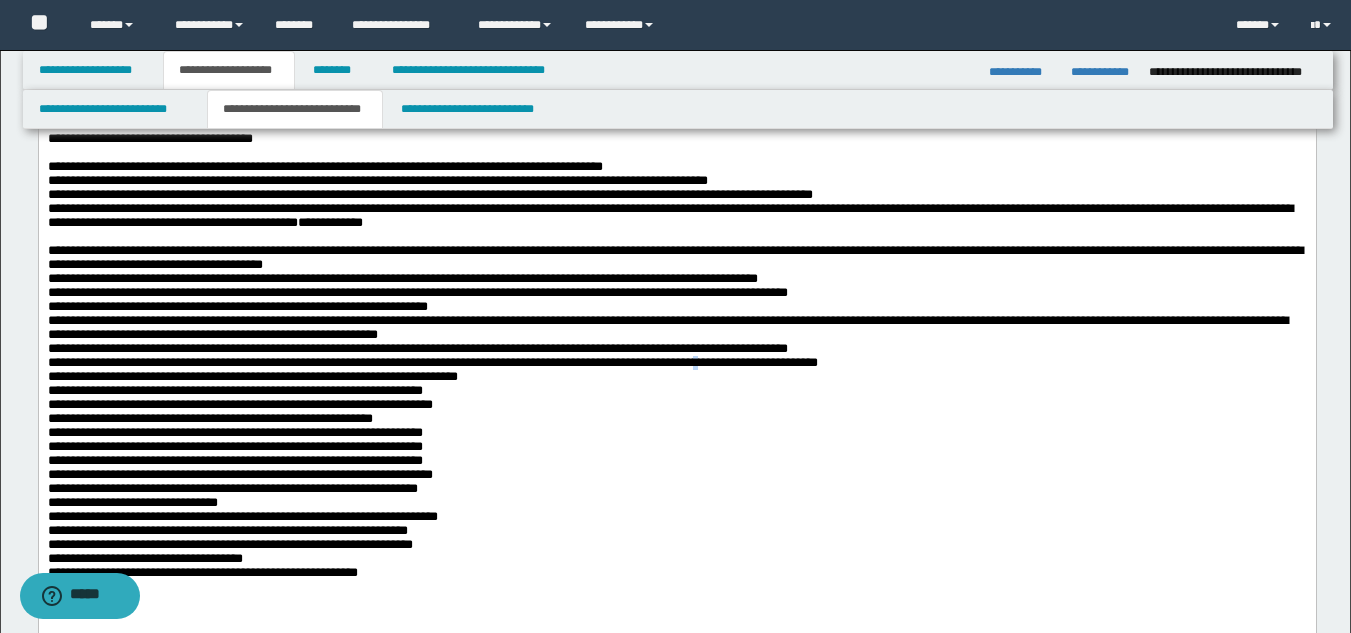 drag, startPoint x: 1009, startPoint y: 439, endPoint x: 992, endPoint y: 444, distance: 17.720045 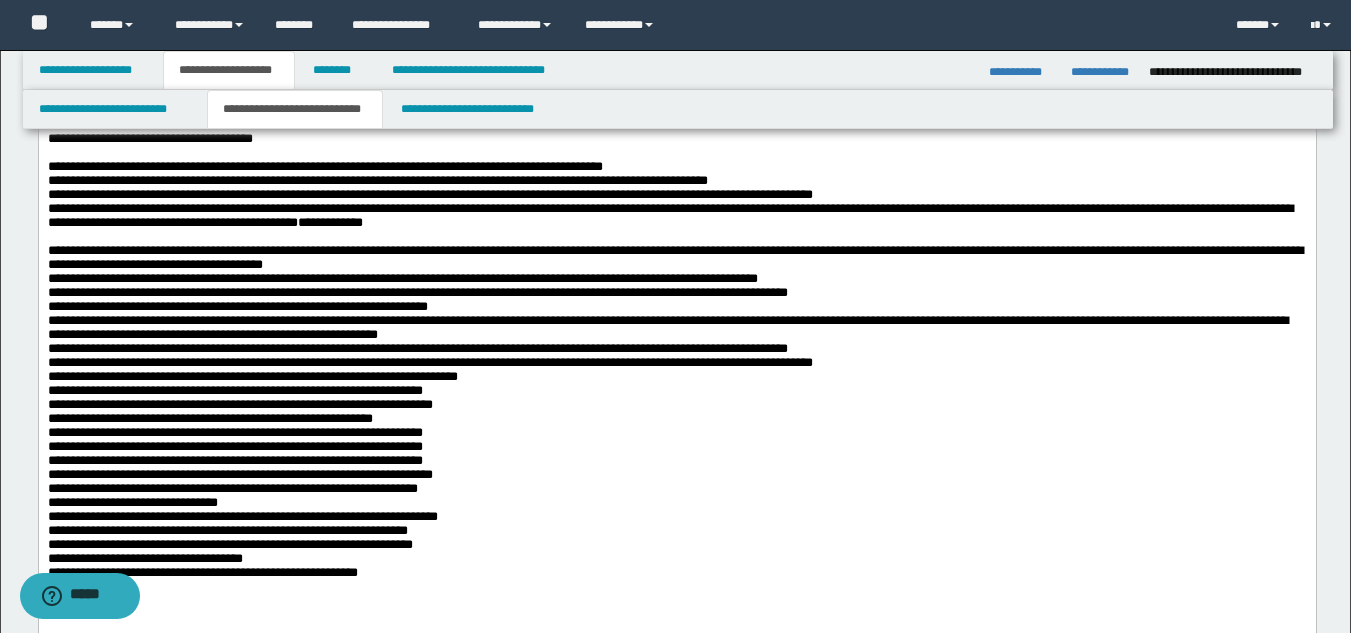 drag, startPoint x: 1104, startPoint y: 436, endPoint x: 1155, endPoint y: 449, distance: 52.63079 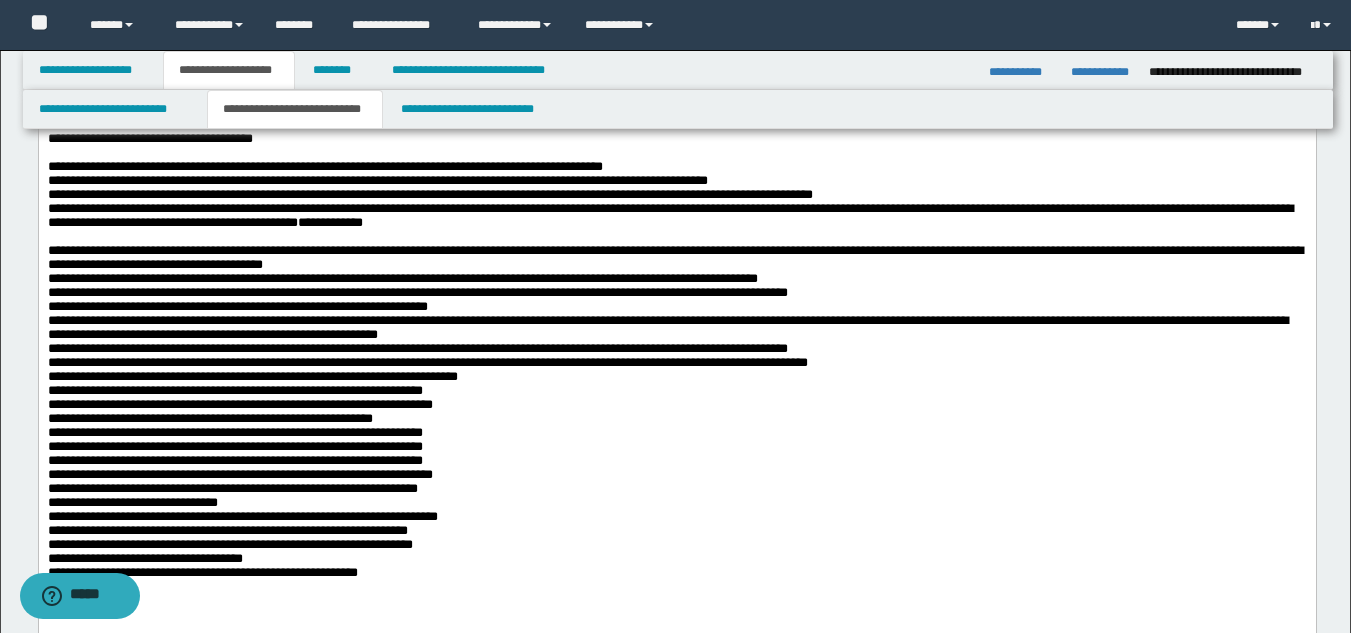 click on "**********" at bounding box center [252, 376] 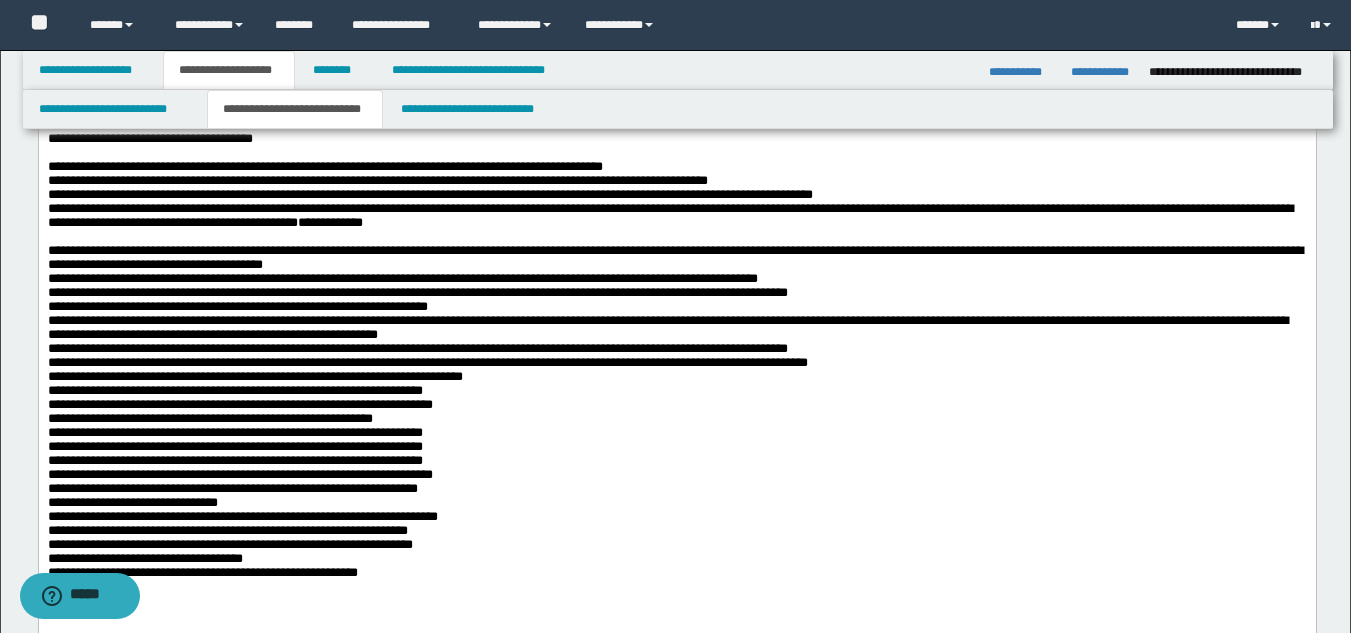 click on "**********" at bounding box center [254, 376] 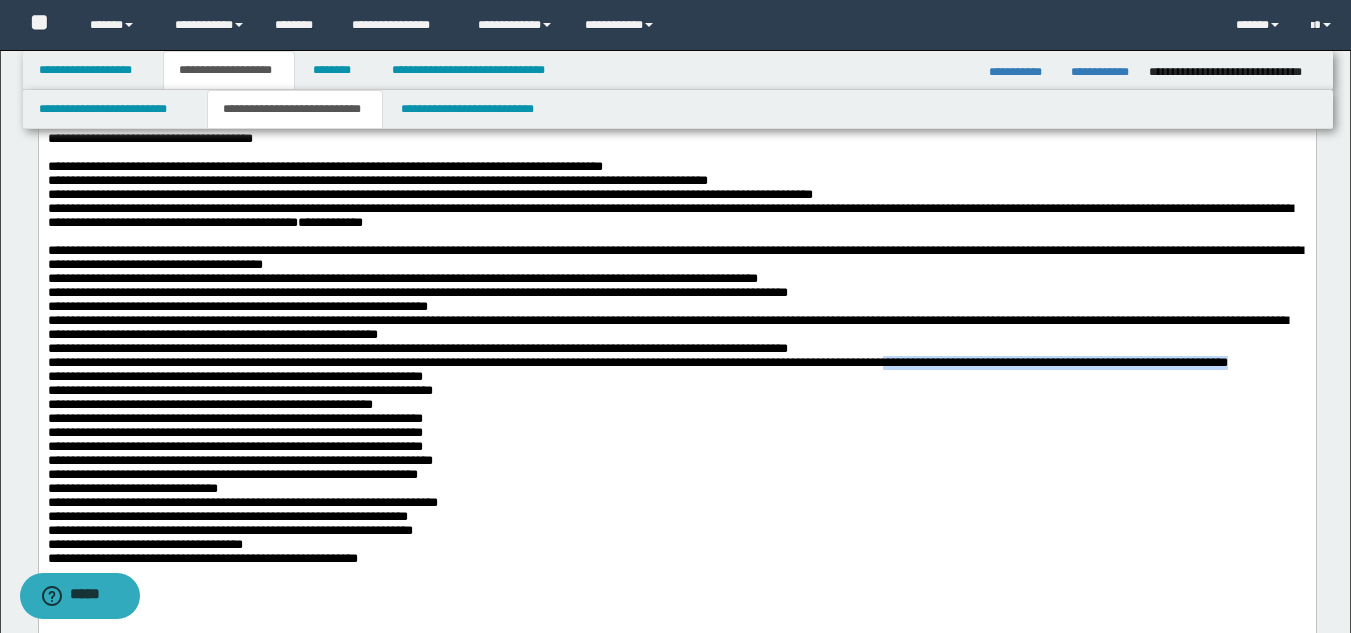 drag, startPoint x: 558, startPoint y: 455, endPoint x: 41, endPoint y: 451, distance: 517.0155 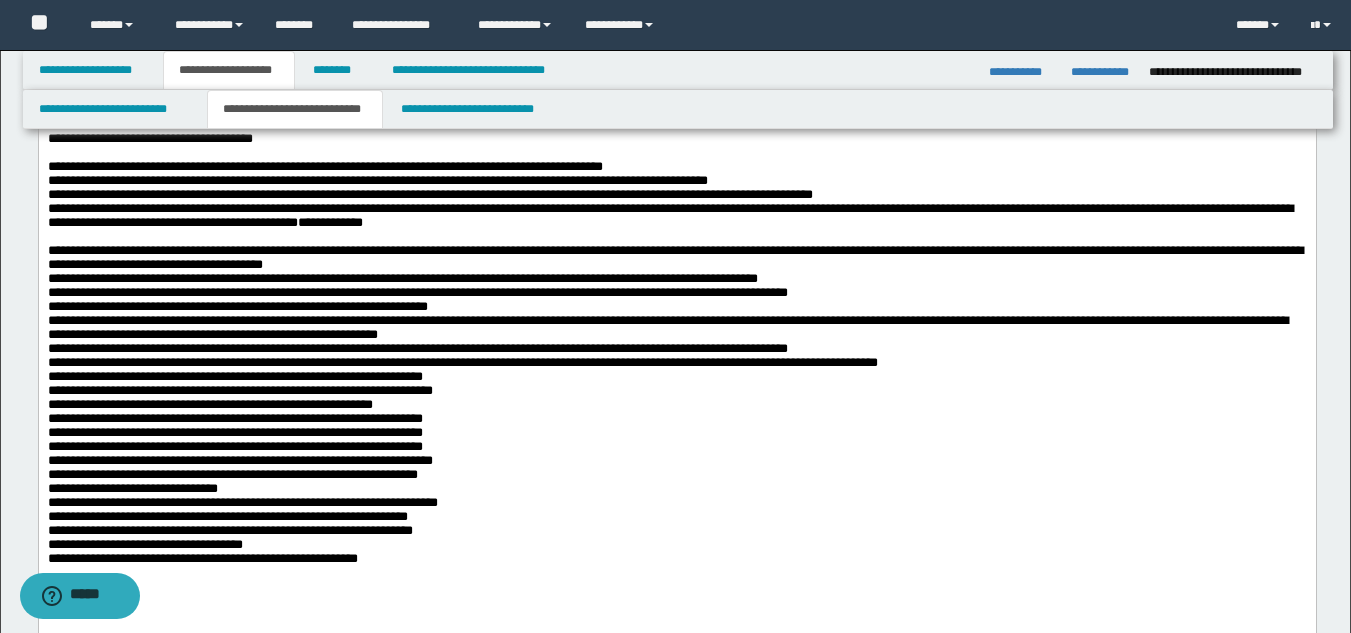 click on "**********" at bounding box center (239, 390) 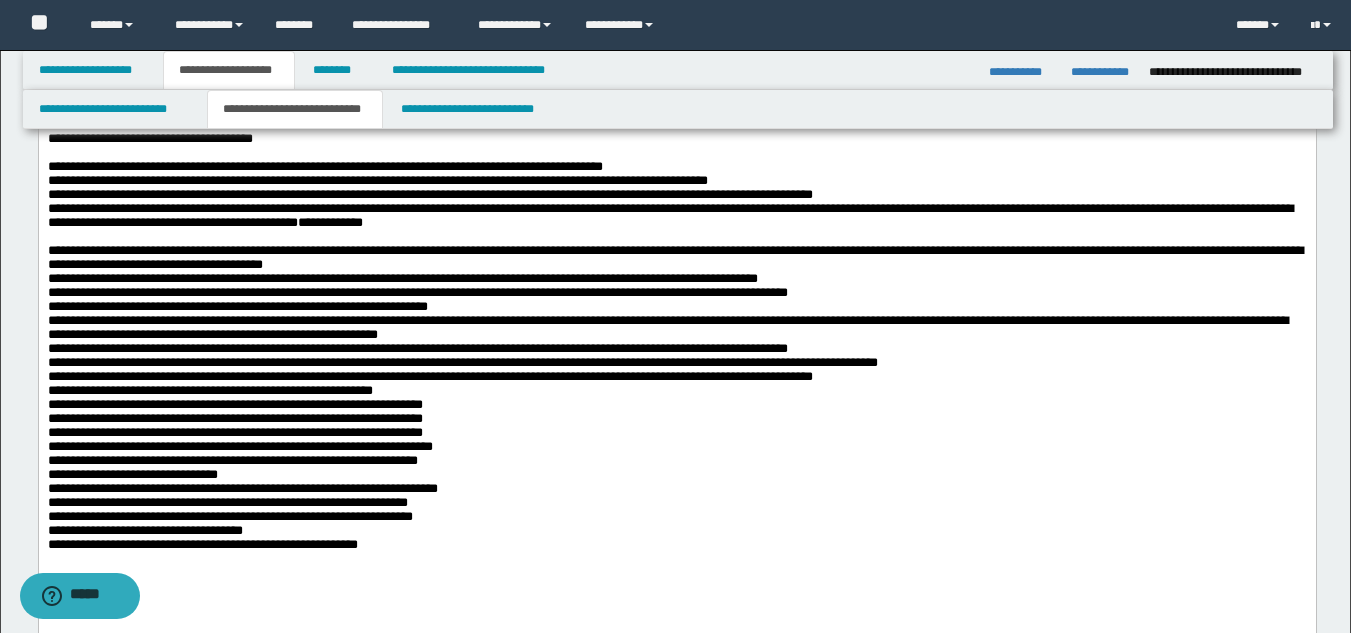 click on "**********" at bounding box center (619, 376) 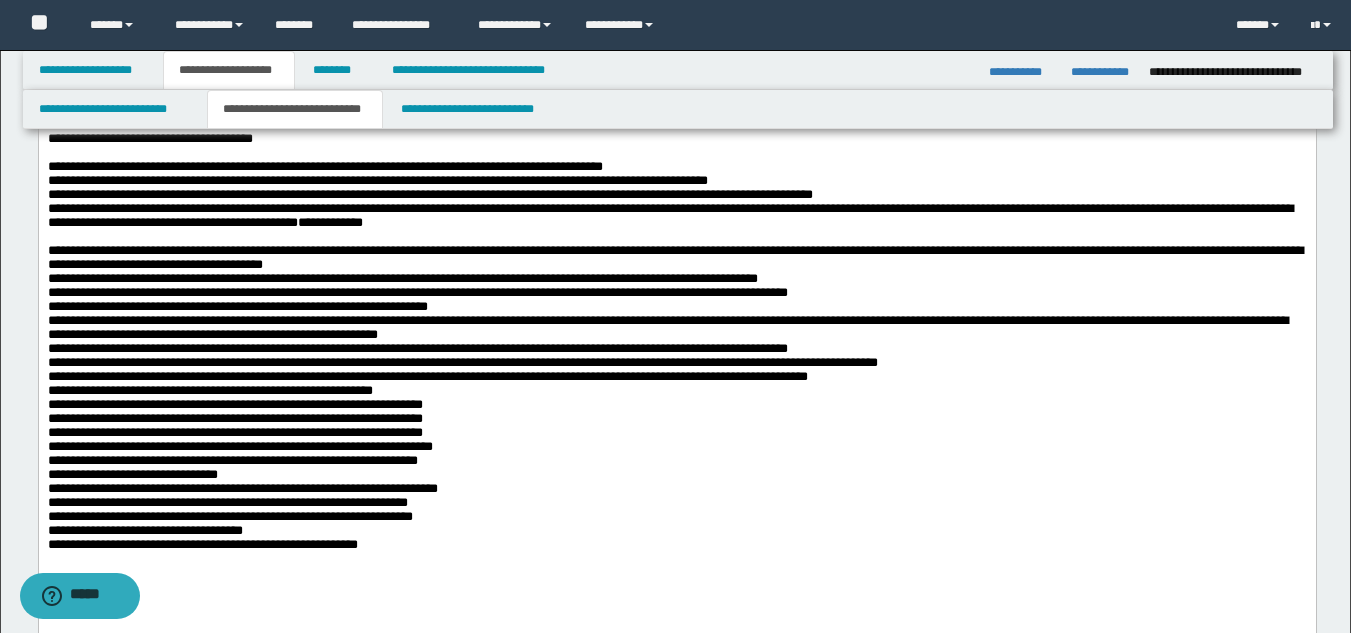 click on "**********" at bounding box center [617, 376] 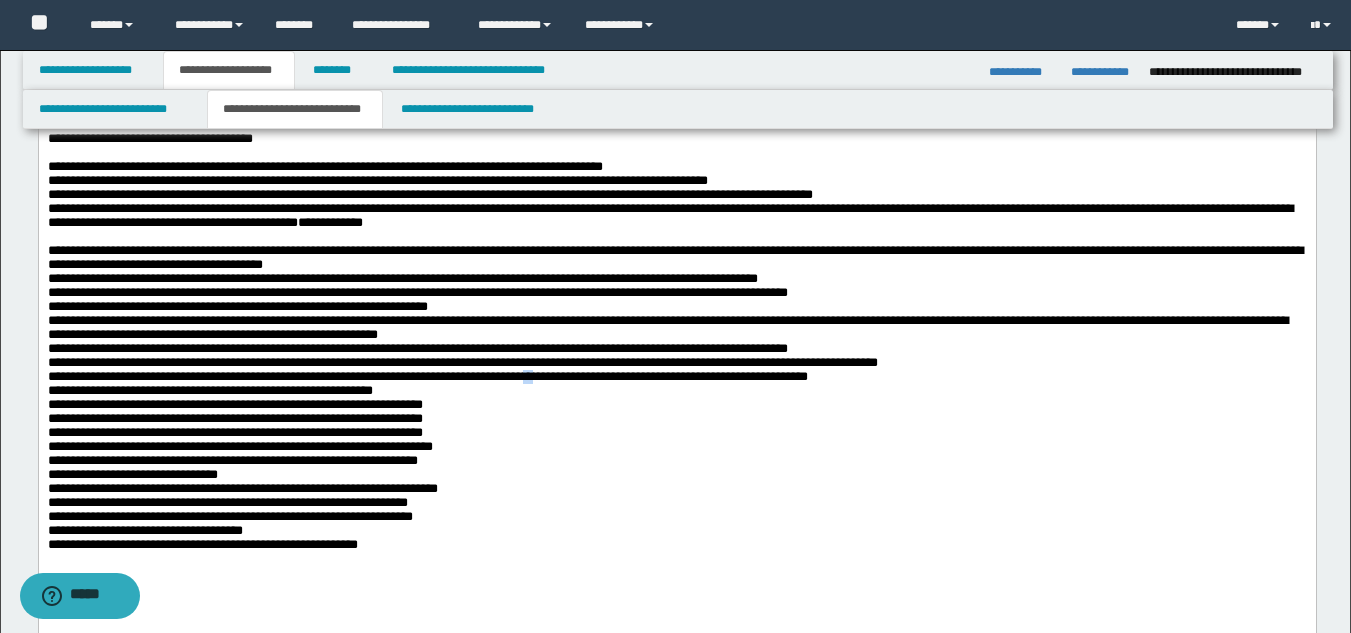 drag, startPoint x: 804, startPoint y: 455, endPoint x: 790, endPoint y: 456, distance: 14.035668 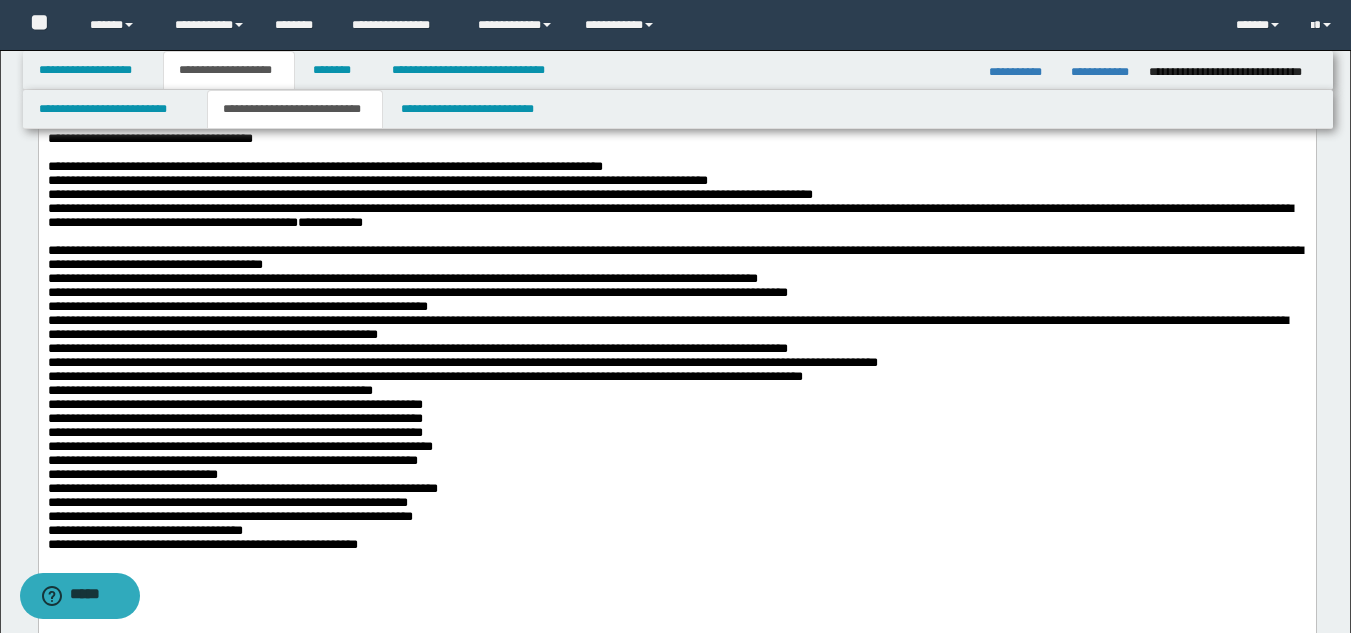 click on "**********" at bounding box center (676, 248) 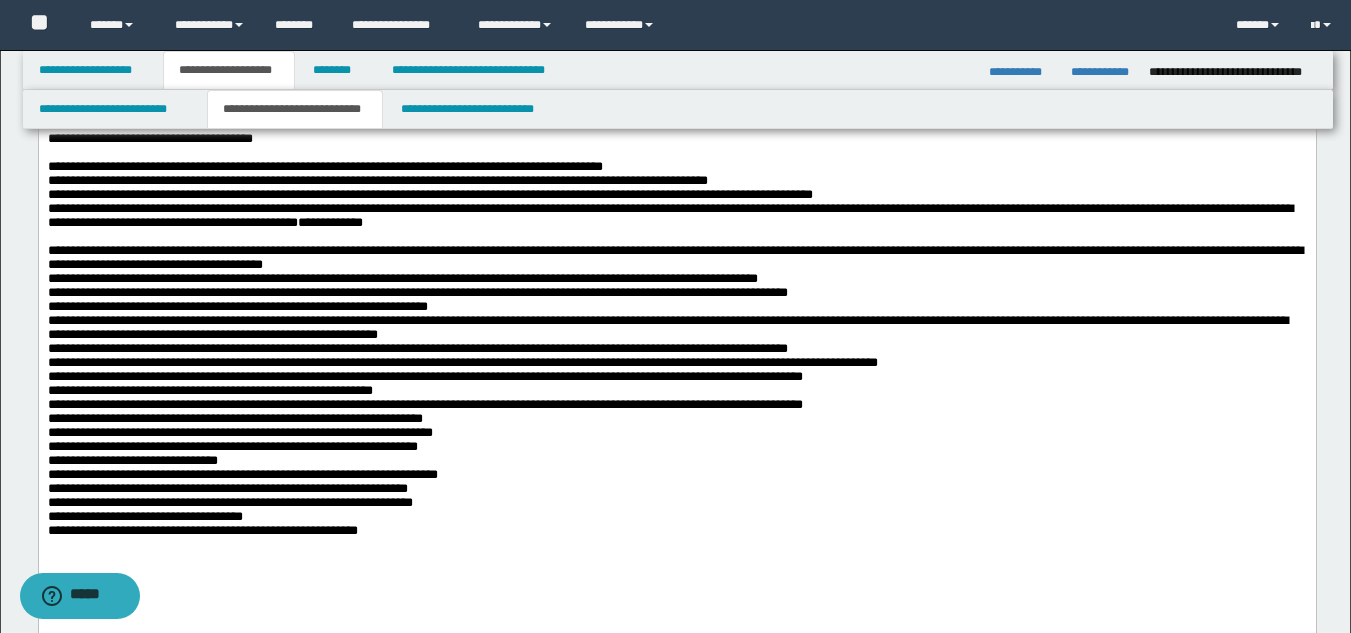 click on "**********" at bounding box center [237, 404] 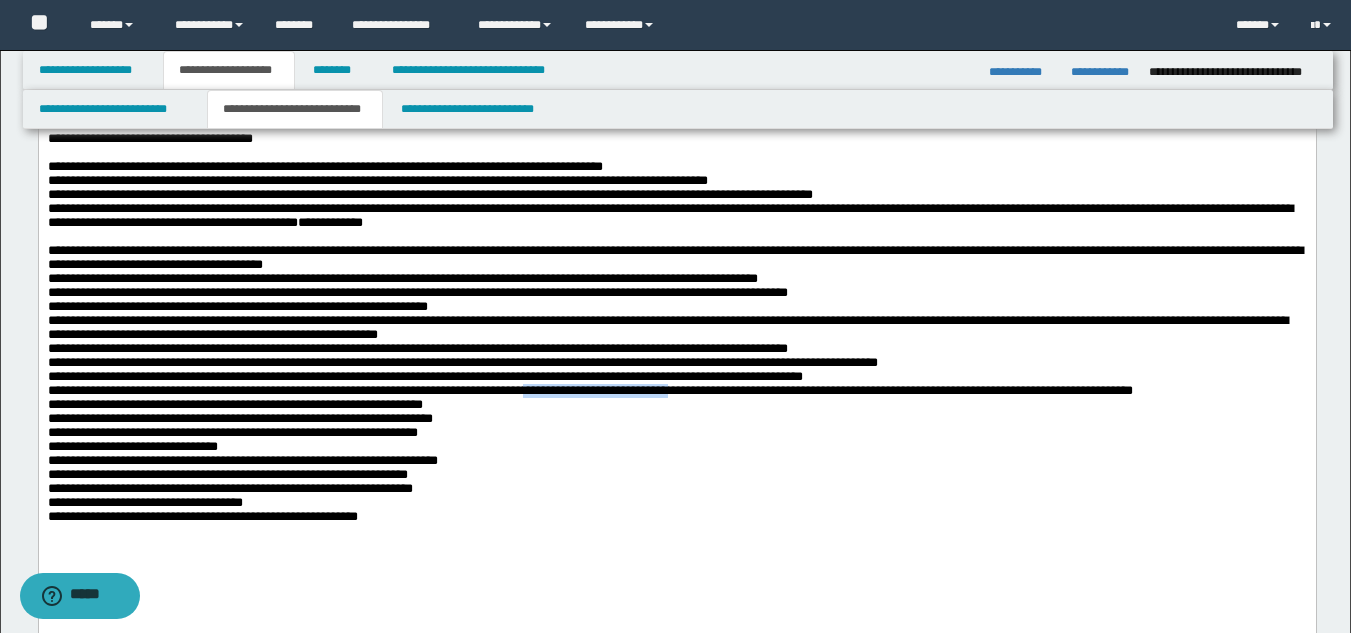 drag, startPoint x: 1010, startPoint y: 469, endPoint x: 797, endPoint y: 473, distance: 213.03755 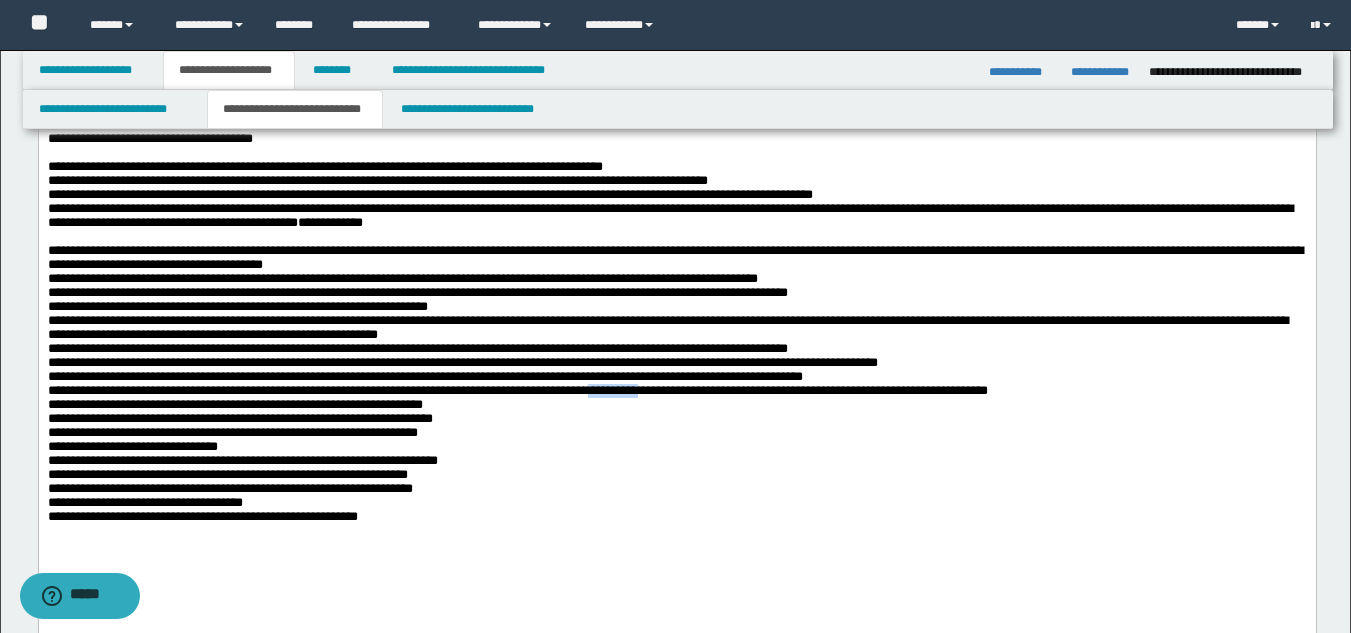 drag, startPoint x: 960, startPoint y: 470, endPoint x: 876, endPoint y: 469, distance: 84.00595 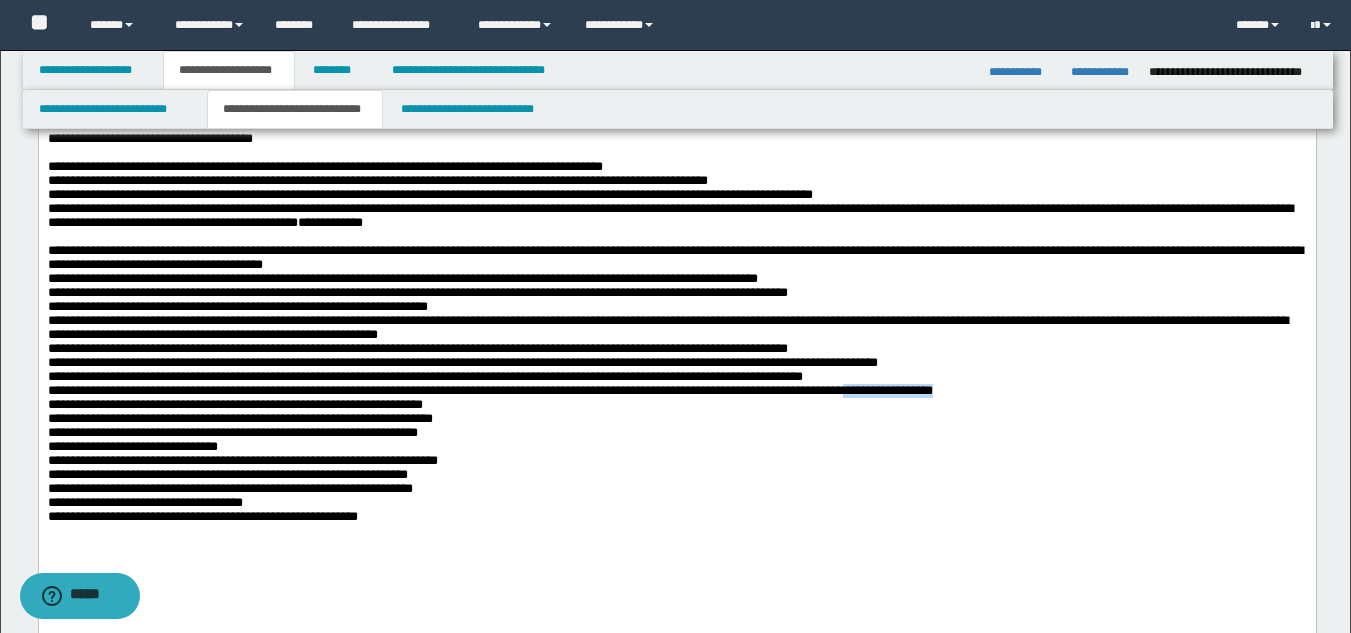 drag, startPoint x: 181, startPoint y: 487, endPoint x: 41, endPoint y: 486, distance: 140.00357 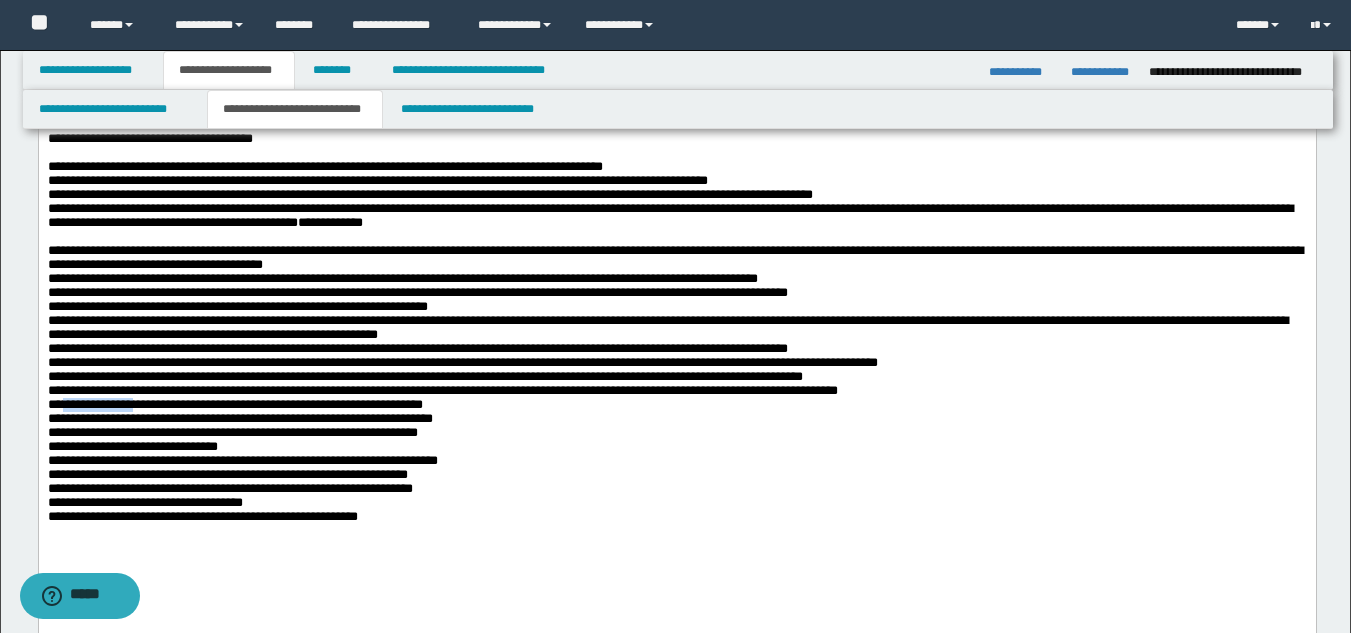 drag, startPoint x: 178, startPoint y: 489, endPoint x: 67, endPoint y: 487, distance: 111.01801 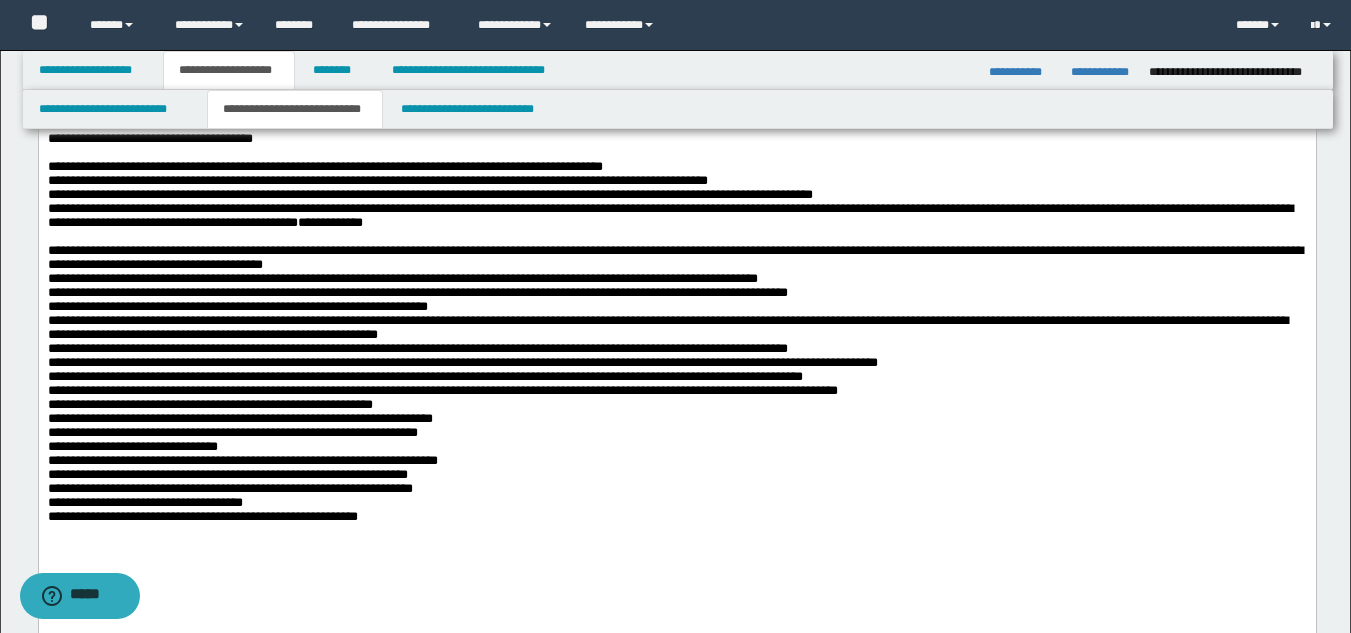 click on "**********" at bounding box center (239, 418) 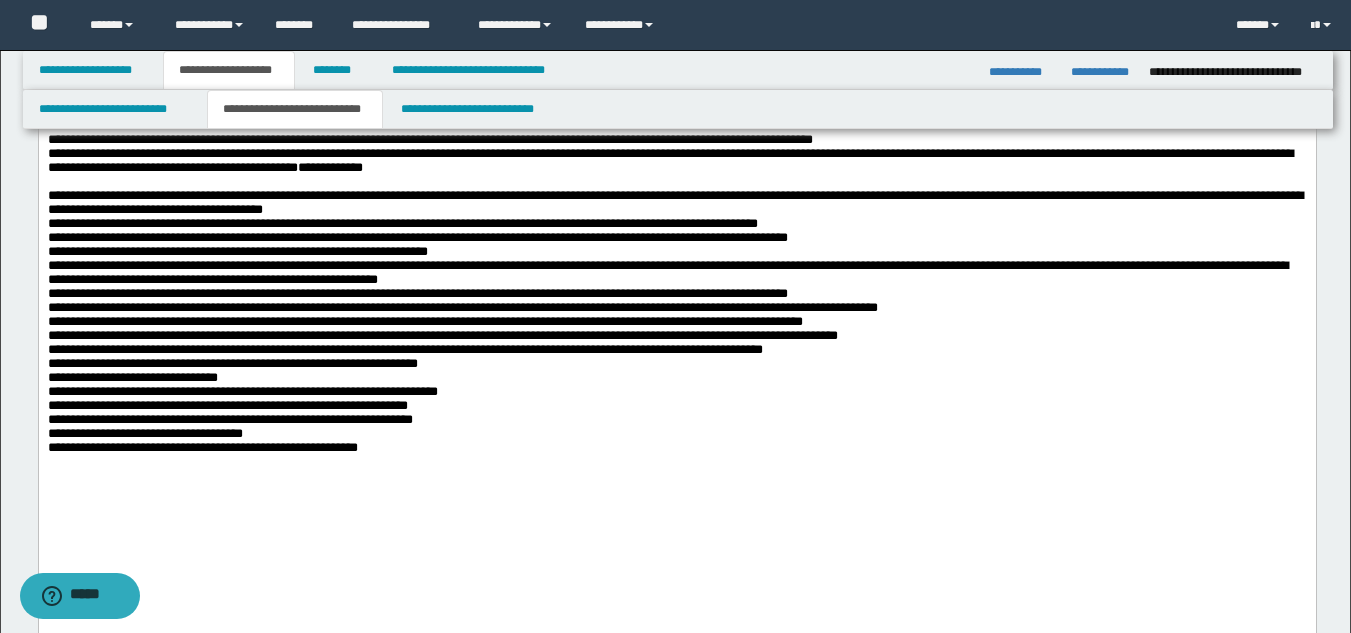scroll, scrollTop: 500, scrollLeft: 0, axis: vertical 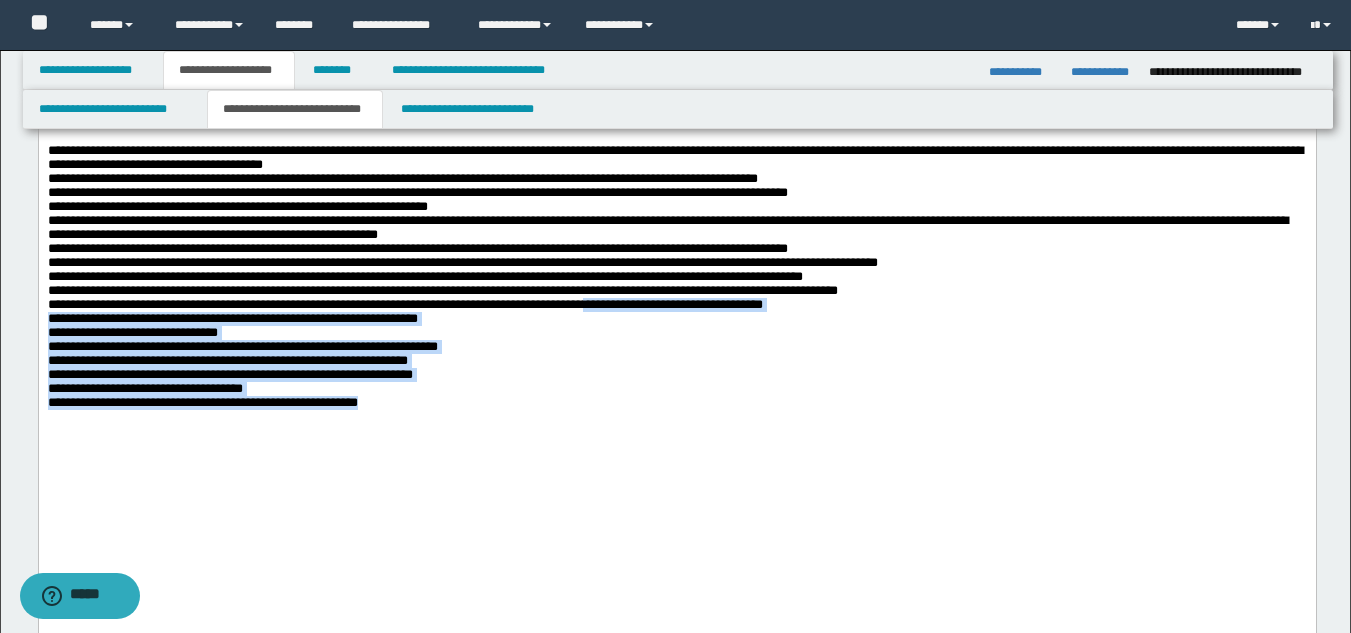 drag, startPoint x: 855, startPoint y: 389, endPoint x: 1094, endPoint y: 505, distance: 265.66333 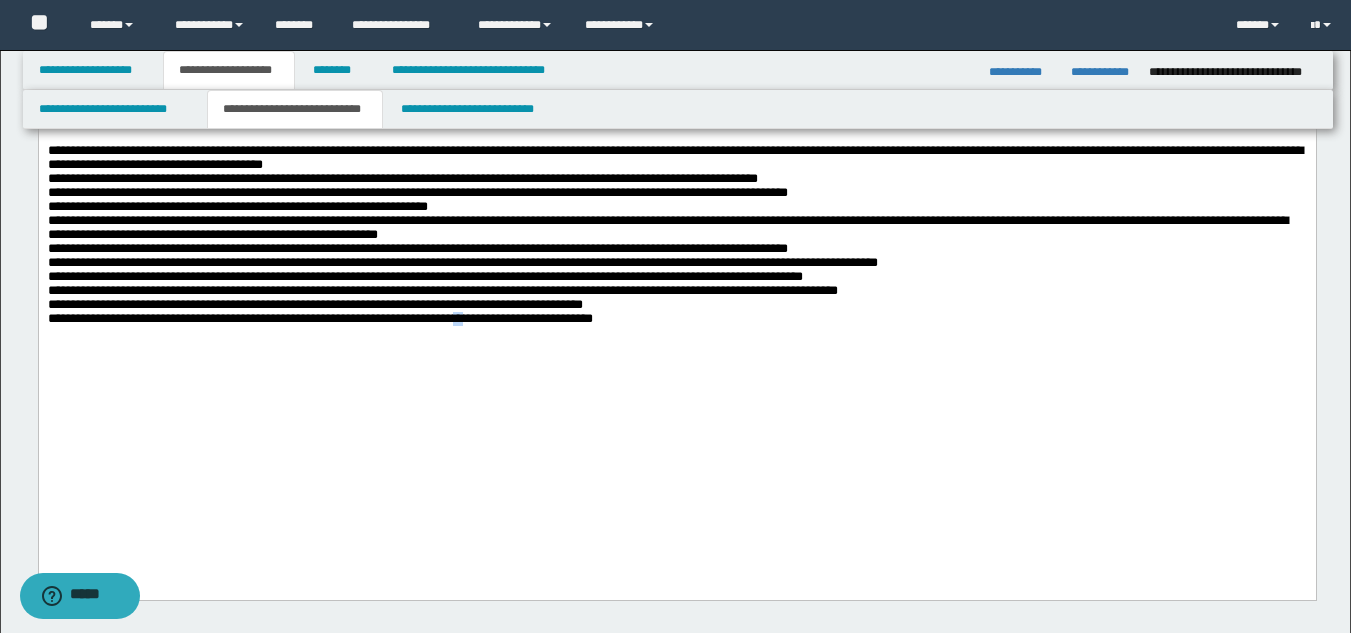 drag, startPoint x: 677, startPoint y: 400, endPoint x: 661, endPoint y: 405, distance: 16.763054 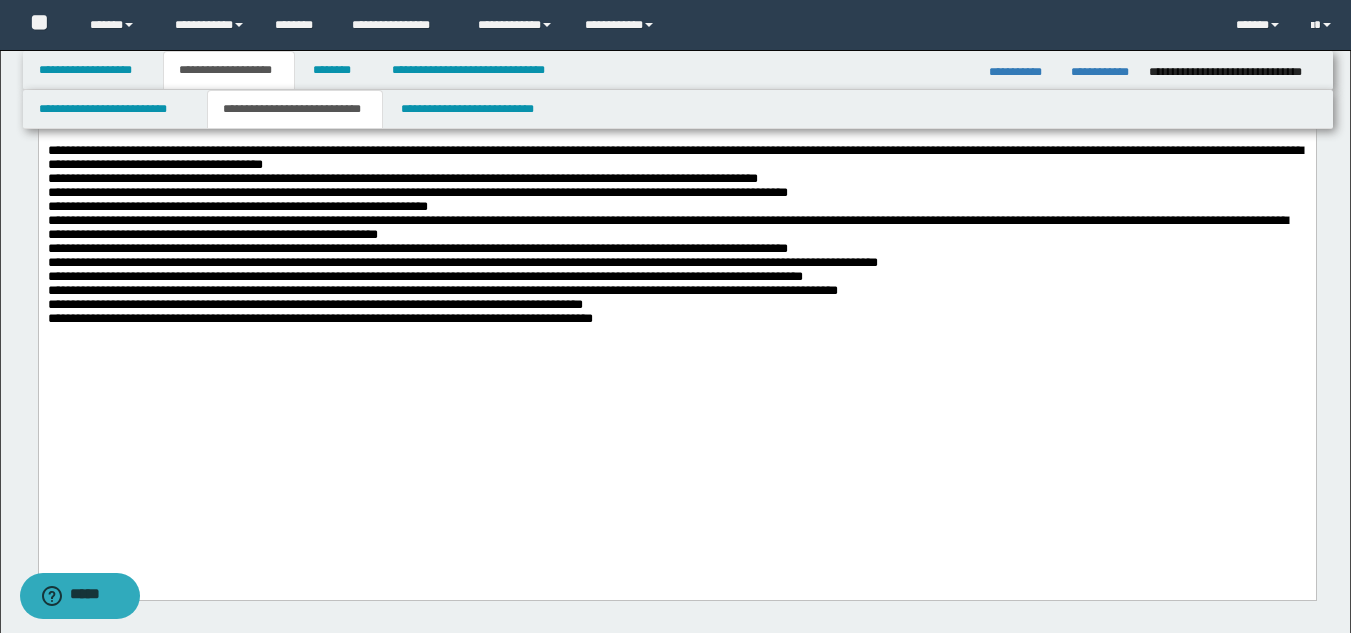 click on "**********" at bounding box center (676, 319) 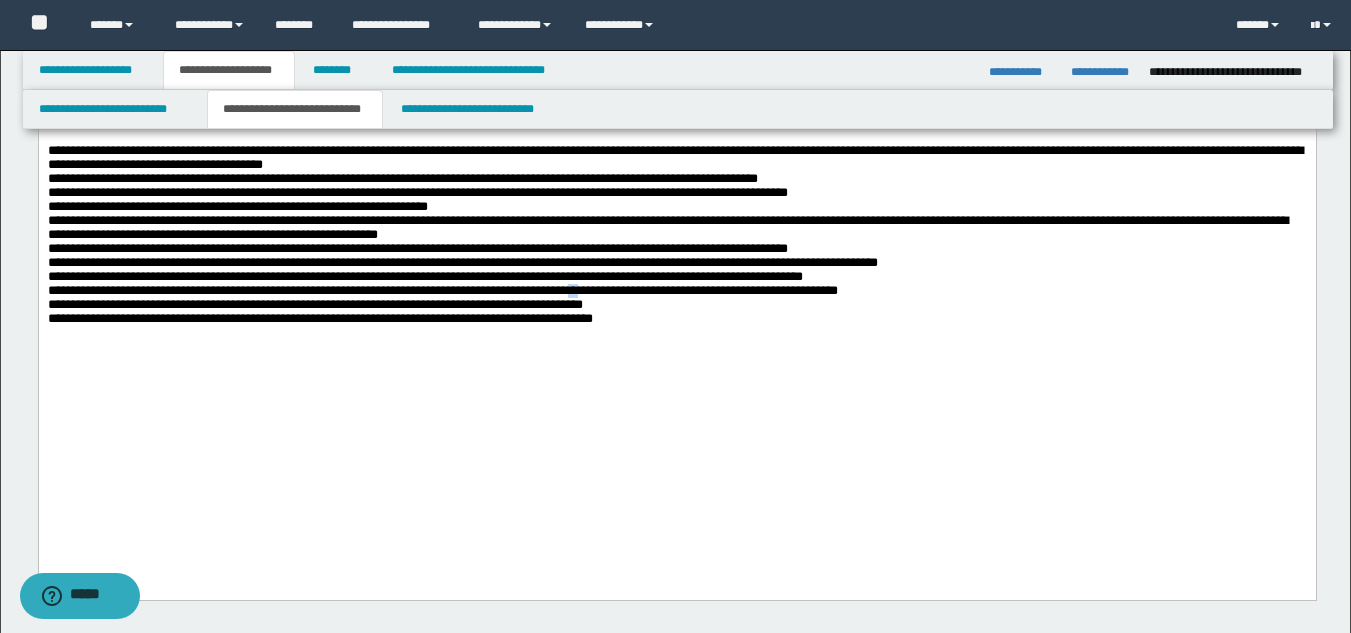 click on "**********" at bounding box center [482, 290] 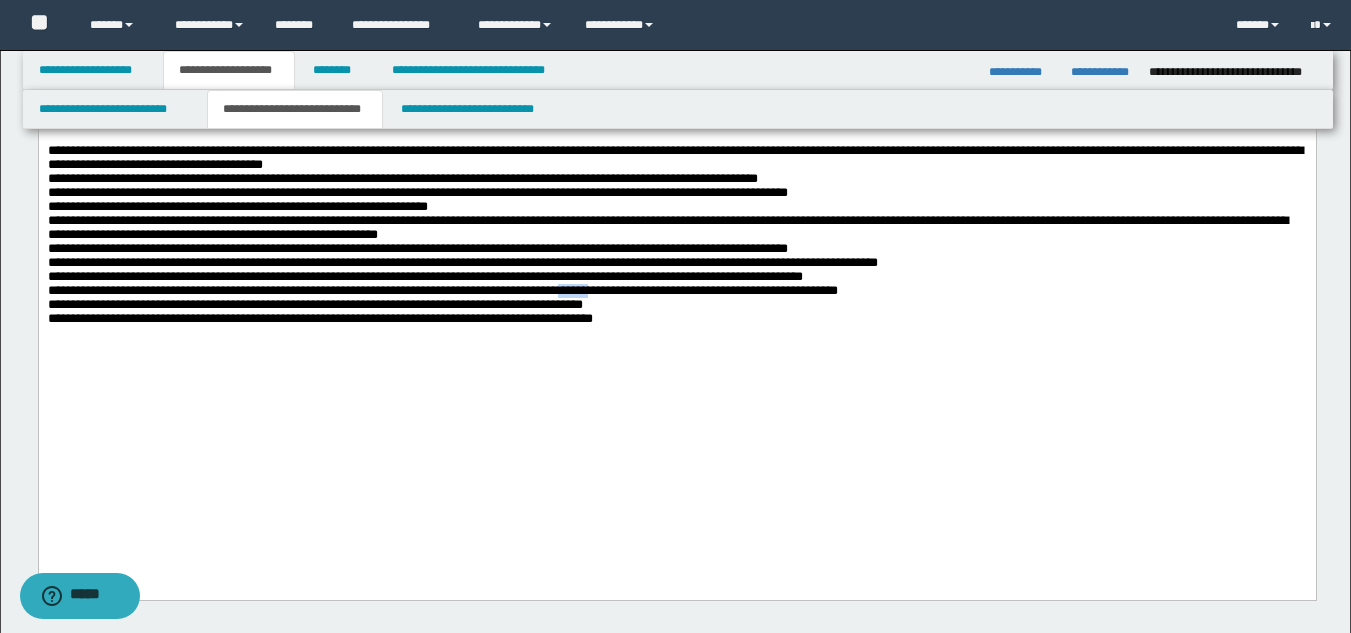 drag, startPoint x: 875, startPoint y: 367, endPoint x: 836, endPoint y: 368, distance: 39.012817 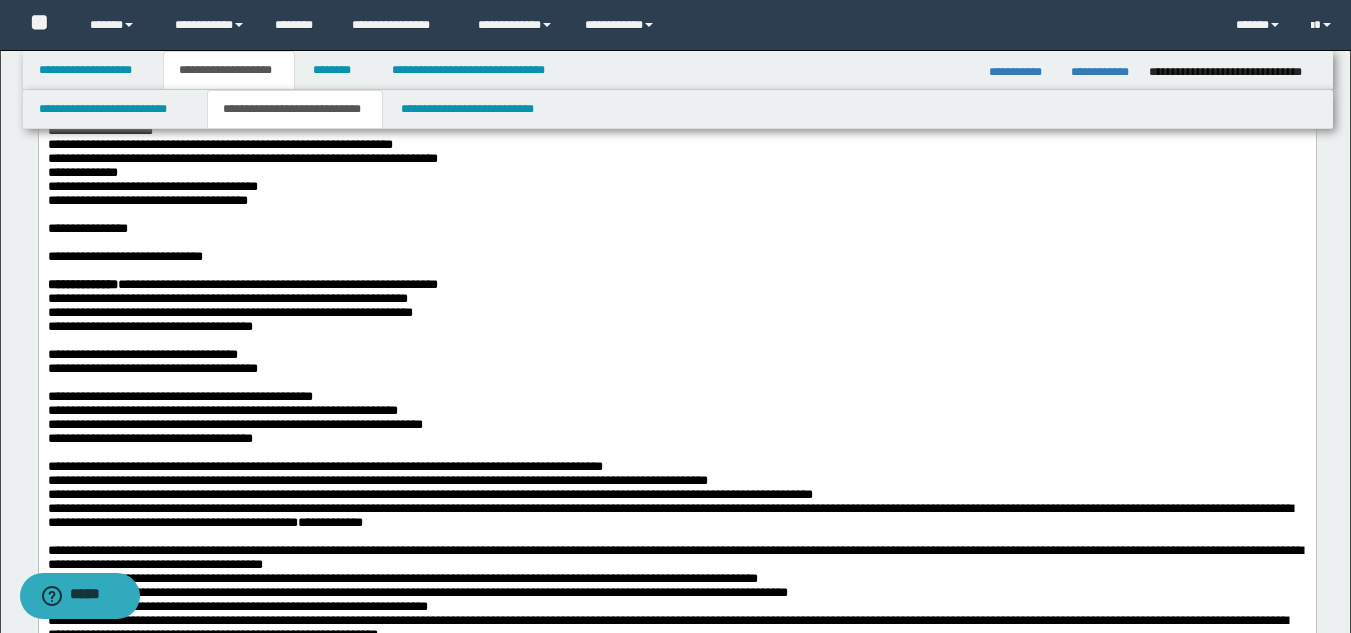 scroll, scrollTop: 0, scrollLeft: 0, axis: both 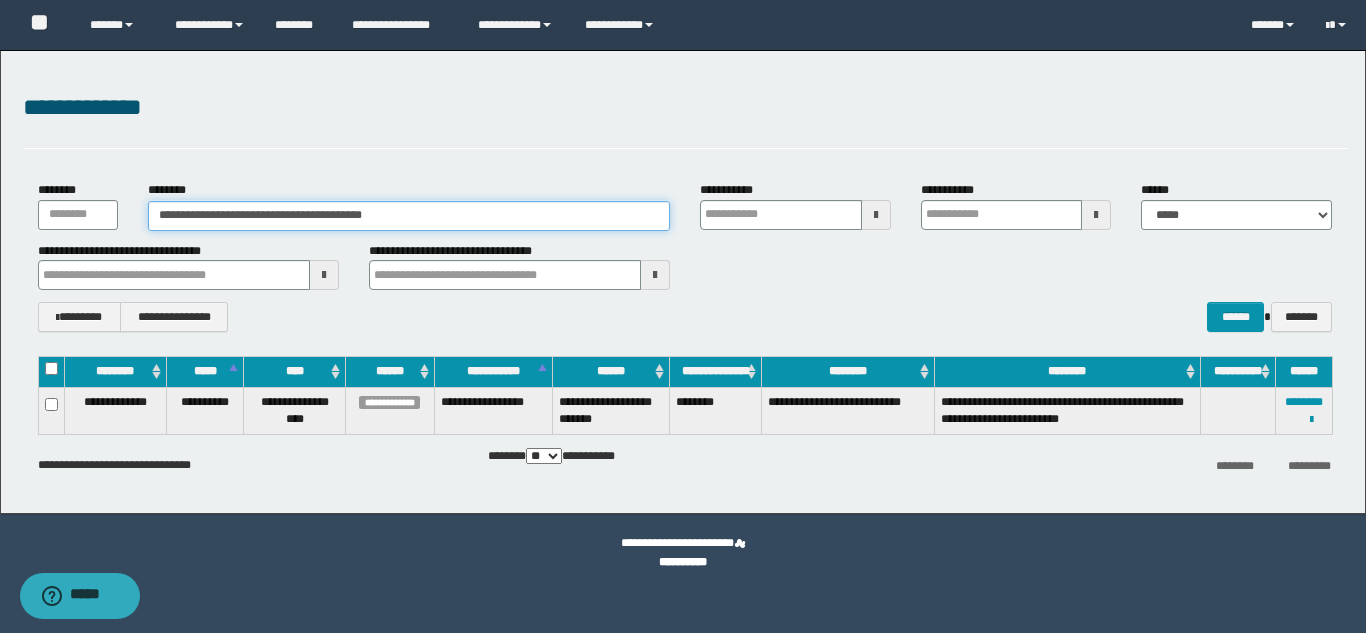drag, startPoint x: 424, startPoint y: 213, endPoint x: 156, endPoint y: 213, distance: 268 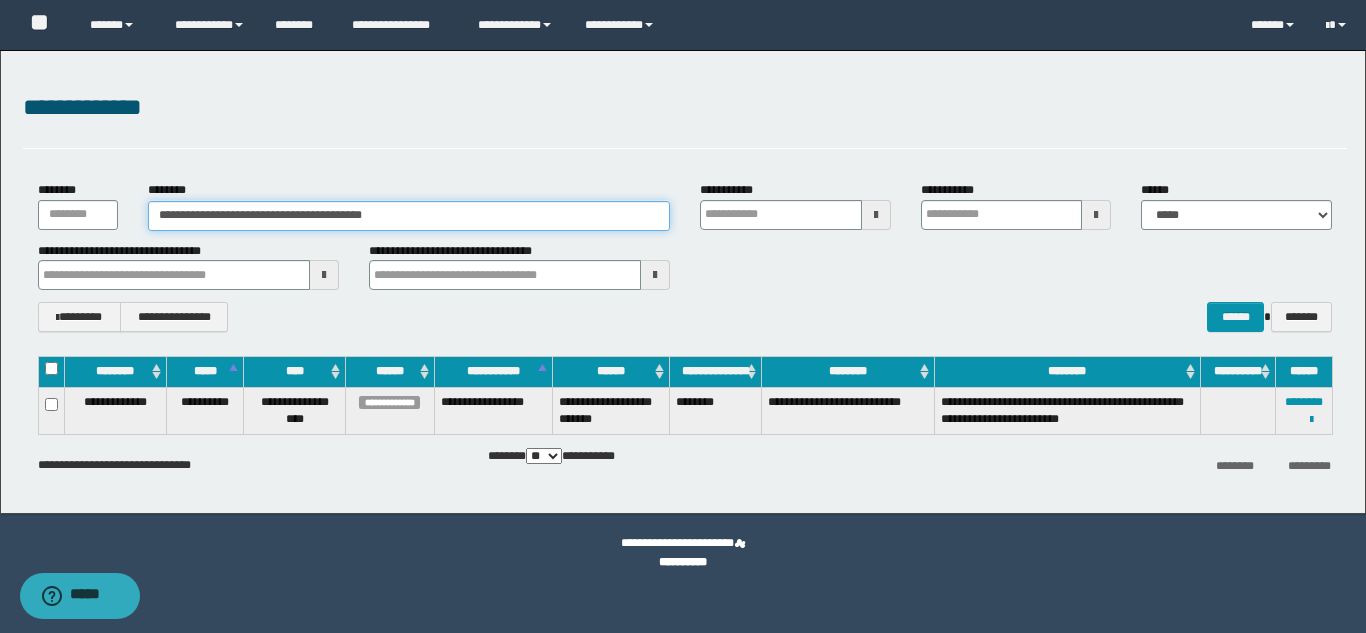 paste 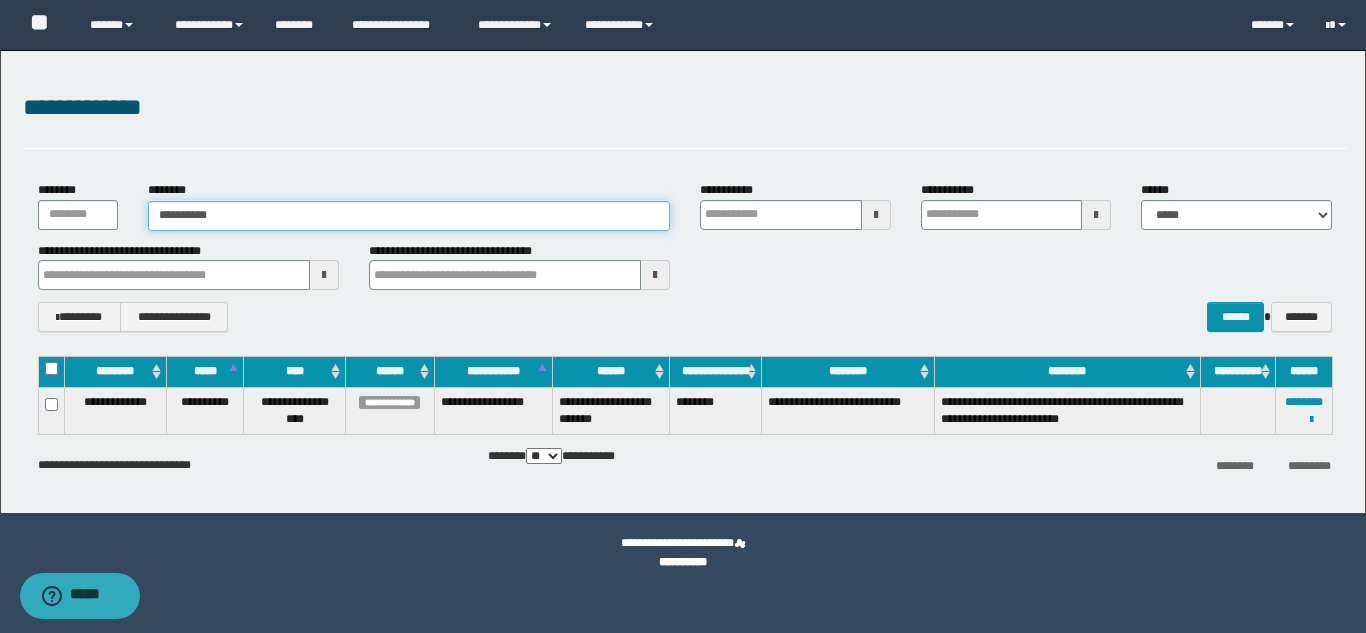 type on "**********" 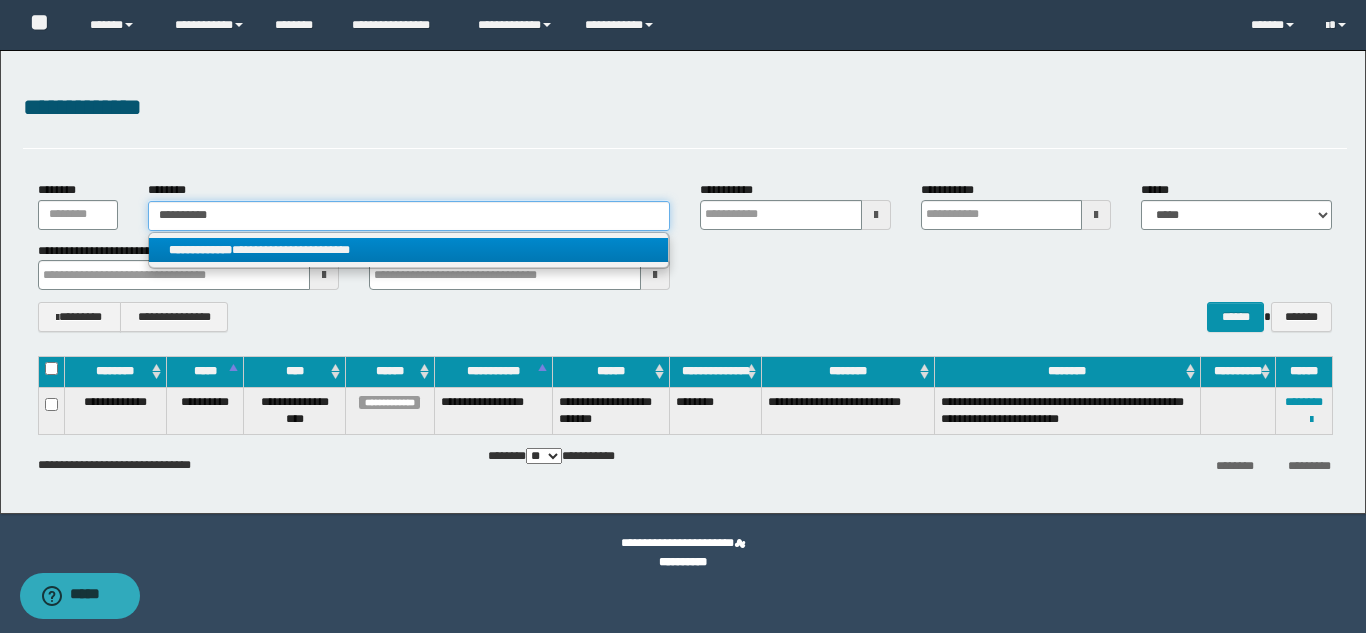 type on "**********" 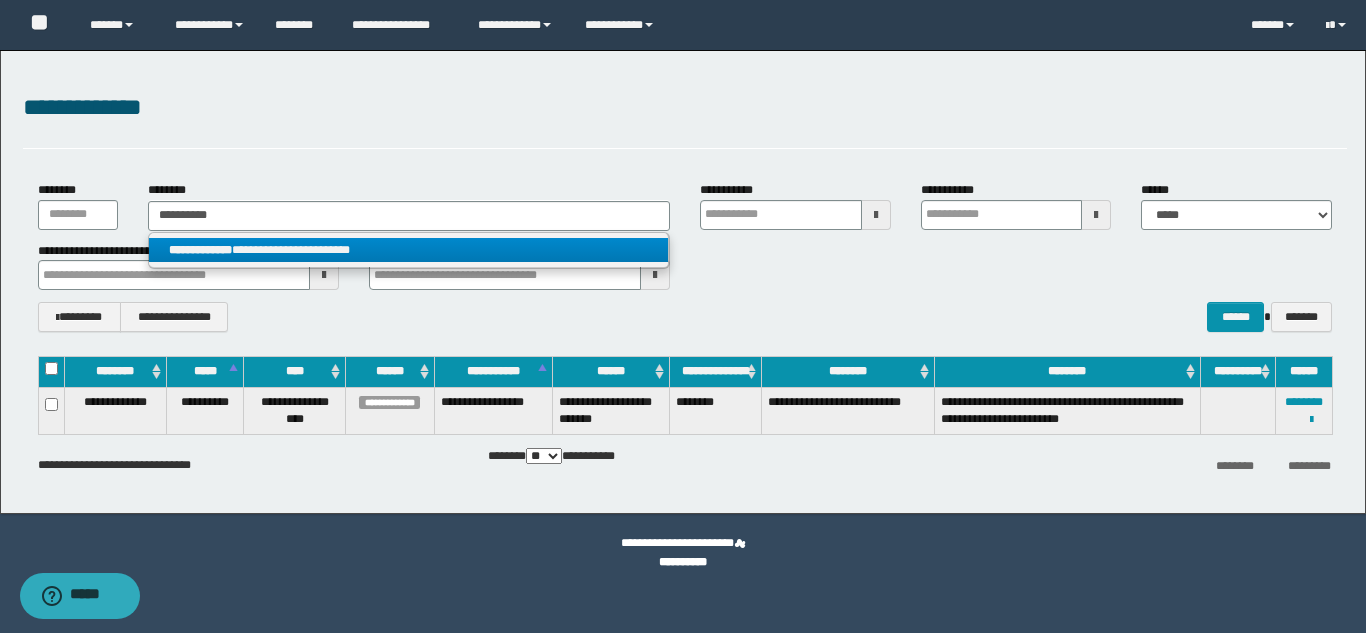 click on "**********" at bounding box center (200, 250) 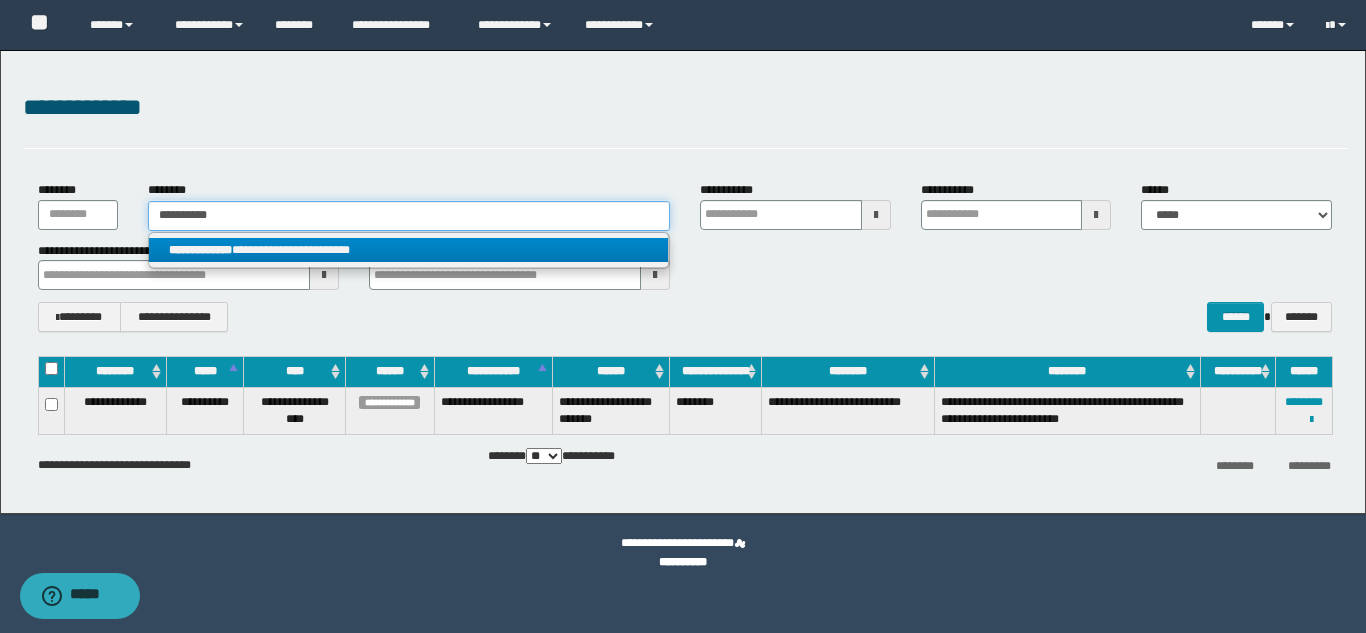 type 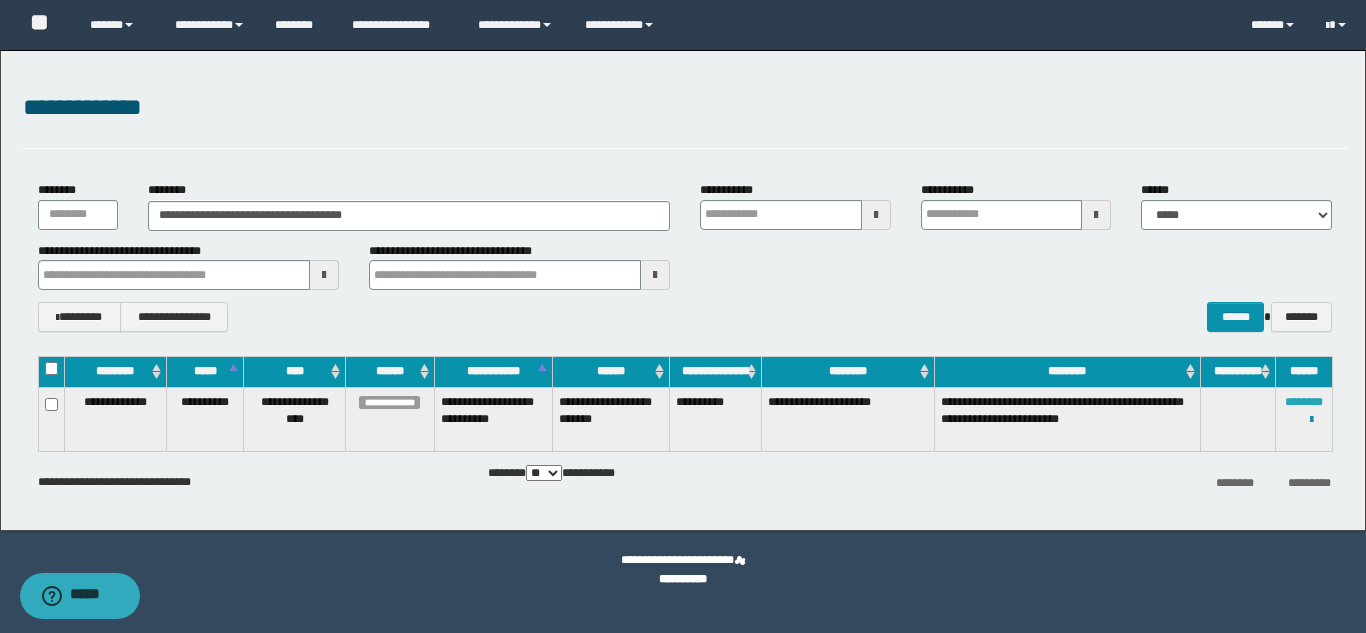 click on "********" at bounding box center (1304, 402) 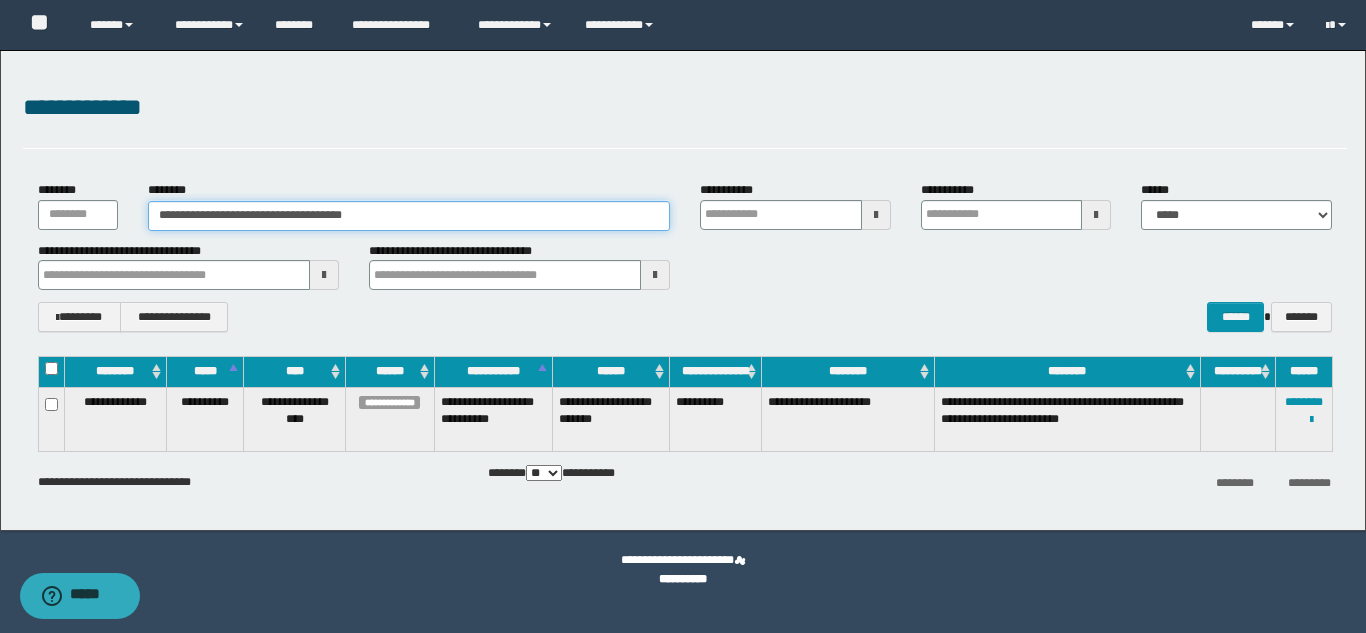 drag, startPoint x: 401, startPoint y: 218, endPoint x: 156, endPoint y: 215, distance: 245.01837 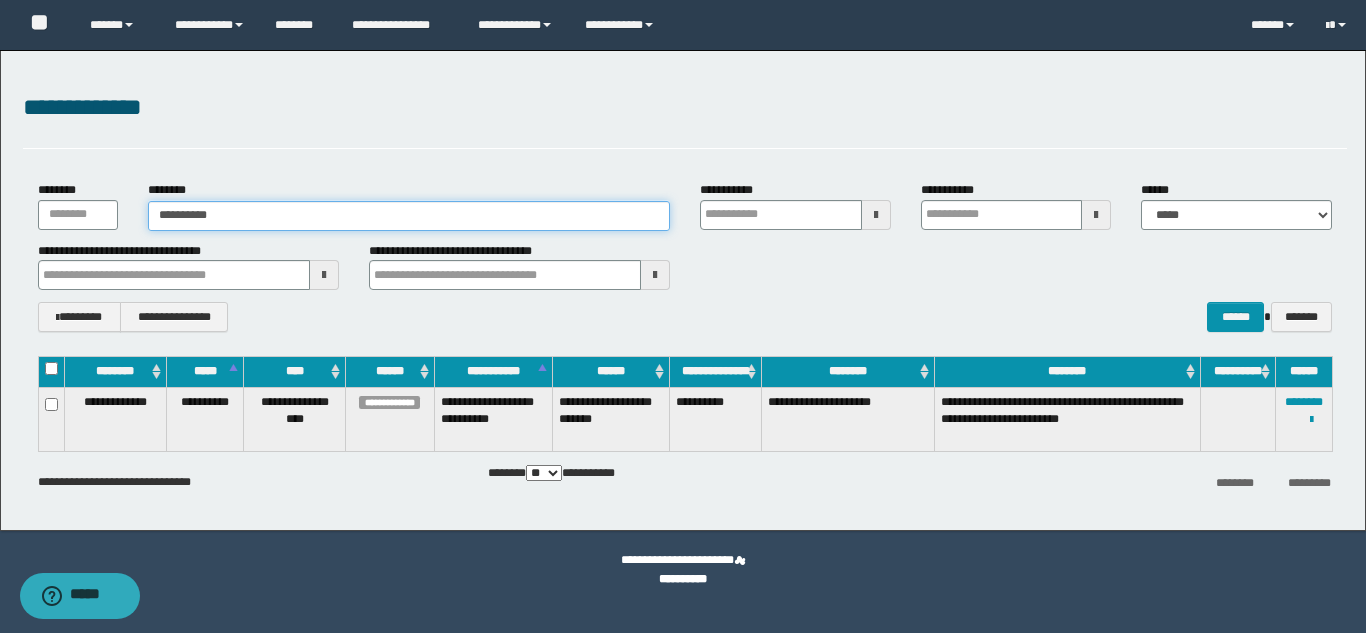 type on "**********" 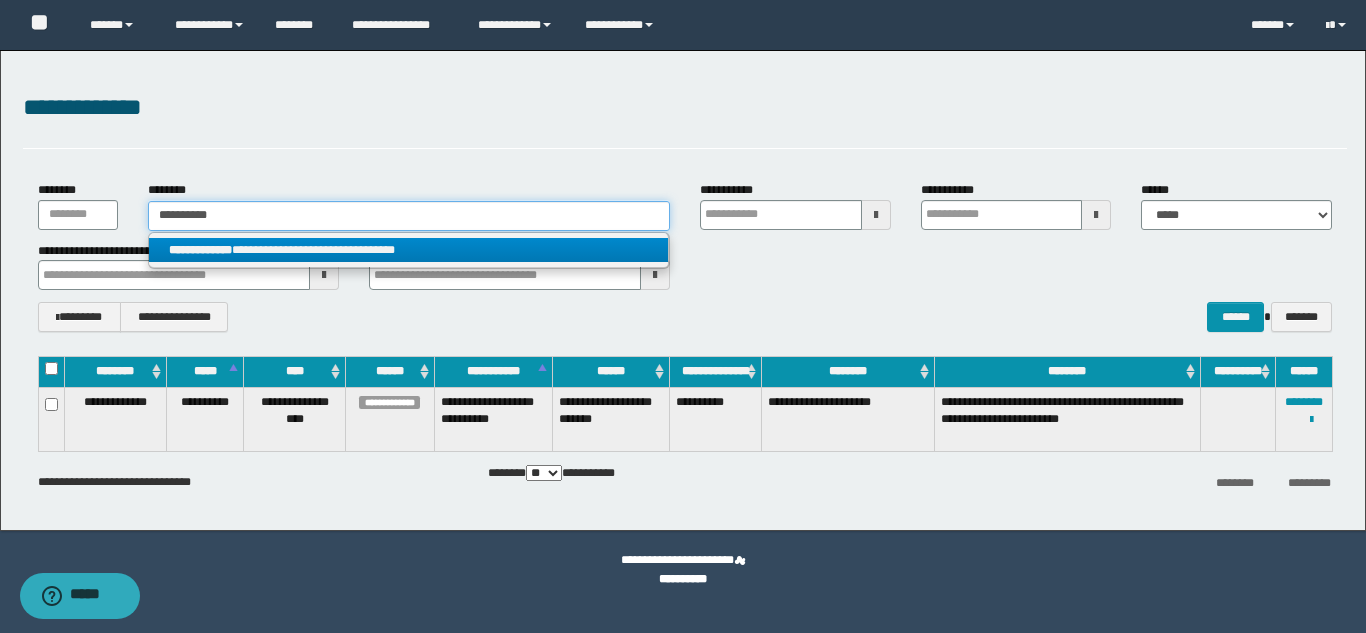 type on "**********" 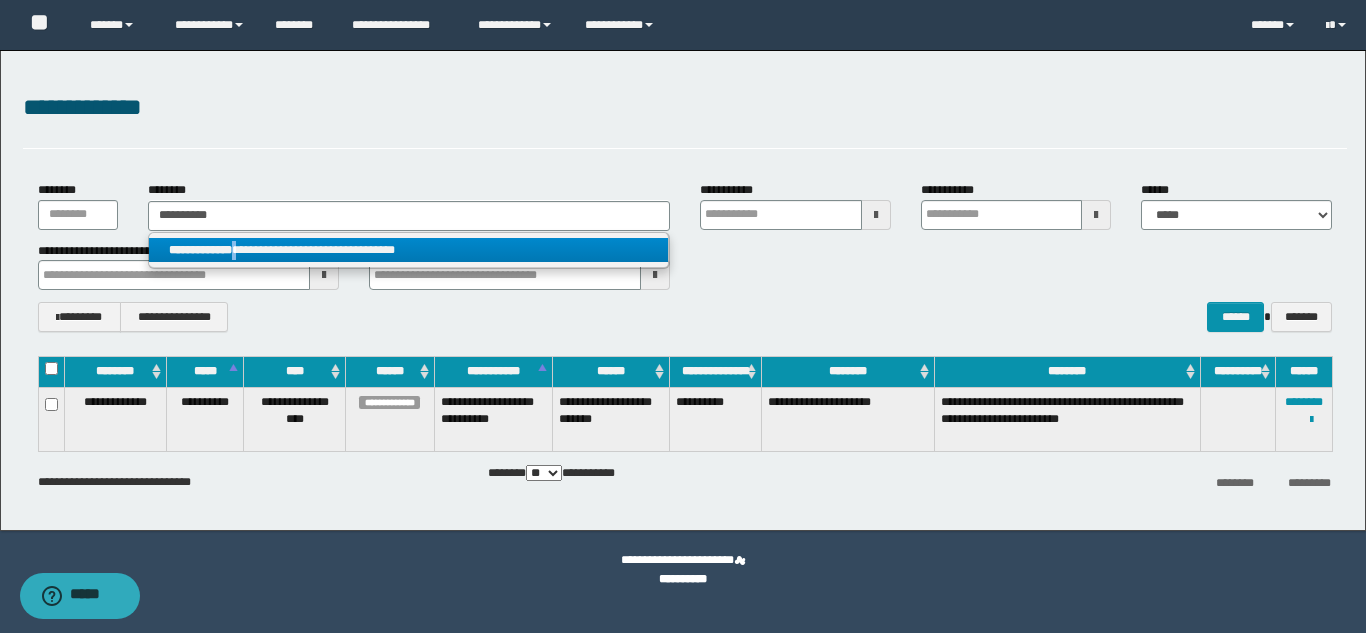 click on "**********" at bounding box center (408, 250) 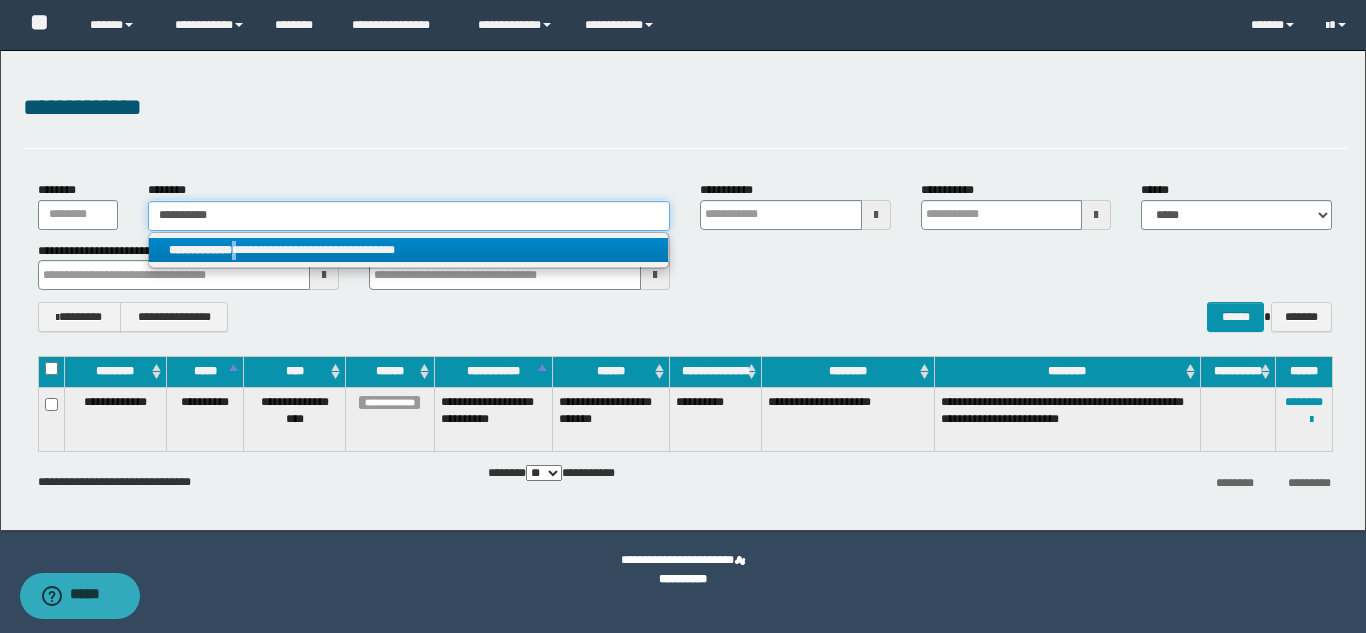 type 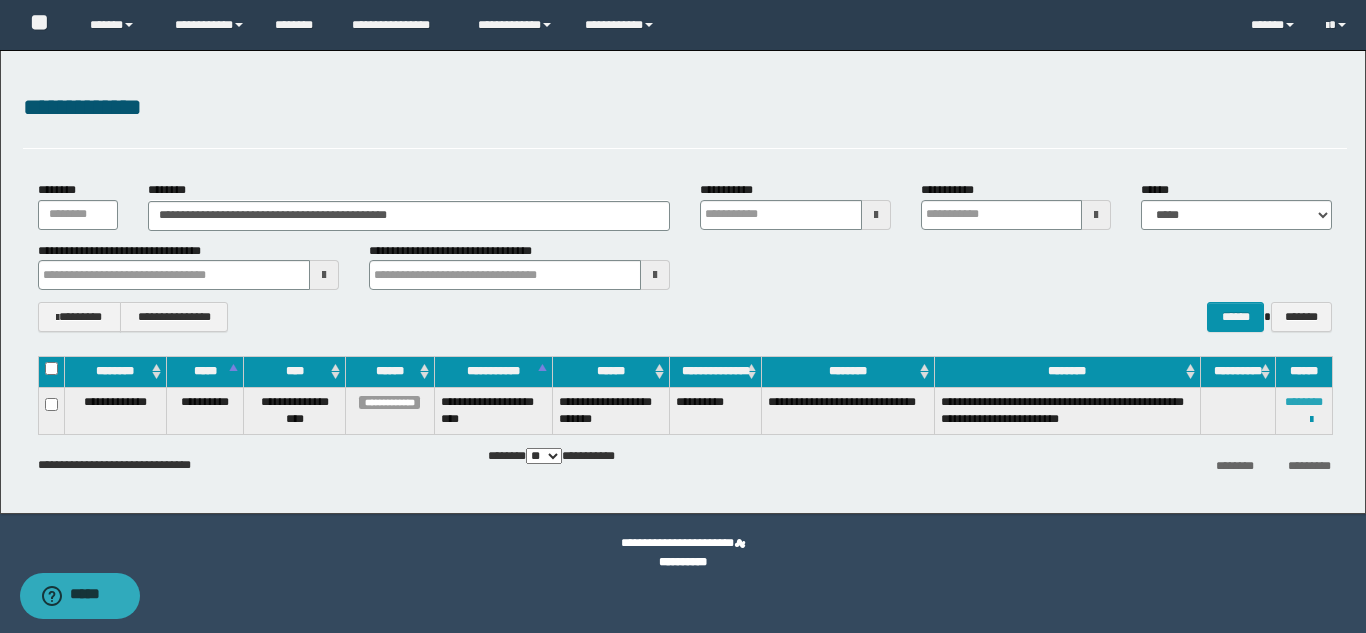 click on "********" at bounding box center [1304, 402] 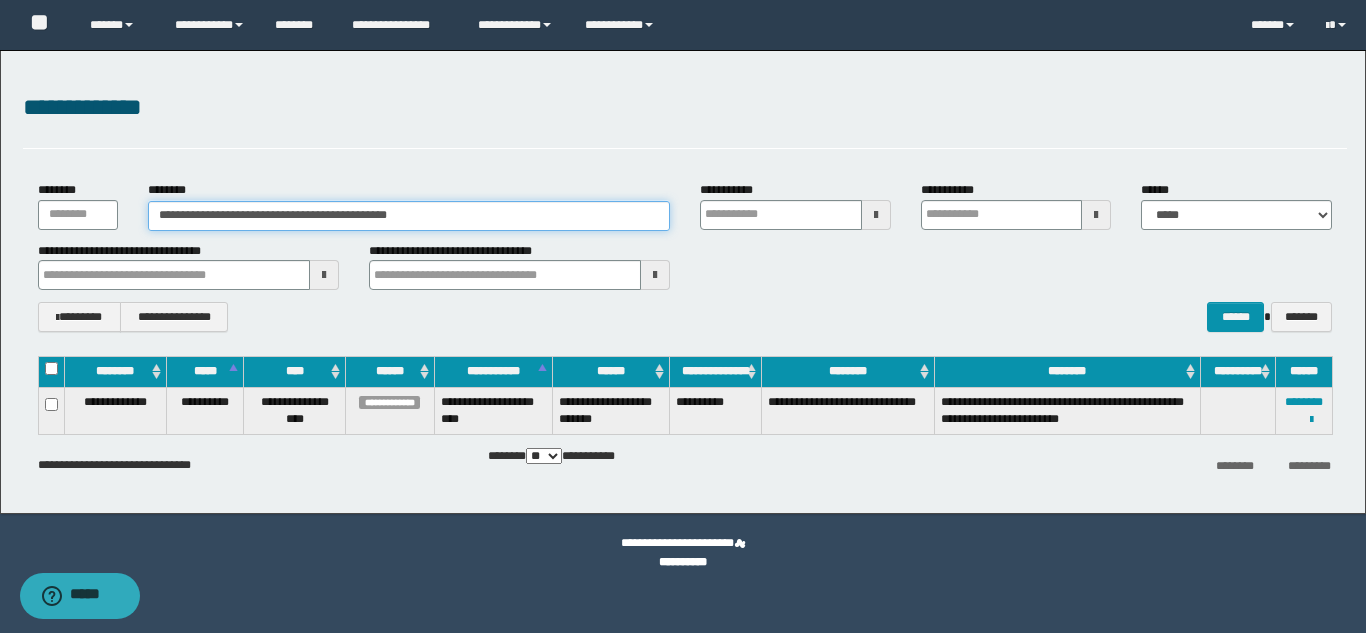 drag, startPoint x: 454, startPoint y: 223, endPoint x: 152, endPoint y: 211, distance: 302.2383 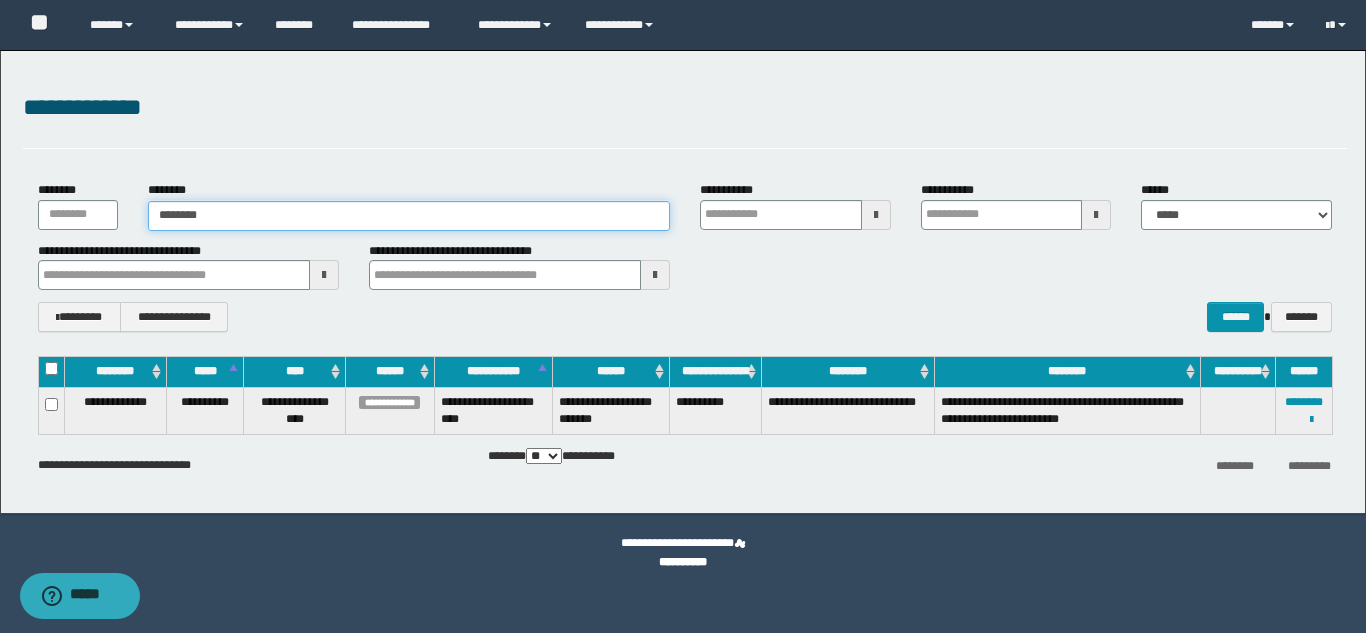 type on "********" 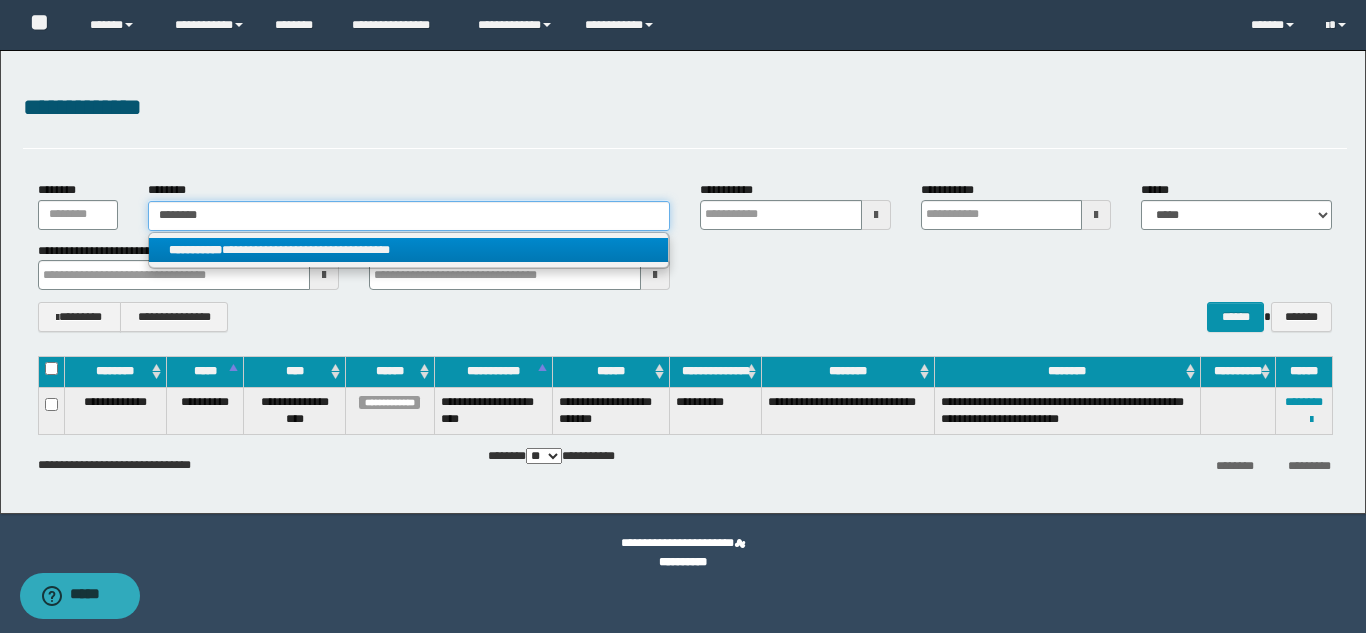 type on "********" 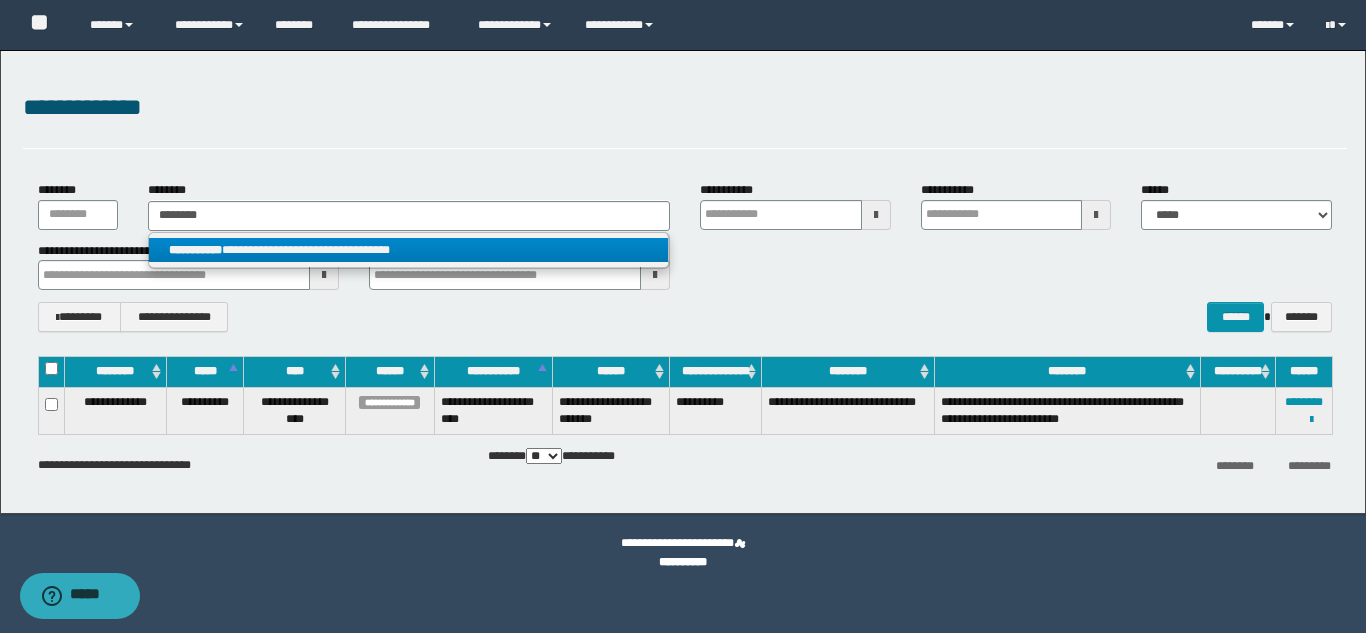 click on "**********" at bounding box center (408, 250) 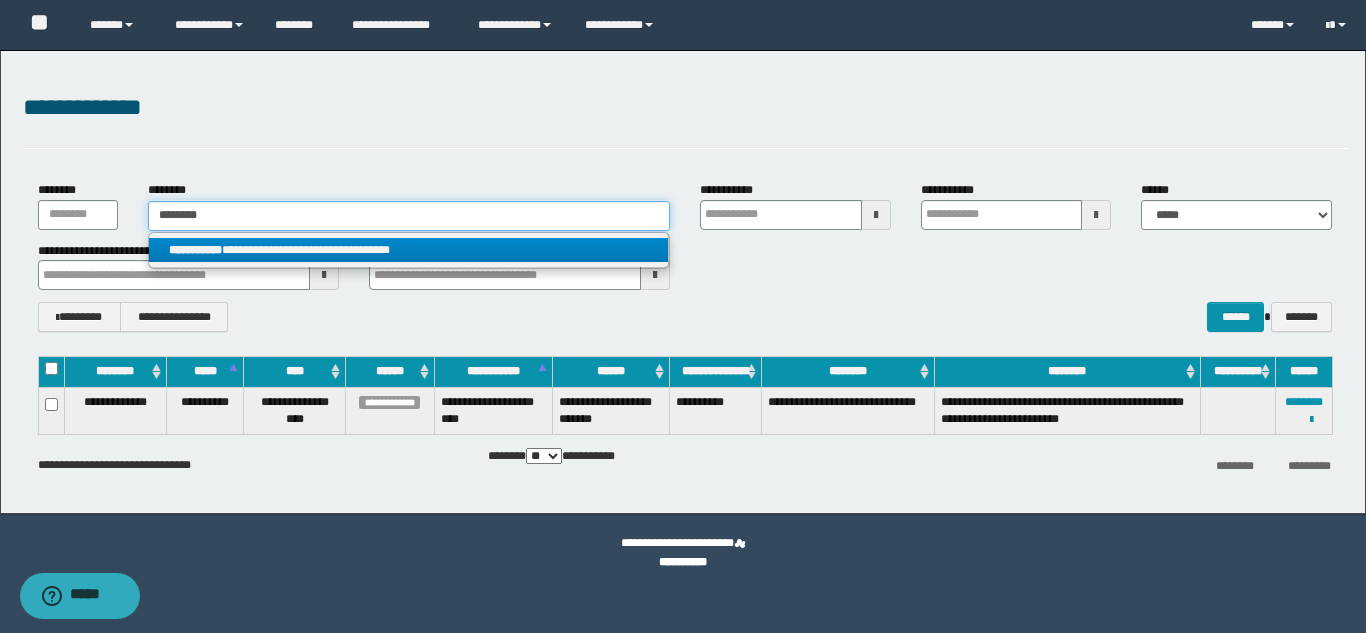 type 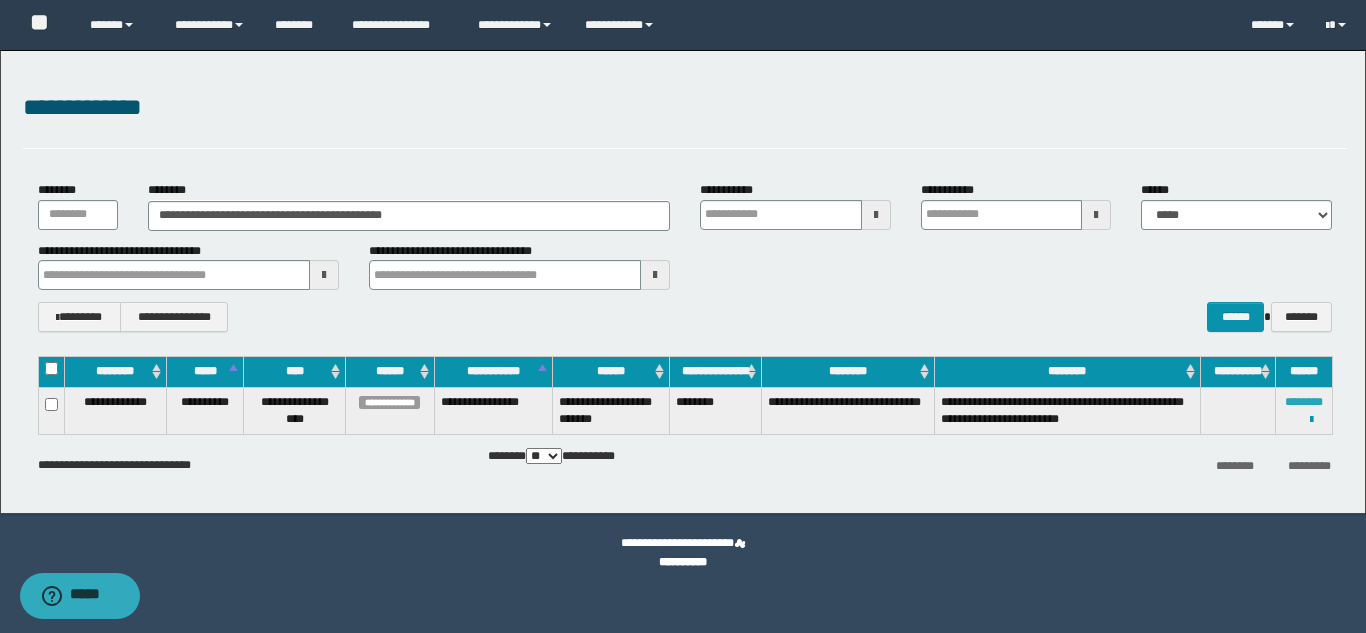 click on "********" at bounding box center (1304, 402) 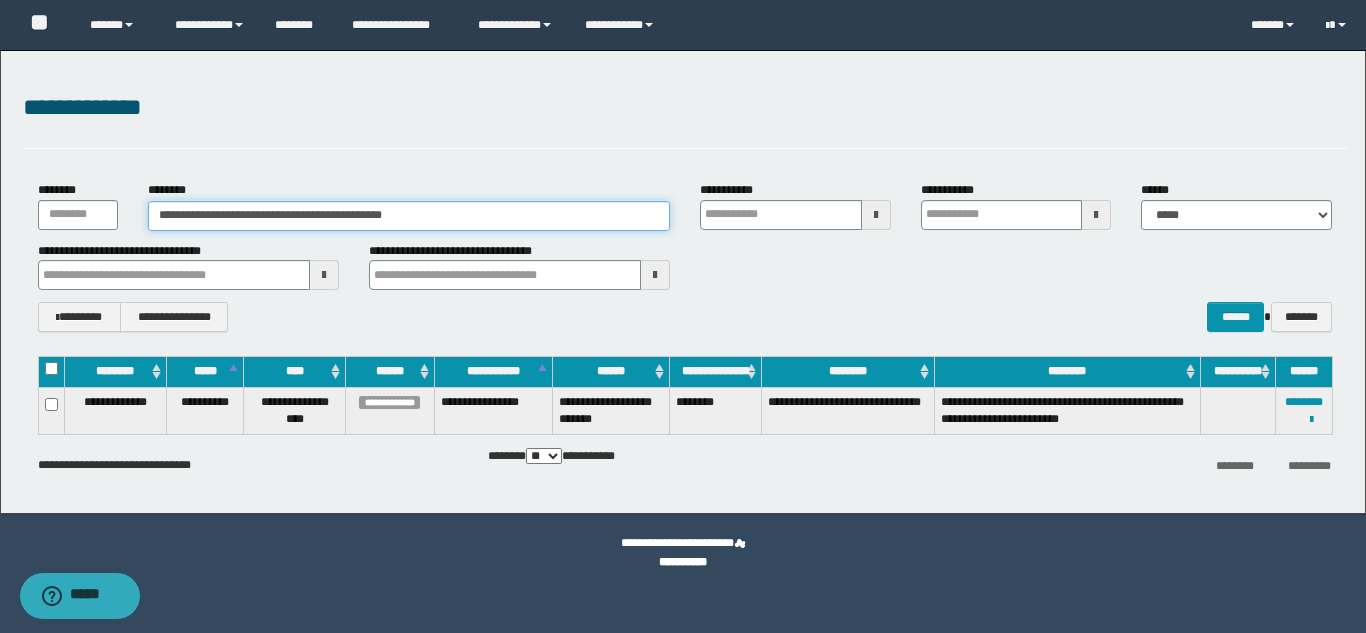 drag, startPoint x: 448, startPoint y: 222, endPoint x: 162, endPoint y: 201, distance: 286.76993 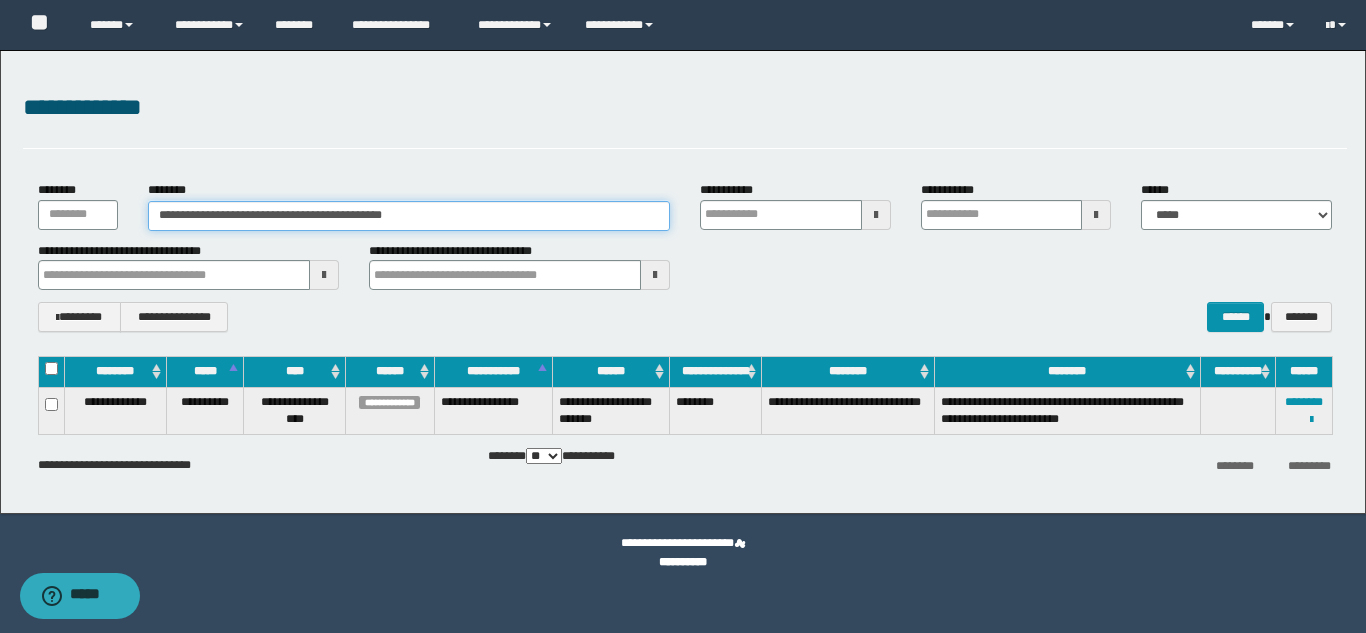 paste 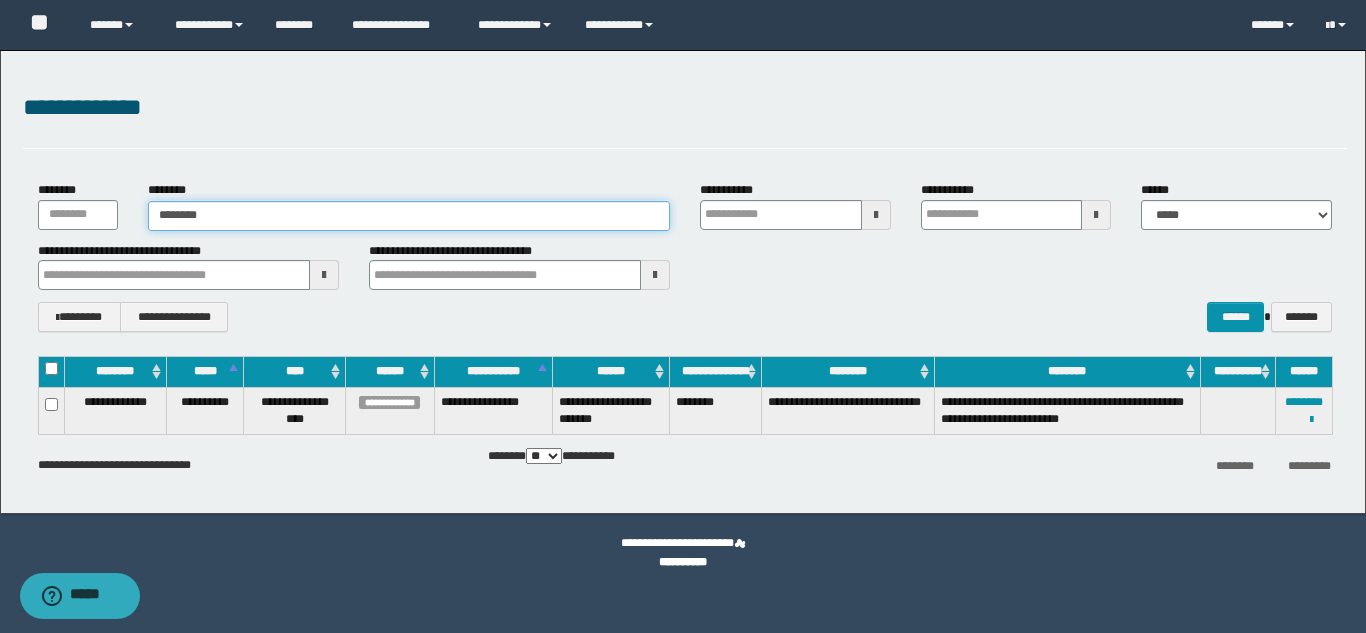 type on "********" 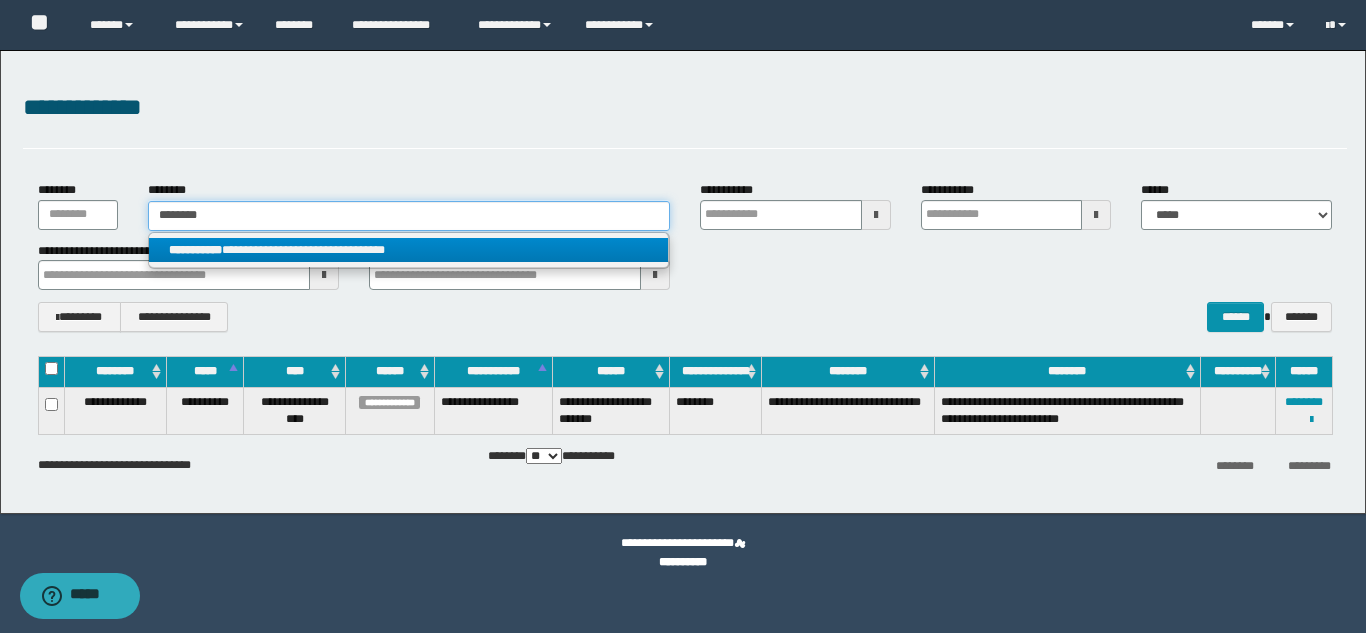type on "********" 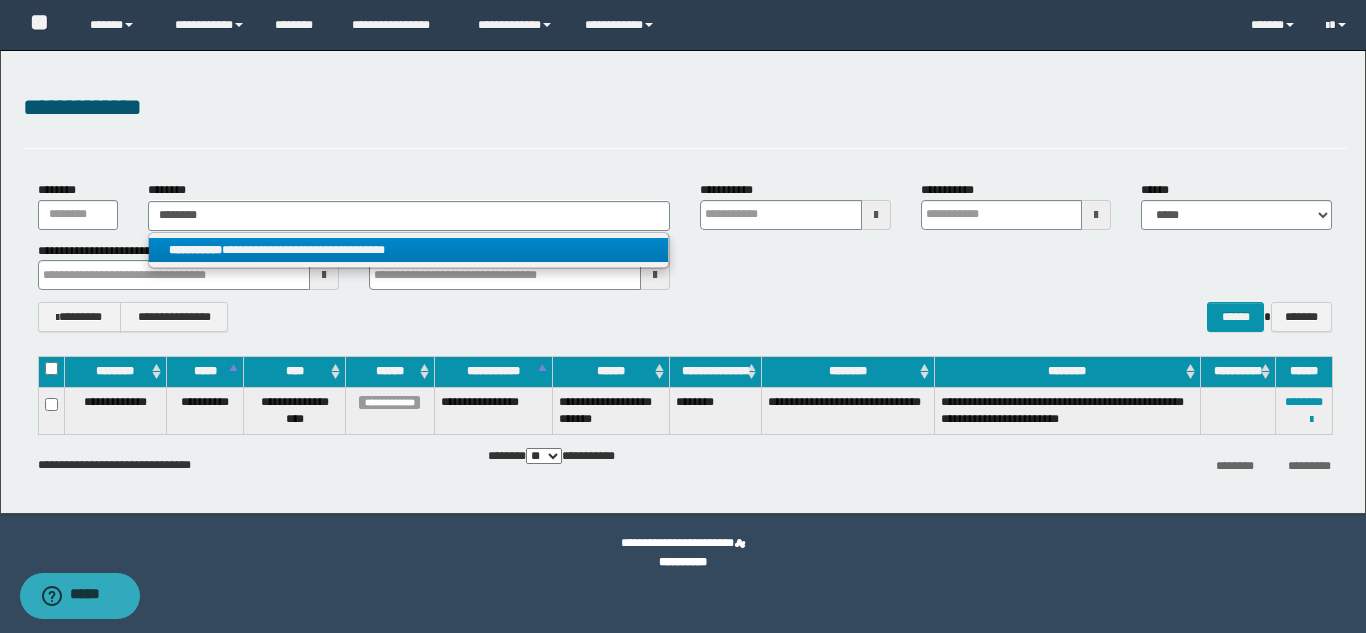 click on "**********" at bounding box center (195, 250) 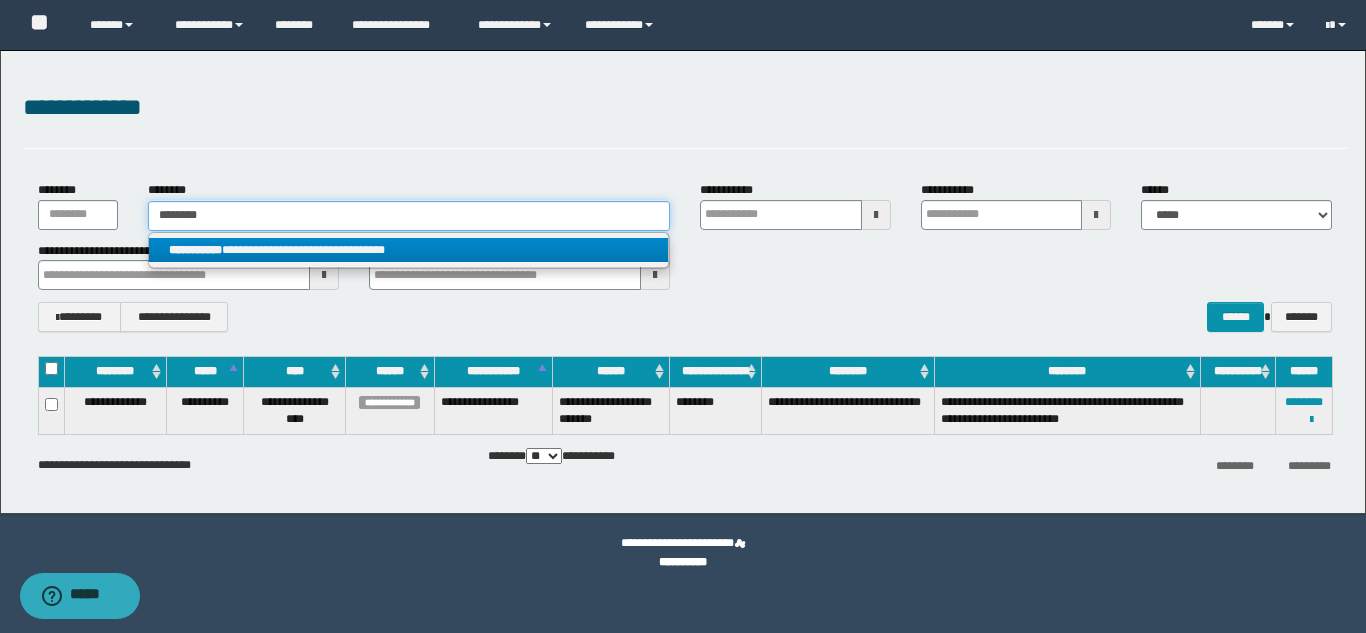 type 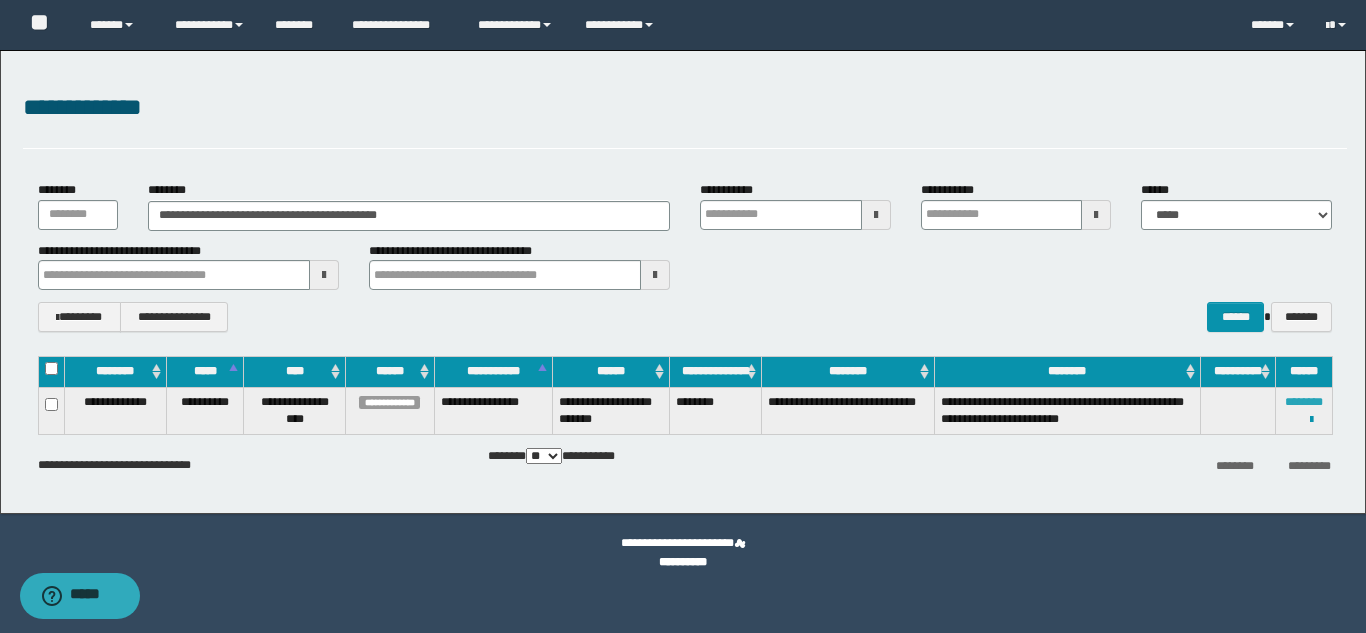 click on "********" at bounding box center (1304, 402) 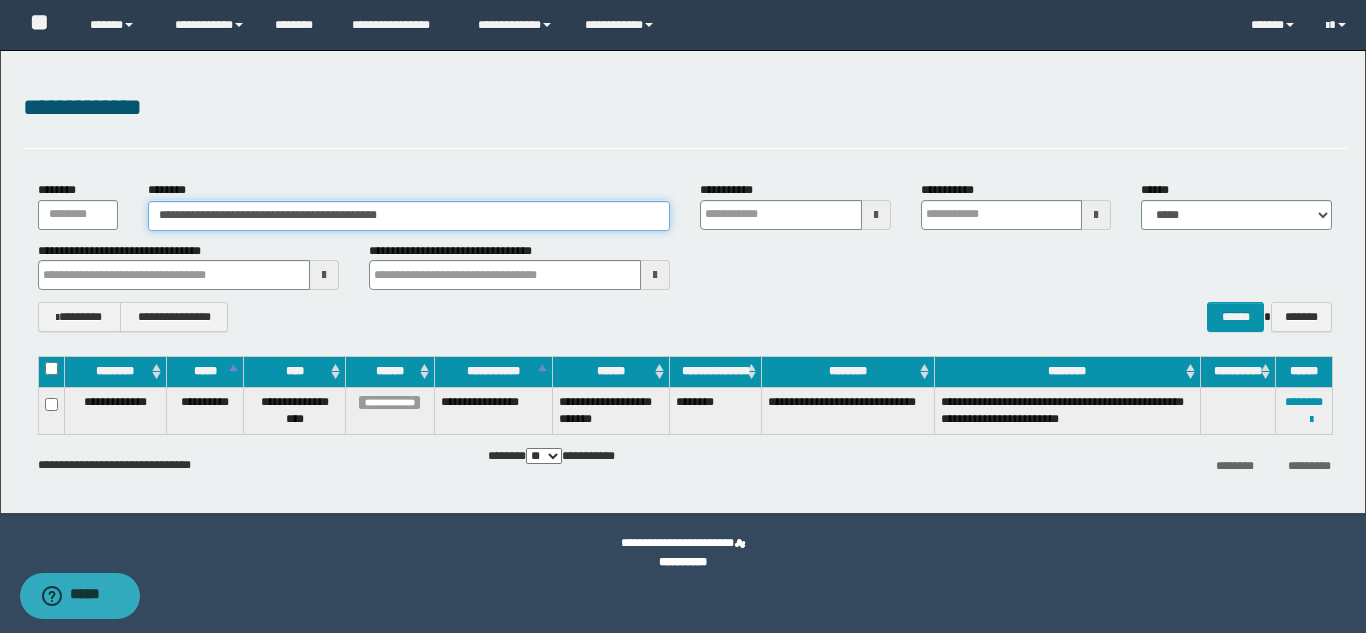 drag, startPoint x: 429, startPoint y: 220, endPoint x: 170, endPoint y: 209, distance: 259.2335 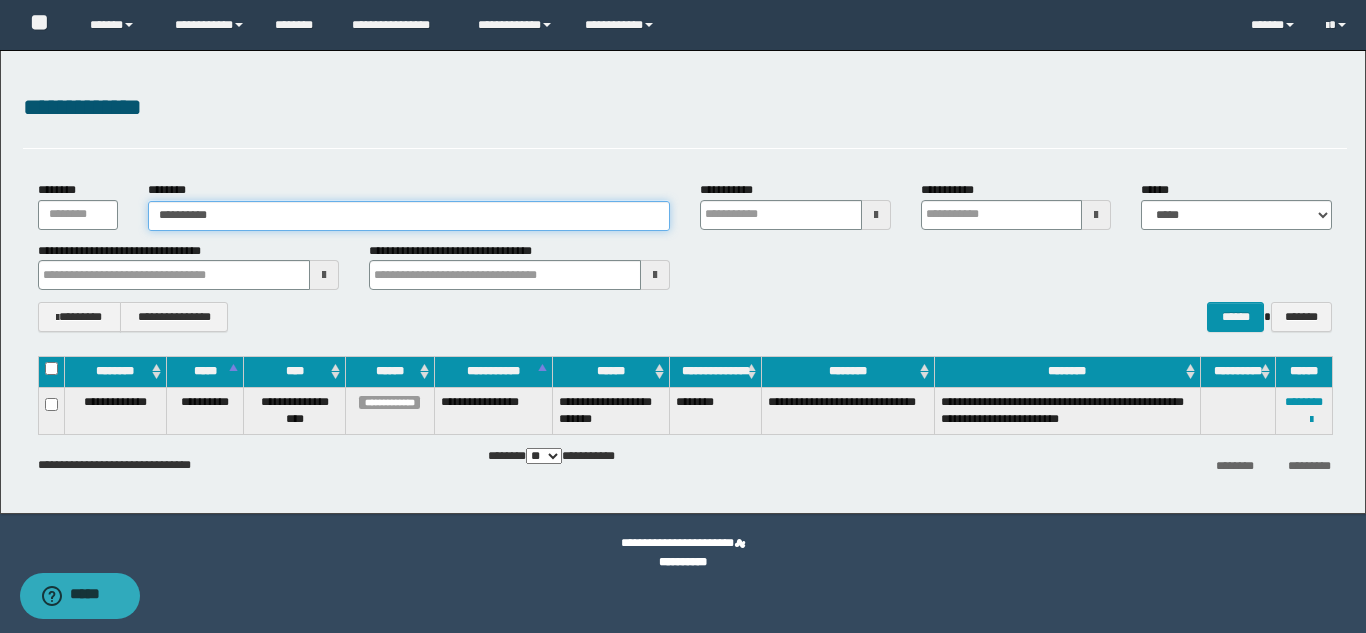 drag, startPoint x: 253, startPoint y: 219, endPoint x: 131, endPoint y: 216, distance: 122.03688 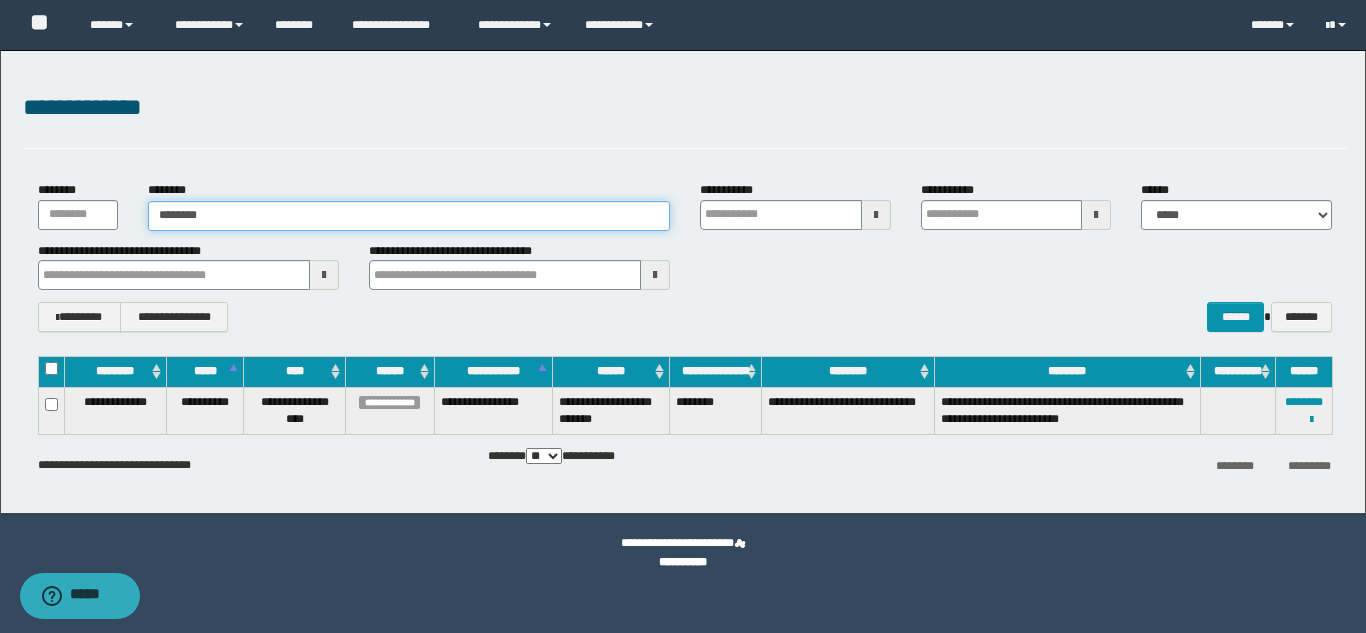 type on "********" 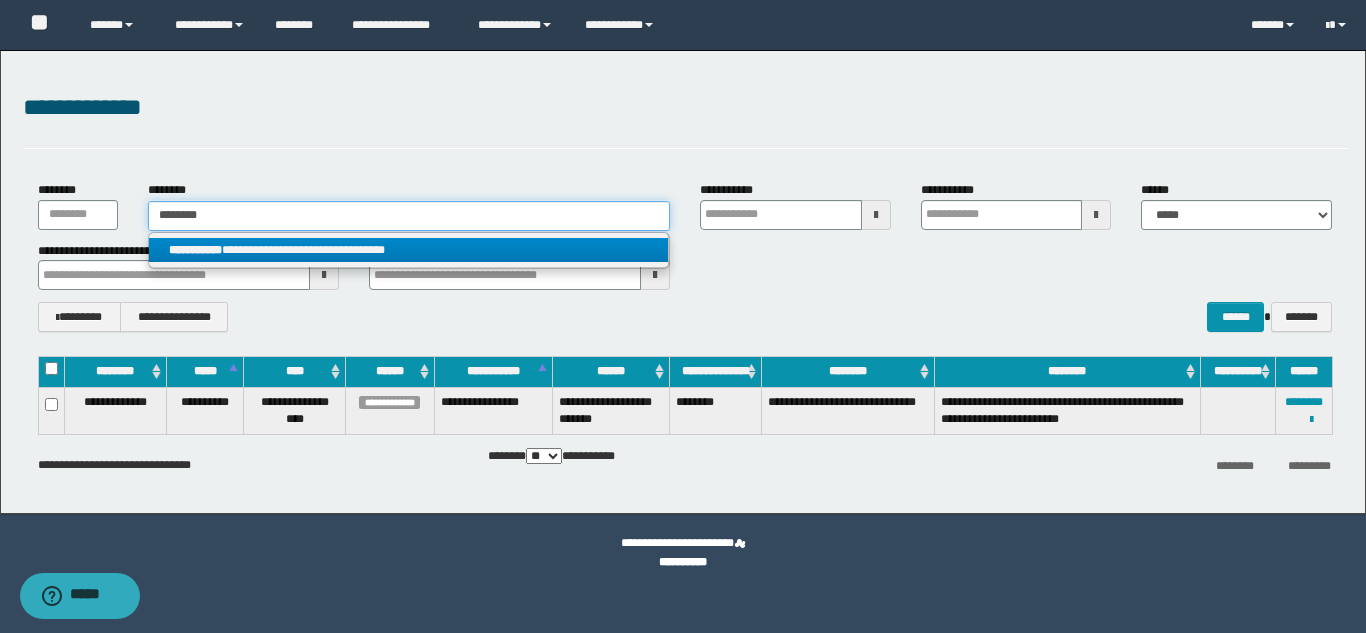 type on "********" 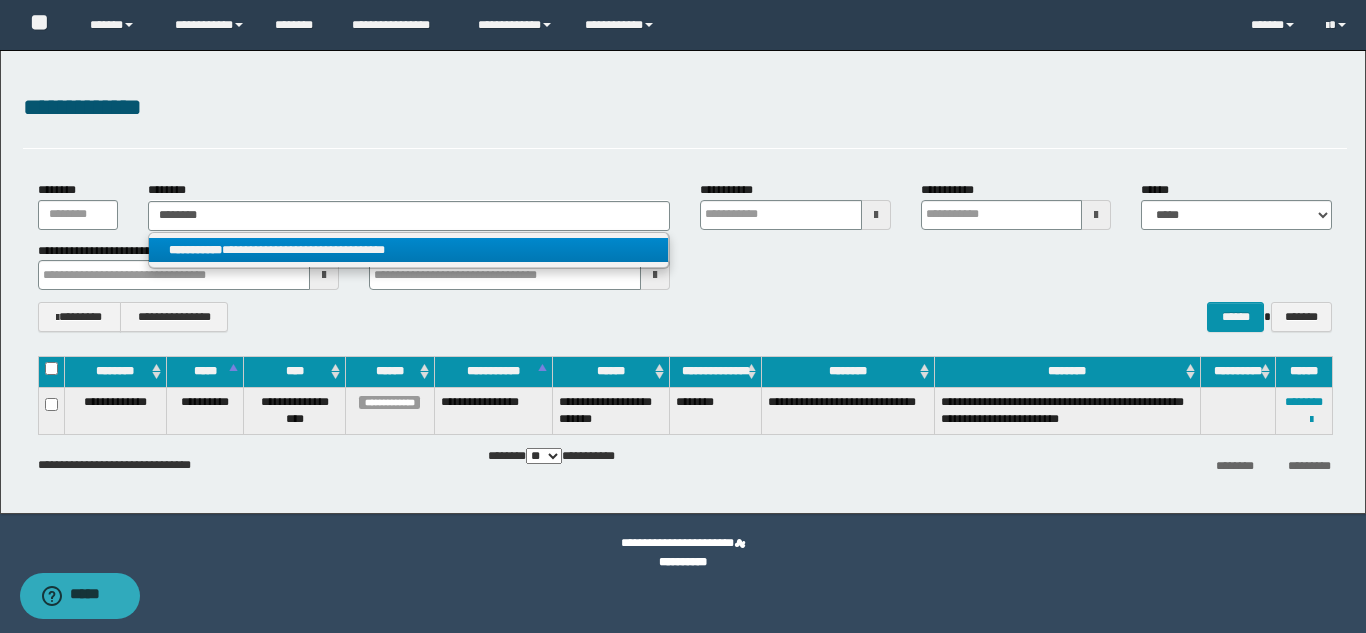 click on "**********" at bounding box center (195, 250) 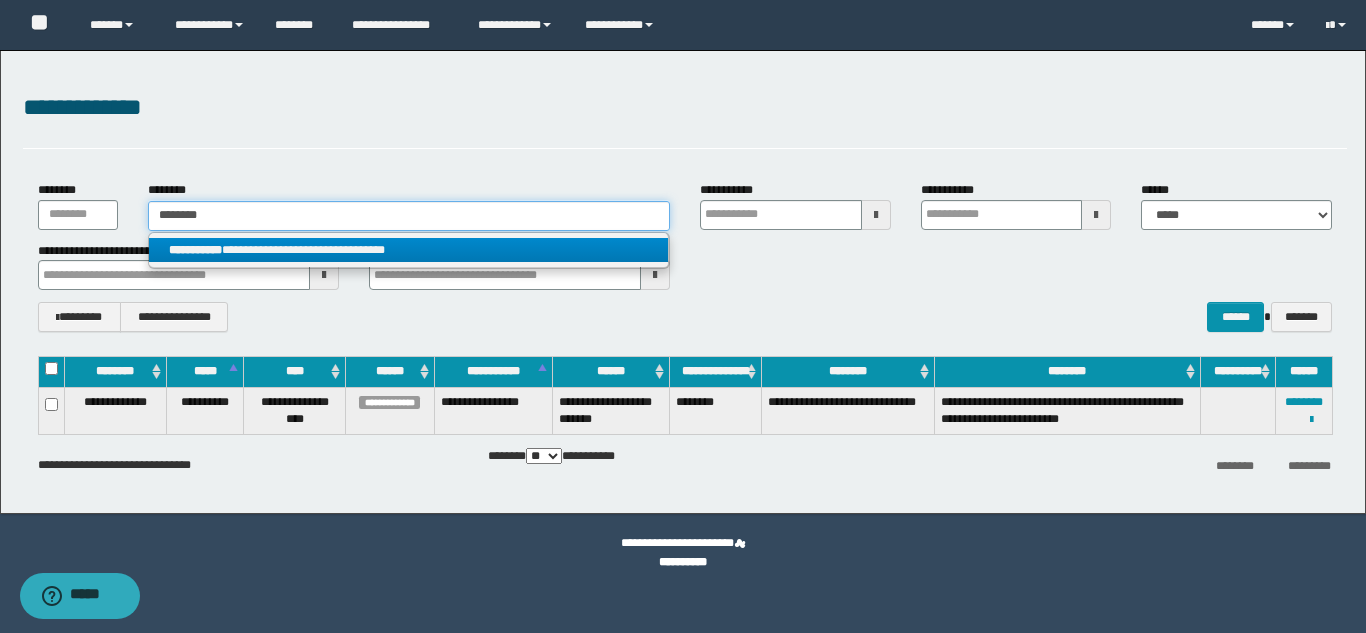 type 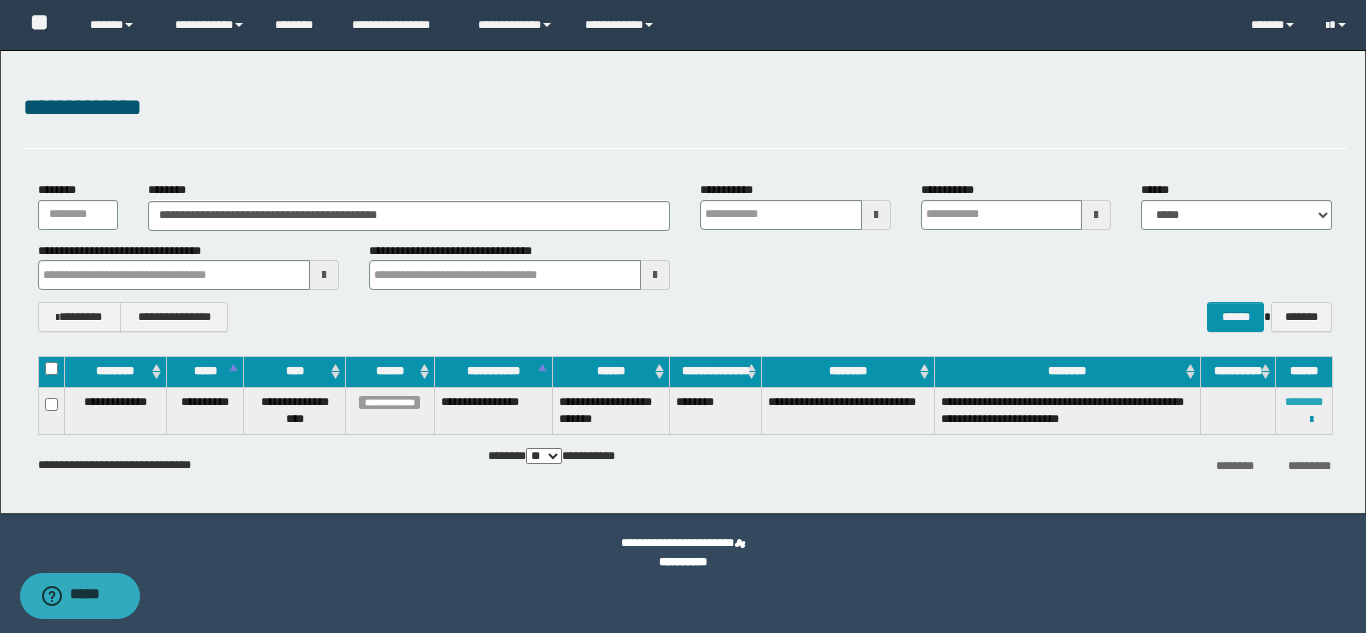 click on "********" at bounding box center (1304, 402) 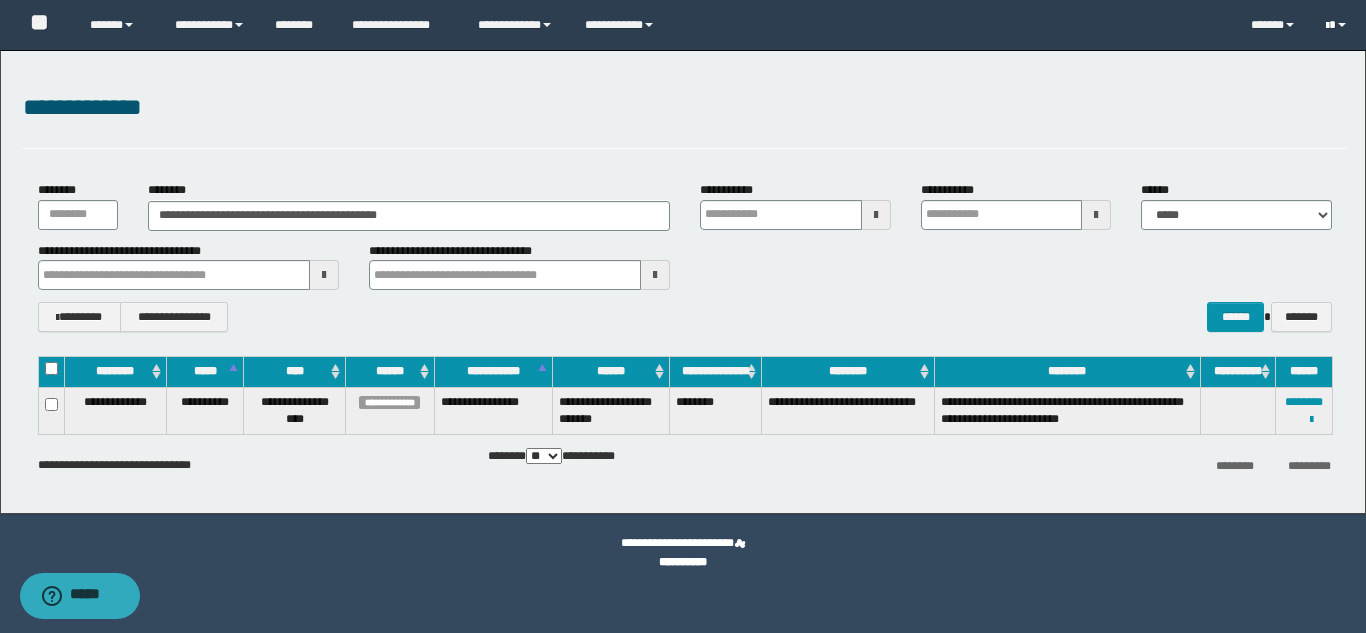 click at bounding box center (1338, 25) 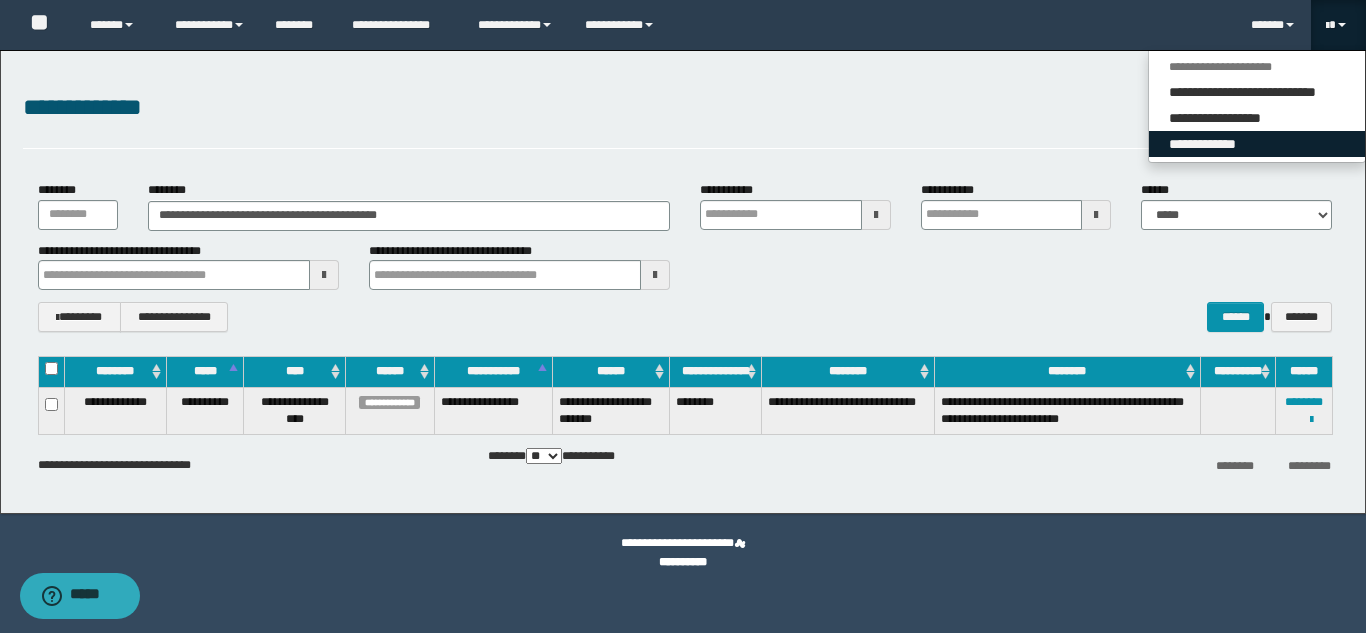 click on "**********" at bounding box center (1257, 144) 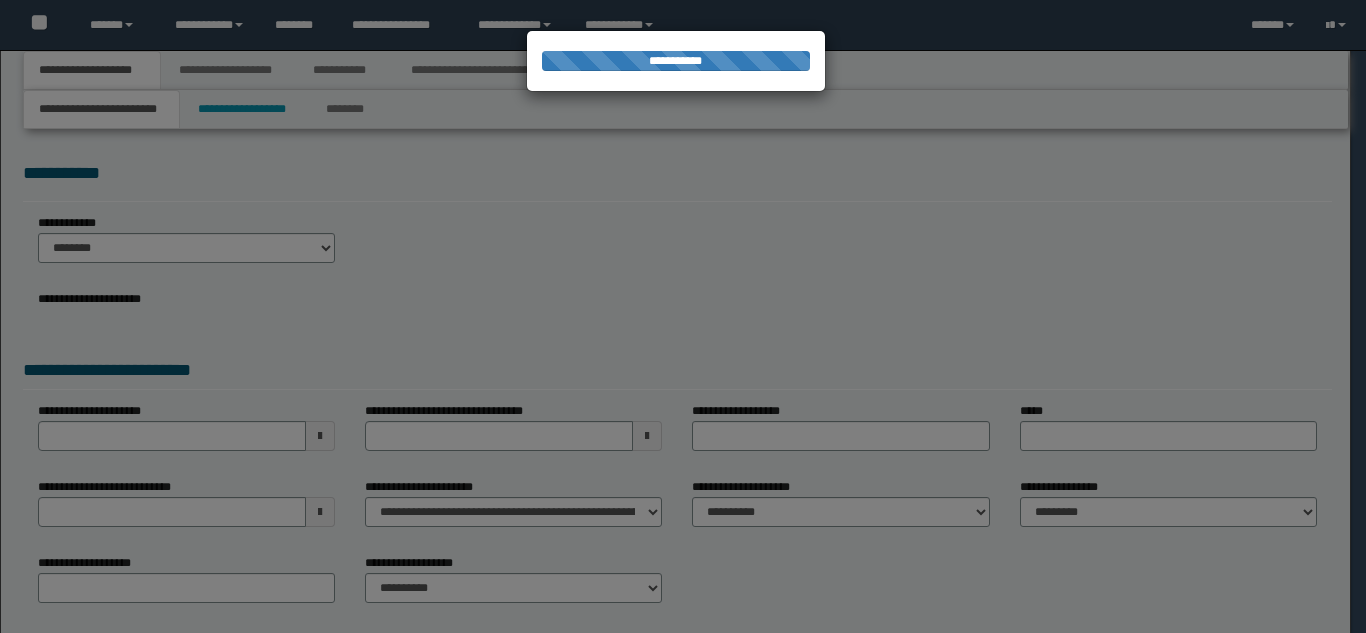 scroll, scrollTop: 0, scrollLeft: 0, axis: both 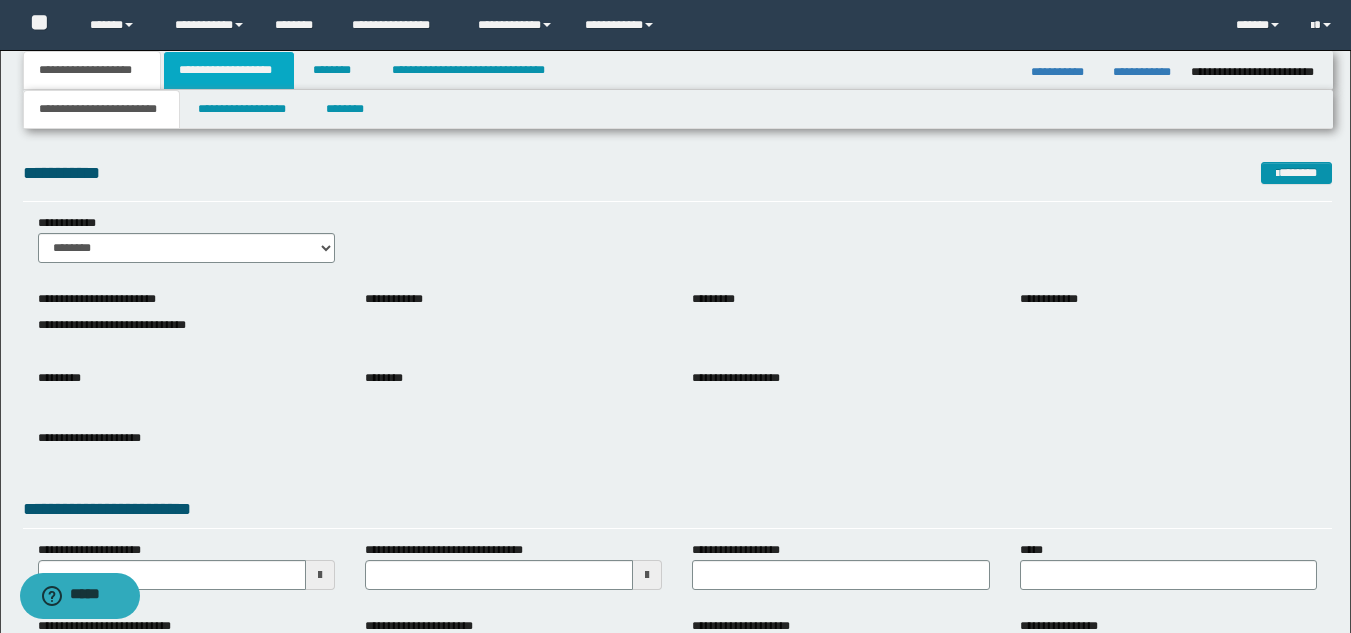 click on "**********" at bounding box center [229, 70] 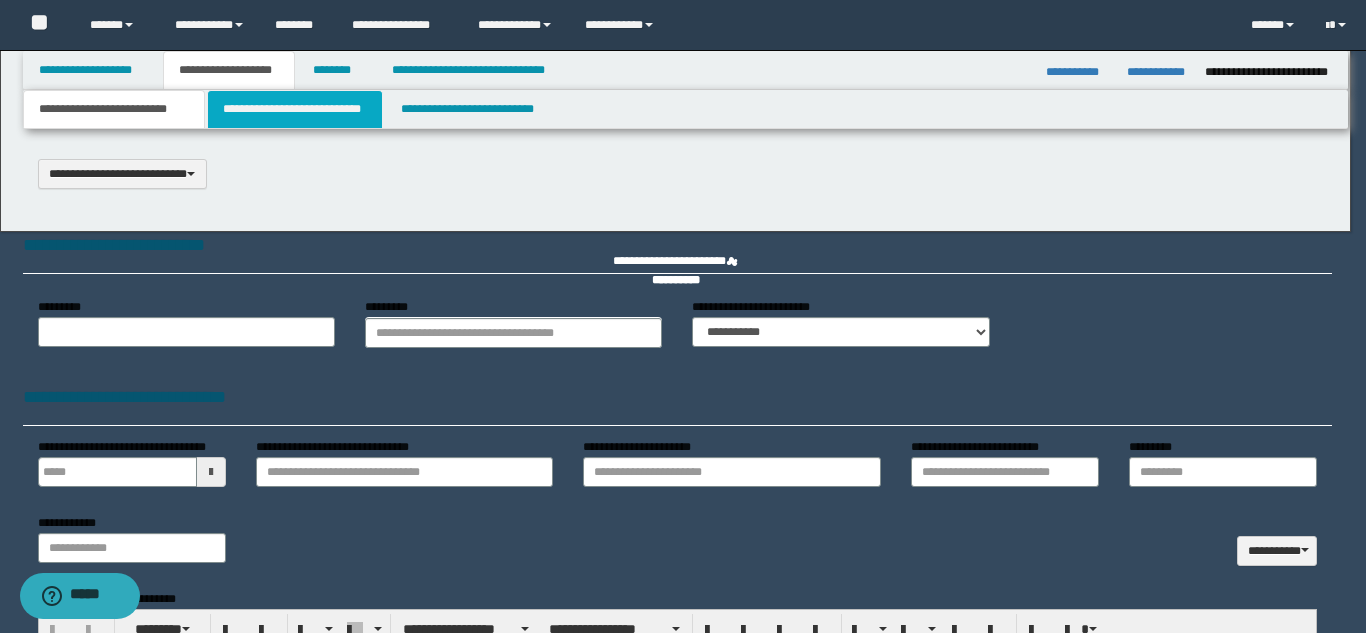 select on "*" 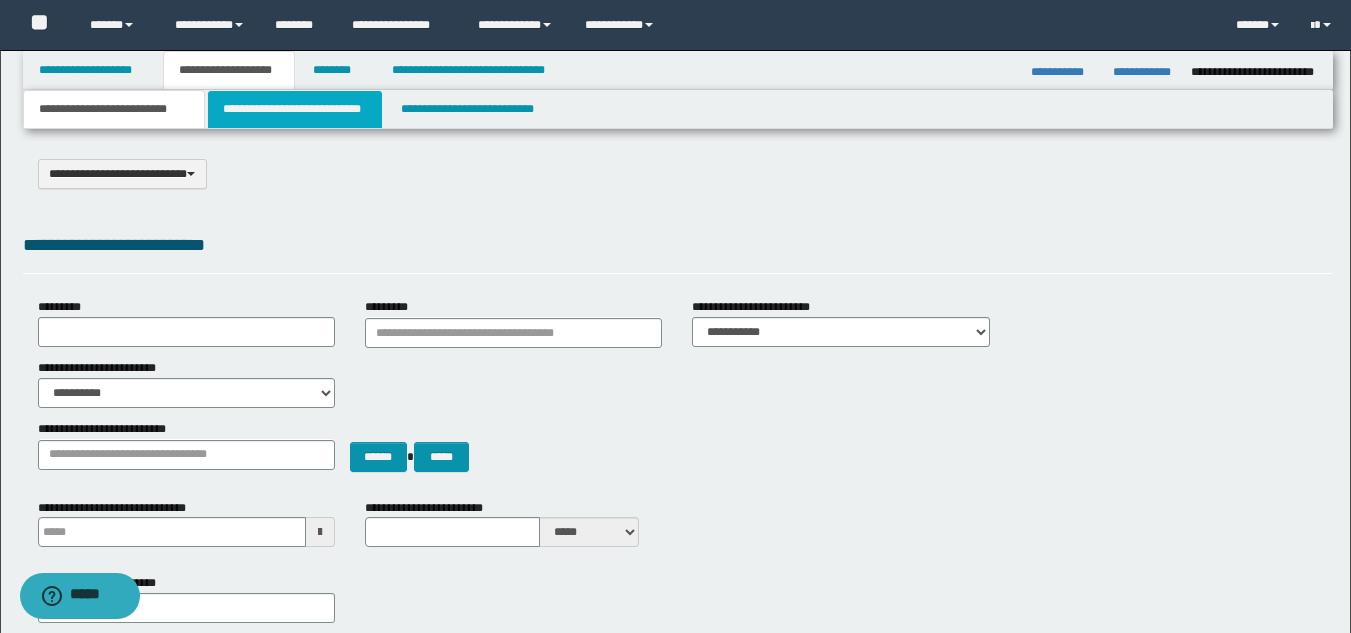 click on "**********" at bounding box center (295, 109) 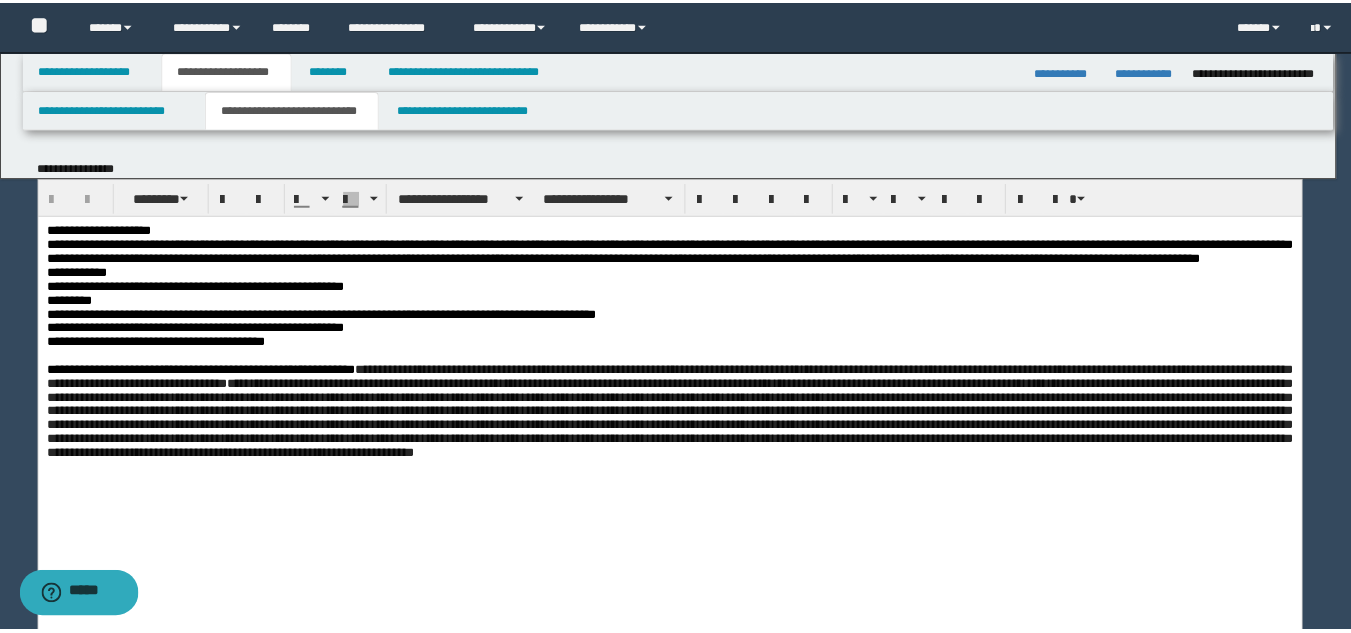 scroll, scrollTop: 0, scrollLeft: 0, axis: both 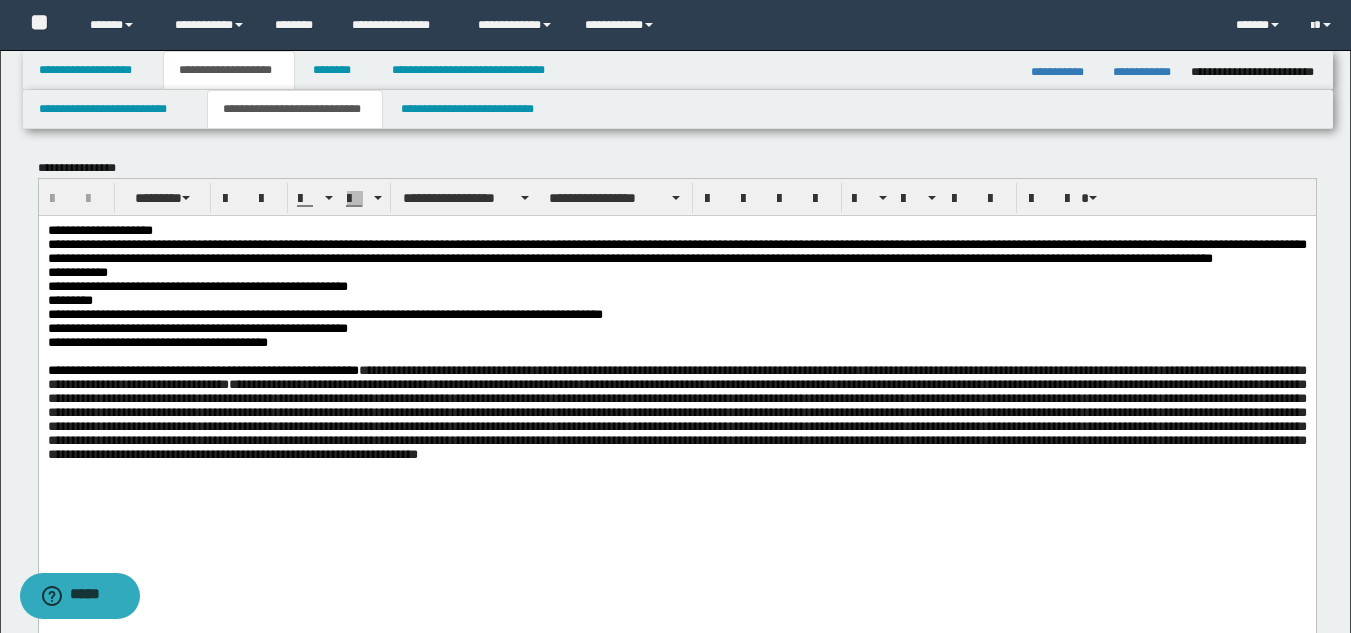 click on "**********" at bounding box center [1144, 72] 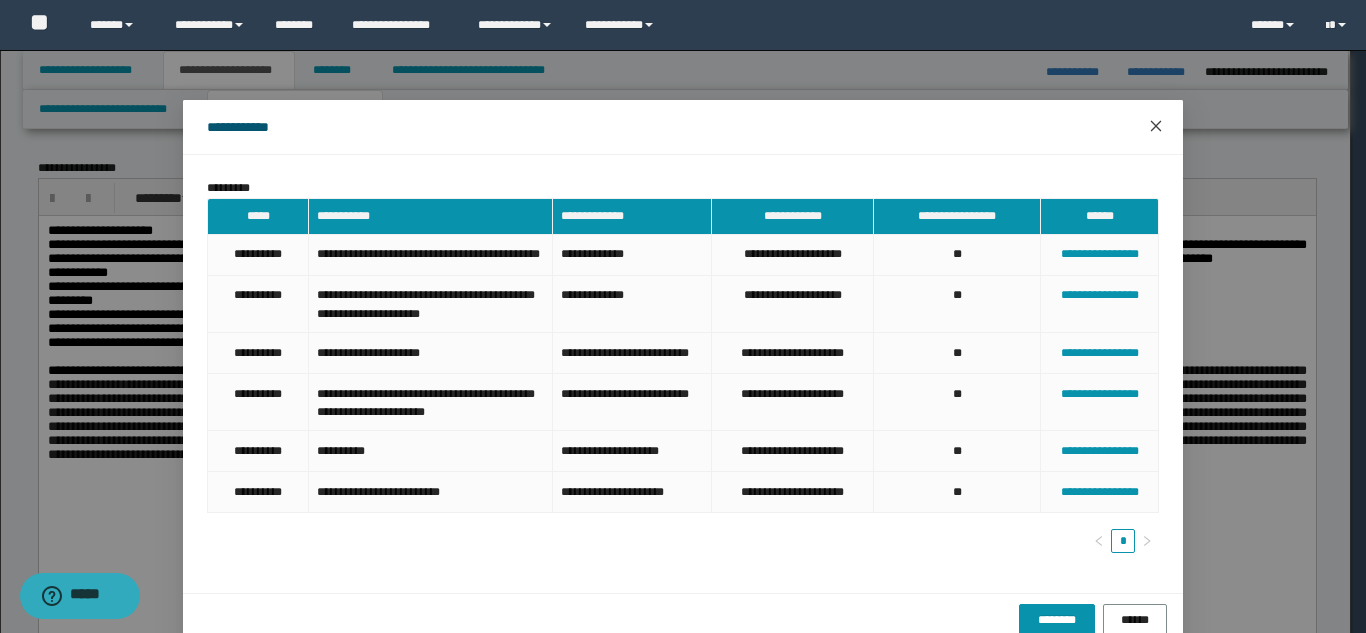 click 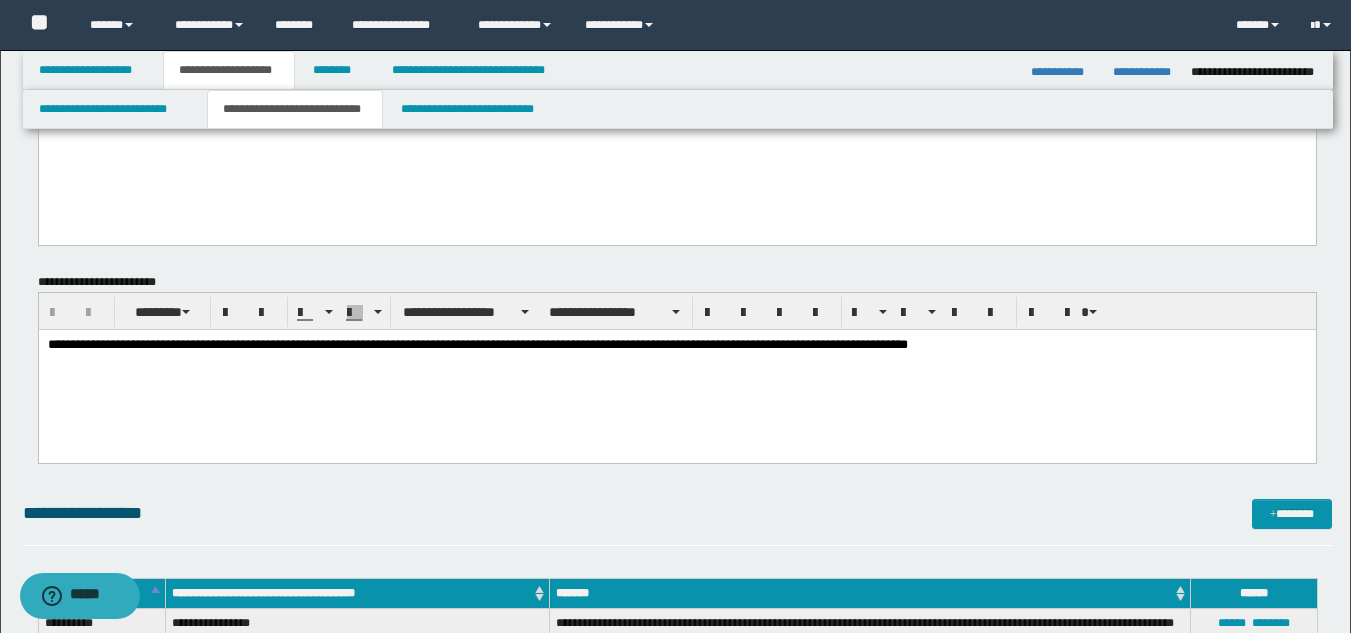 scroll, scrollTop: 400, scrollLeft: 0, axis: vertical 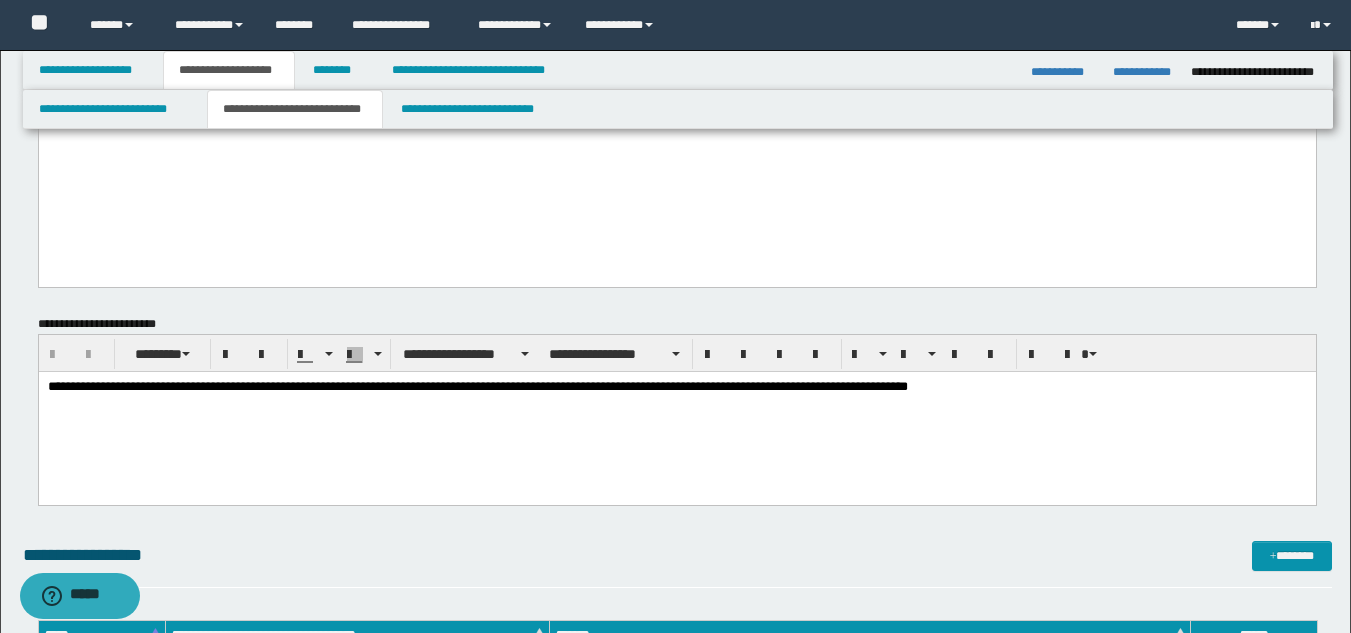 click on "**********" at bounding box center (1144, 72) 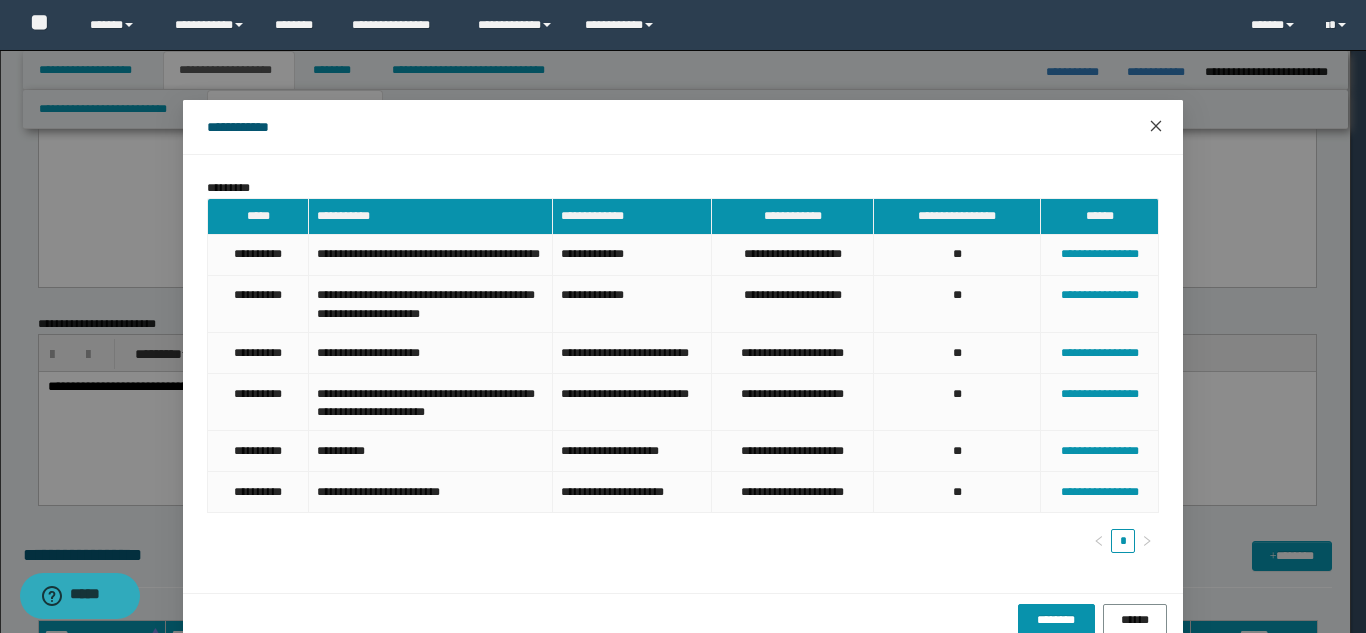 click at bounding box center [1156, 127] 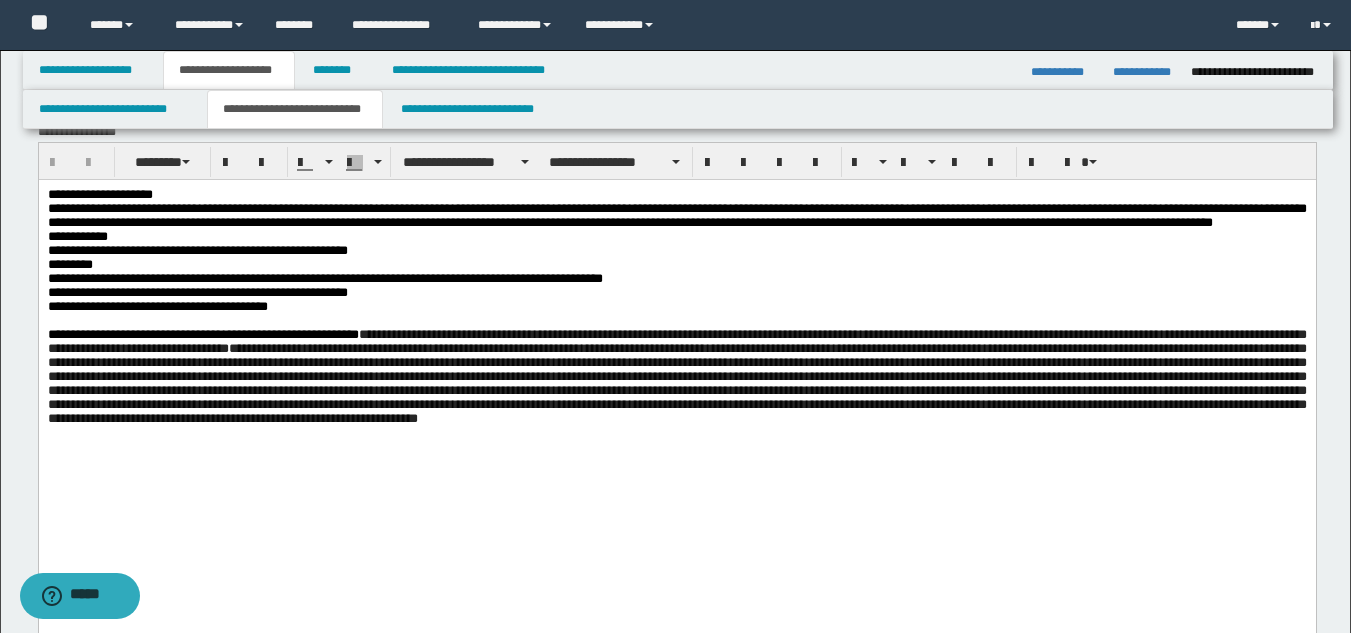 scroll, scrollTop: 0, scrollLeft: 0, axis: both 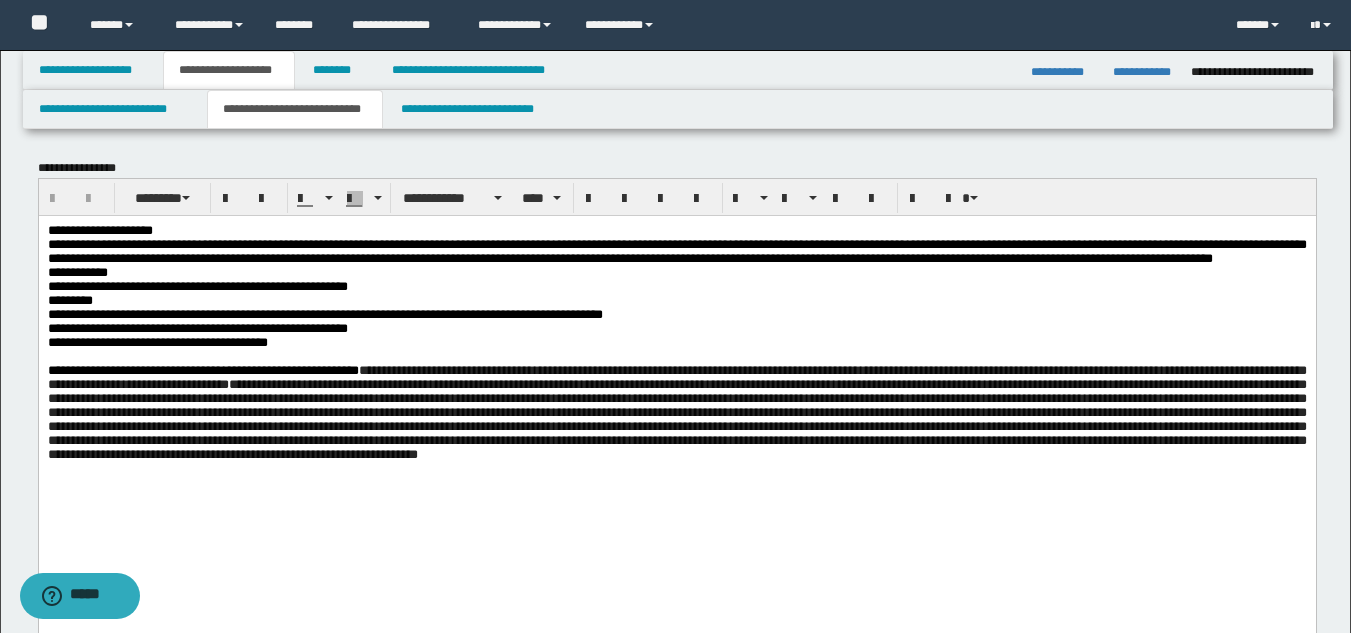 click on "**********" at bounding box center (676, 383) 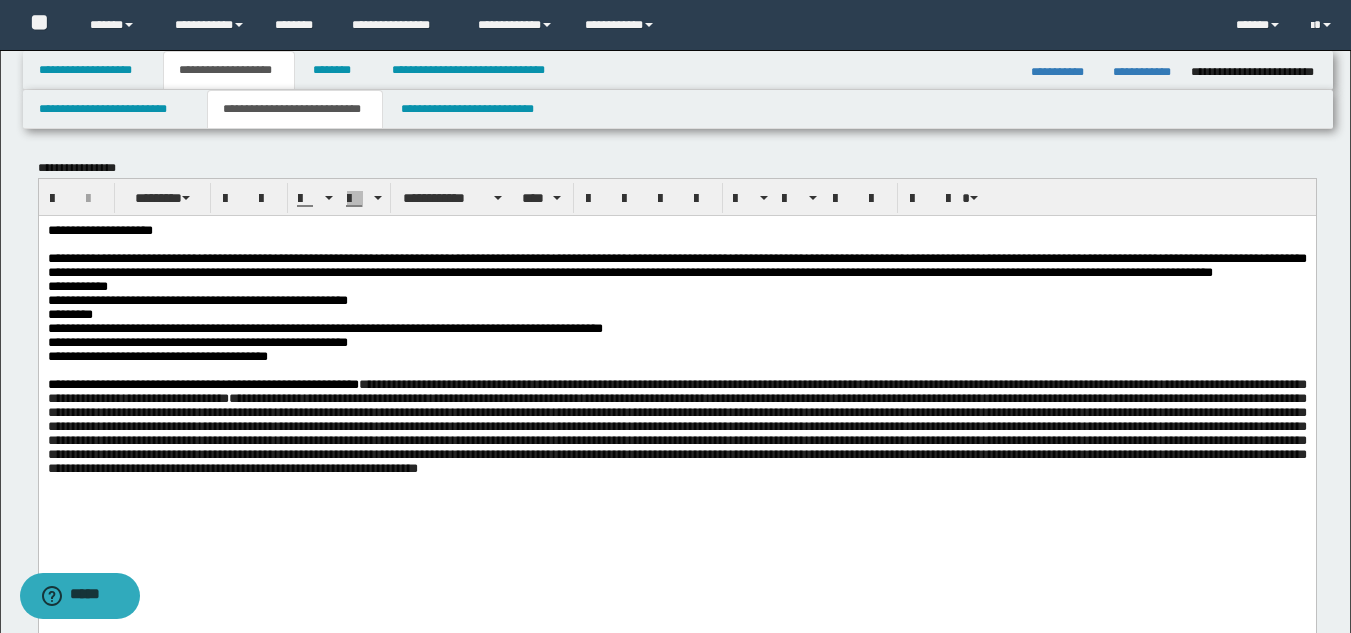 click on "**********" at bounding box center [676, 390] 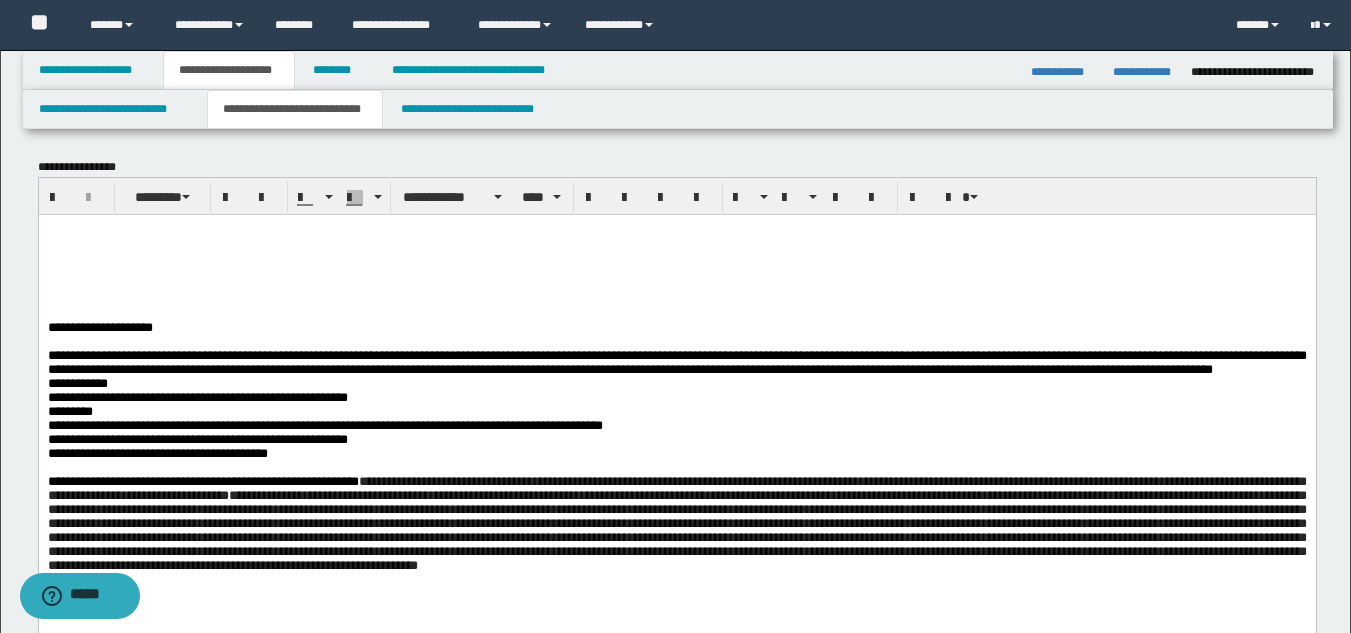 scroll, scrollTop: 0, scrollLeft: 0, axis: both 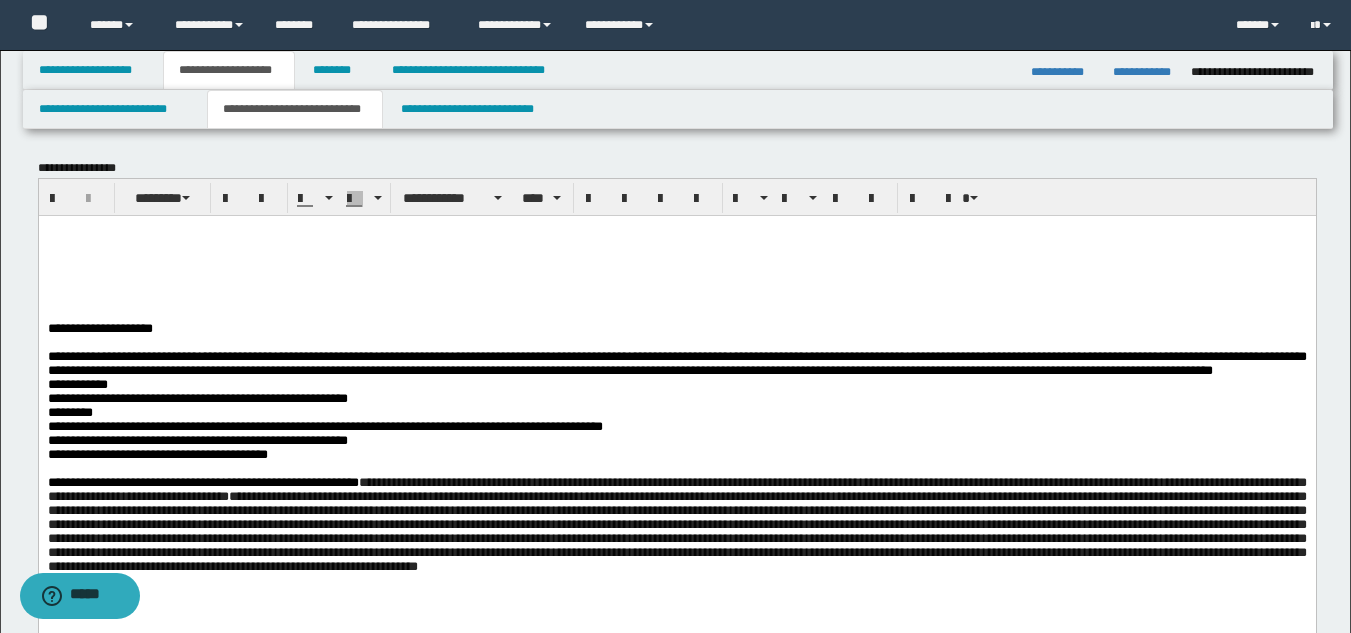 click at bounding box center (676, 230) 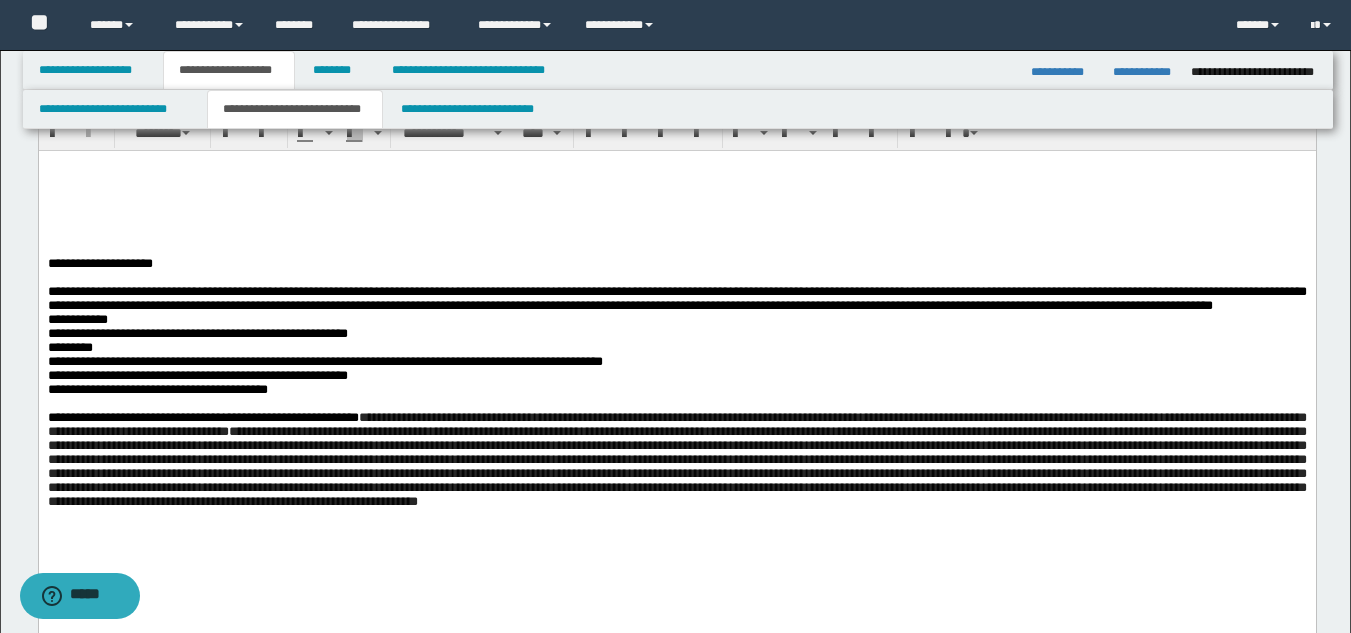 scroll, scrollTop: 100, scrollLeft: 0, axis: vertical 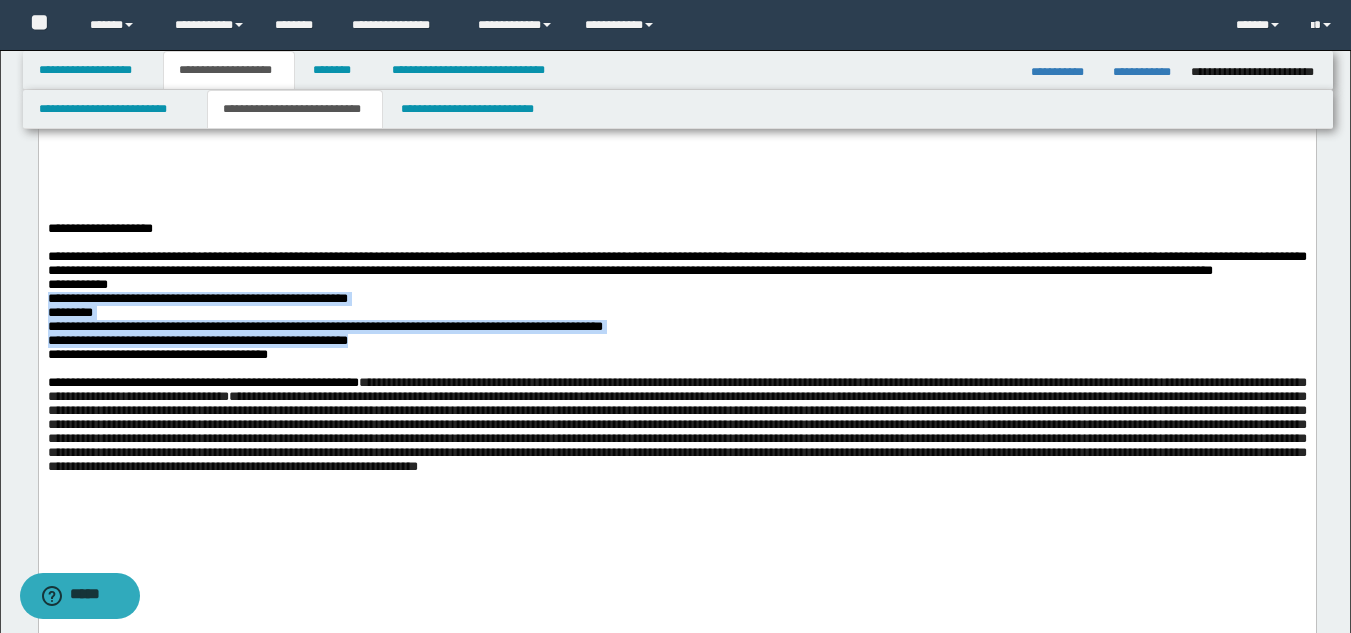 drag, startPoint x: 45, startPoint y: 360, endPoint x: 412, endPoint y: 410, distance: 370.39032 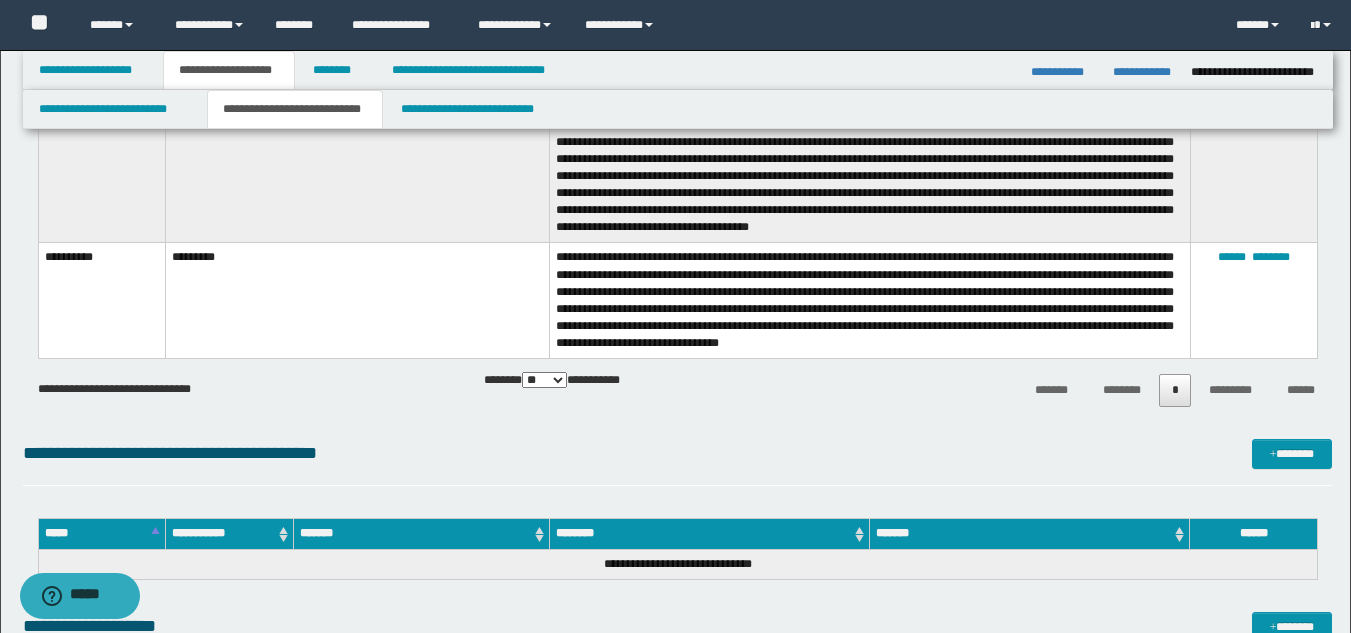 scroll, scrollTop: 1400, scrollLeft: 0, axis: vertical 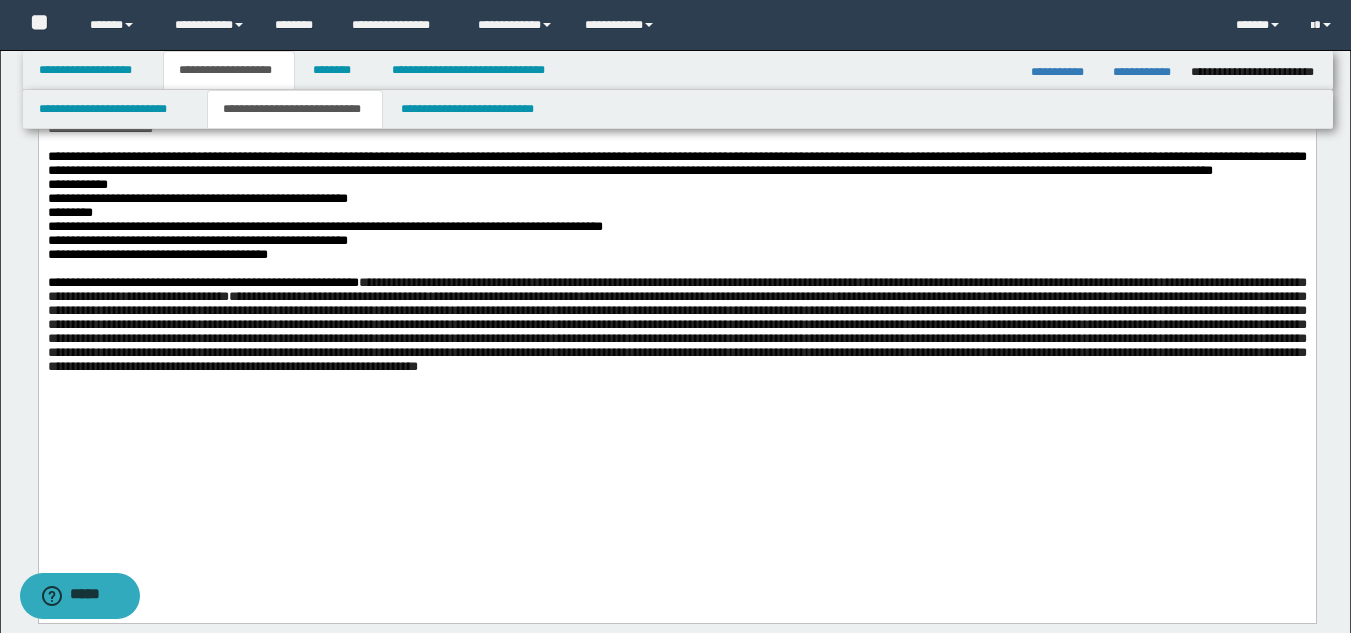 click on "*********" at bounding box center (676, 212) 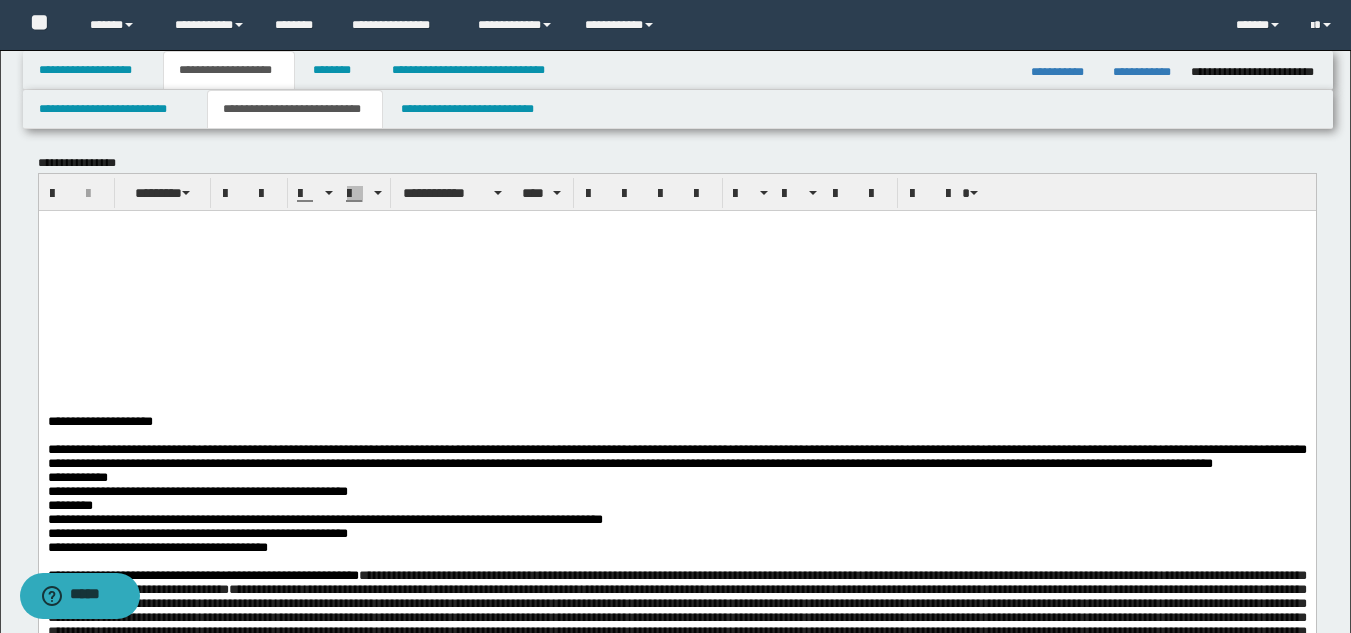 scroll, scrollTop: 0, scrollLeft: 0, axis: both 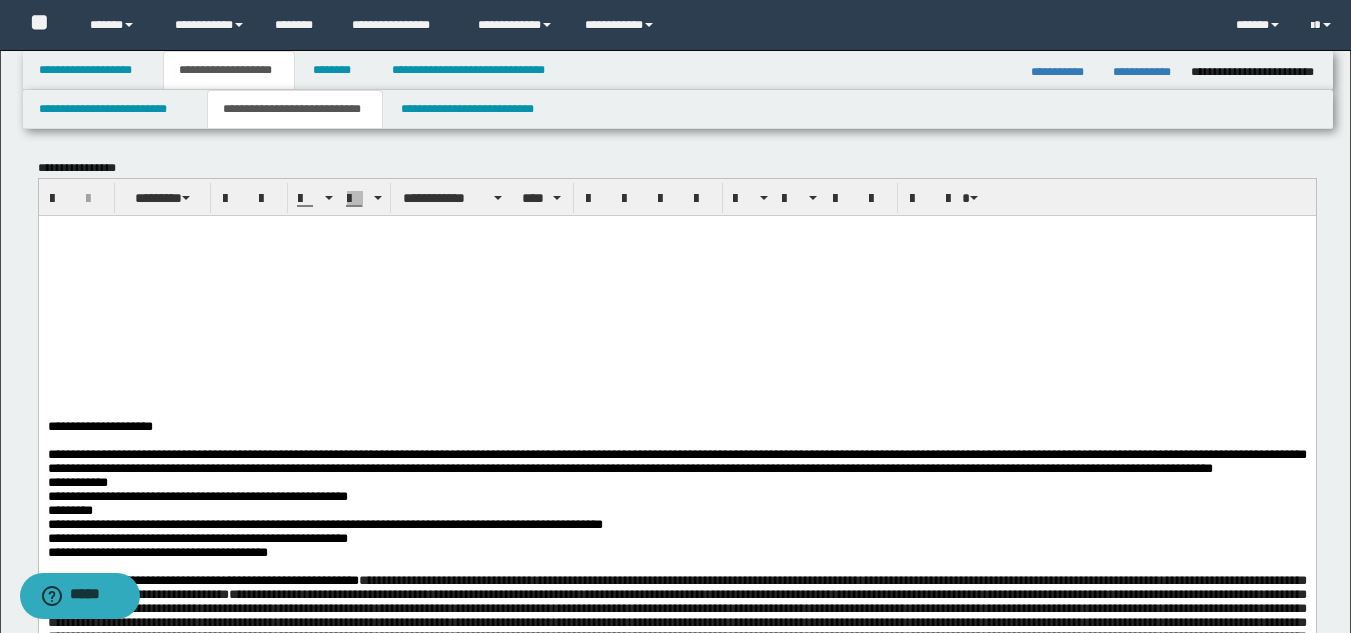 click at bounding box center (676, 244) 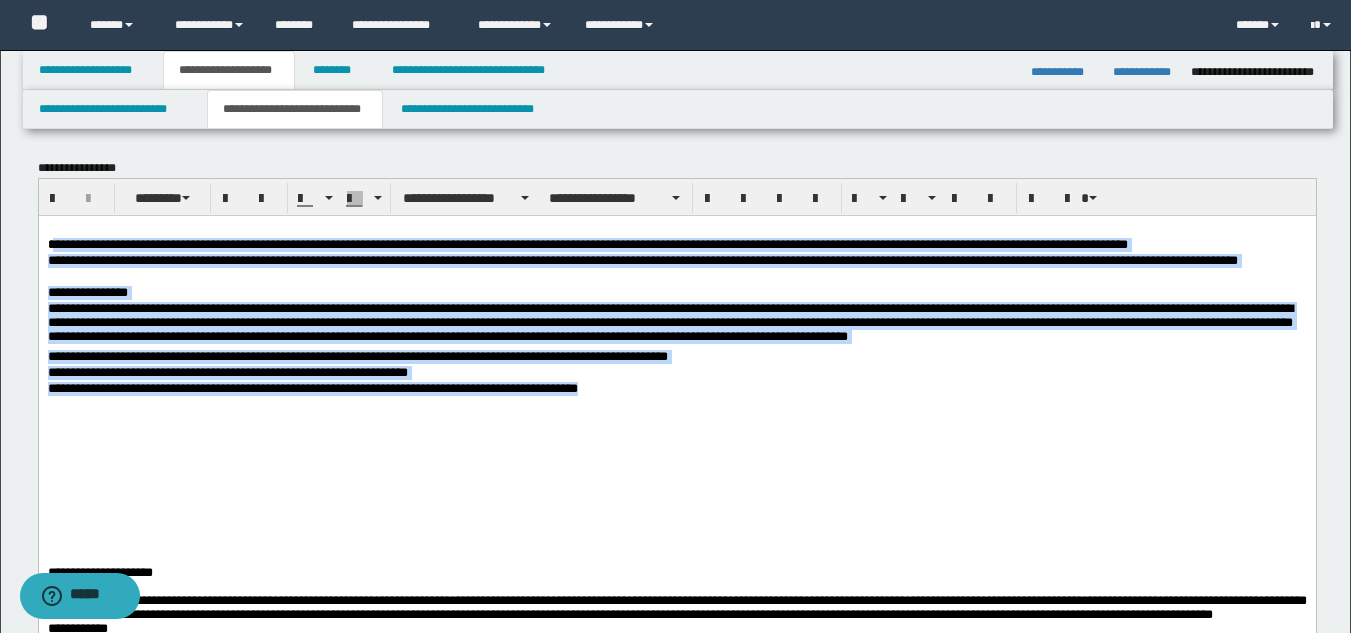 drag, startPoint x: 51, startPoint y: 247, endPoint x: 916, endPoint y: 407, distance: 879.6732 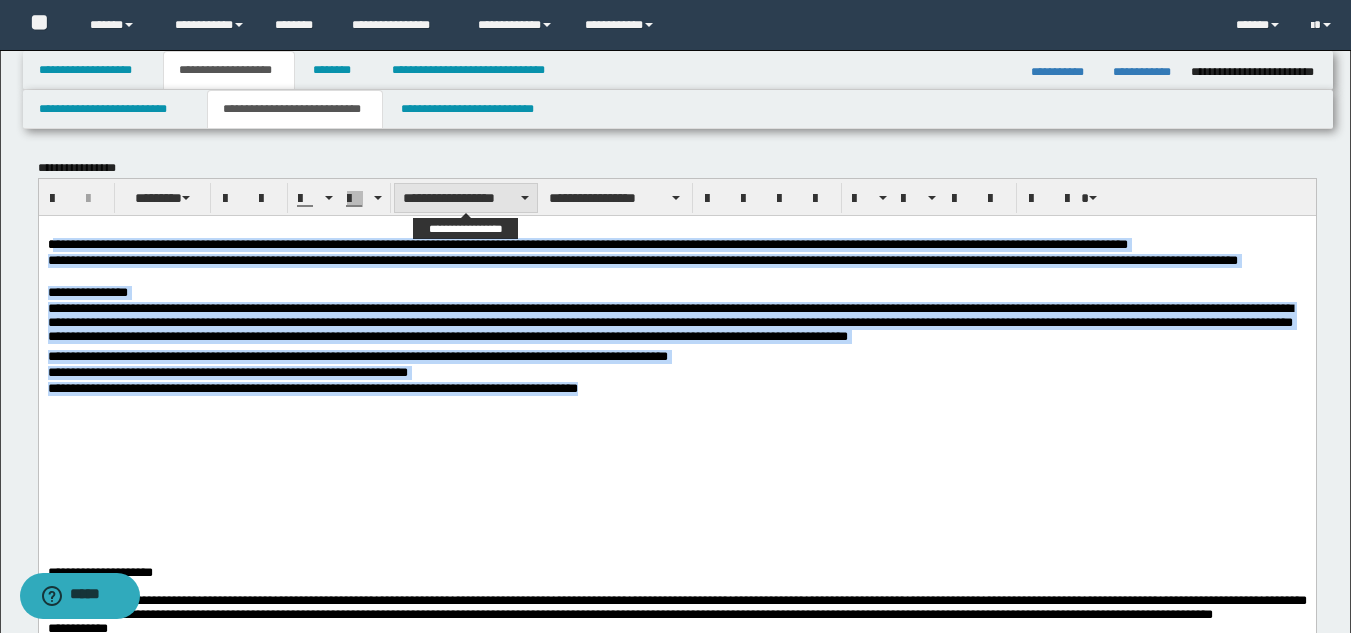 click on "**********" at bounding box center [466, 198] 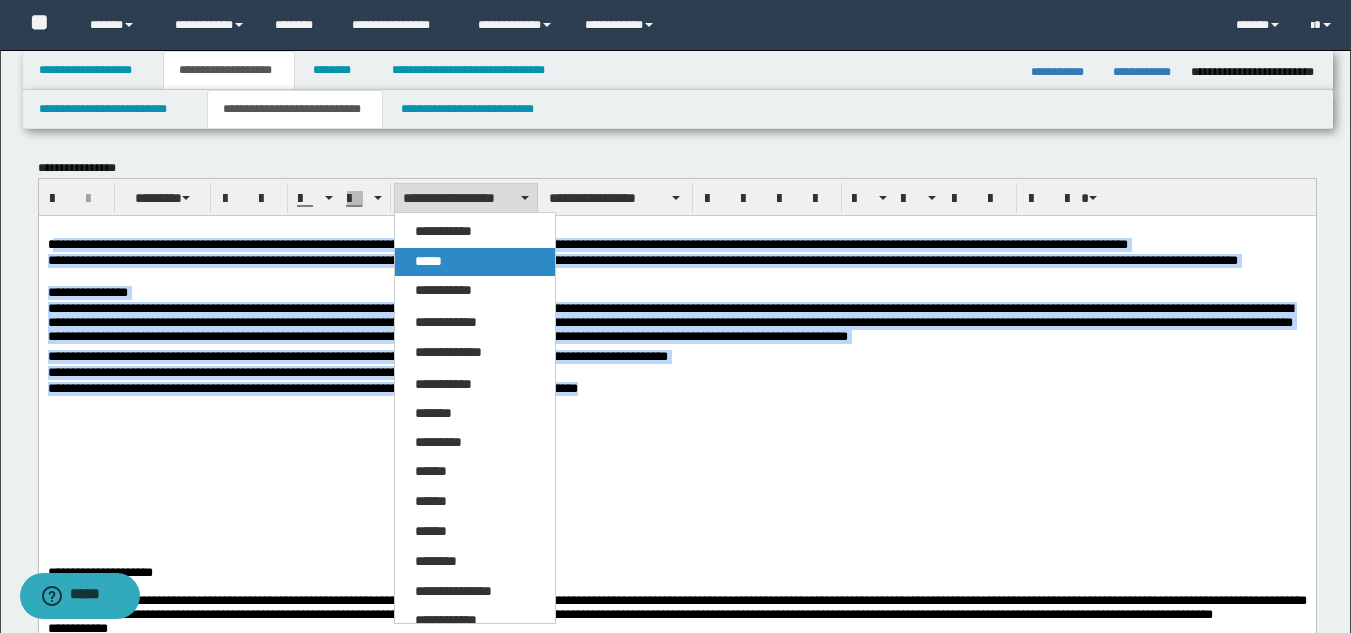 drag, startPoint x: 450, startPoint y: 268, endPoint x: 411, endPoint y: 53, distance: 218.50858 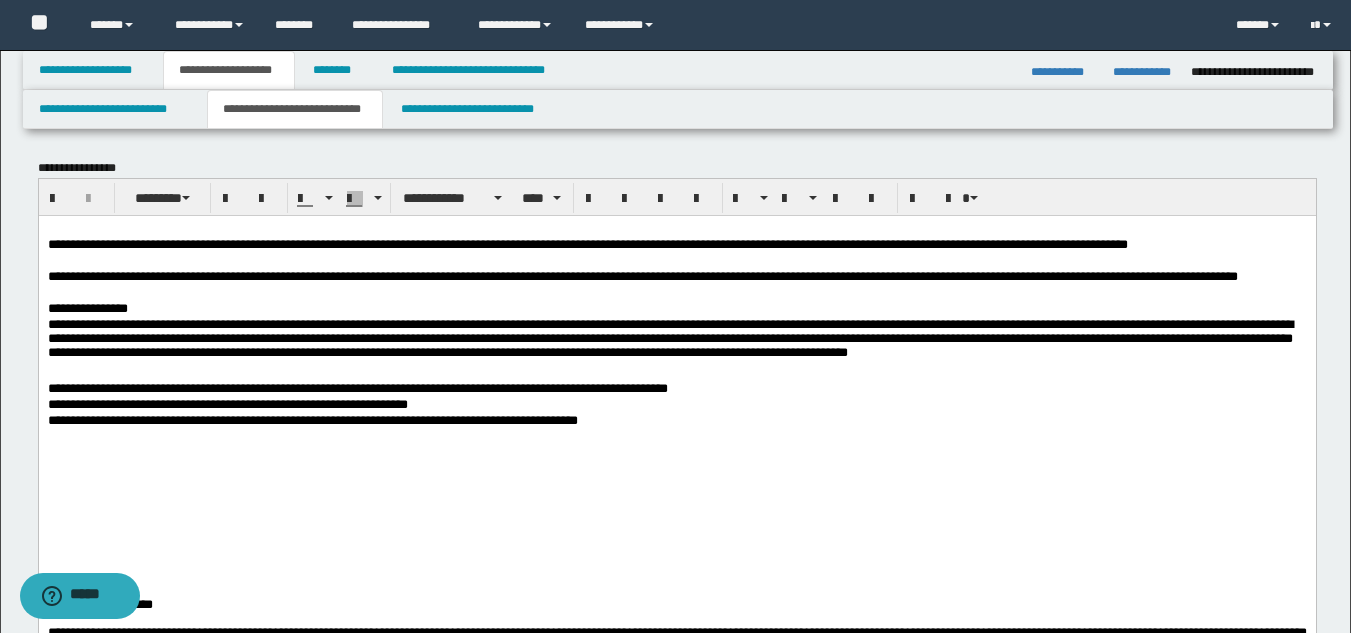 click at bounding box center (676, 478) 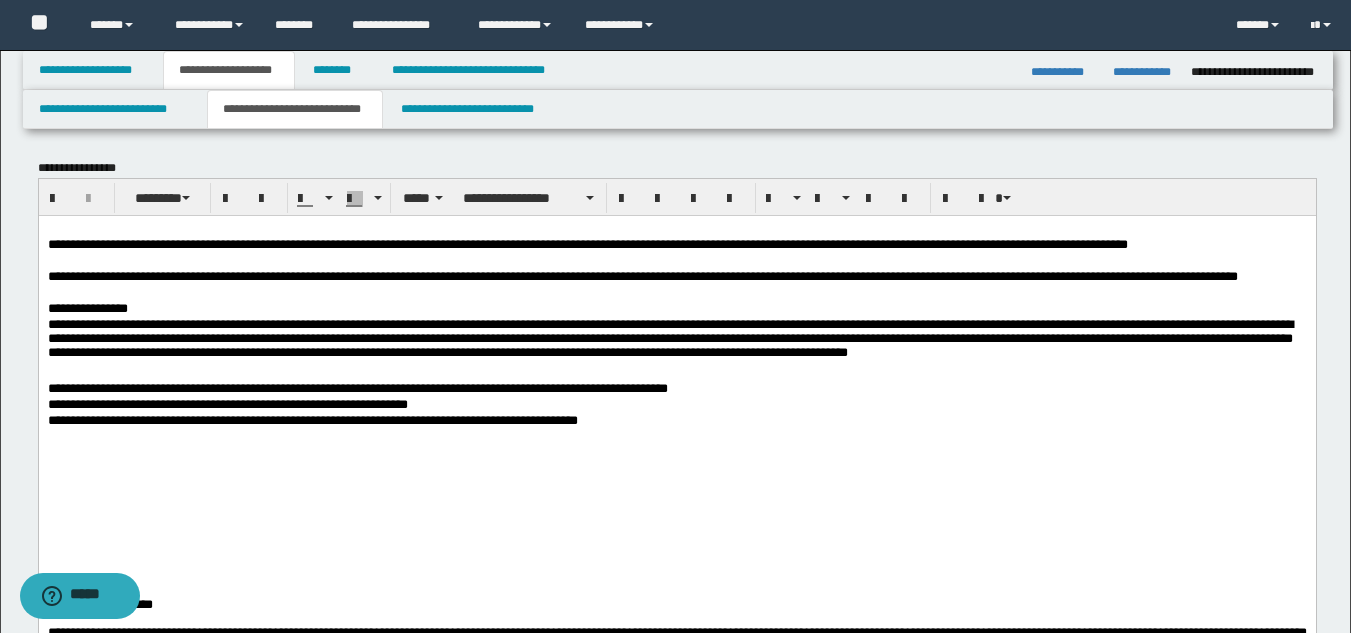 click on "**********" at bounding box center (357, 387) 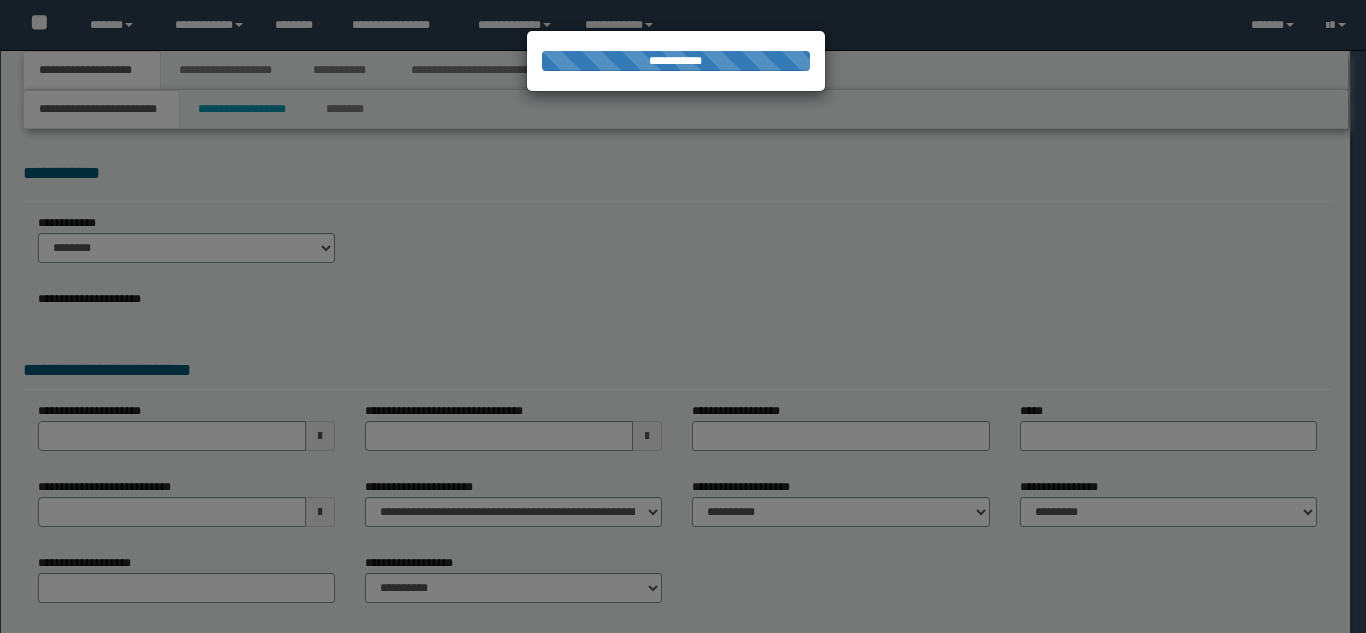 scroll, scrollTop: 0, scrollLeft: 0, axis: both 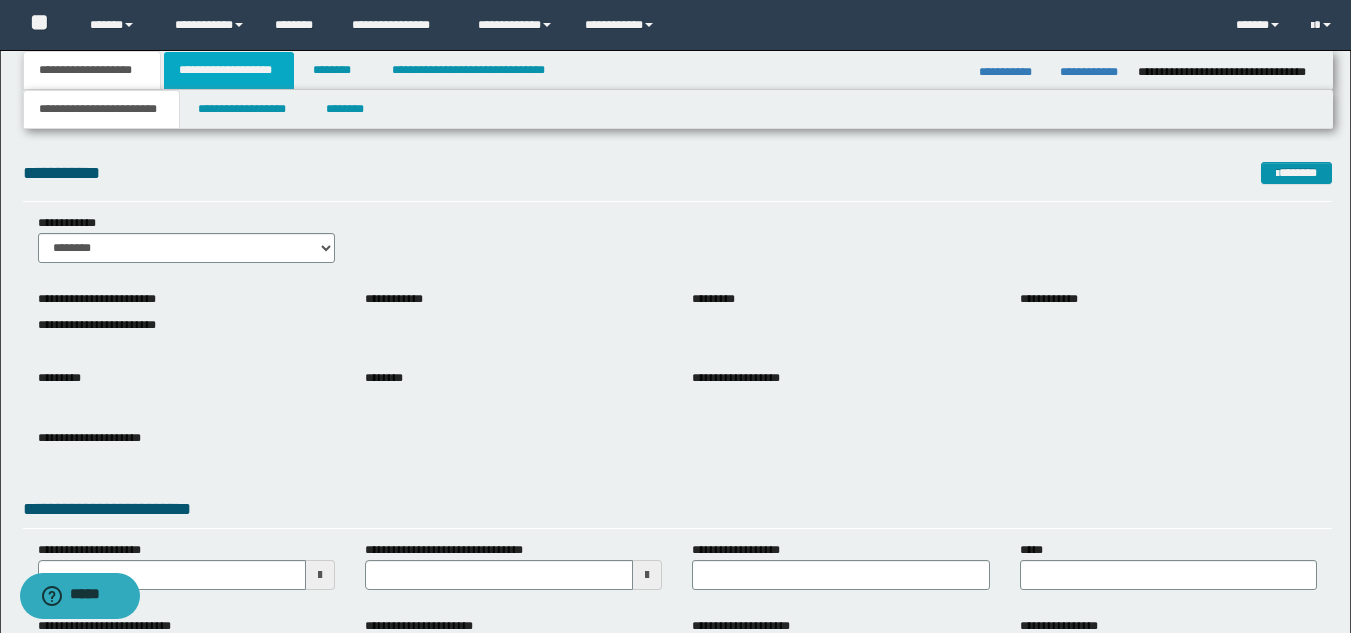 click on "**********" at bounding box center (229, 70) 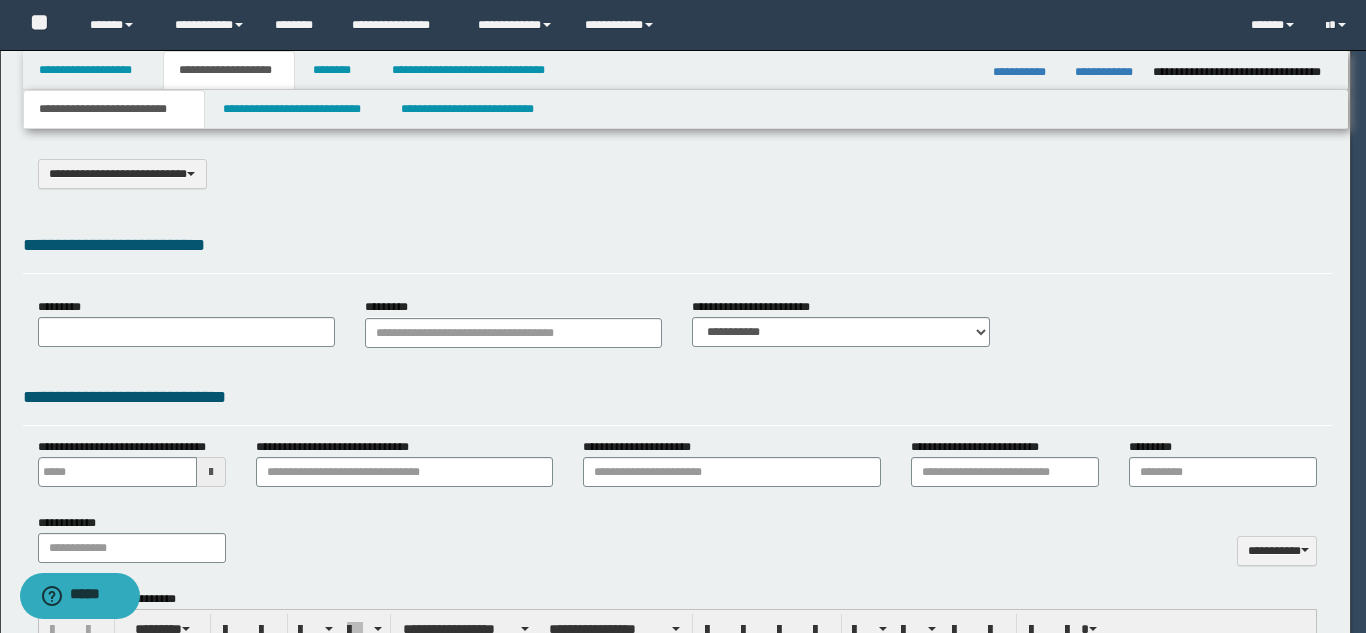 select on "*" 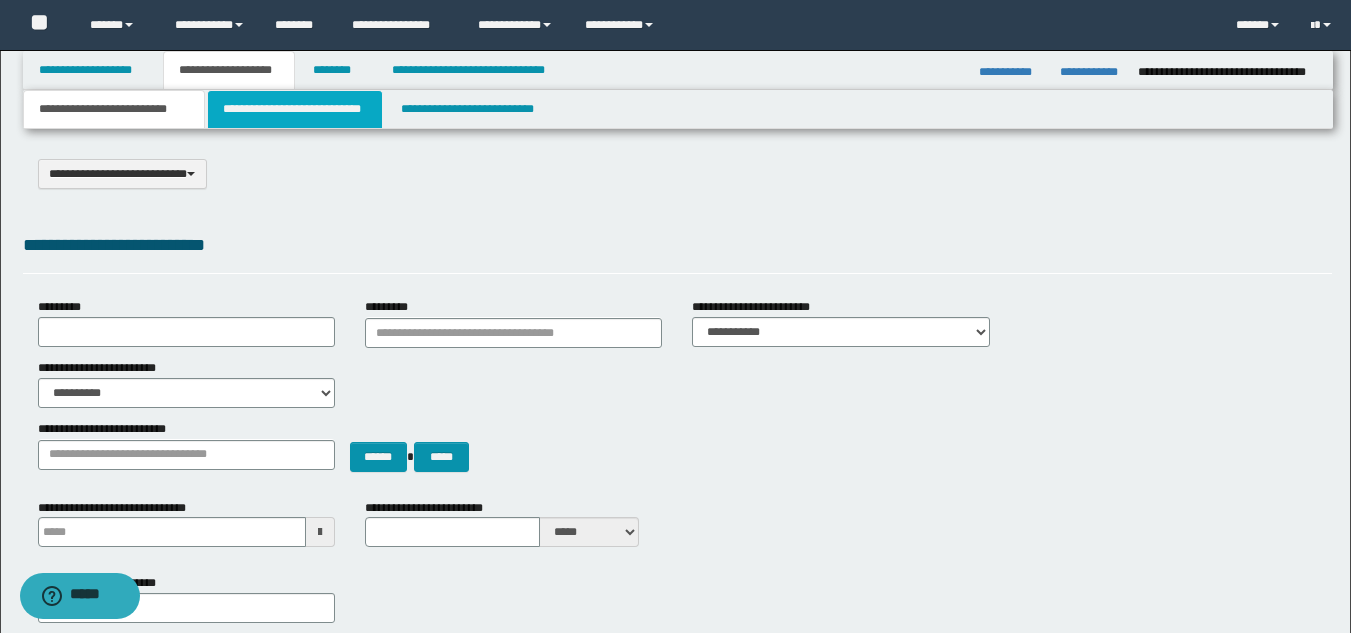 click on "**********" at bounding box center [295, 109] 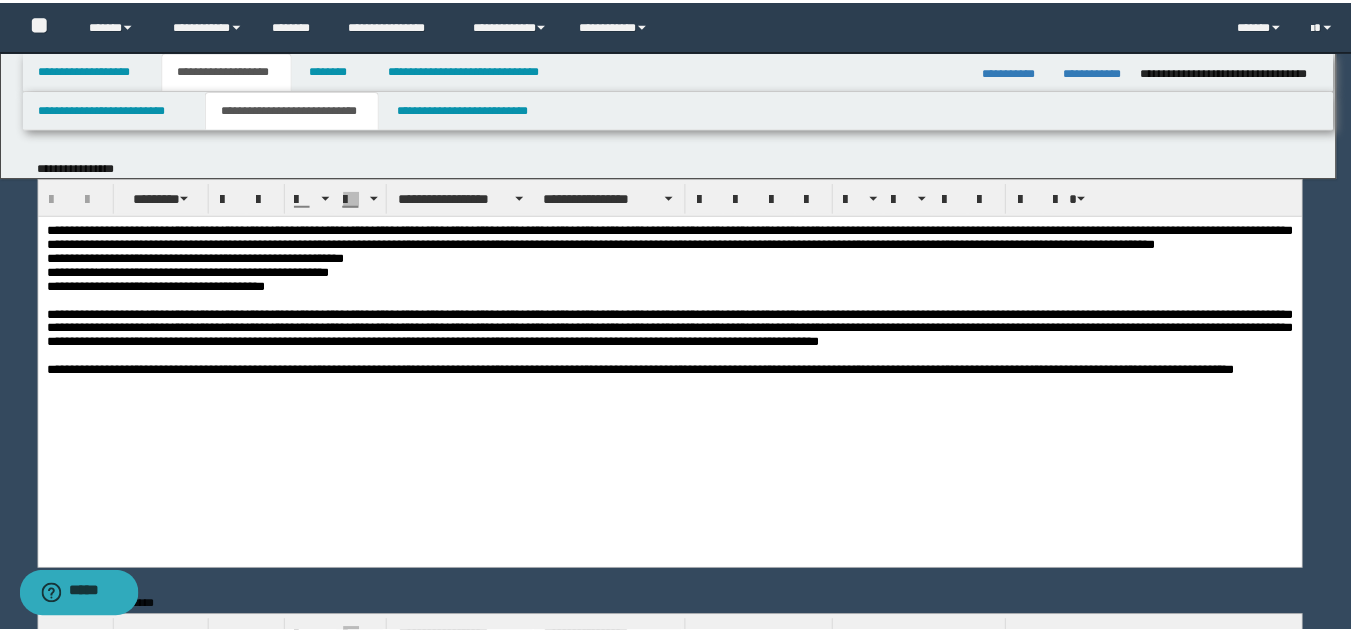 scroll, scrollTop: 0, scrollLeft: 0, axis: both 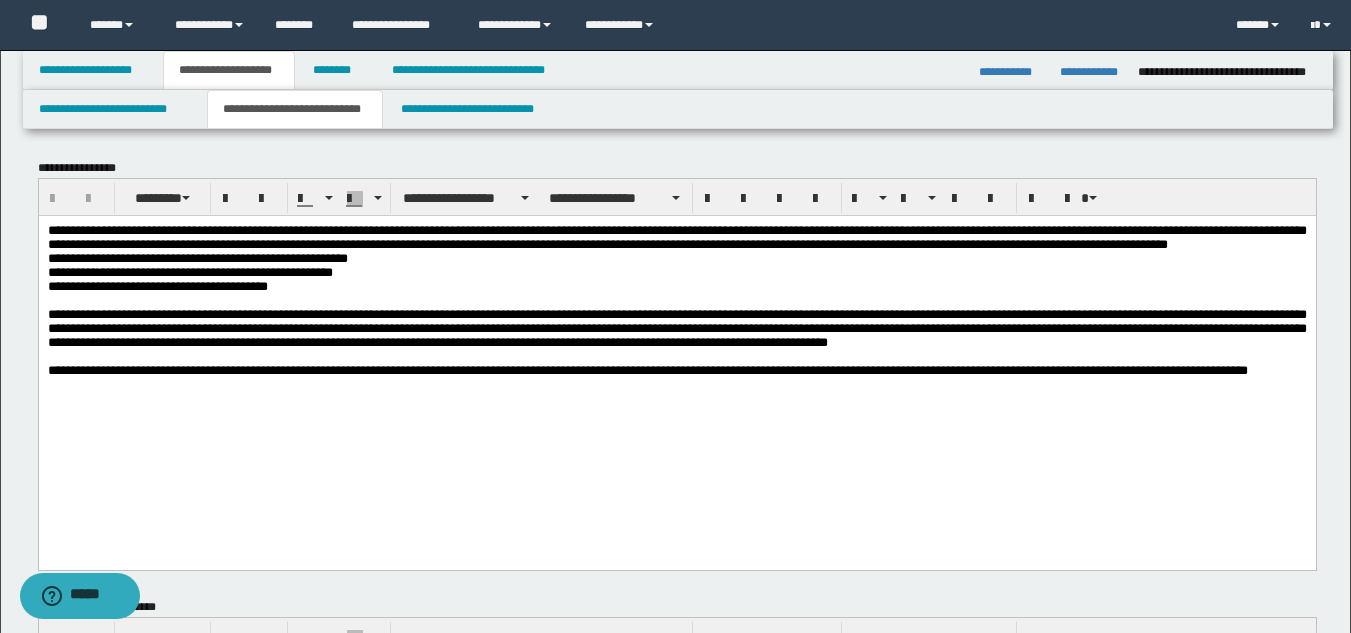 click on "**********" at bounding box center [1091, 72] 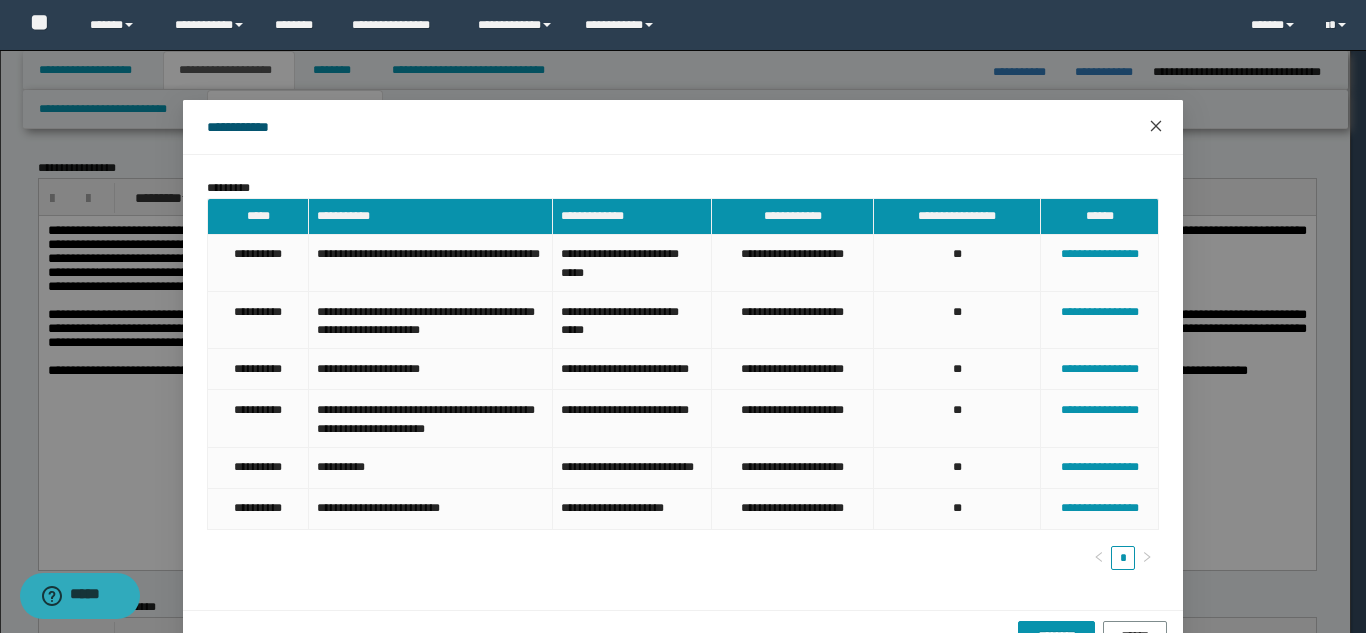 click 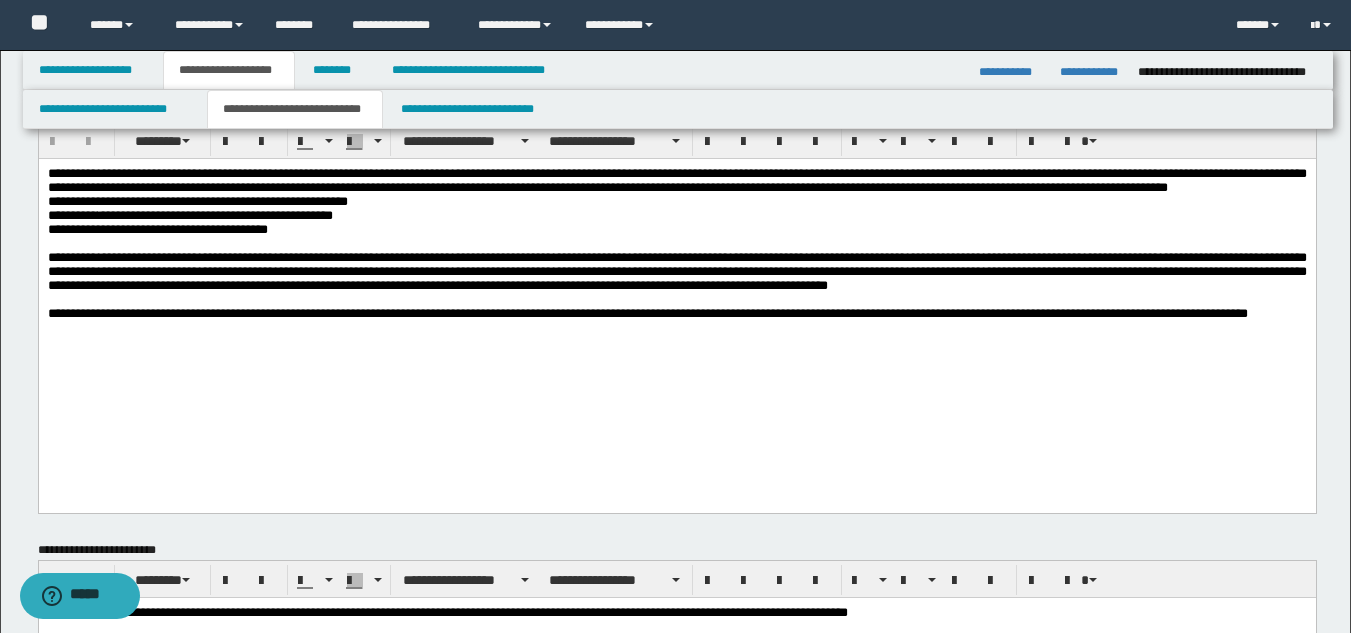 scroll, scrollTop: 0, scrollLeft: 0, axis: both 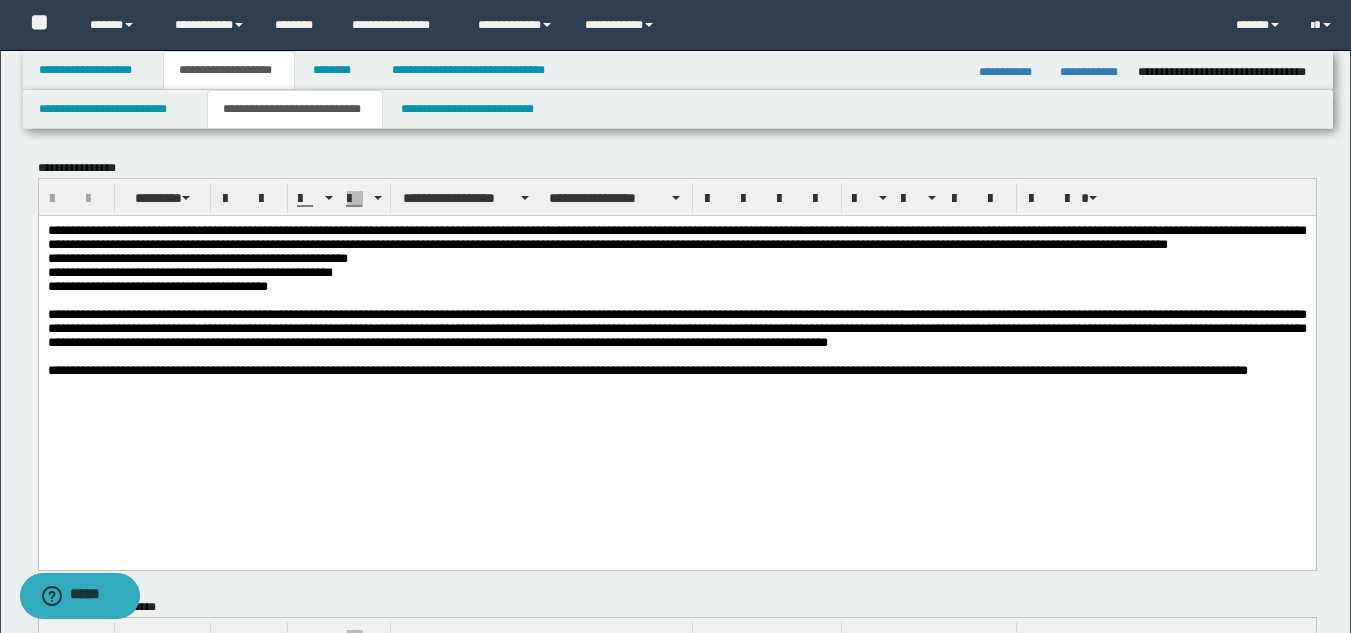 click on "**********" at bounding box center (1091, 72) 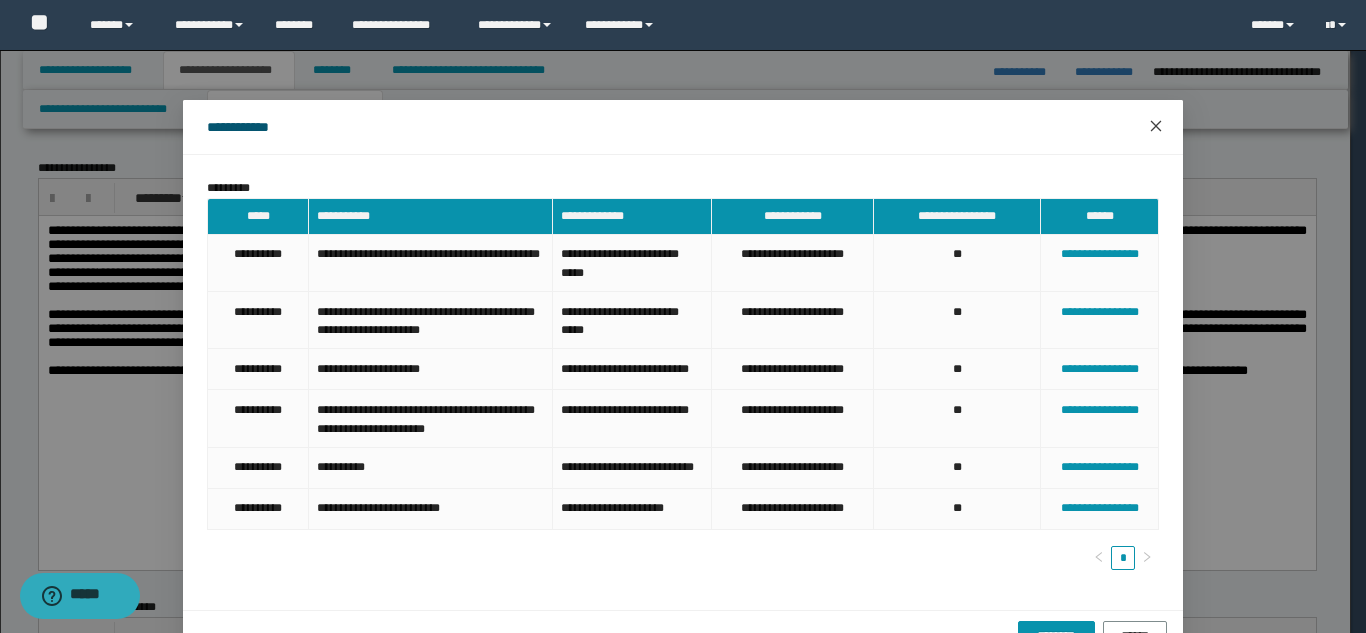click 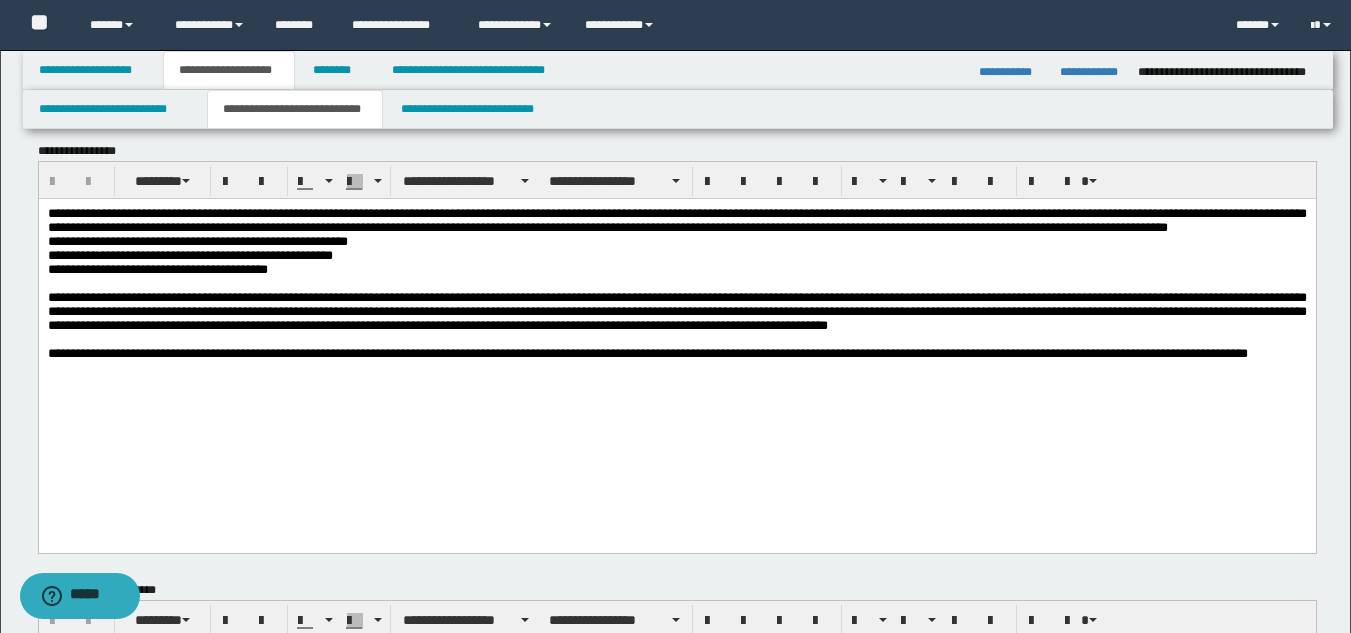 scroll, scrollTop: 0, scrollLeft: 0, axis: both 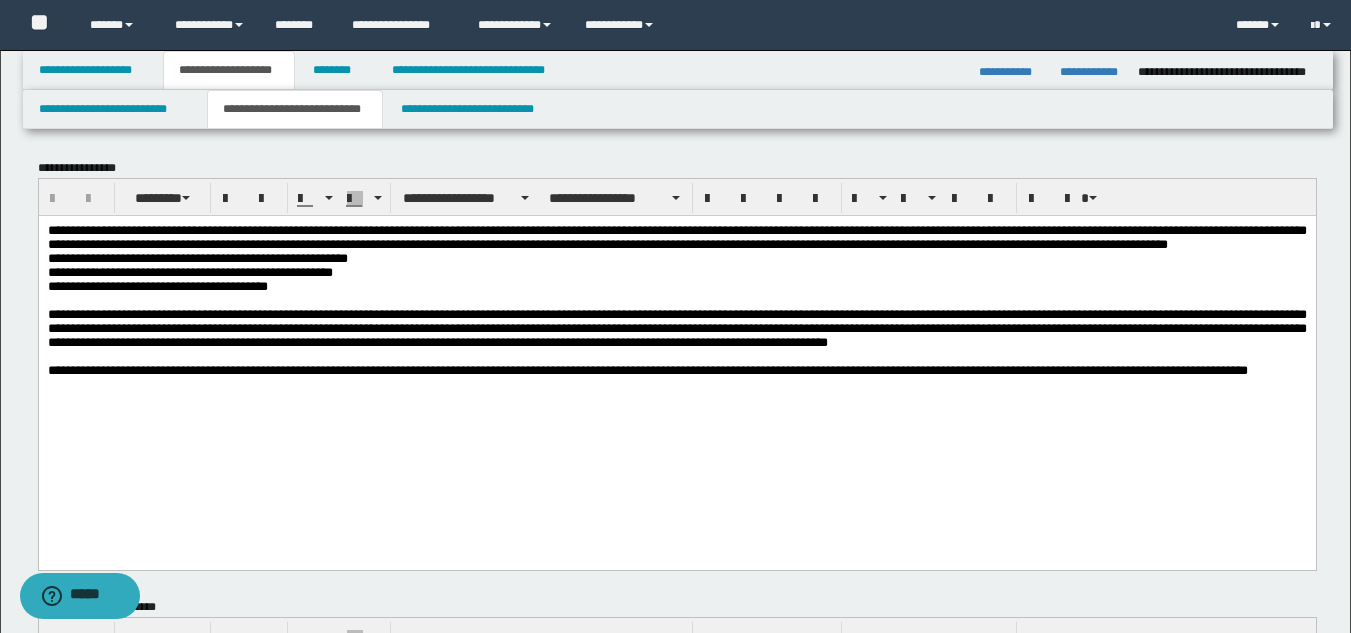 click on "**********" at bounding box center [676, 325] 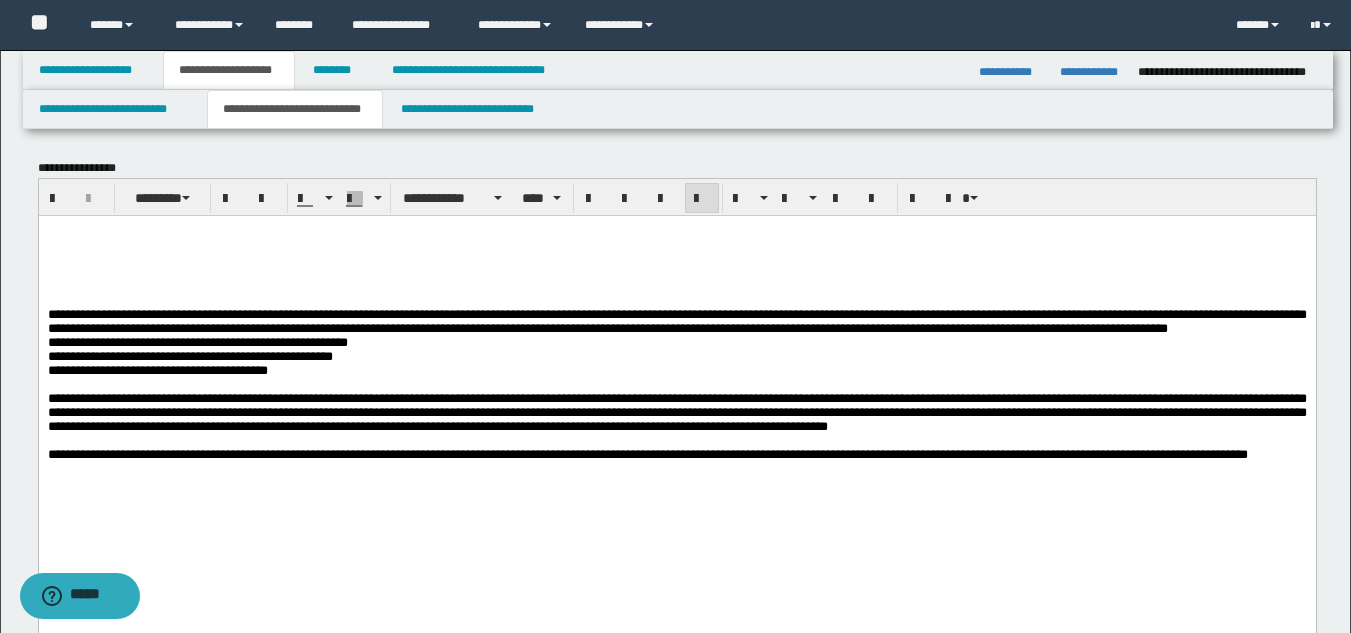 click at bounding box center [676, 258] 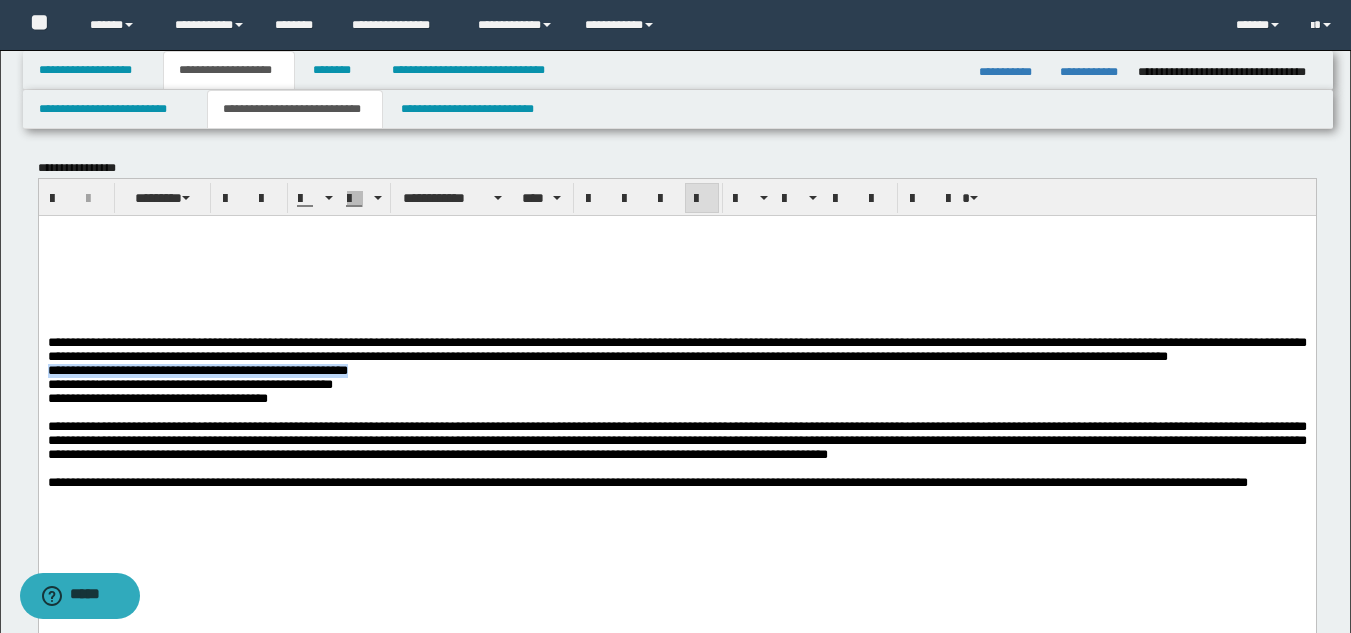 drag, startPoint x: 403, startPoint y: 422, endPoint x: 45, endPoint y: 418, distance: 358.02234 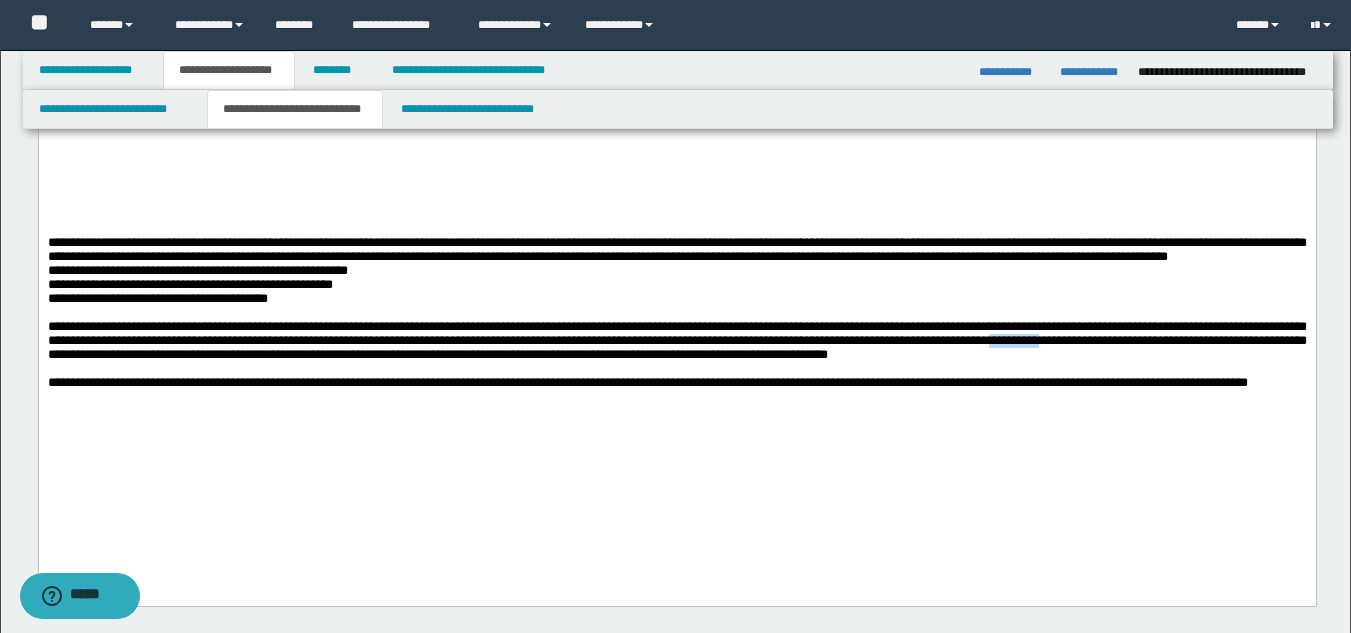 drag, startPoint x: 329, startPoint y: 420, endPoint x: 244, endPoint y: 426, distance: 85.2115 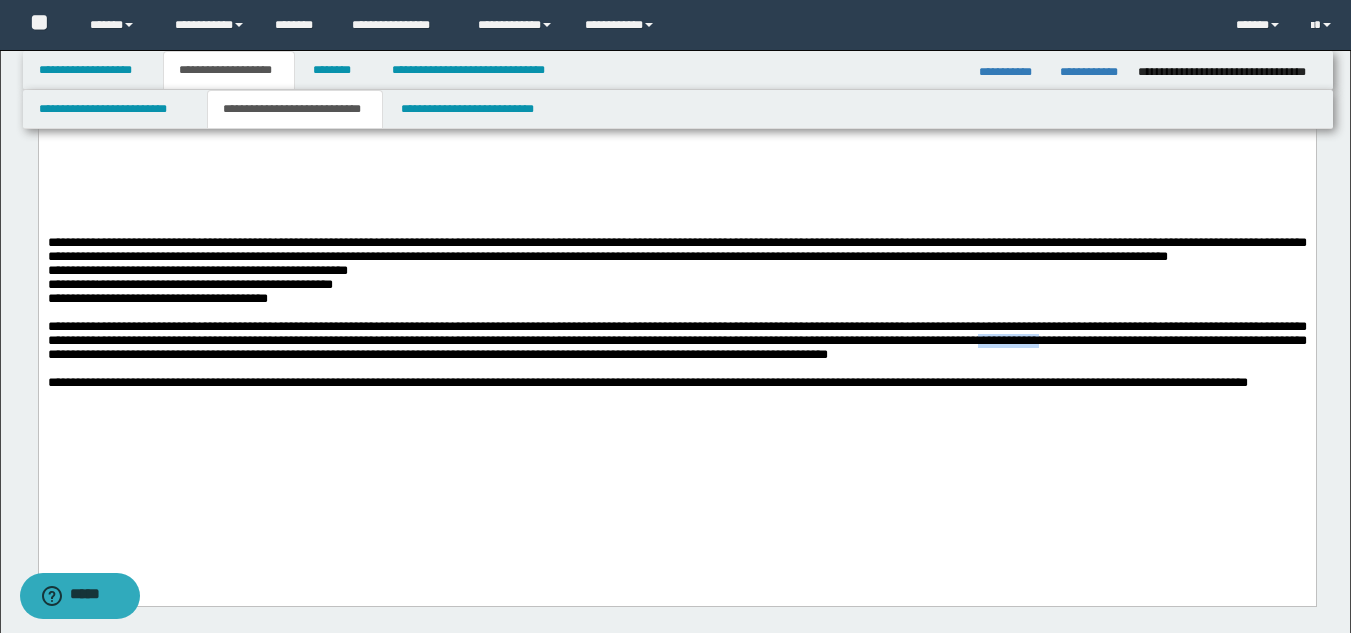copy on "**********" 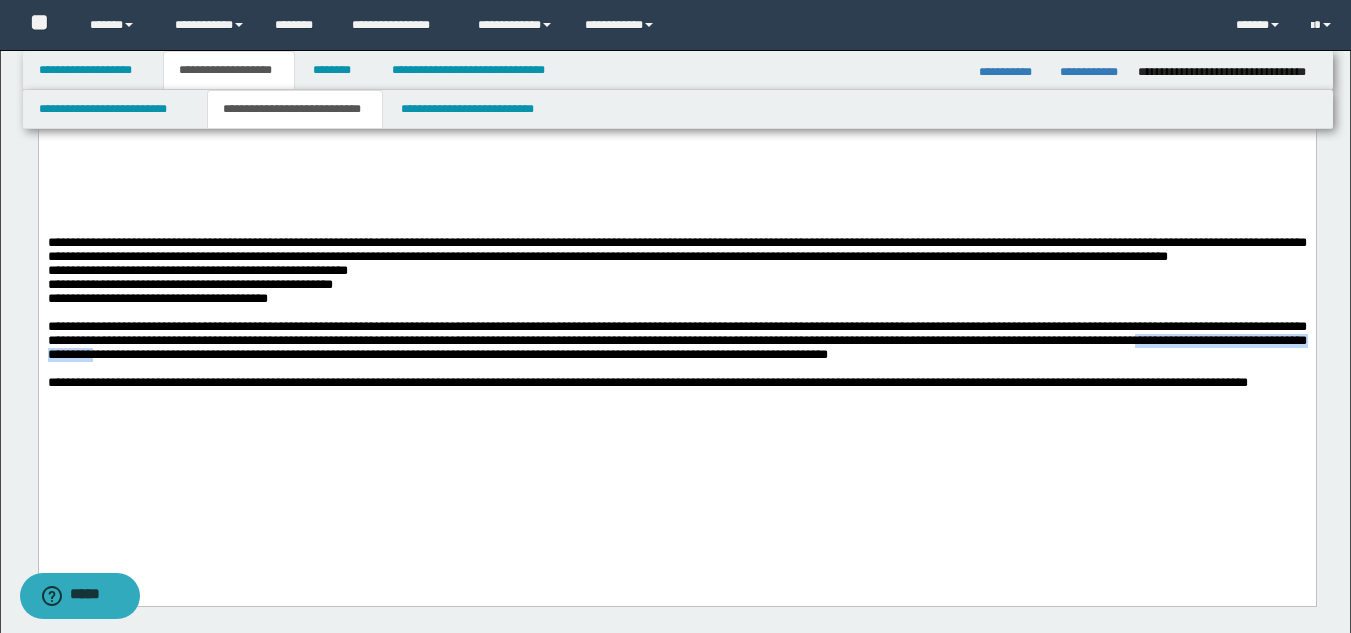 drag, startPoint x: 723, startPoint y: 422, endPoint x: 443, endPoint y: 425, distance: 280.01608 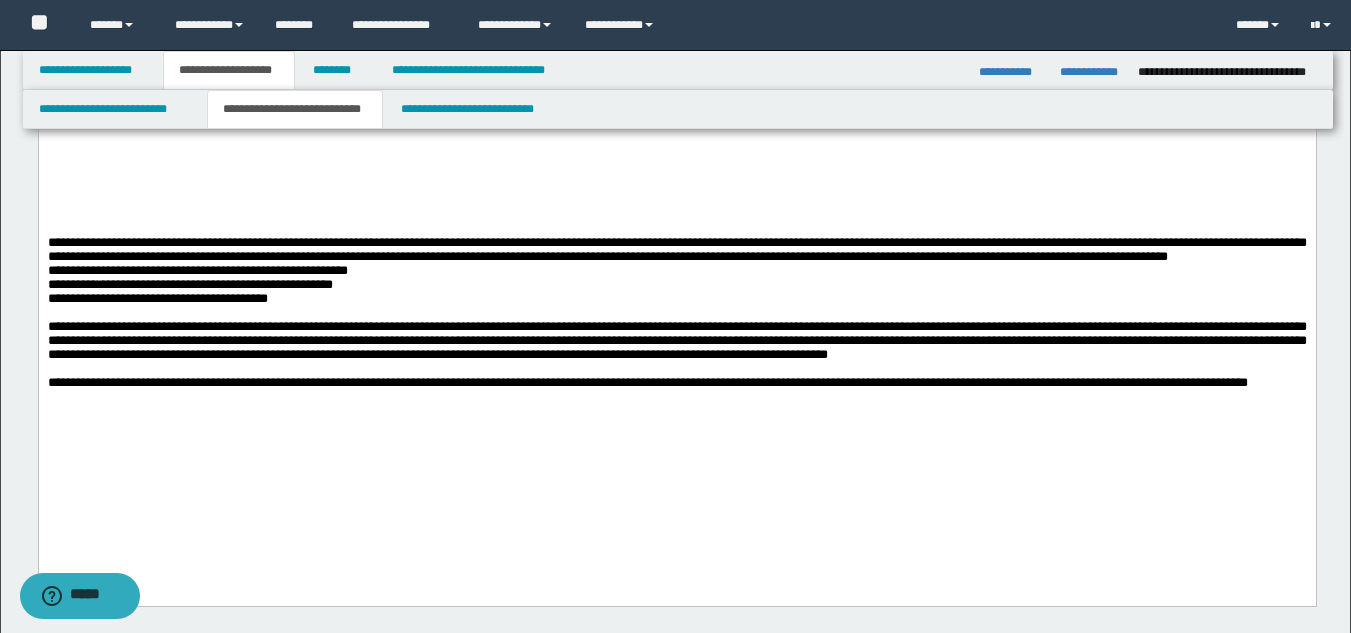 click on "**********" at bounding box center [676, 339] 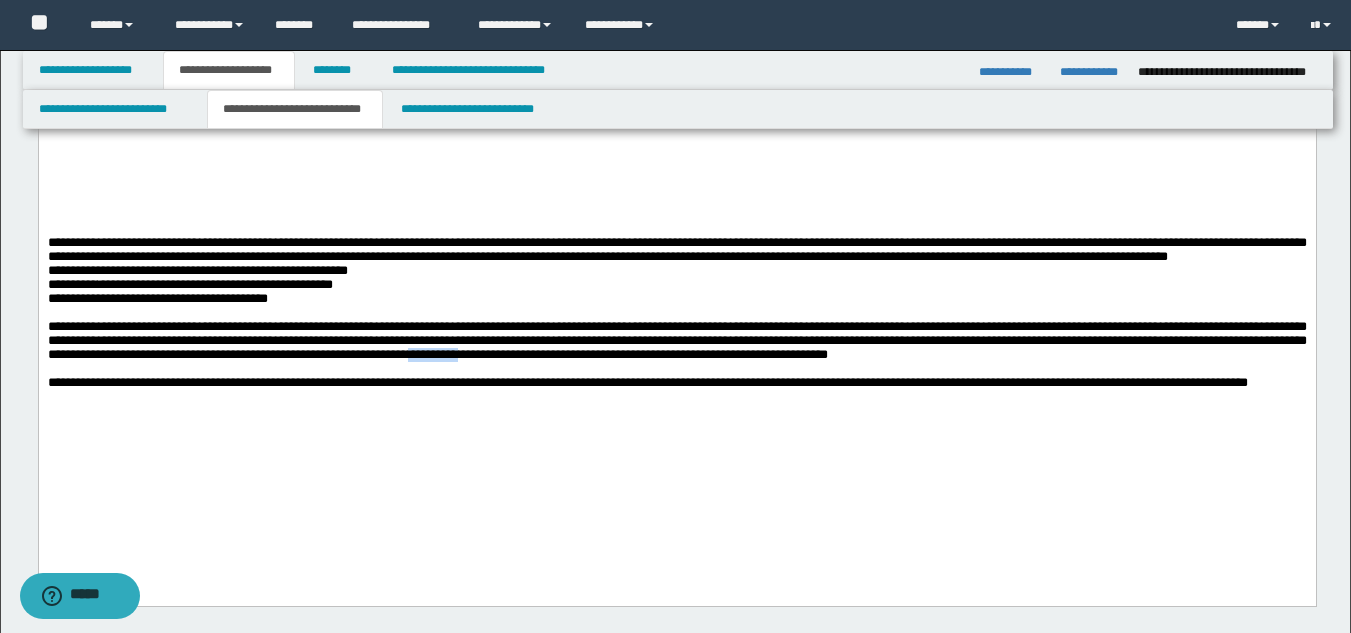 drag, startPoint x: 1171, startPoint y: 418, endPoint x: 1104, endPoint y: 423, distance: 67.18631 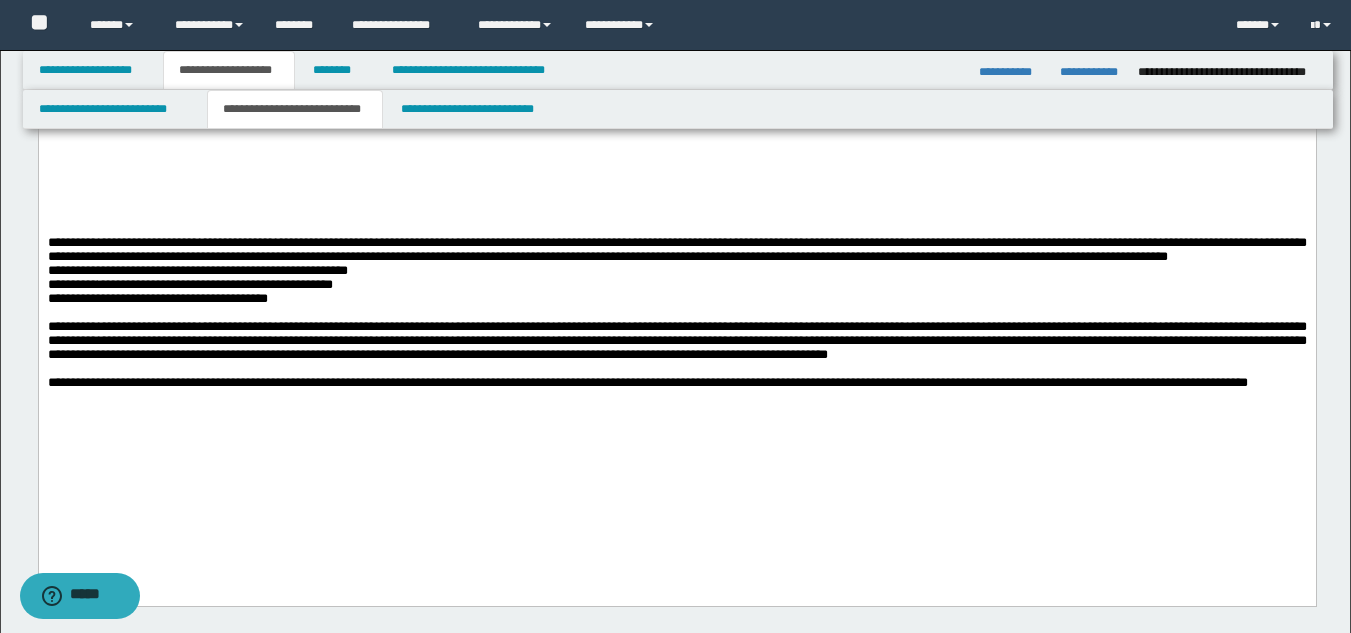 click at bounding box center (676, 186) 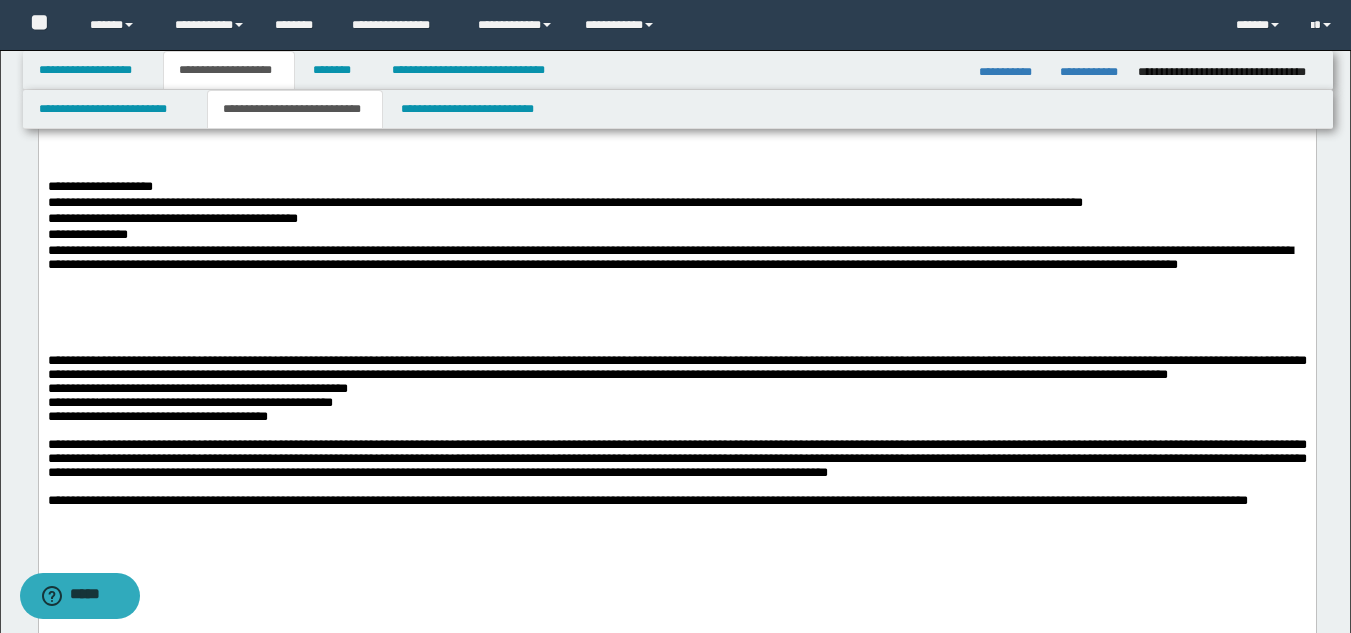 drag, startPoint x: 43, startPoint y: 196, endPoint x: 1061, endPoint y: 303, distance: 1023.60785 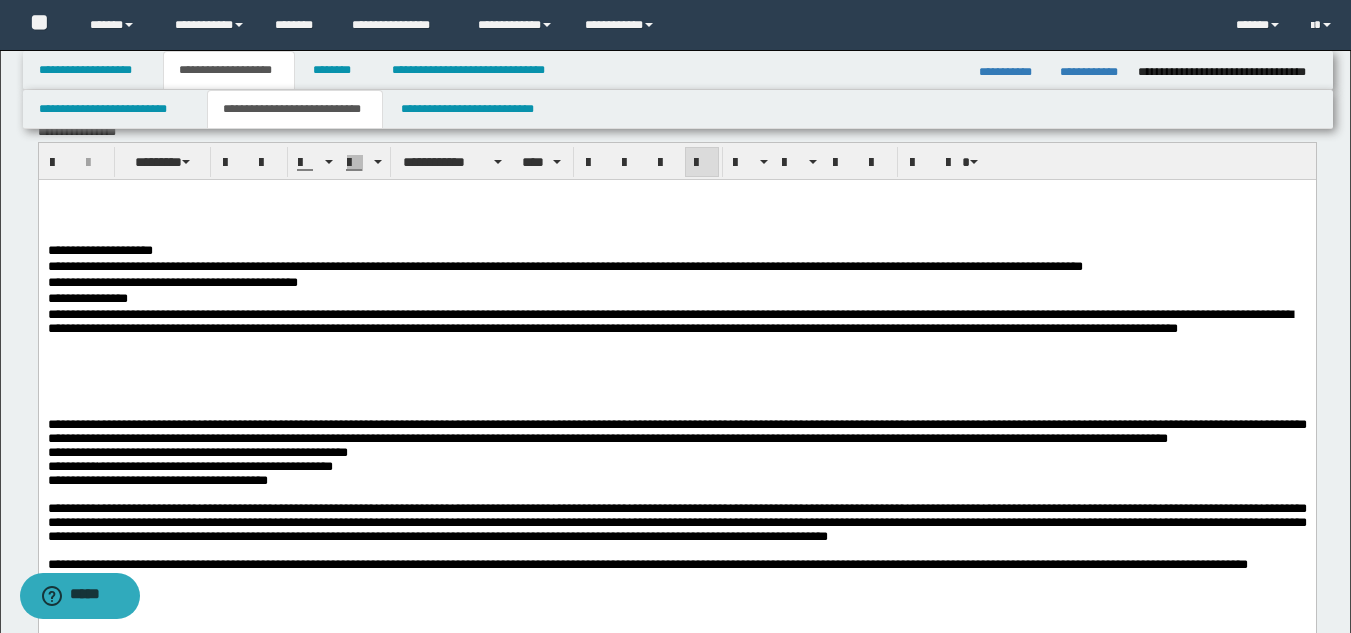 scroll, scrollTop: 0, scrollLeft: 0, axis: both 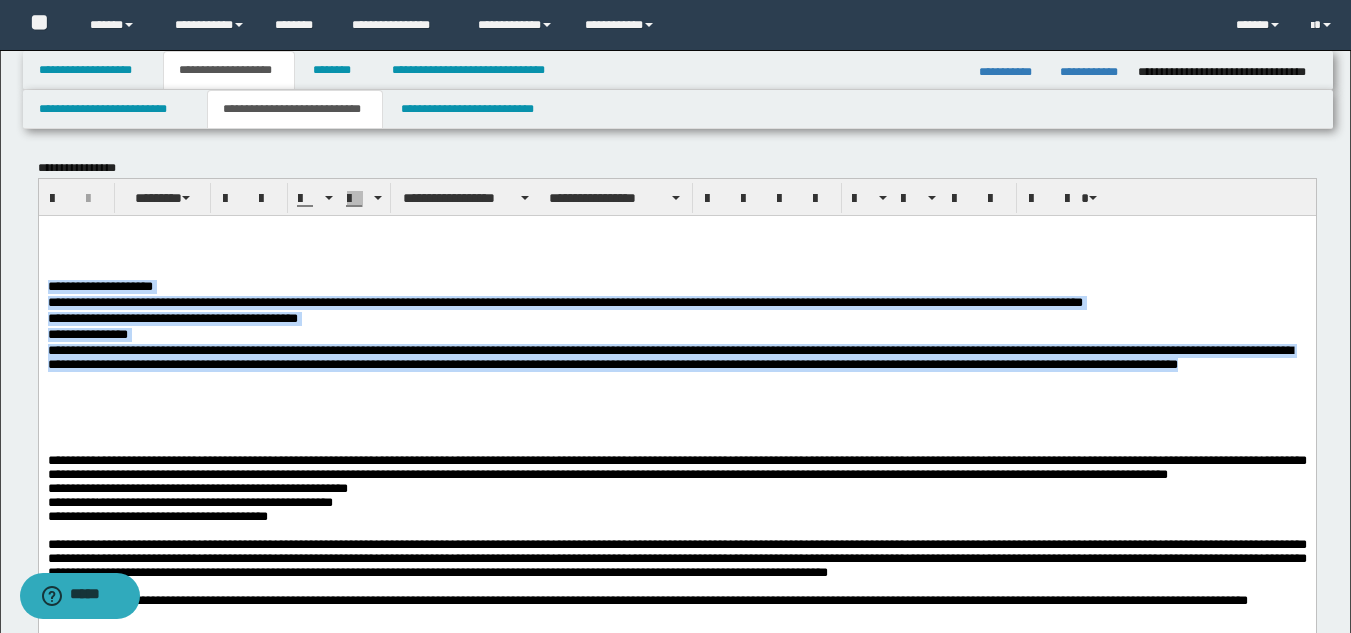 drag, startPoint x: 49, startPoint y: 297, endPoint x: 1123, endPoint y: 398, distance: 1078.7386 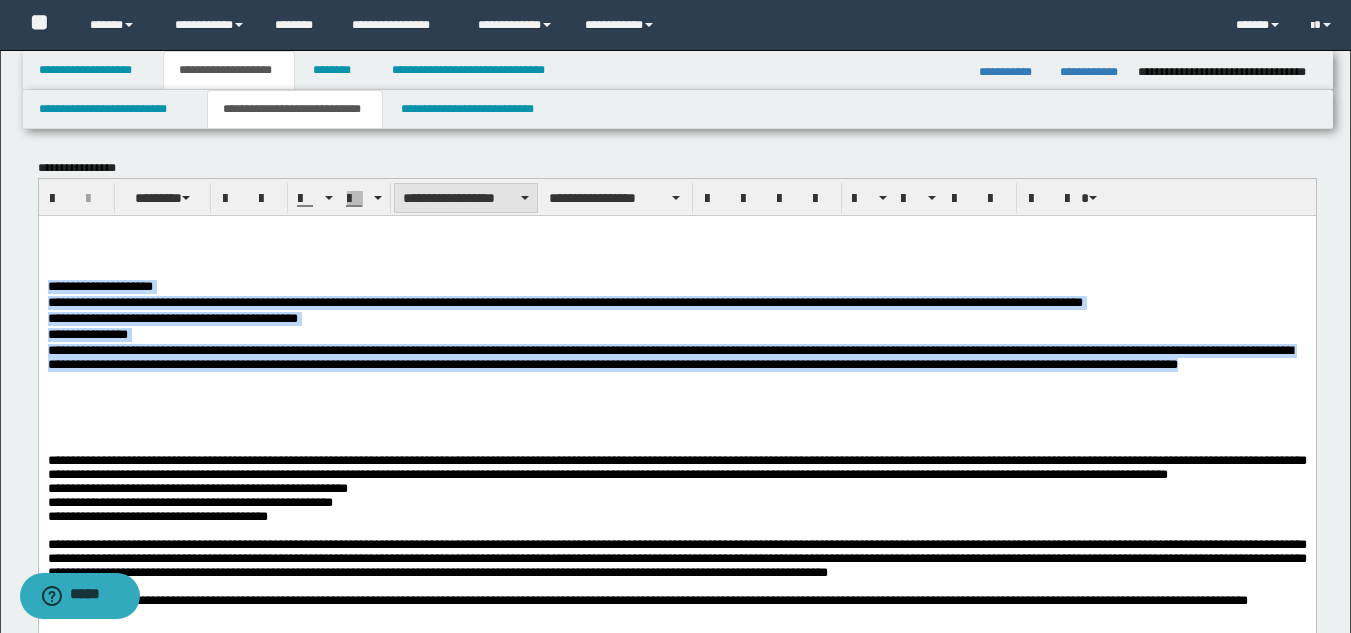 click on "**********" at bounding box center [466, 198] 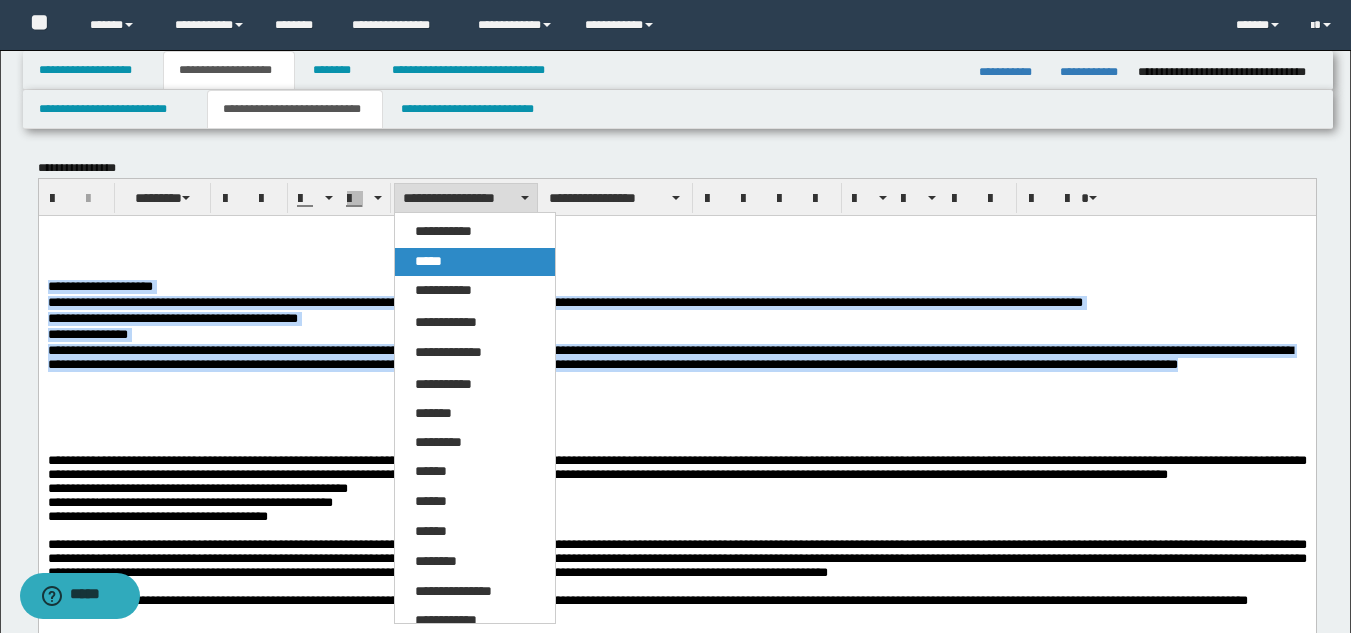 click on "*****" at bounding box center [475, 262] 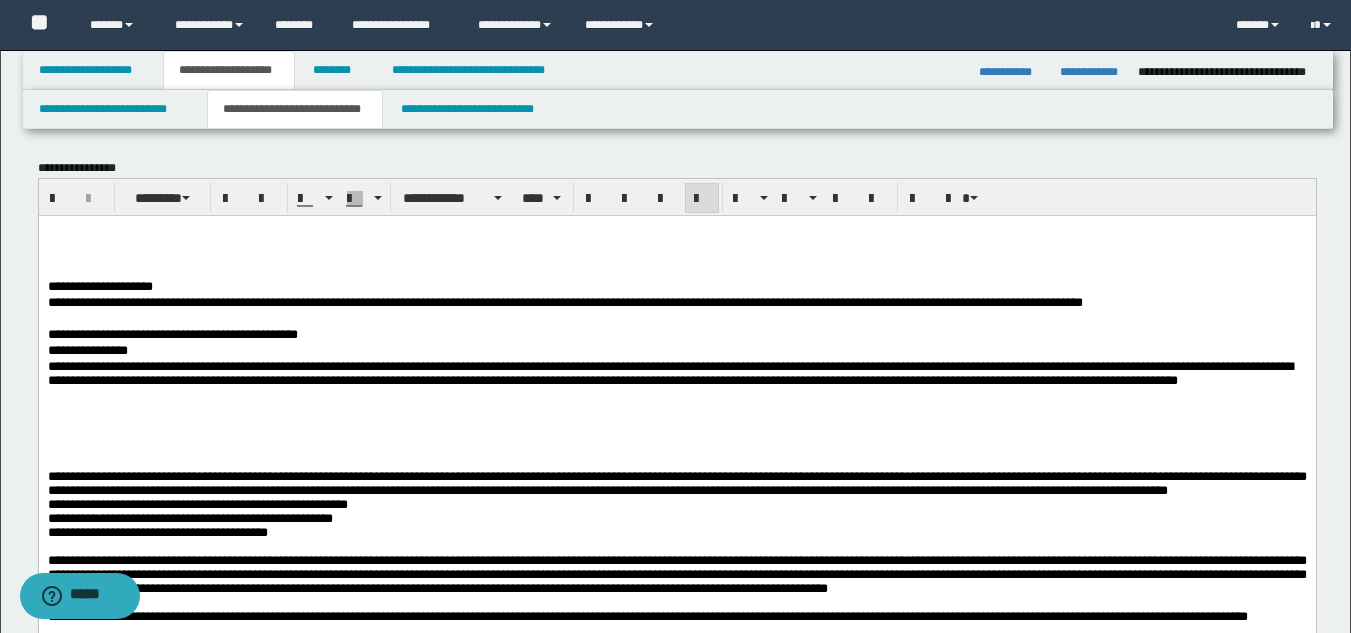 click at bounding box center (676, 258) 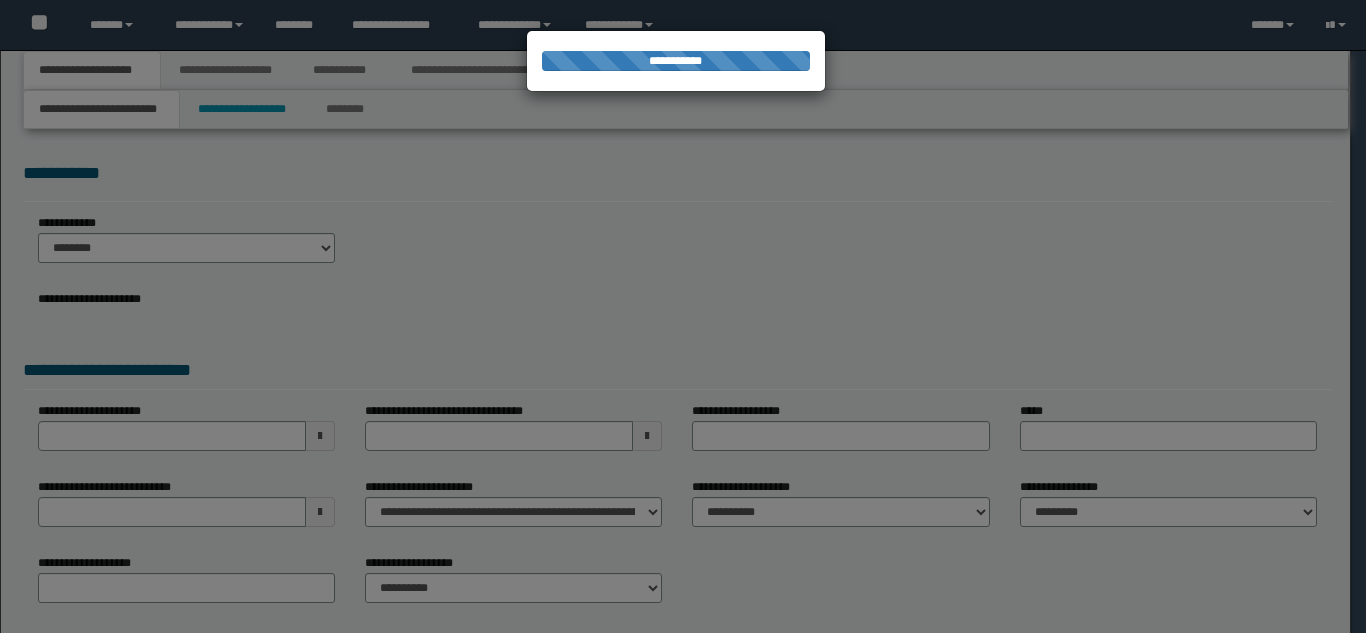 scroll, scrollTop: 0, scrollLeft: 0, axis: both 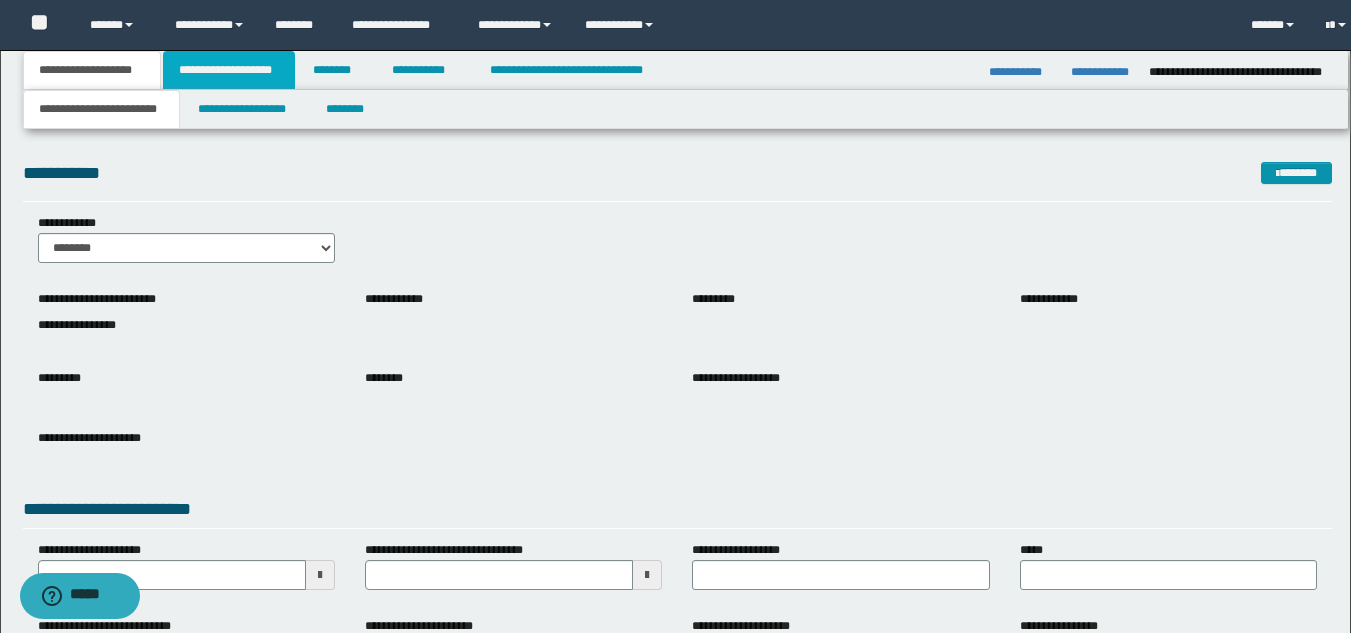 click on "**********" at bounding box center (229, 70) 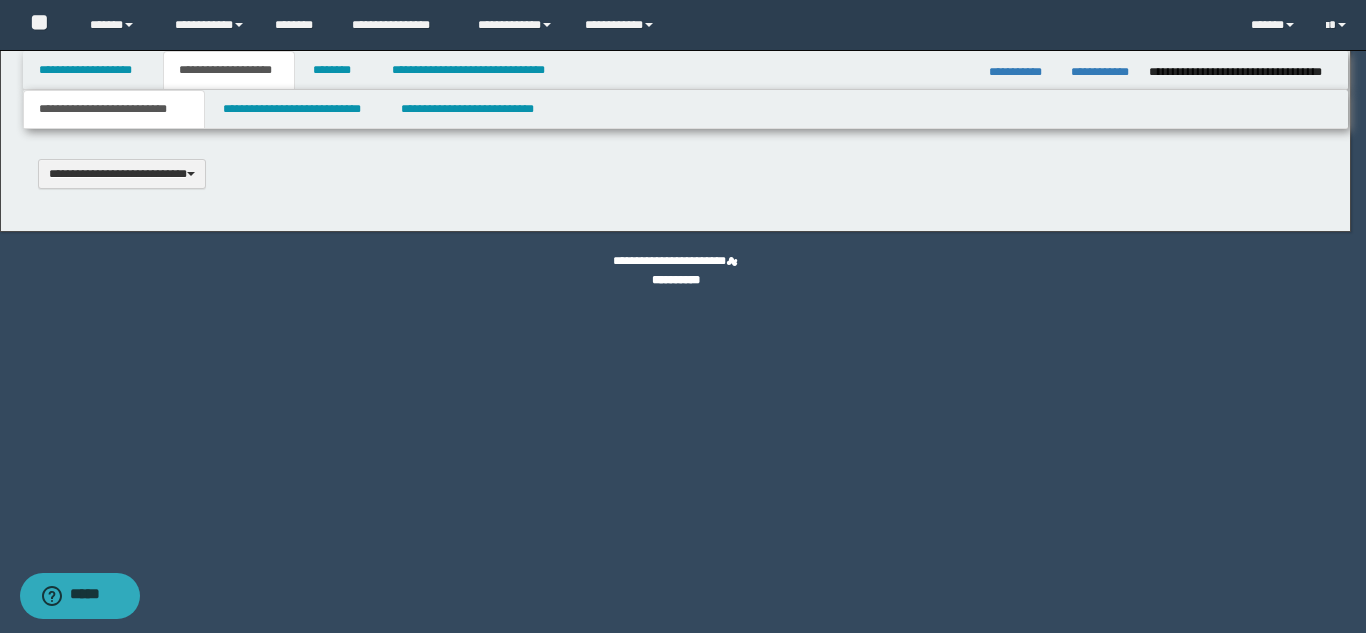 type 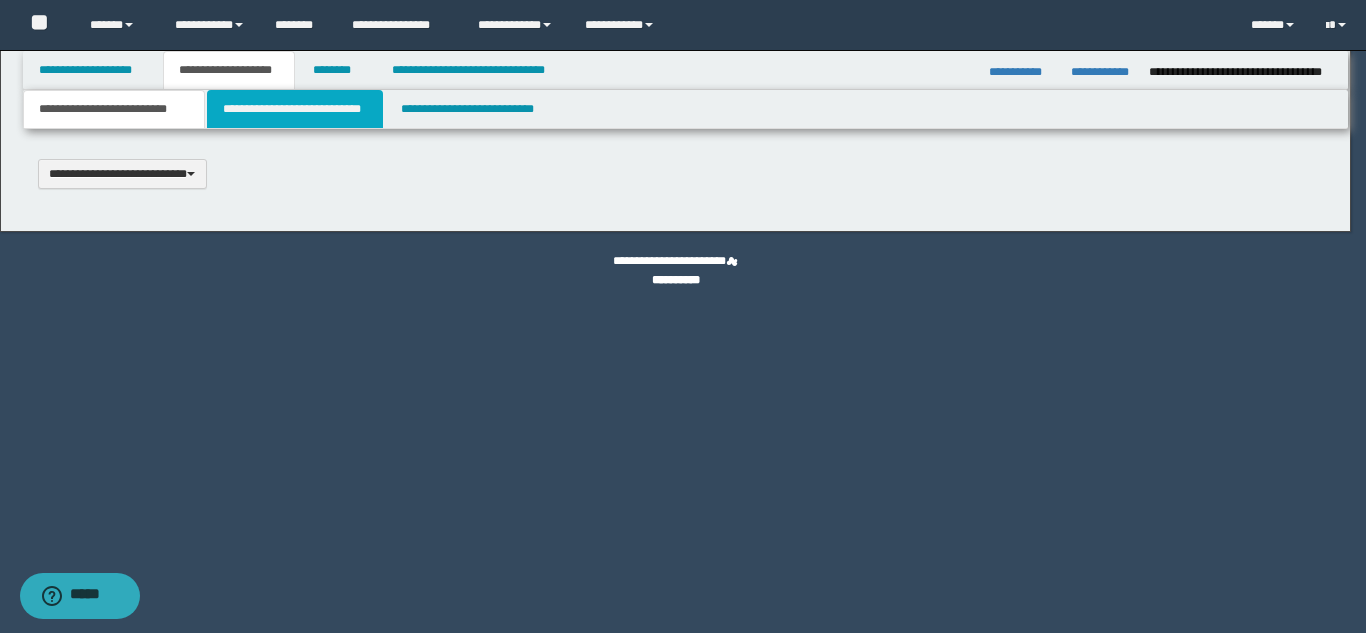 type on "**********" 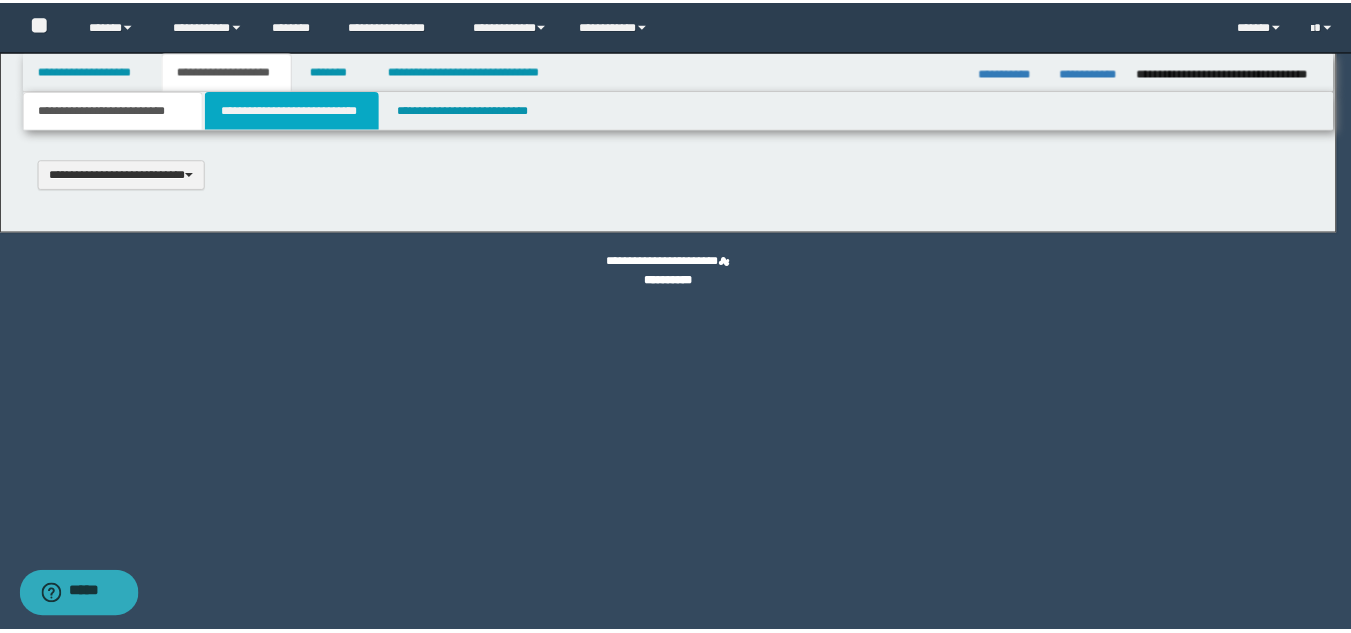 scroll, scrollTop: 0, scrollLeft: 0, axis: both 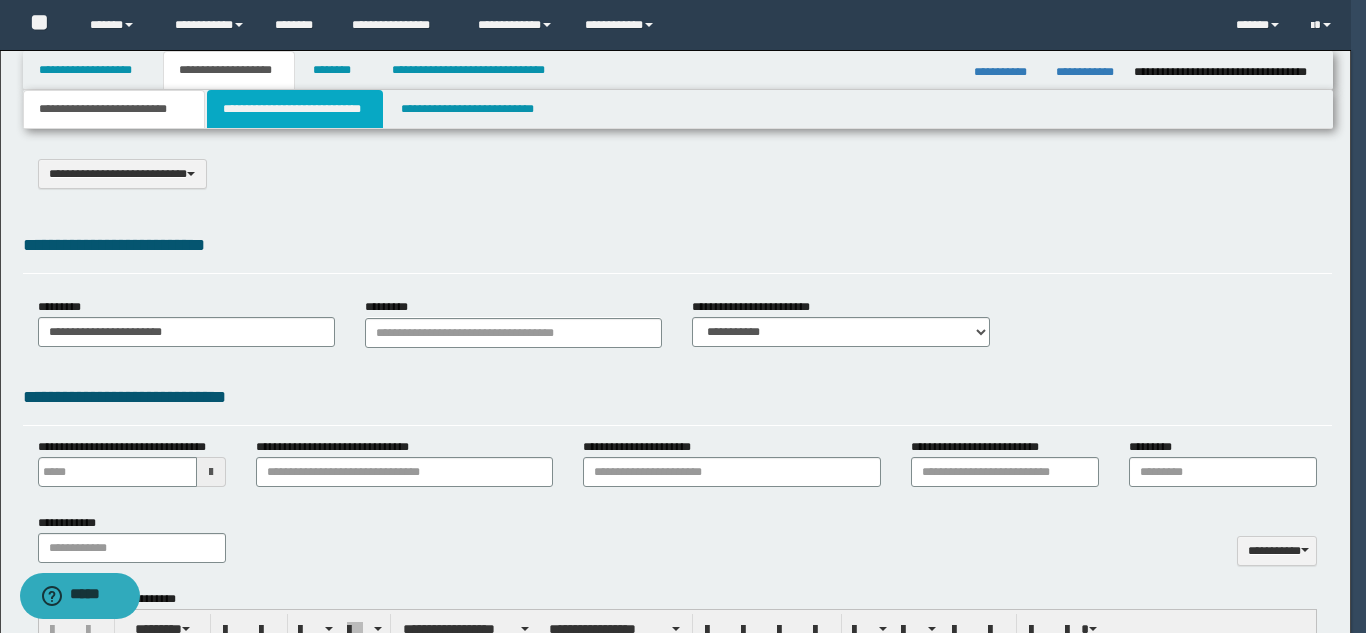 click on "**********" at bounding box center (295, 109) 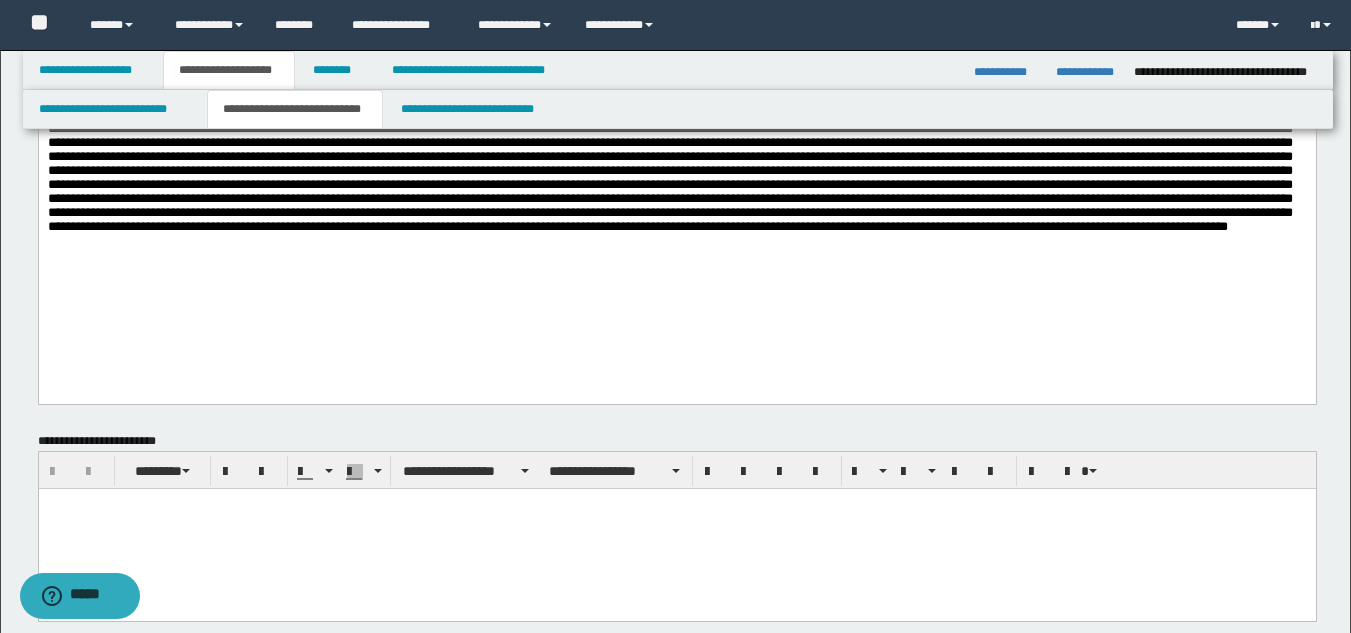 scroll, scrollTop: 0, scrollLeft: 0, axis: both 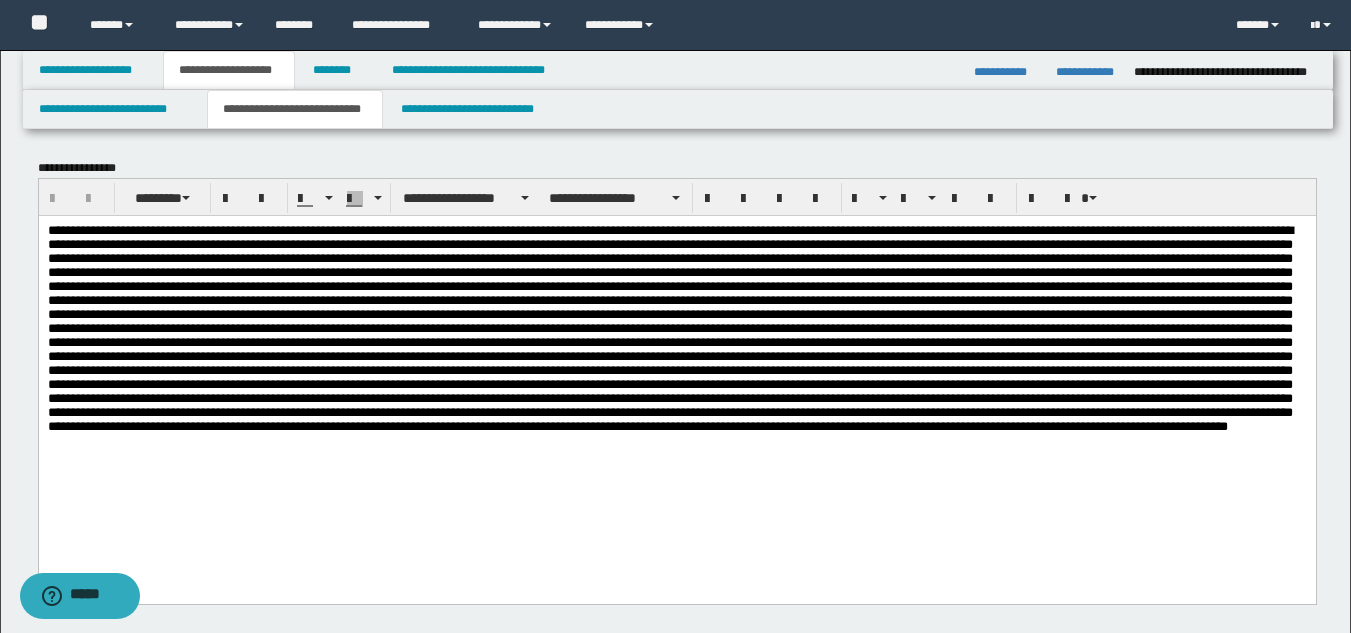 click on "**********" at bounding box center (1087, 72) 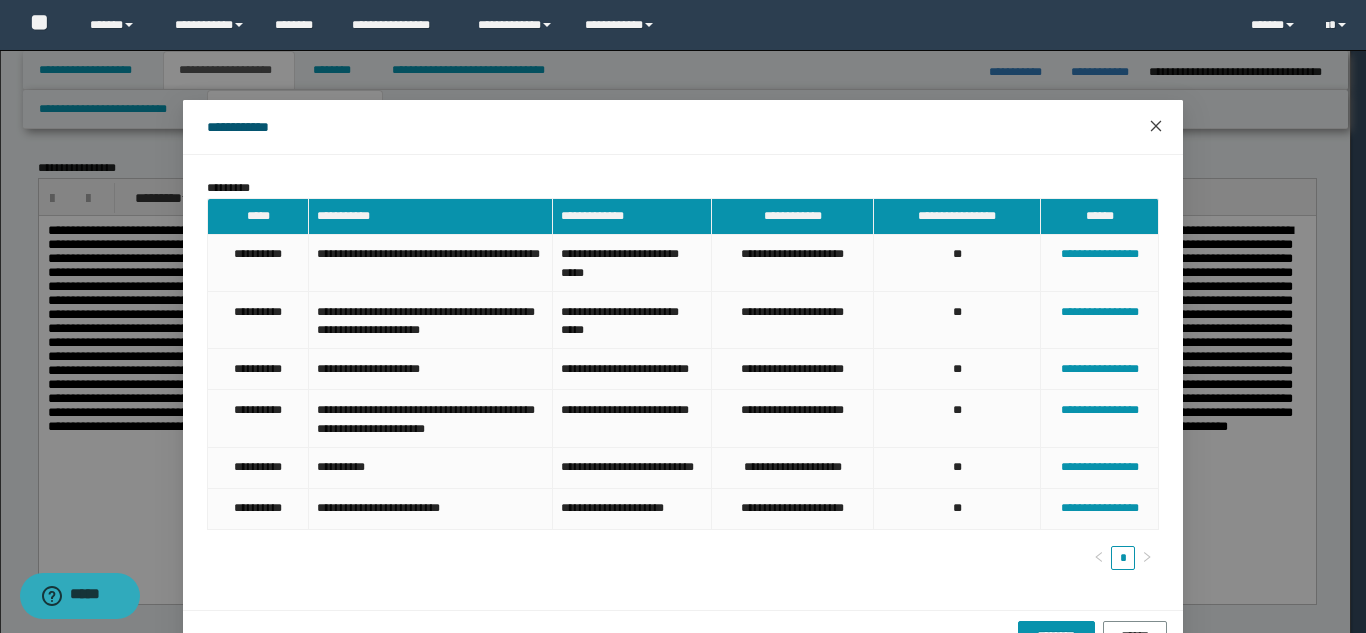 click 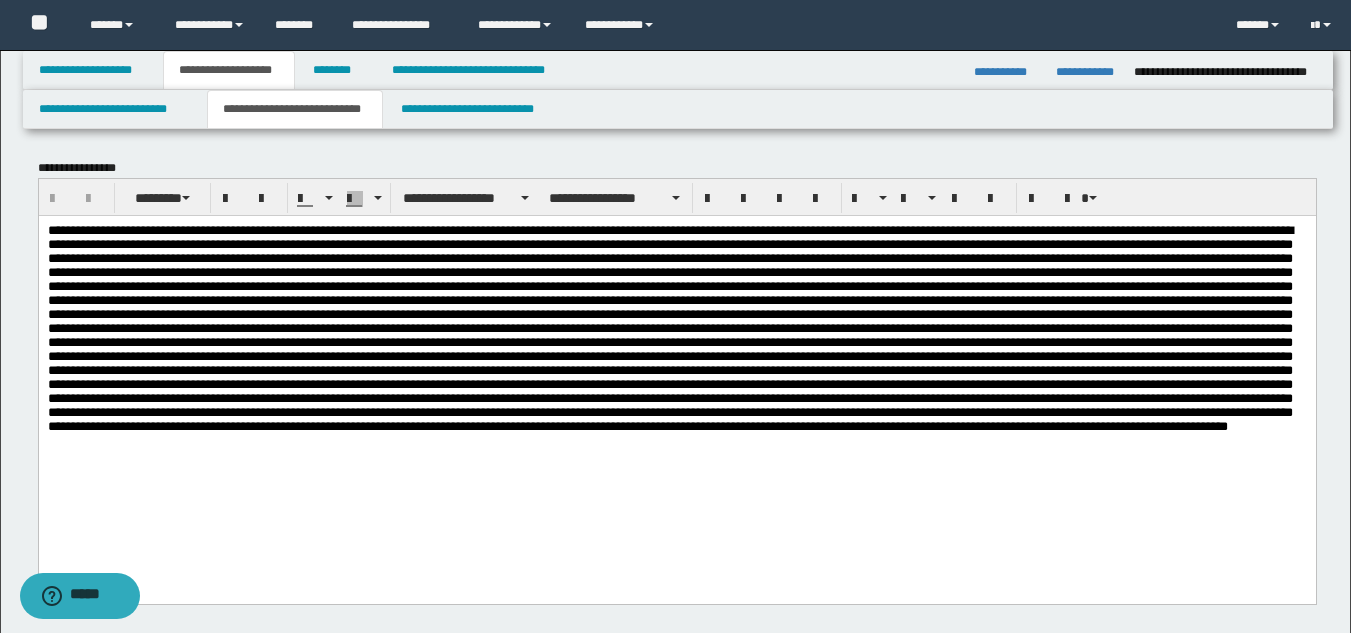 click at bounding box center (676, 384) 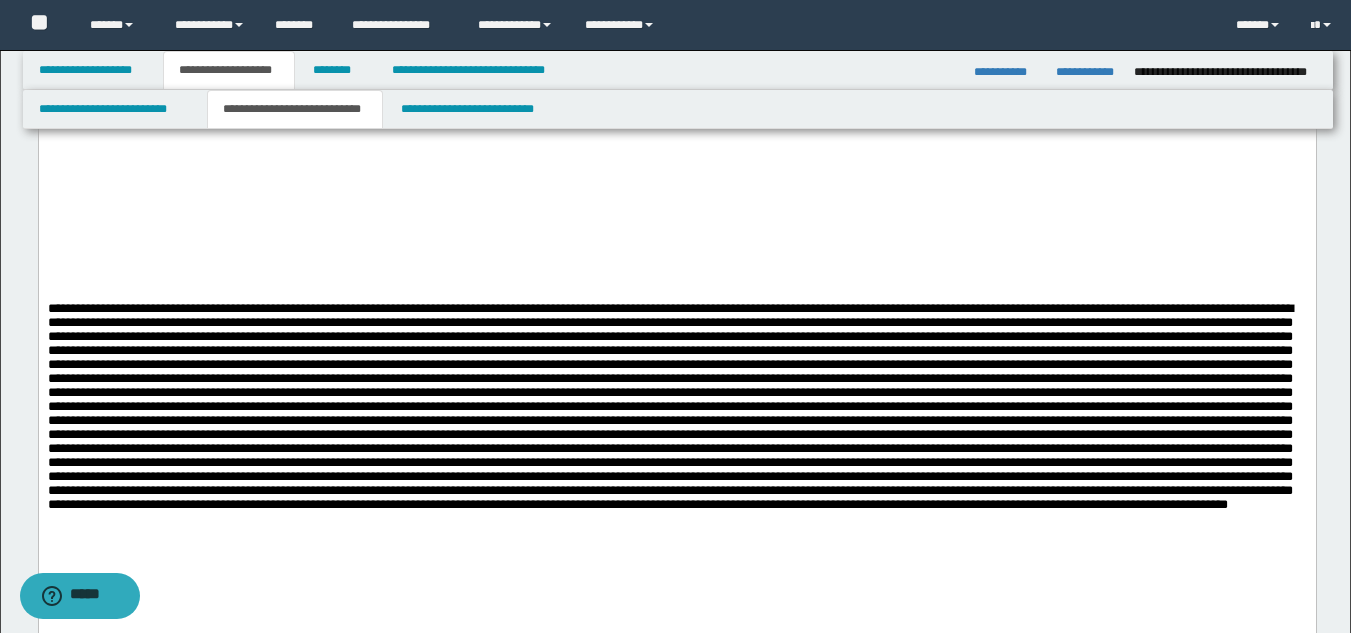 scroll, scrollTop: 400, scrollLeft: 0, axis: vertical 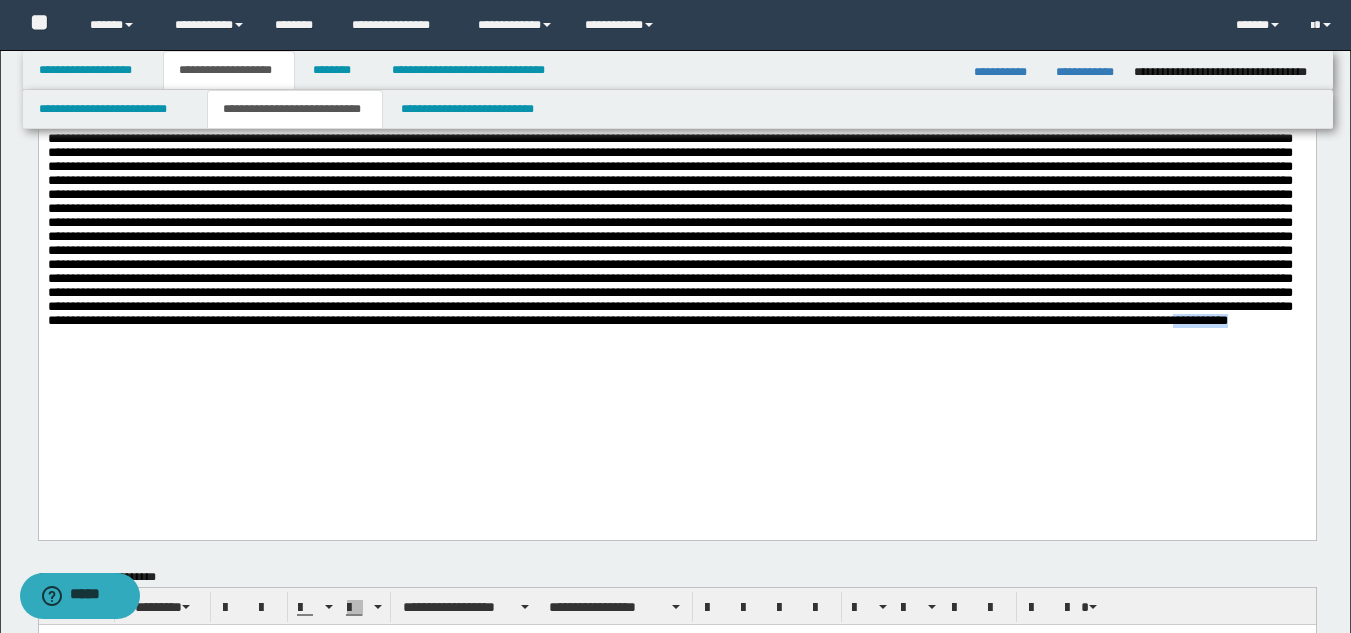 drag, startPoint x: 460, startPoint y: 430, endPoint x: 383, endPoint y: 422, distance: 77.41447 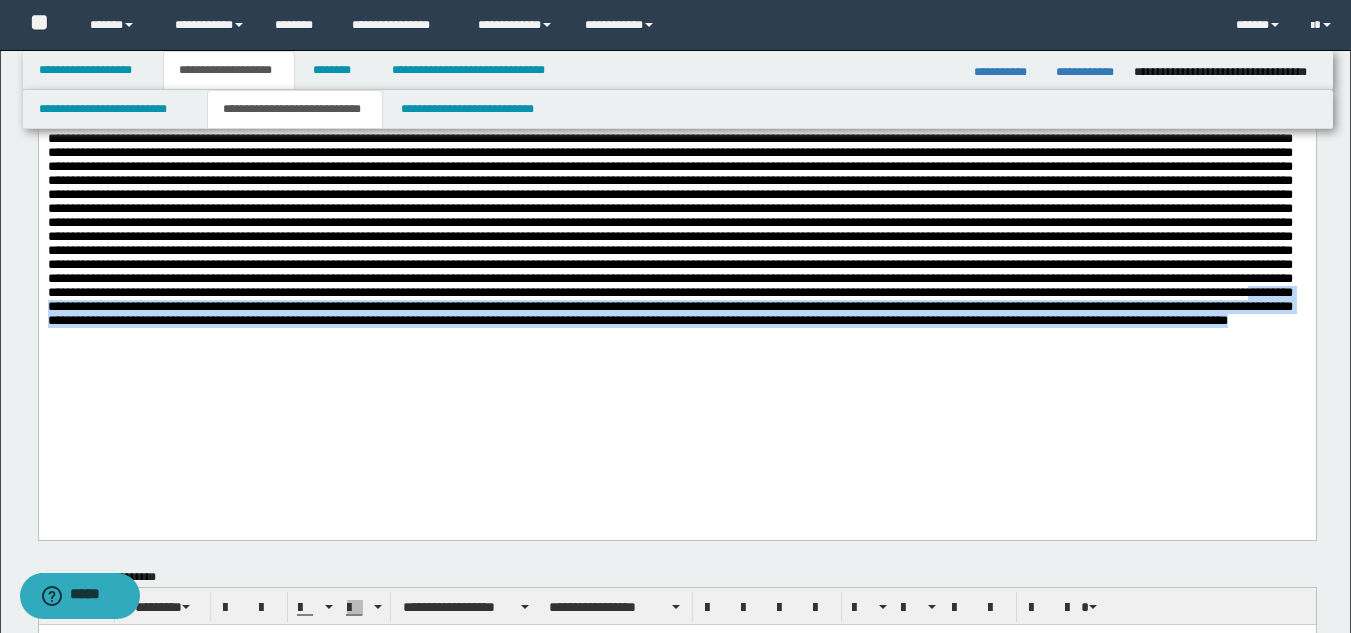drag, startPoint x: 155, startPoint y: 391, endPoint x: 465, endPoint y: 455, distance: 316.5375 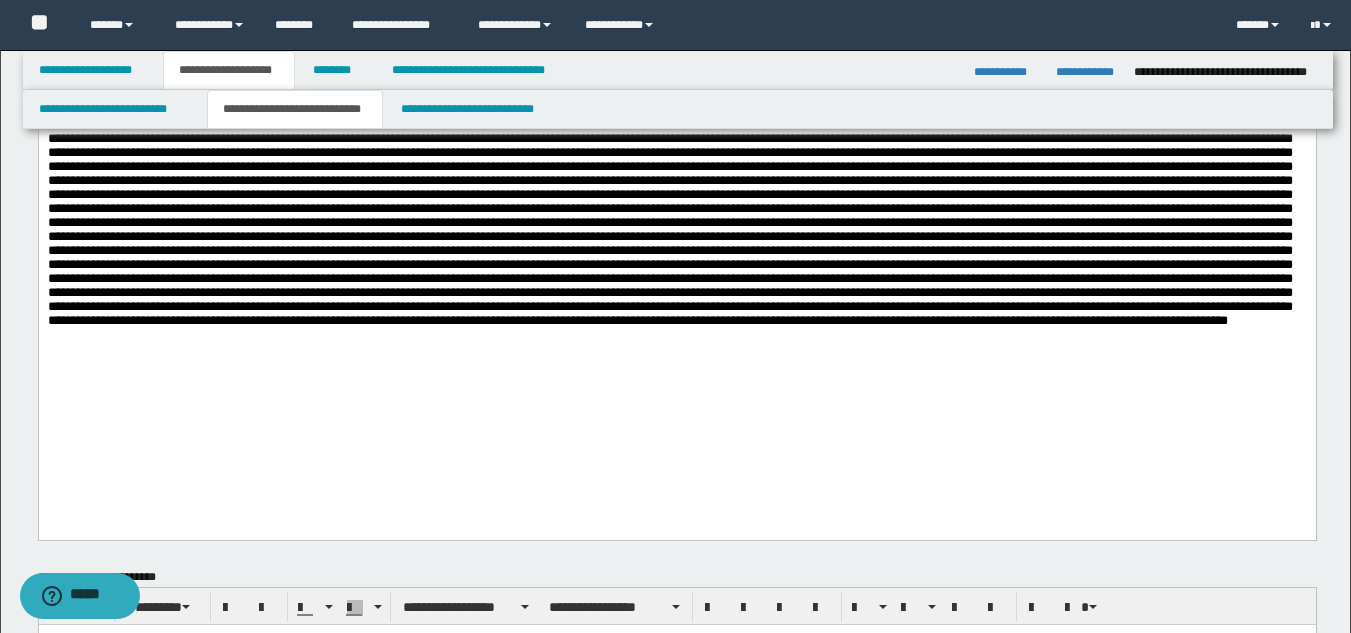 drag, startPoint x: 62, startPoint y: 151, endPoint x: 73, endPoint y: 149, distance: 11.18034 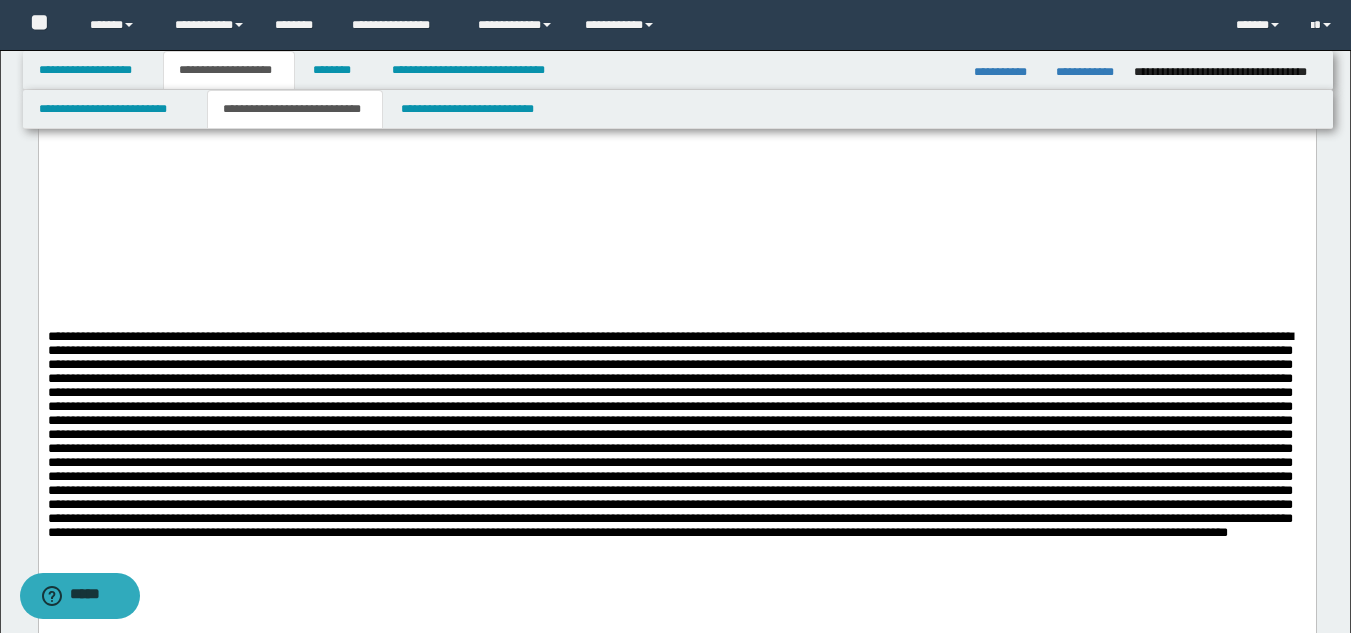 scroll, scrollTop: 0, scrollLeft: 0, axis: both 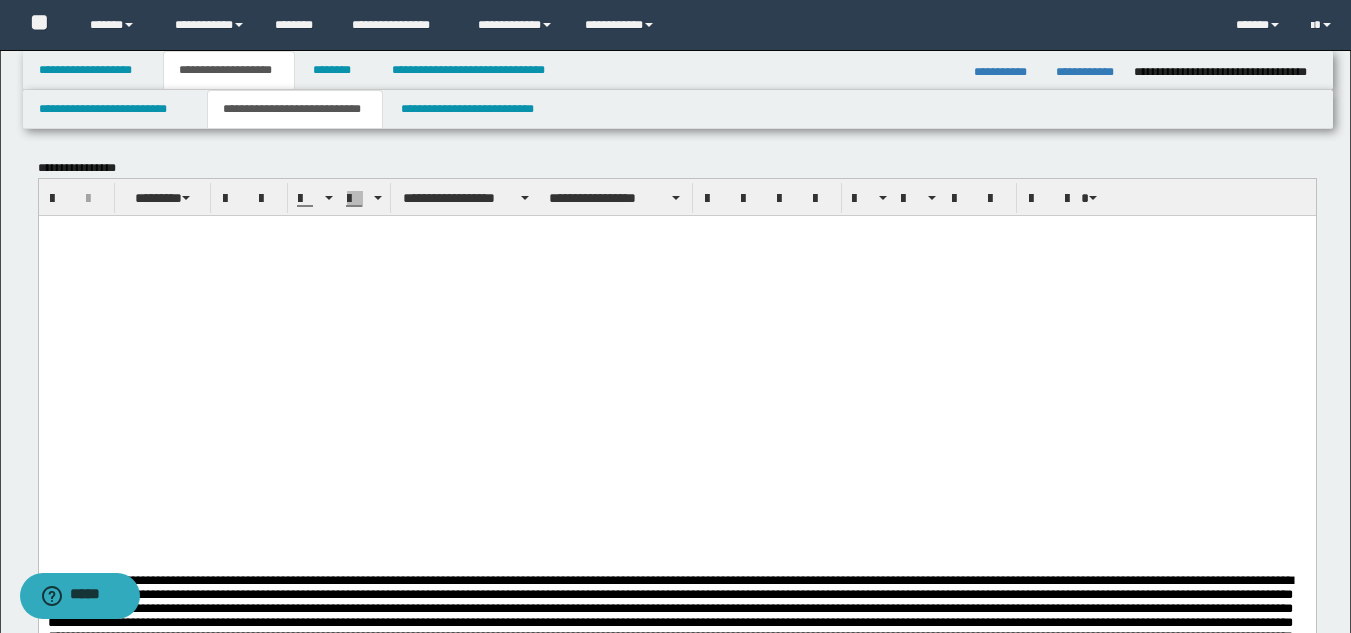 click at bounding box center (676, 244) 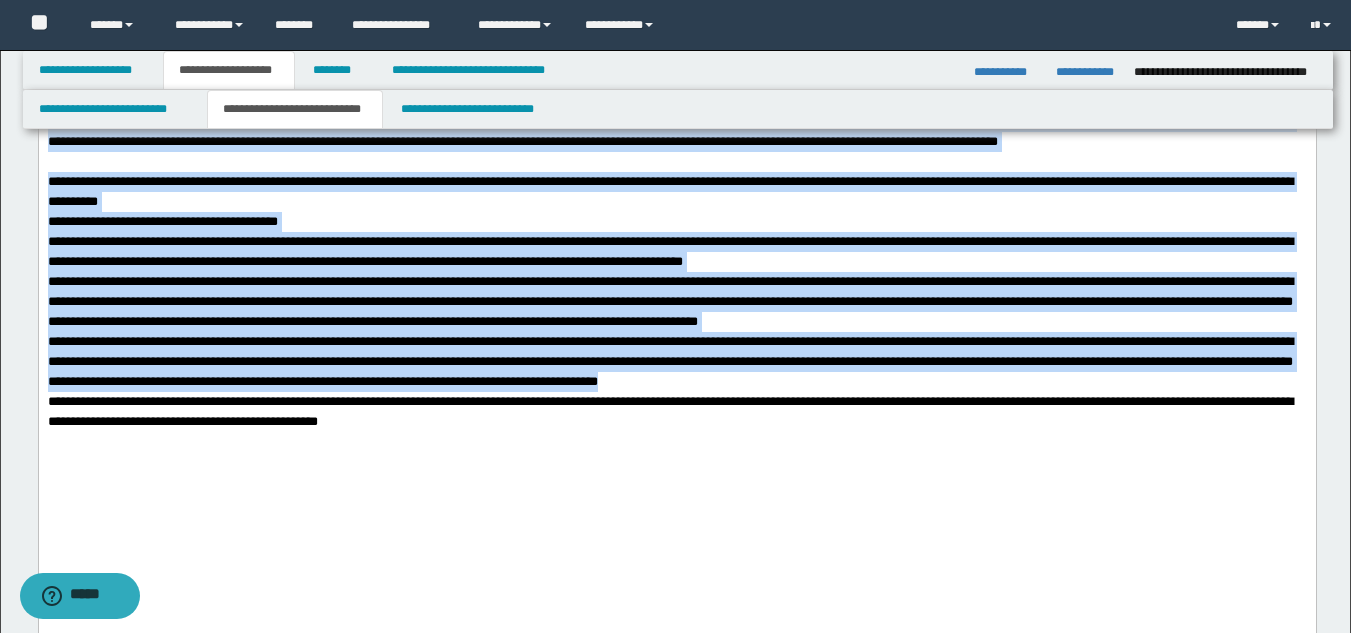 scroll, scrollTop: 336, scrollLeft: 0, axis: vertical 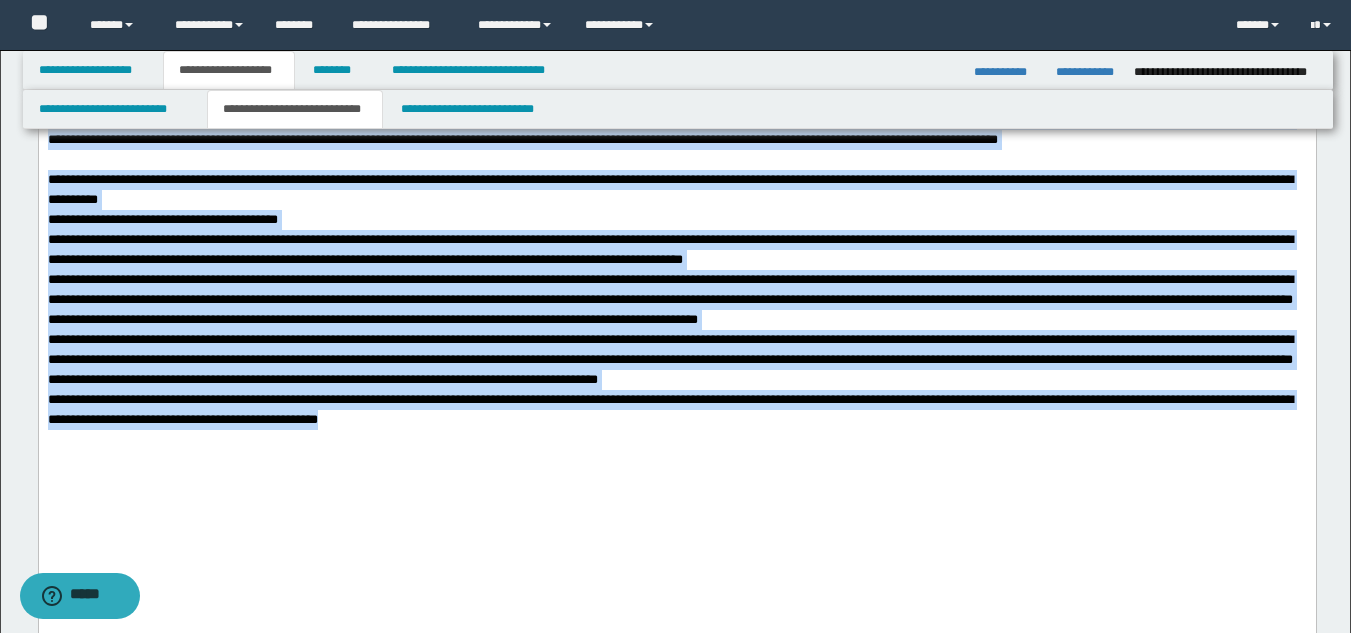 drag, startPoint x: 45, startPoint y: -87, endPoint x: 861, endPoint y: 423, distance: 962.26605 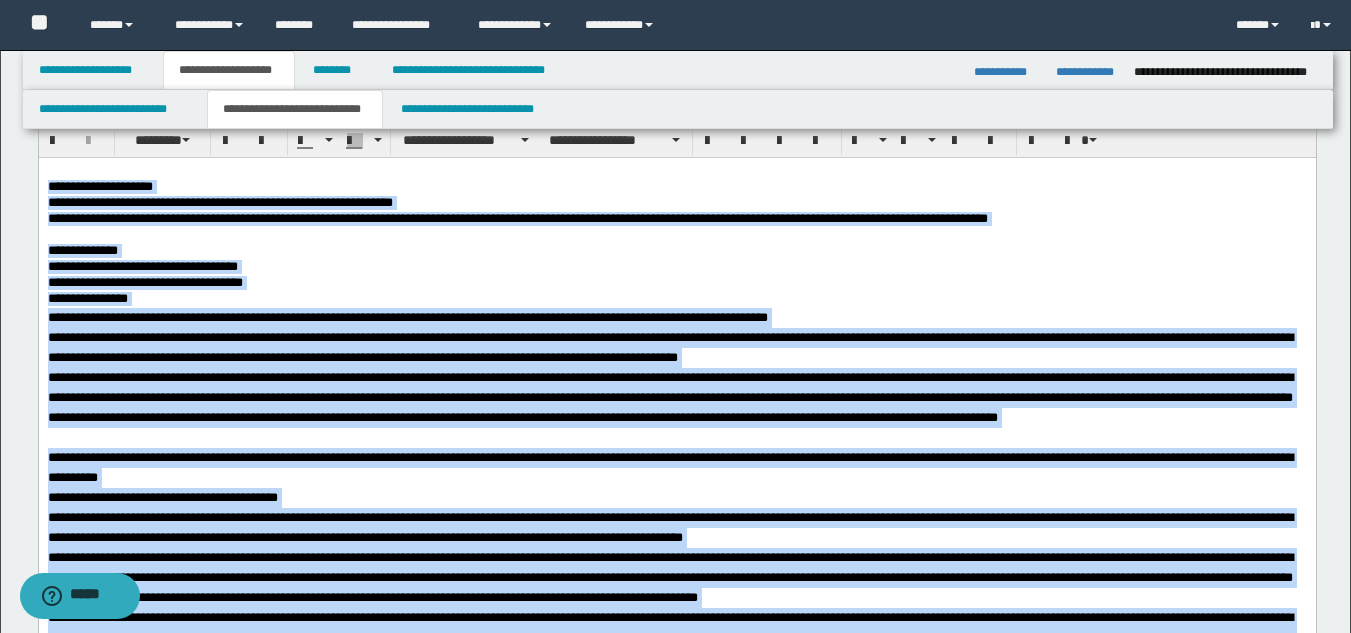 scroll, scrollTop: 0, scrollLeft: 0, axis: both 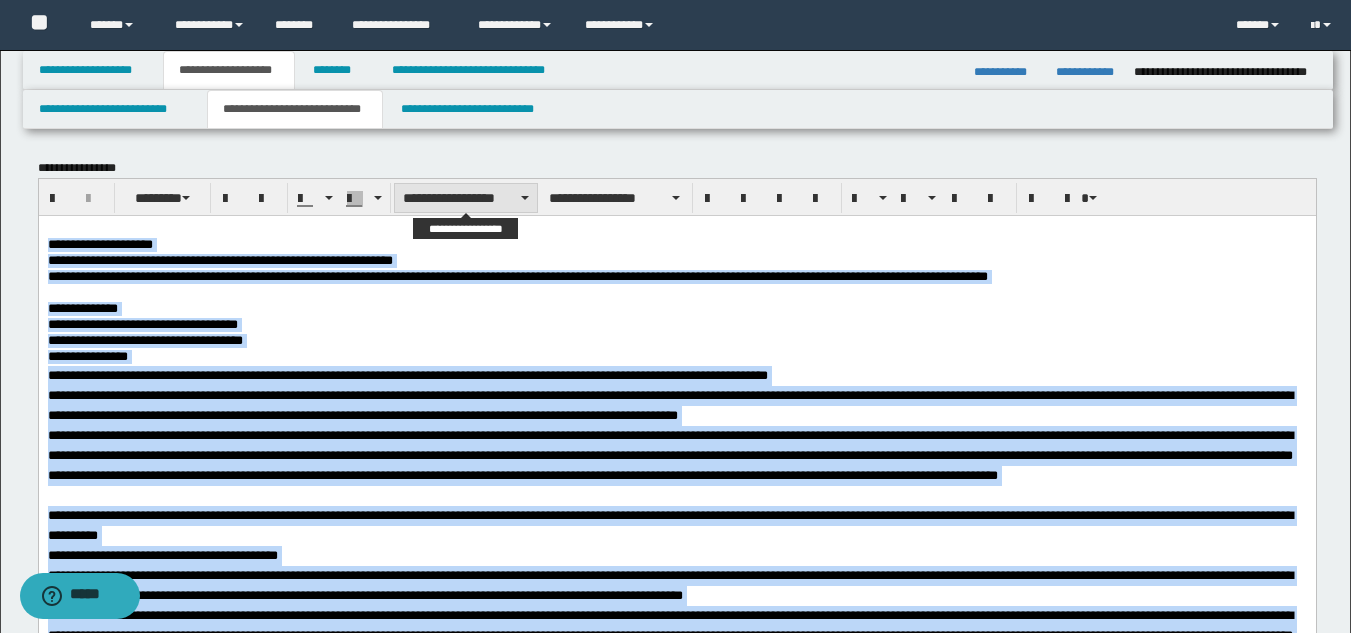 click on "**********" at bounding box center (466, 198) 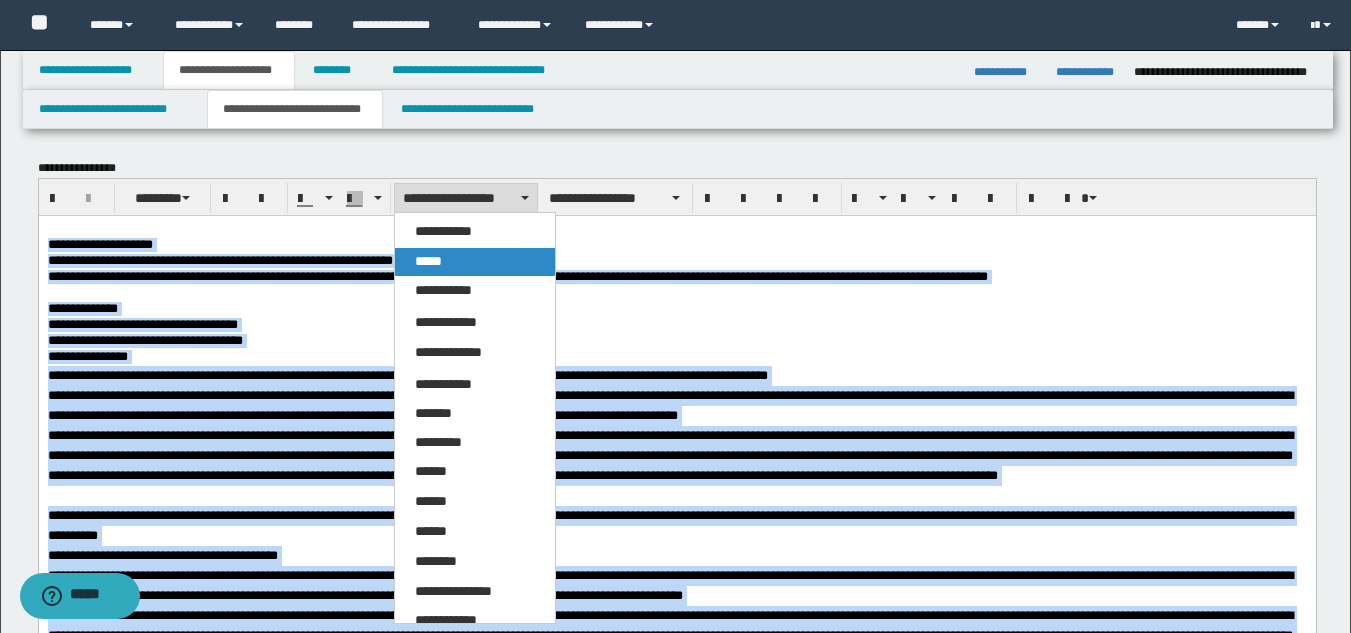 click on "*****" at bounding box center [475, 262] 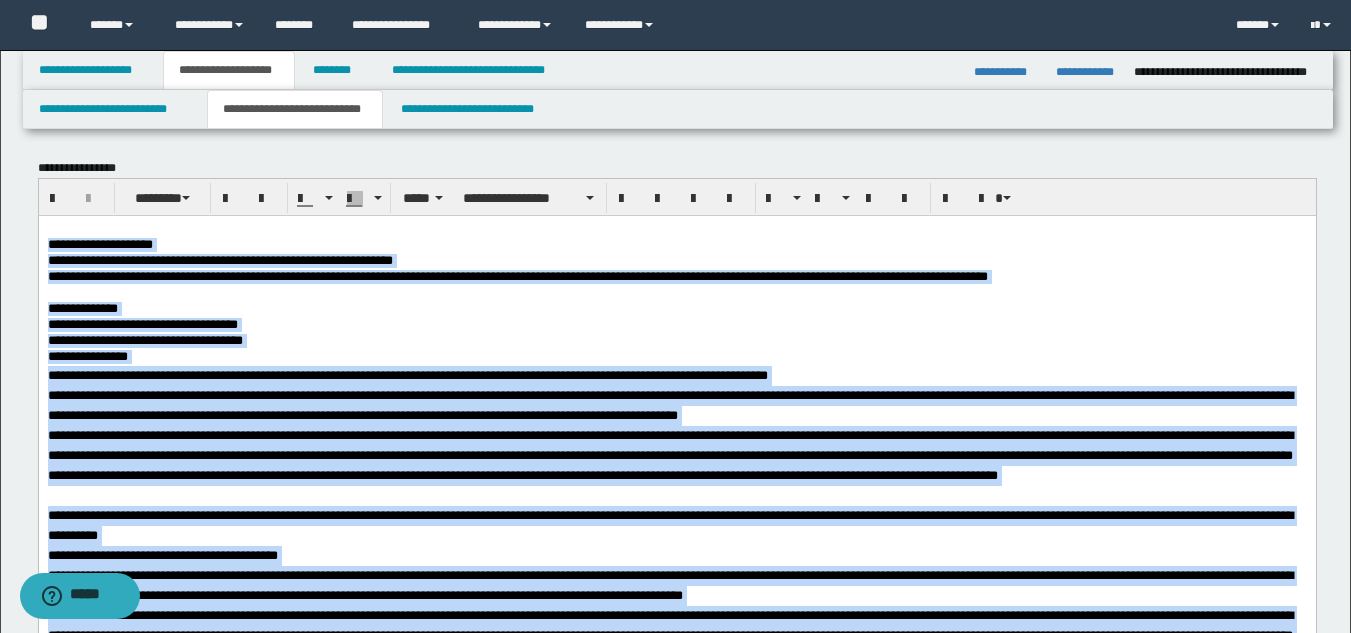 click on "**********" at bounding box center [676, 325] 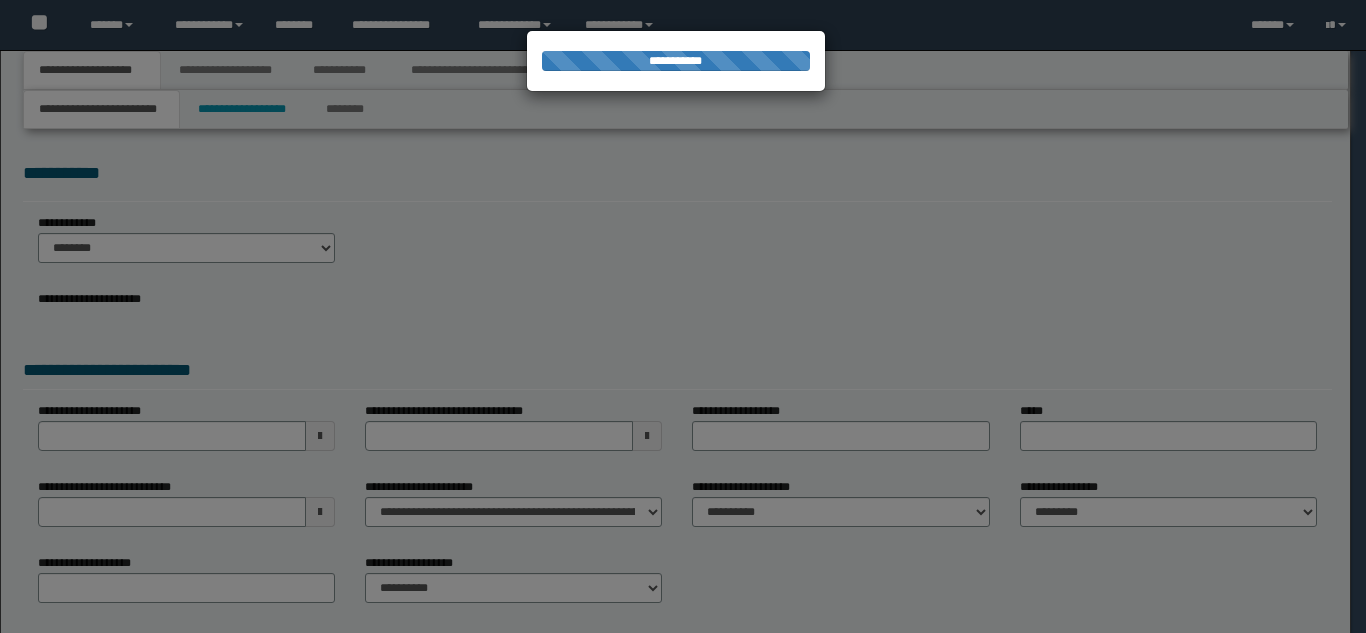 scroll, scrollTop: 0, scrollLeft: 0, axis: both 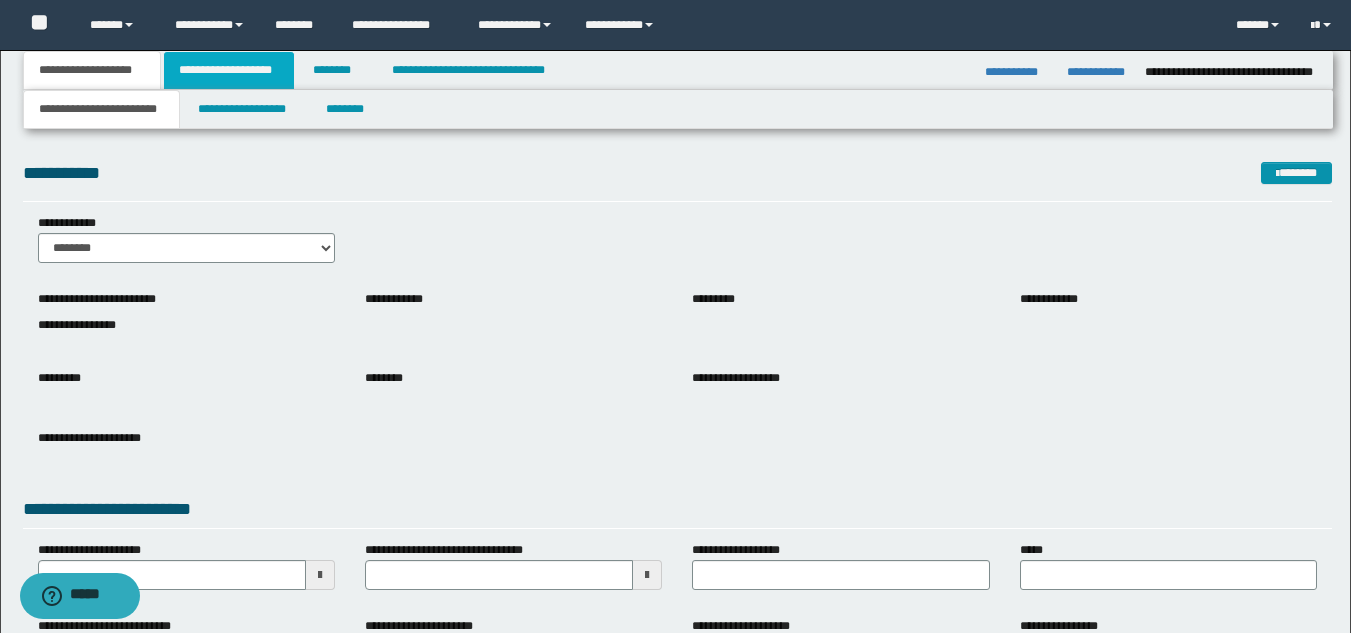 click on "**********" at bounding box center (229, 70) 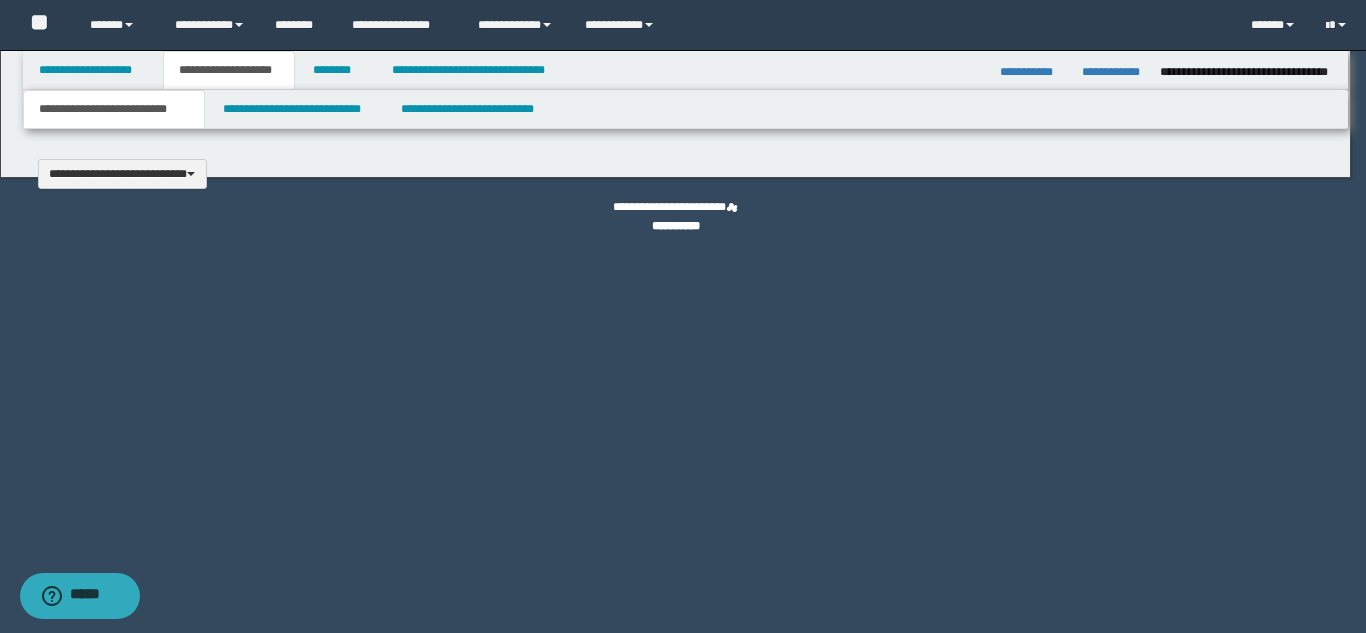 type 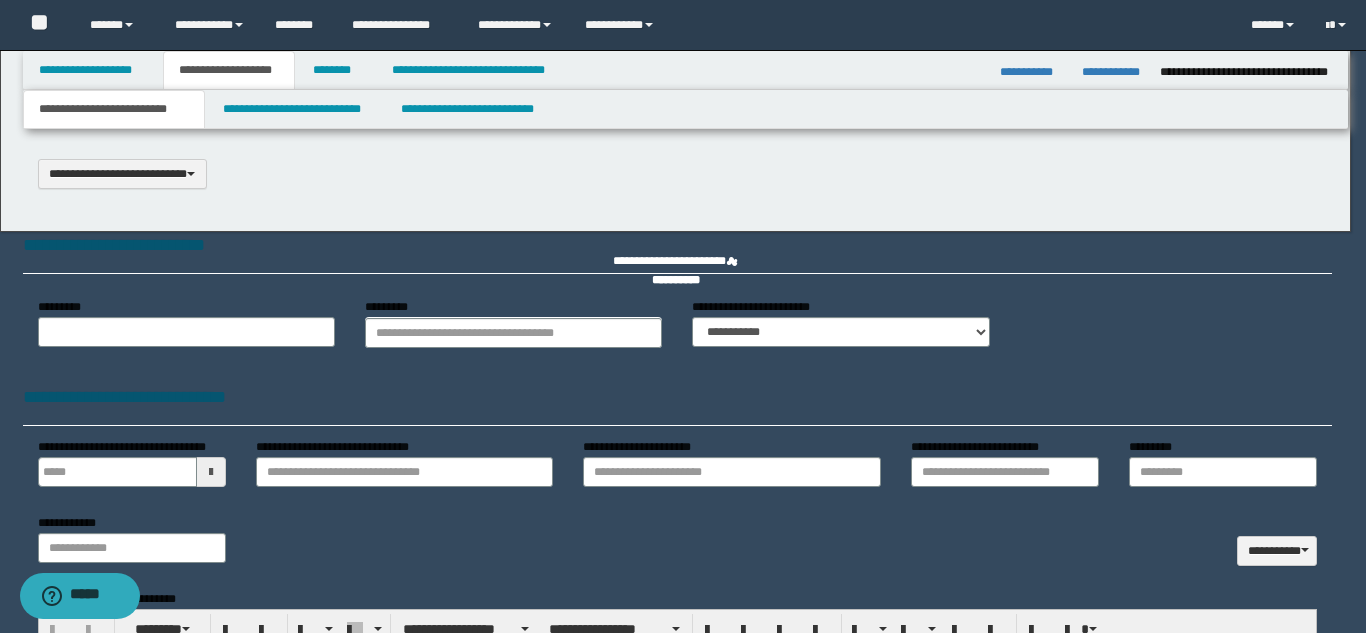 scroll, scrollTop: 0, scrollLeft: 0, axis: both 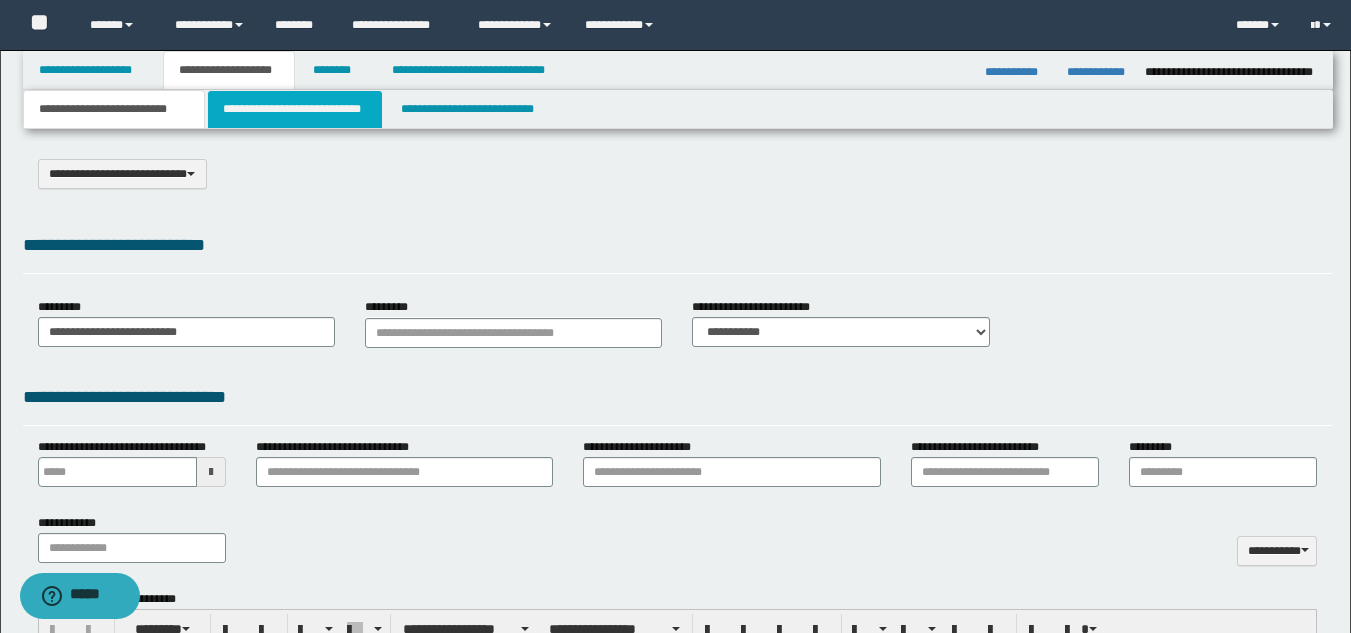 click on "**********" at bounding box center (295, 109) 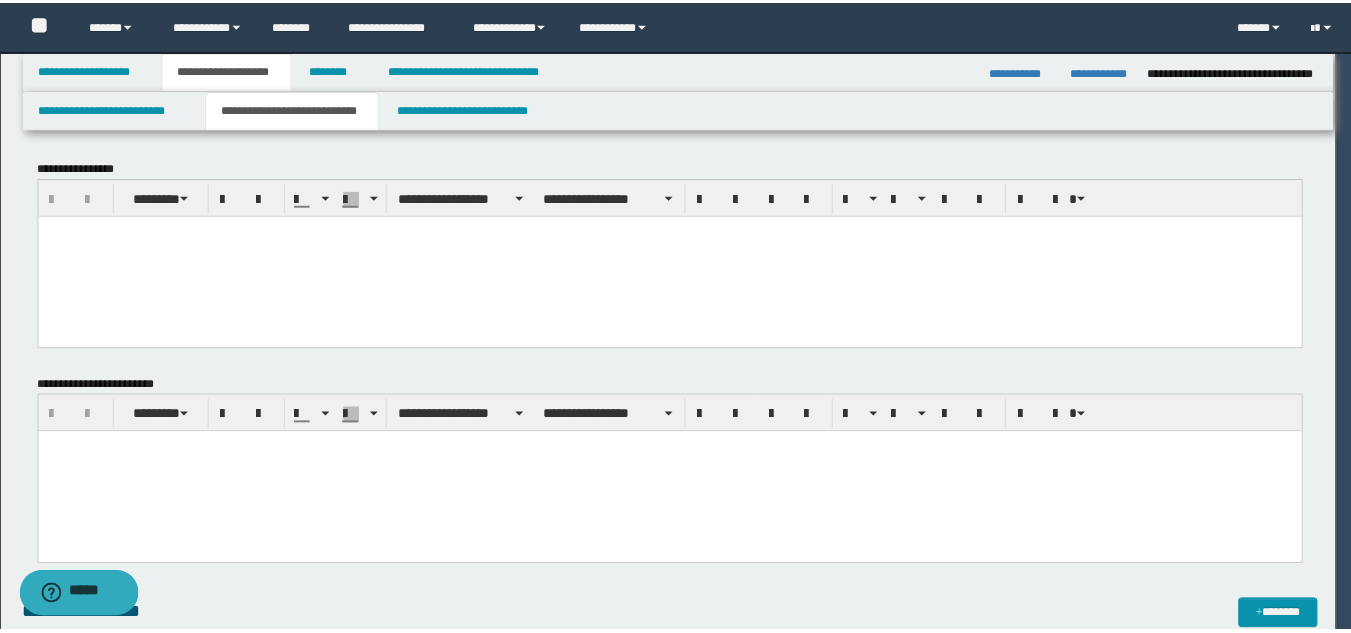 scroll, scrollTop: 0, scrollLeft: 0, axis: both 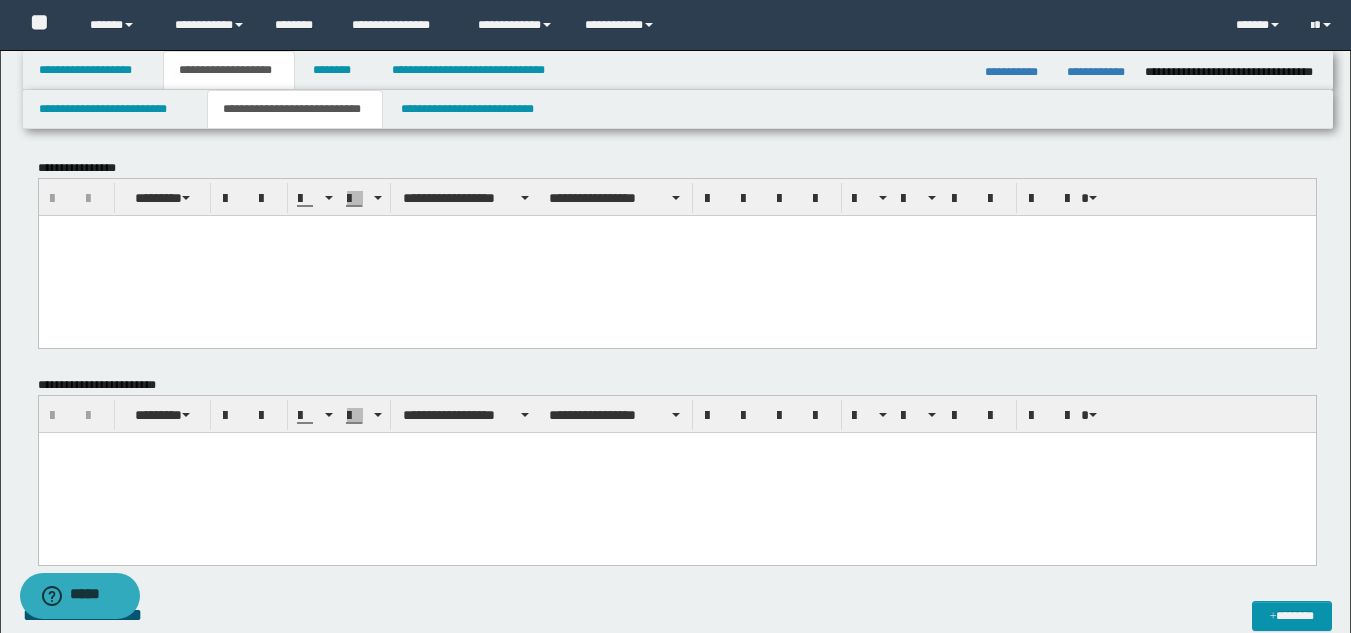 click at bounding box center [676, 255] 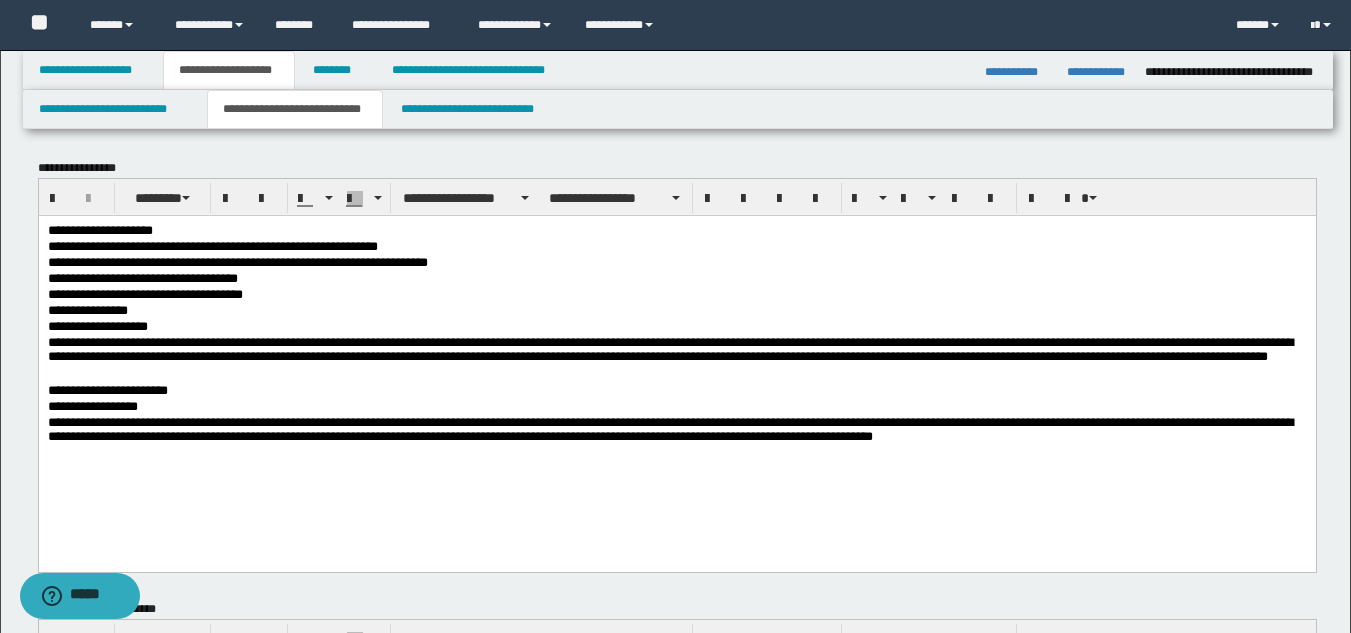drag, startPoint x: 44, startPoint y: 232, endPoint x: 229, endPoint y: 273, distance: 189.48878 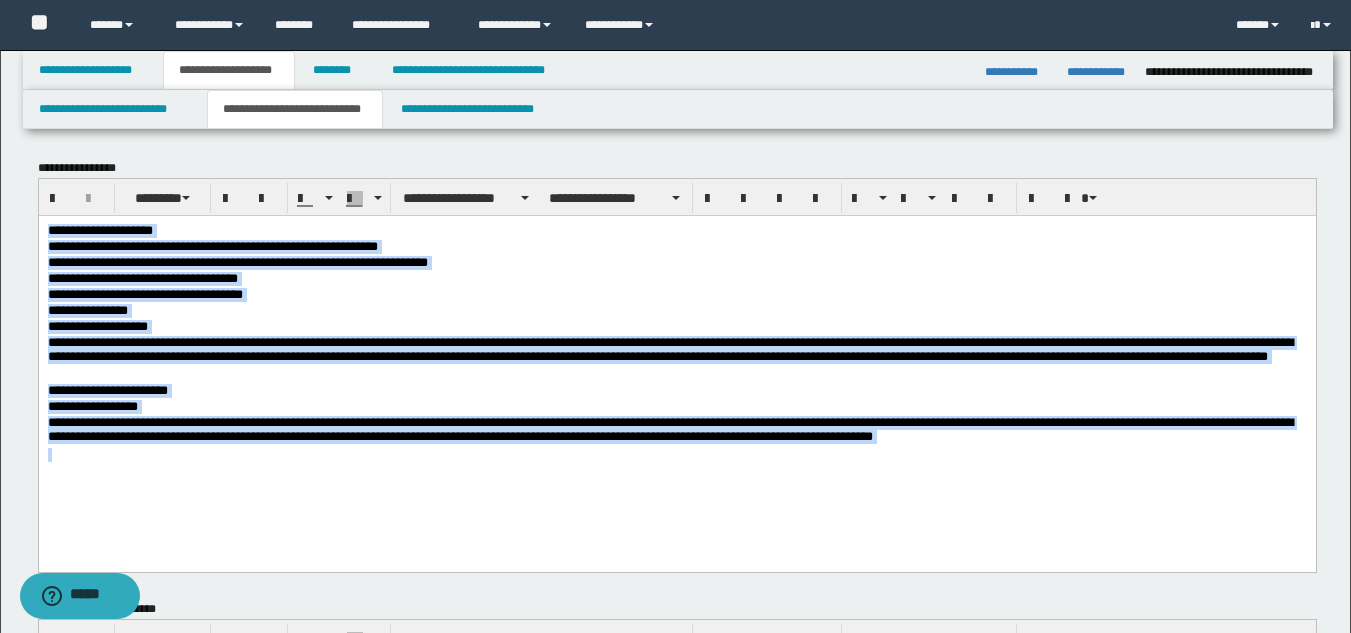 drag, startPoint x: 45, startPoint y: 229, endPoint x: 1064, endPoint y: 461, distance: 1045.0765 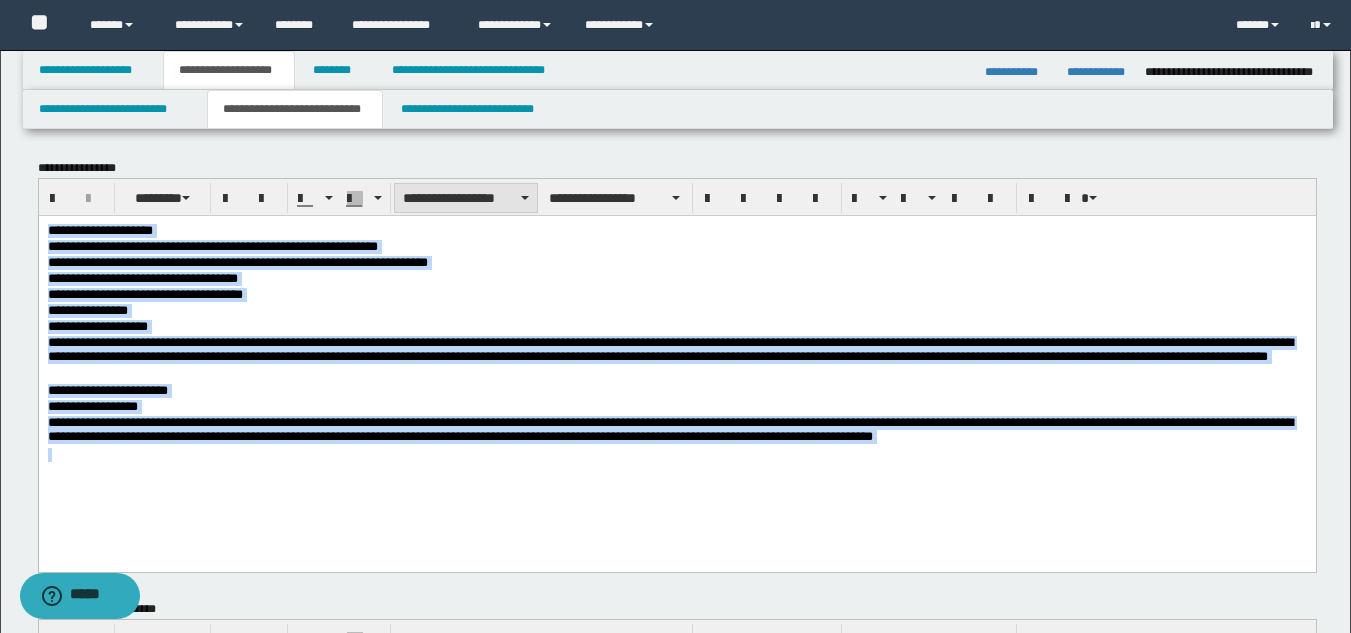 click on "**********" at bounding box center [466, 198] 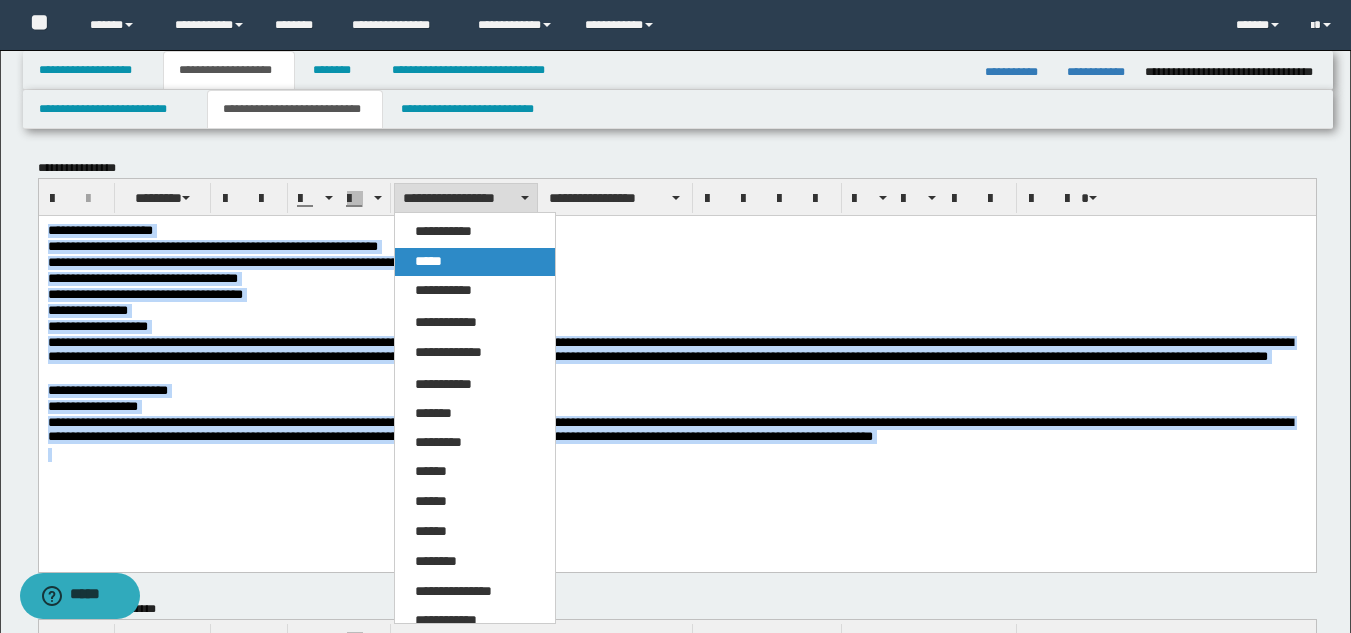 click on "*****" at bounding box center [428, 261] 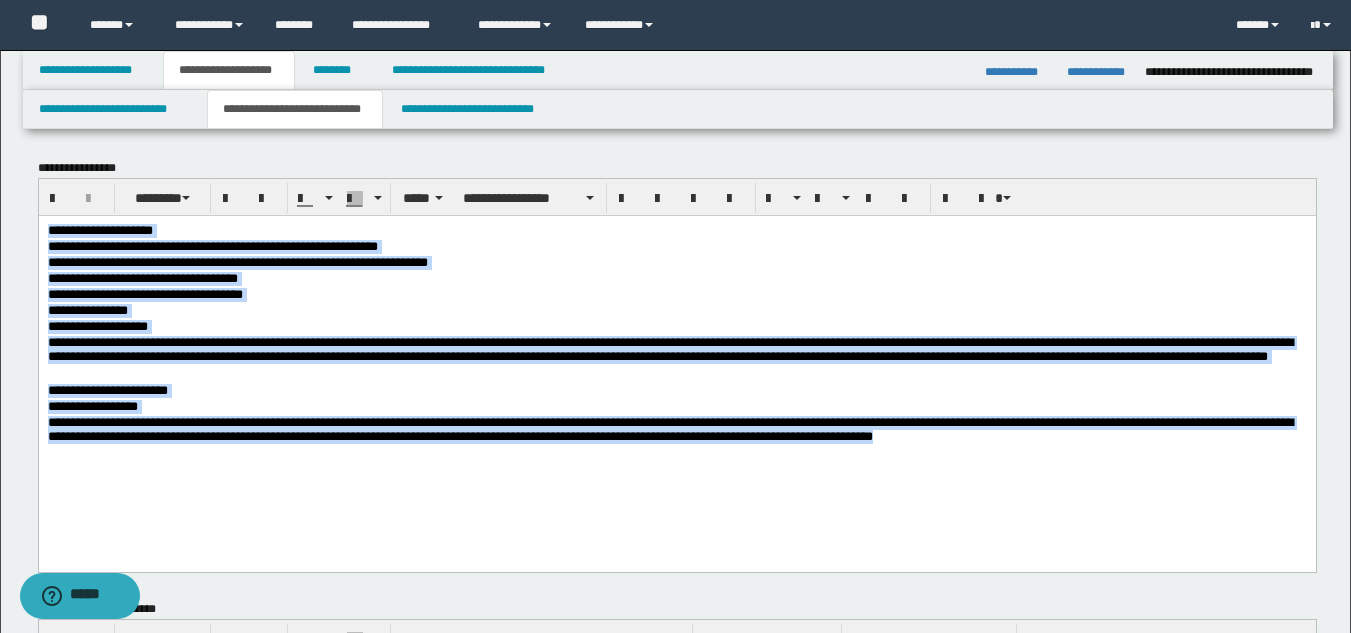 click on "**********" at bounding box center [676, 295] 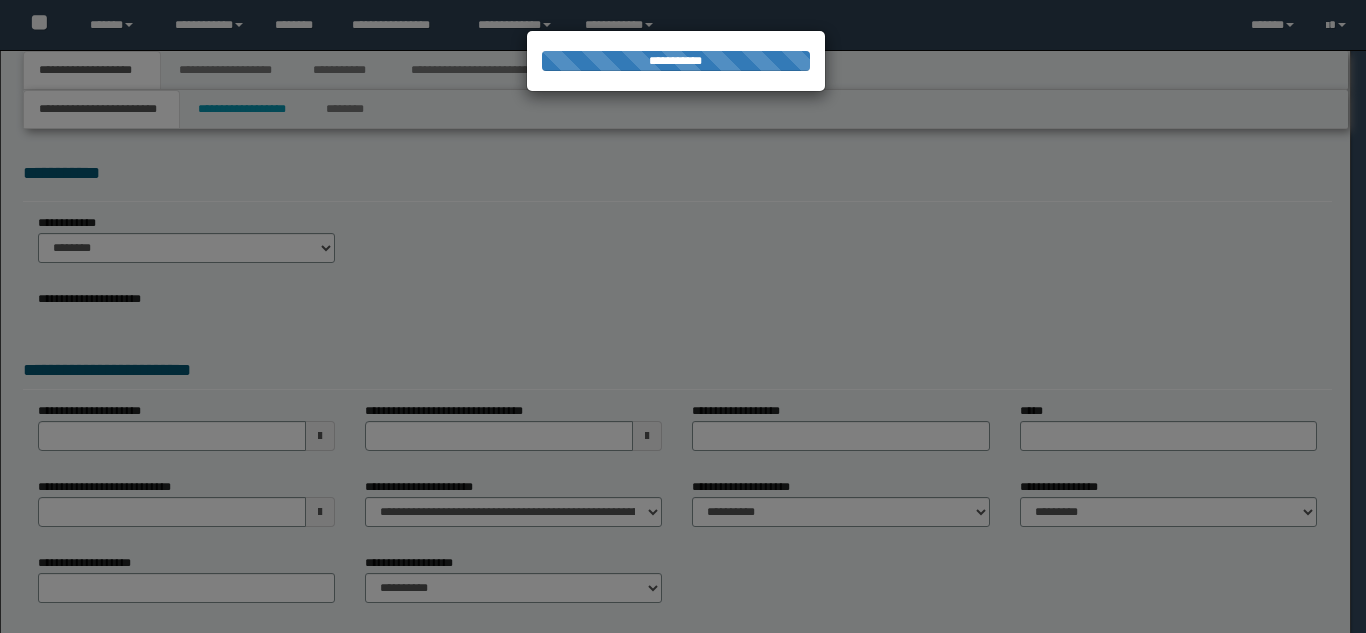 scroll, scrollTop: 0, scrollLeft: 0, axis: both 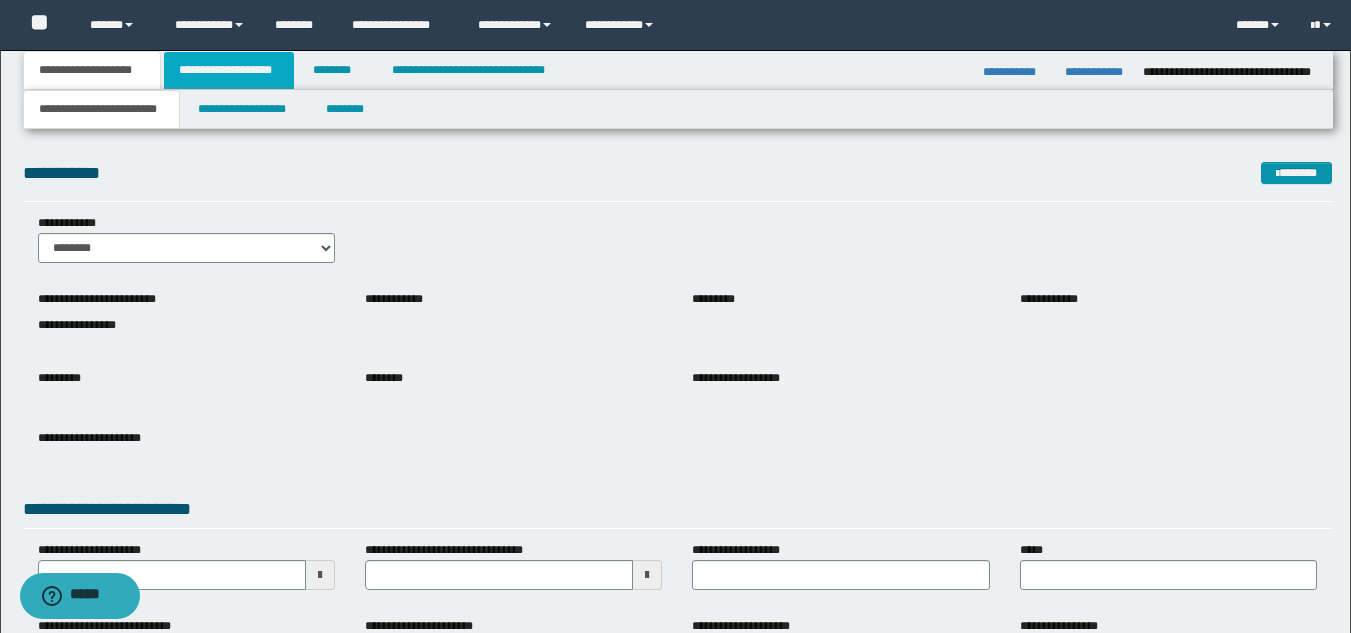 click on "**********" at bounding box center (229, 70) 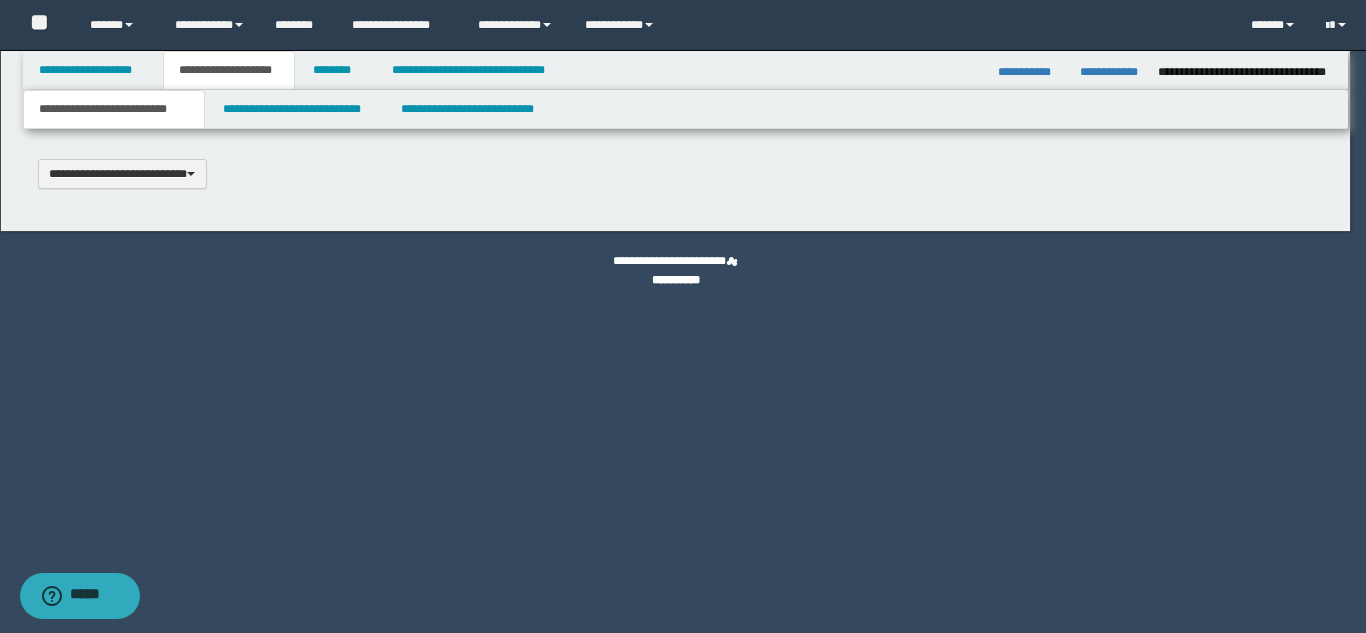 type 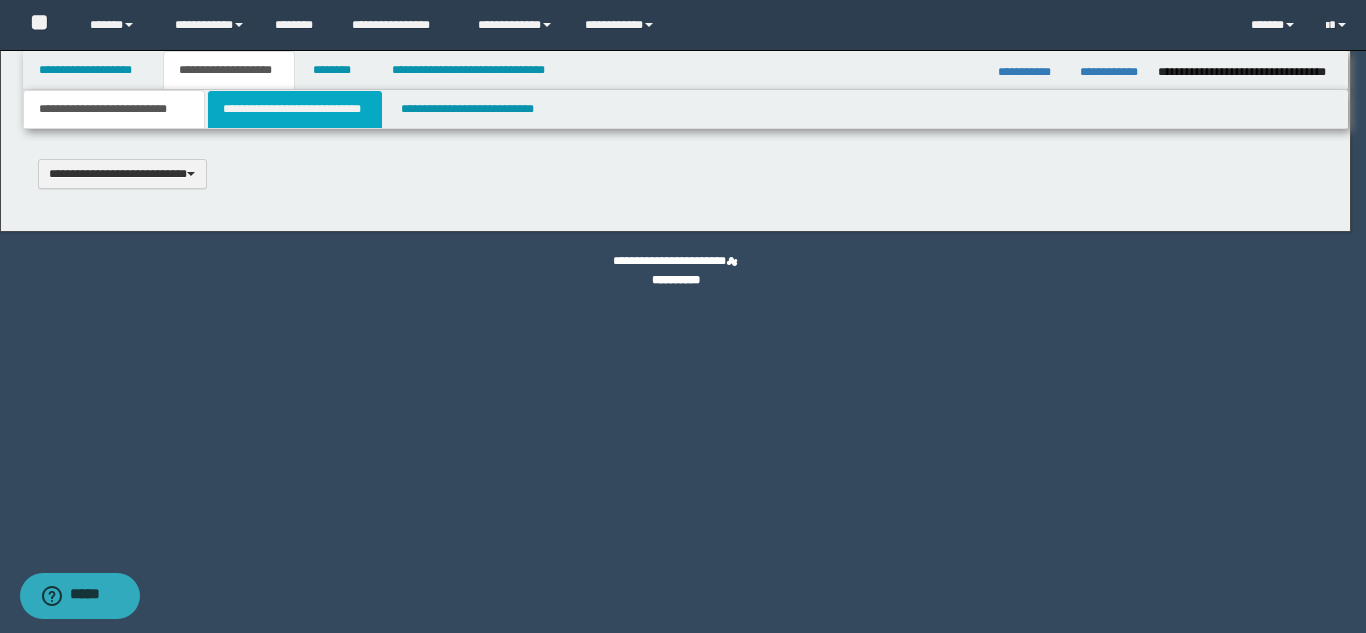 scroll, scrollTop: 0, scrollLeft: 0, axis: both 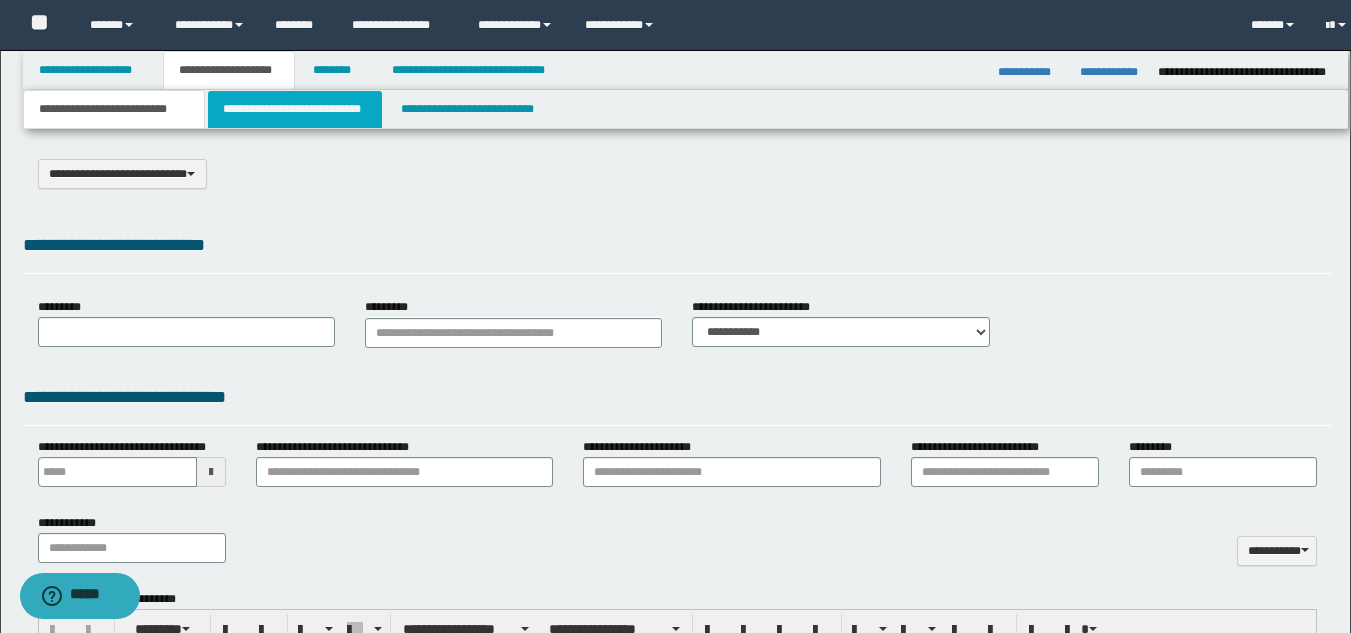 select on "*" 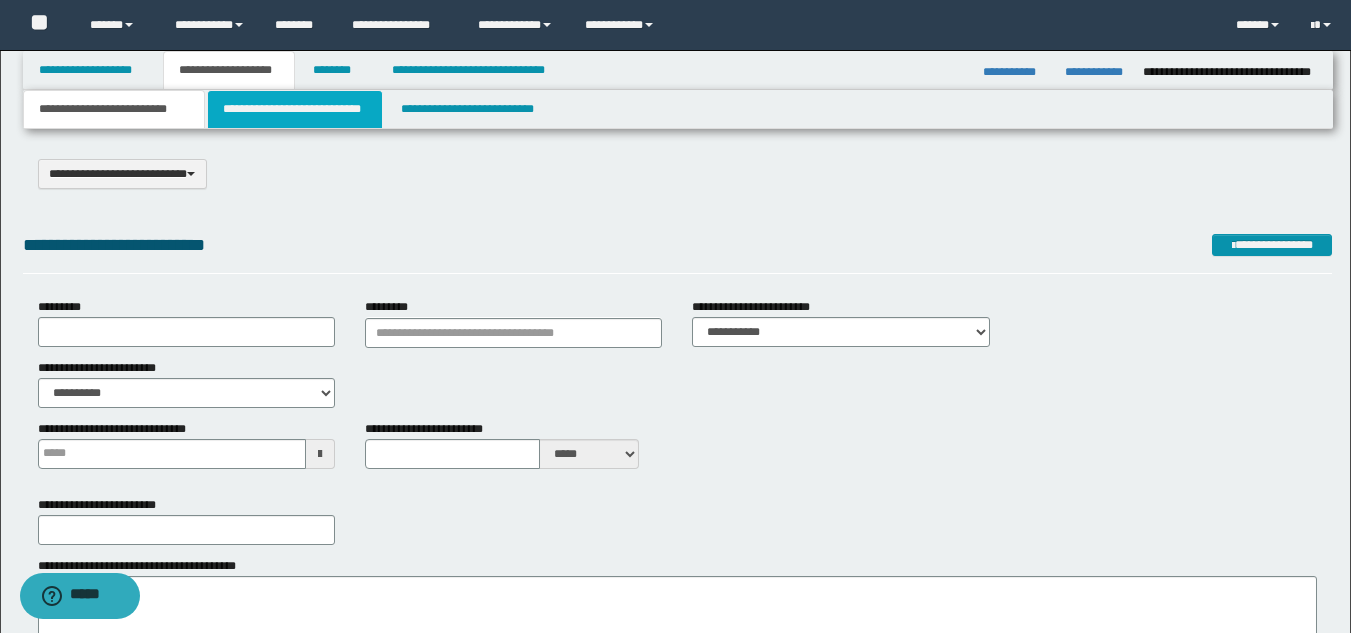 click on "**********" at bounding box center [295, 109] 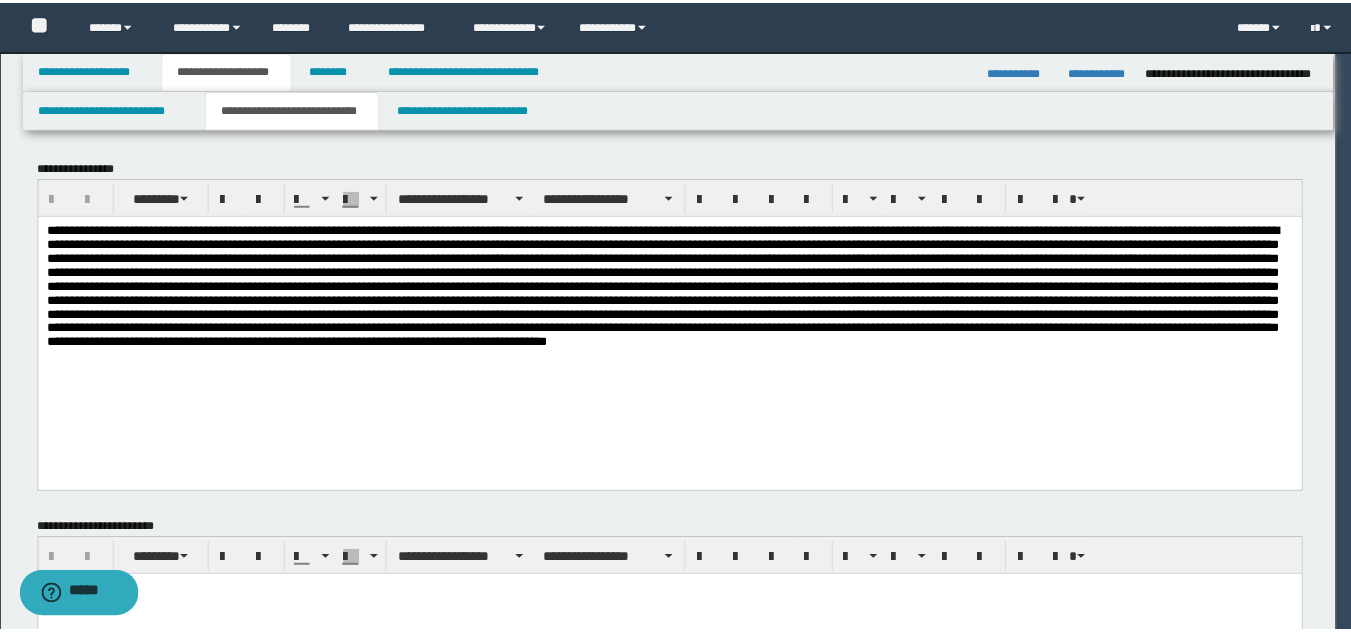 scroll, scrollTop: 0, scrollLeft: 0, axis: both 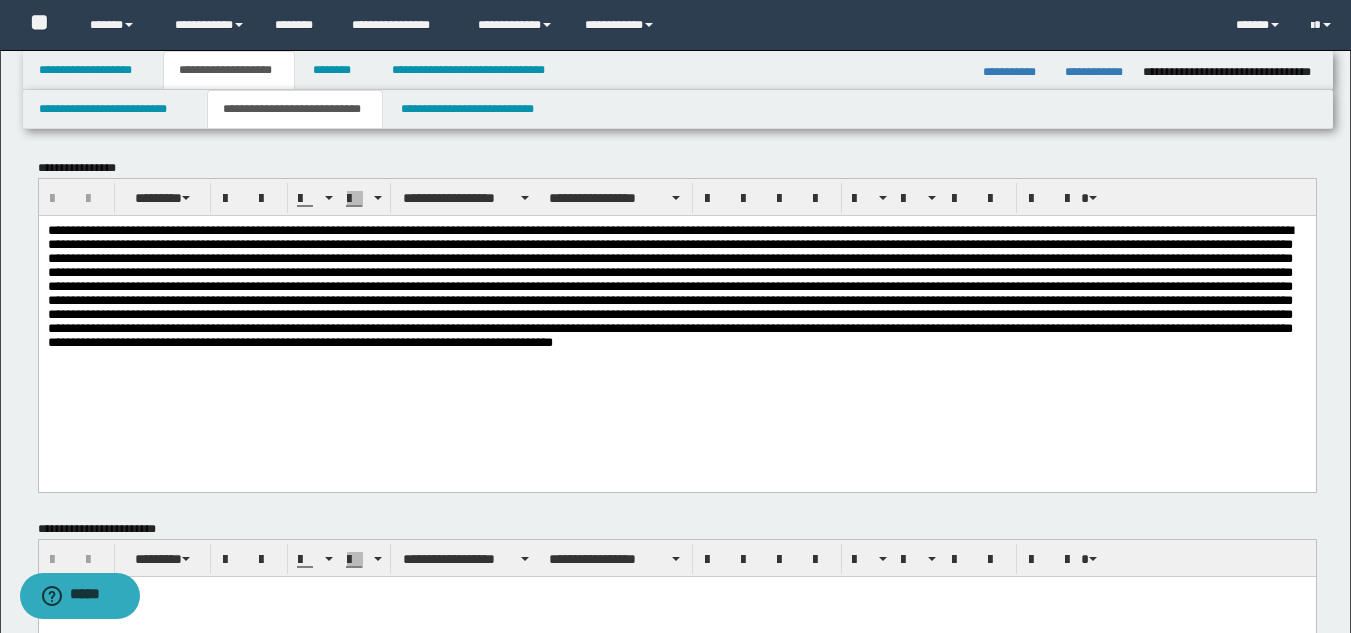 click at bounding box center (676, 303) 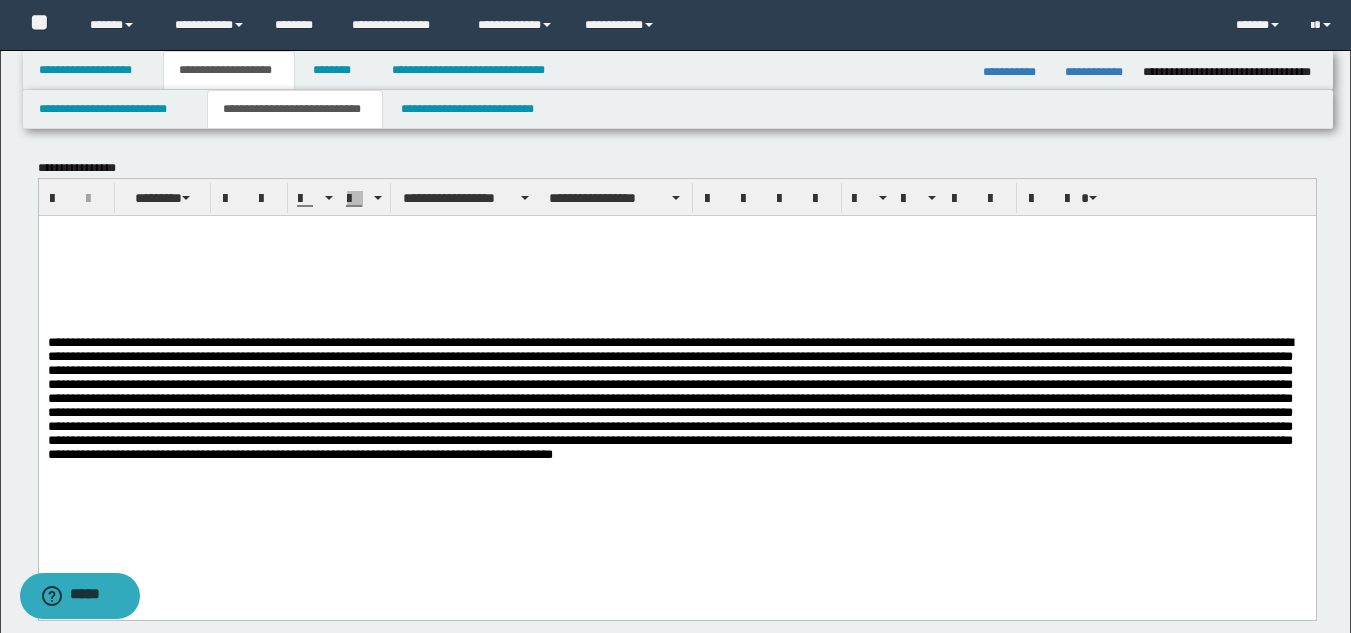 click at bounding box center [676, 272] 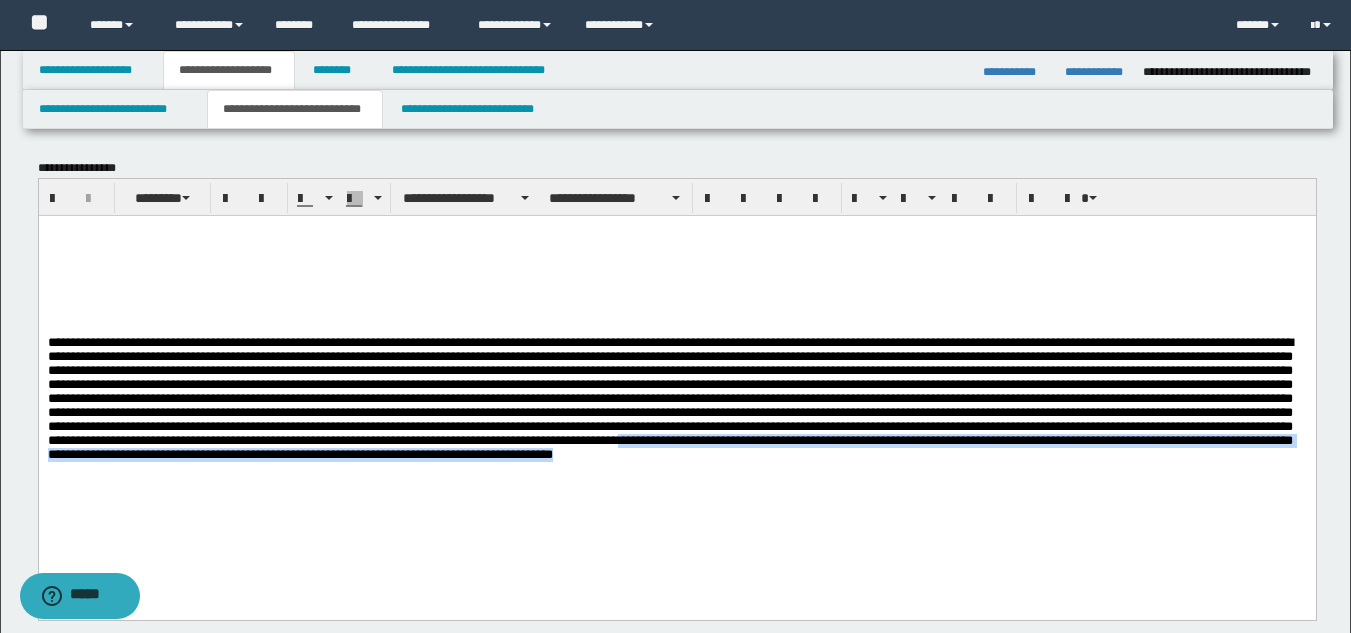 drag, startPoint x: 148, startPoint y: 486, endPoint x: 197, endPoint y: 514, distance: 56.435802 